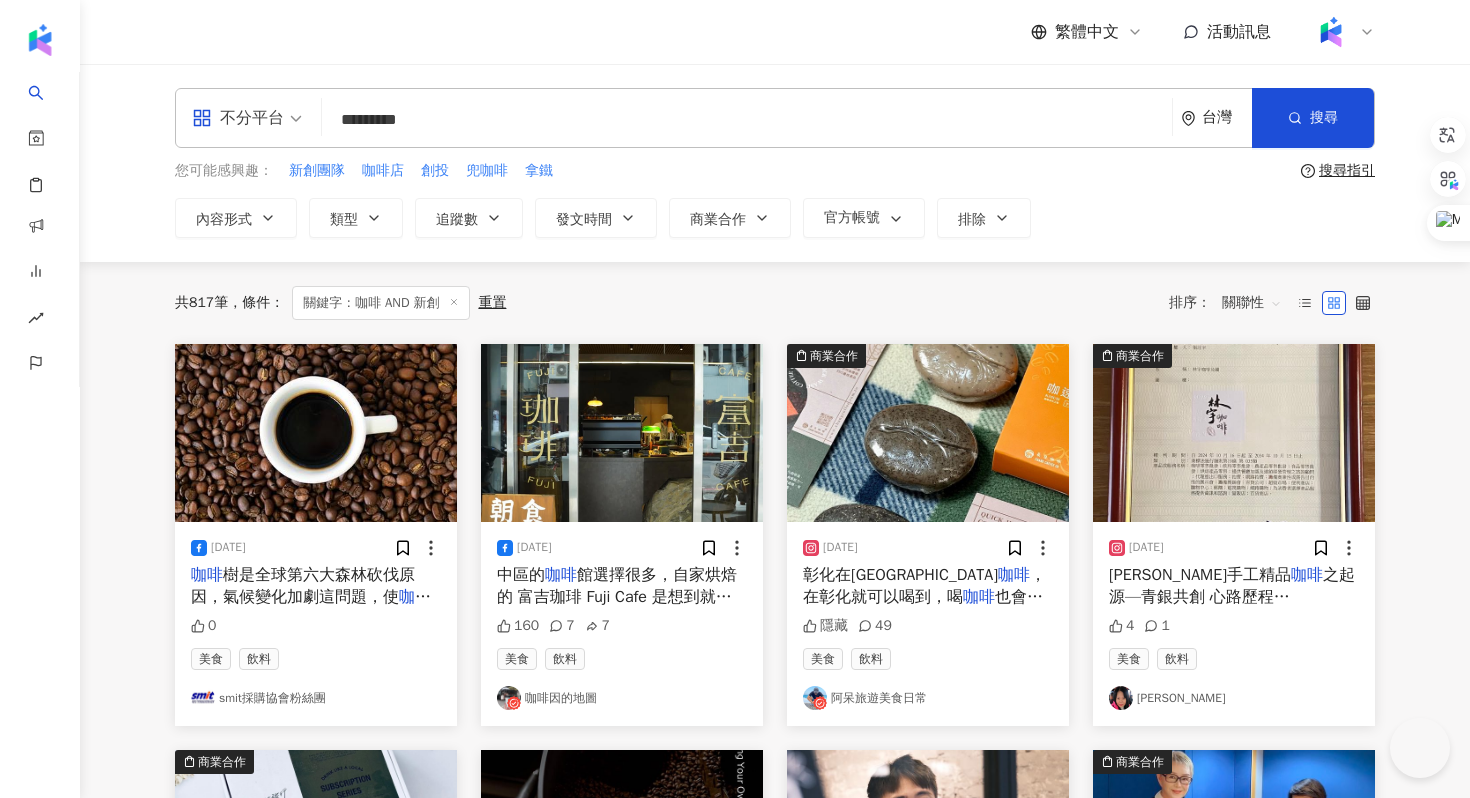 scroll, scrollTop: 0, scrollLeft: 0, axis: both 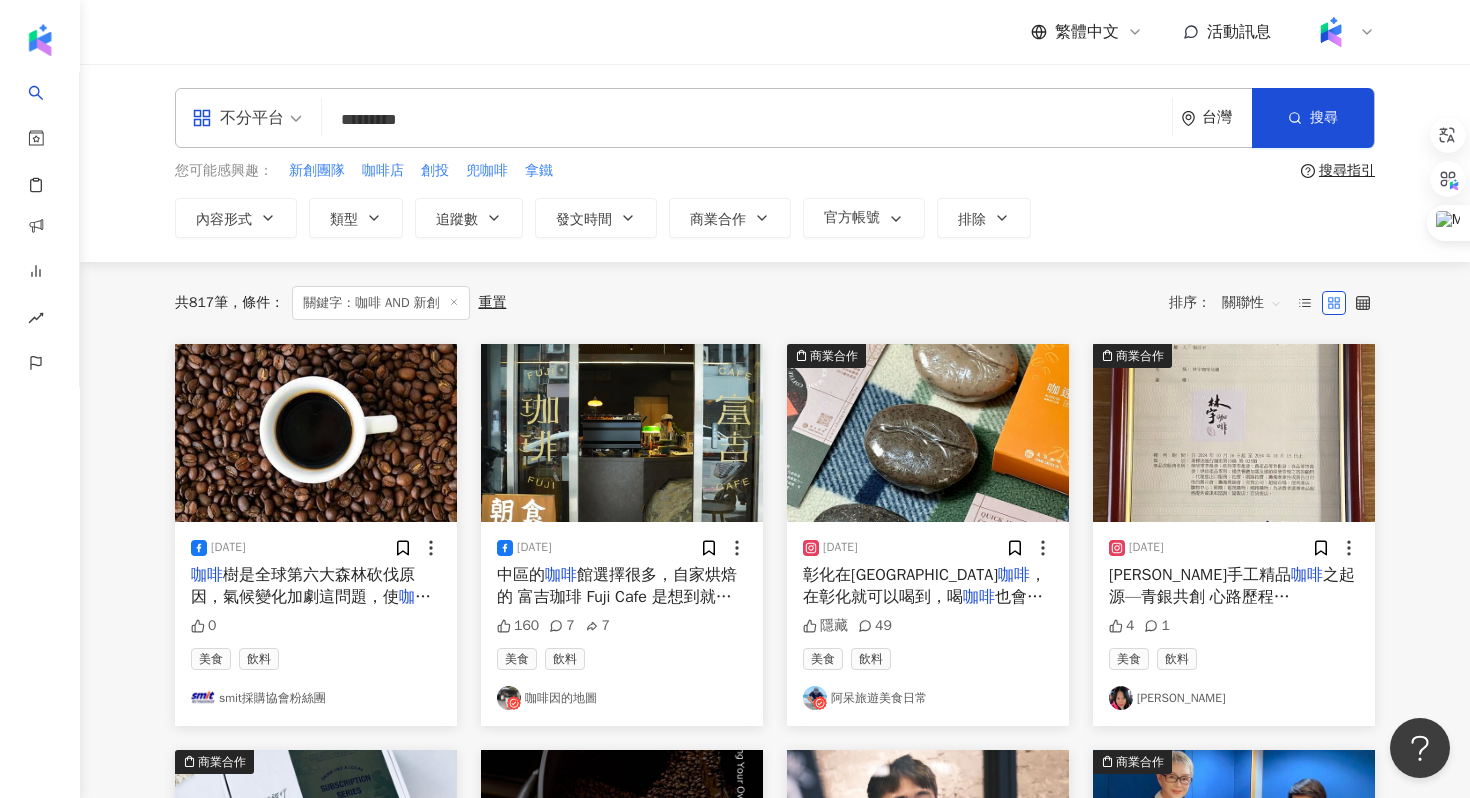 drag, startPoint x: 478, startPoint y: 117, endPoint x: 305, endPoint y: 118, distance: 173.00288 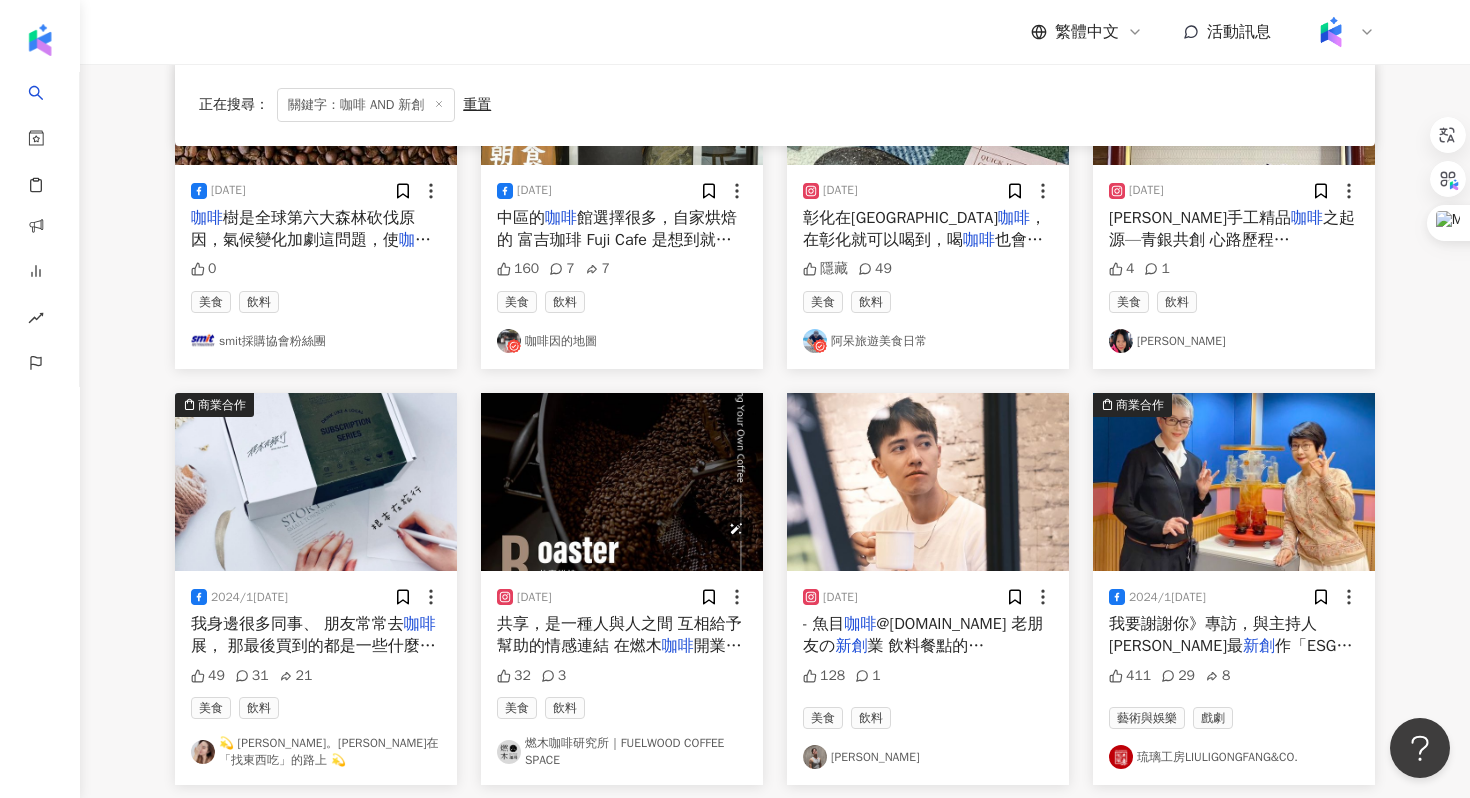 scroll, scrollTop: 451, scrollLeft: 0, axis: vertical 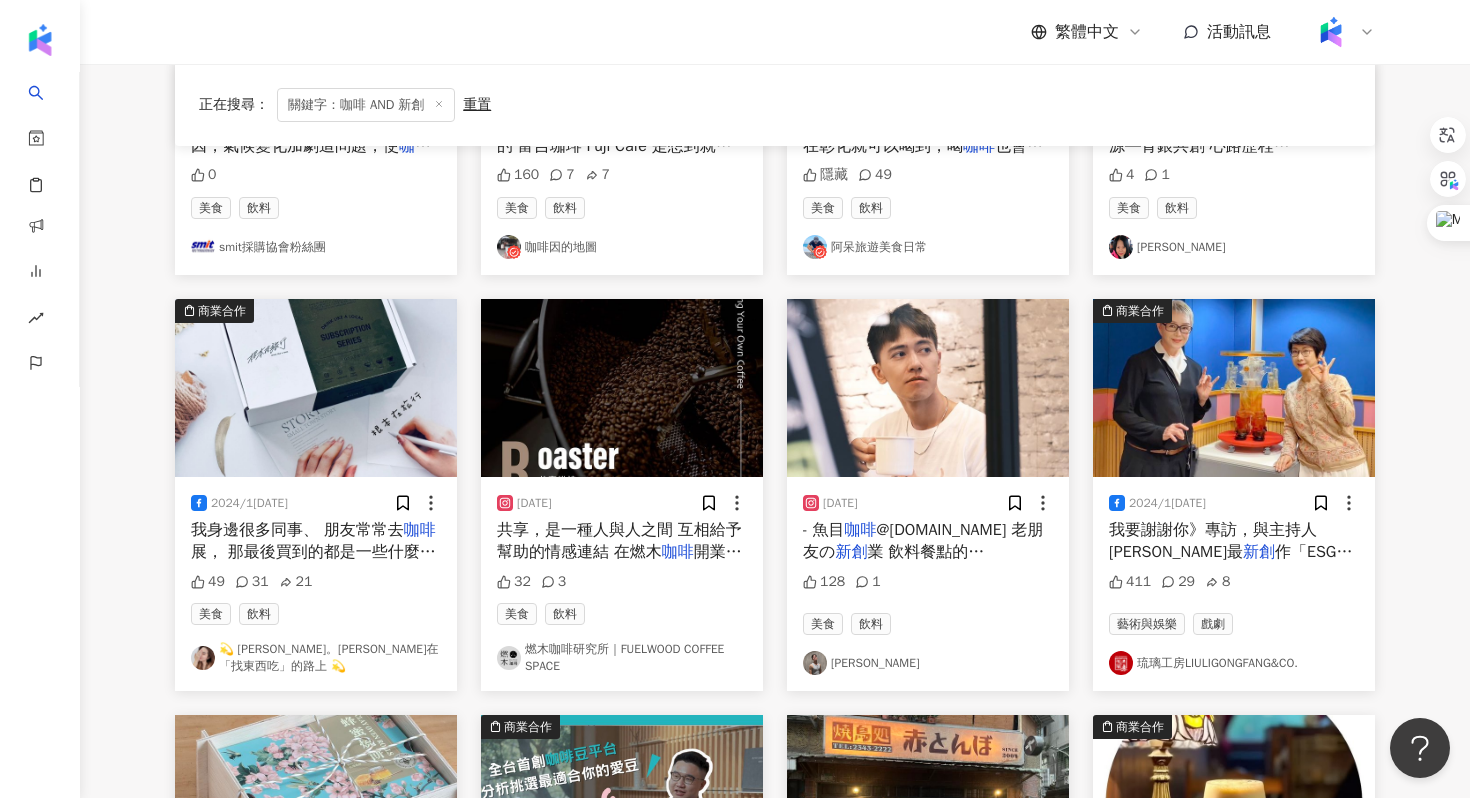 click on "-
魚目 咖啡  @yumooo.cafe
老朋友の 新創 業
飲料餐點的堅持
古亭站的歇腳處
有空去走走吧！
-
#魚目 咖啡  #古亭 咖啡 廳 #台北咖哩 #好吃咖哩
#古亭美食 #台北 咖啡 廳 #文青 #玩具攝影" at bounding box center (928, 541) 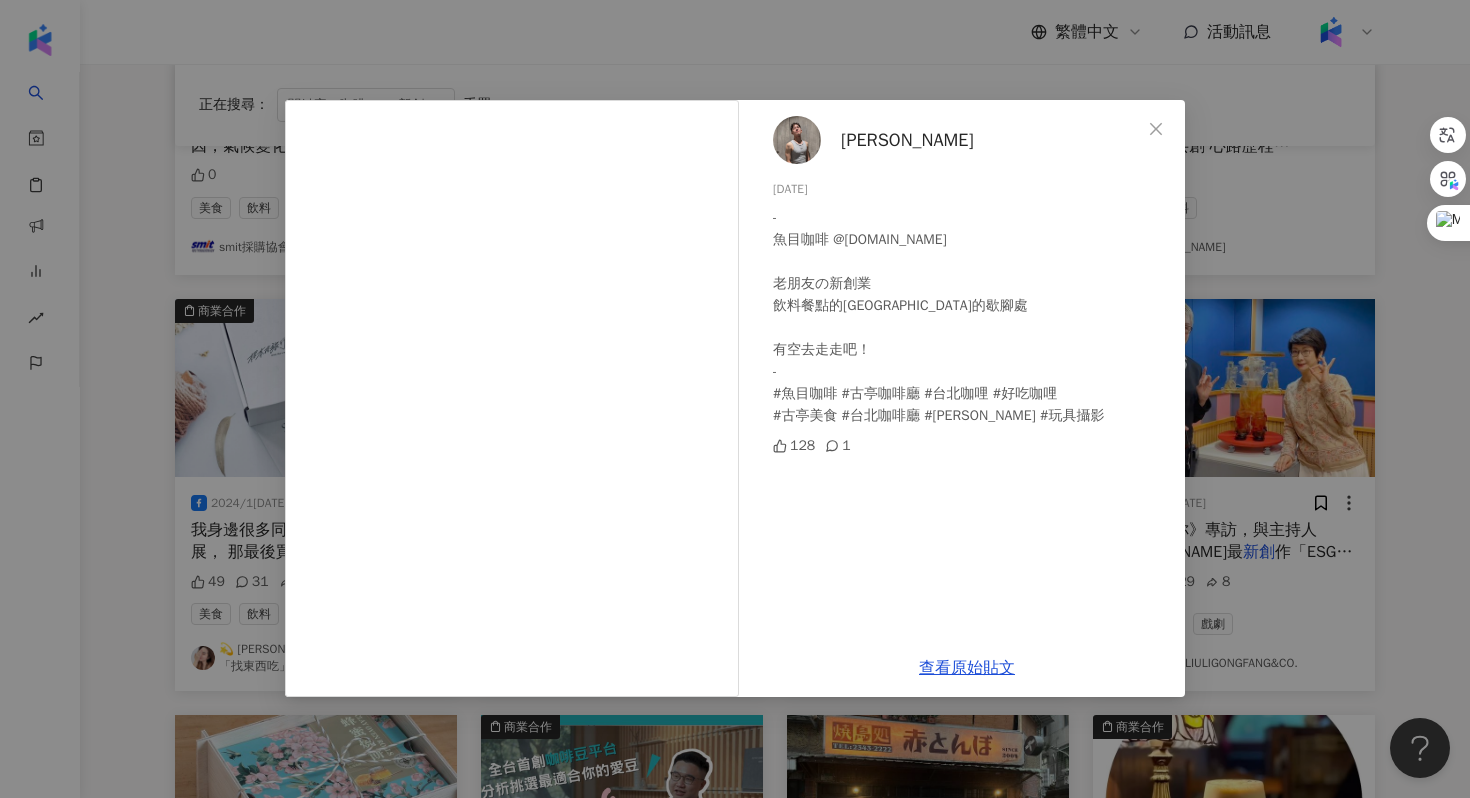 click on "Anson Hsieh 2024/9/12 -
魚目咖啡 @yumooo.cafe
老朋友の新創業
飲料餐點的堅持
古亭站的歇腳處
有空去走走吧！
-
#魚目咖啡 #古亭咖啡廳 #台北咖哩 #好吃咖哩
#古亭美食 #台北咖啡廳 #文青 #玩具攝影 128 1 查看原始貼文" at bounding box center [735, 399] 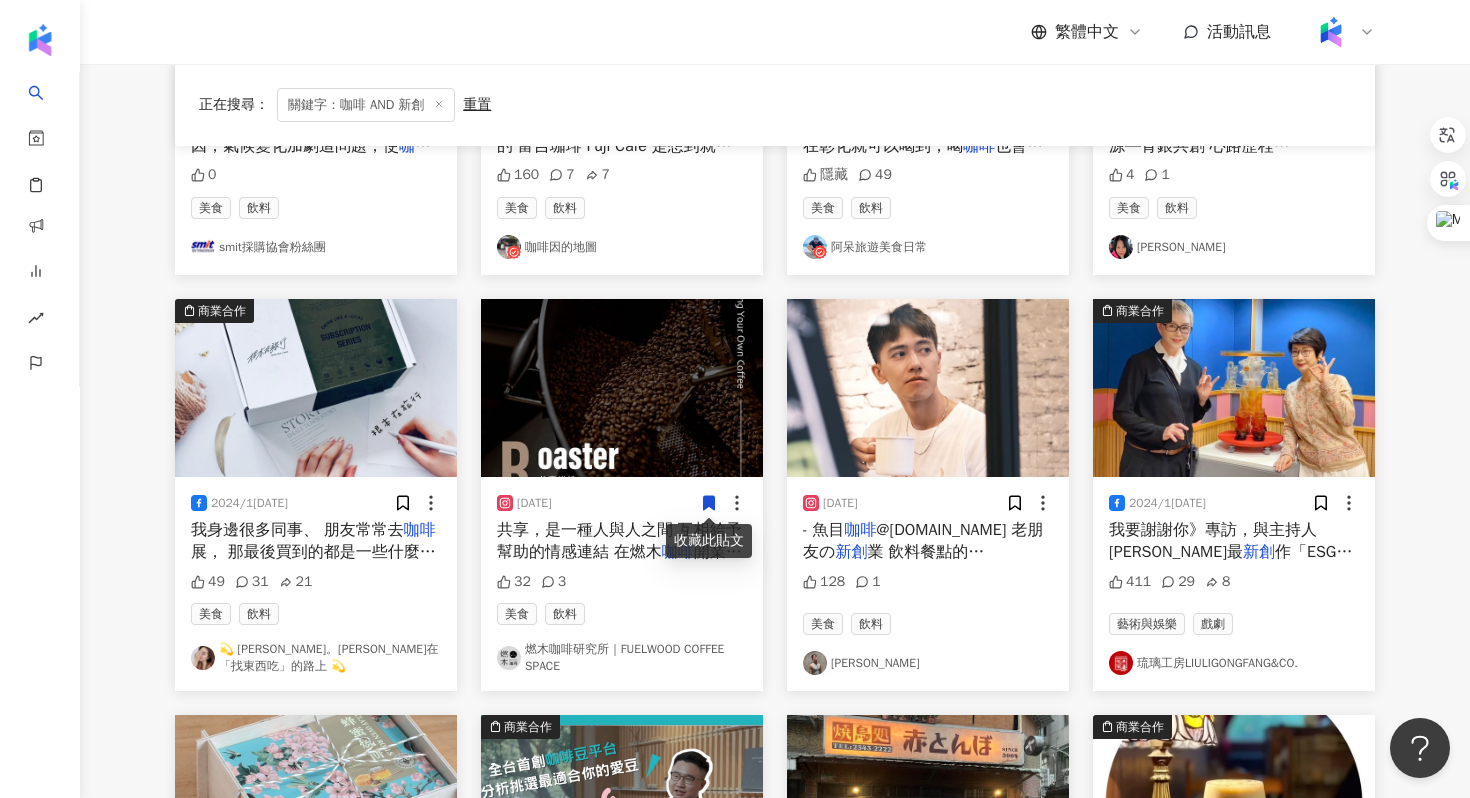 scroll, scrollTop: 0, scrollLeft: 0, axis: both 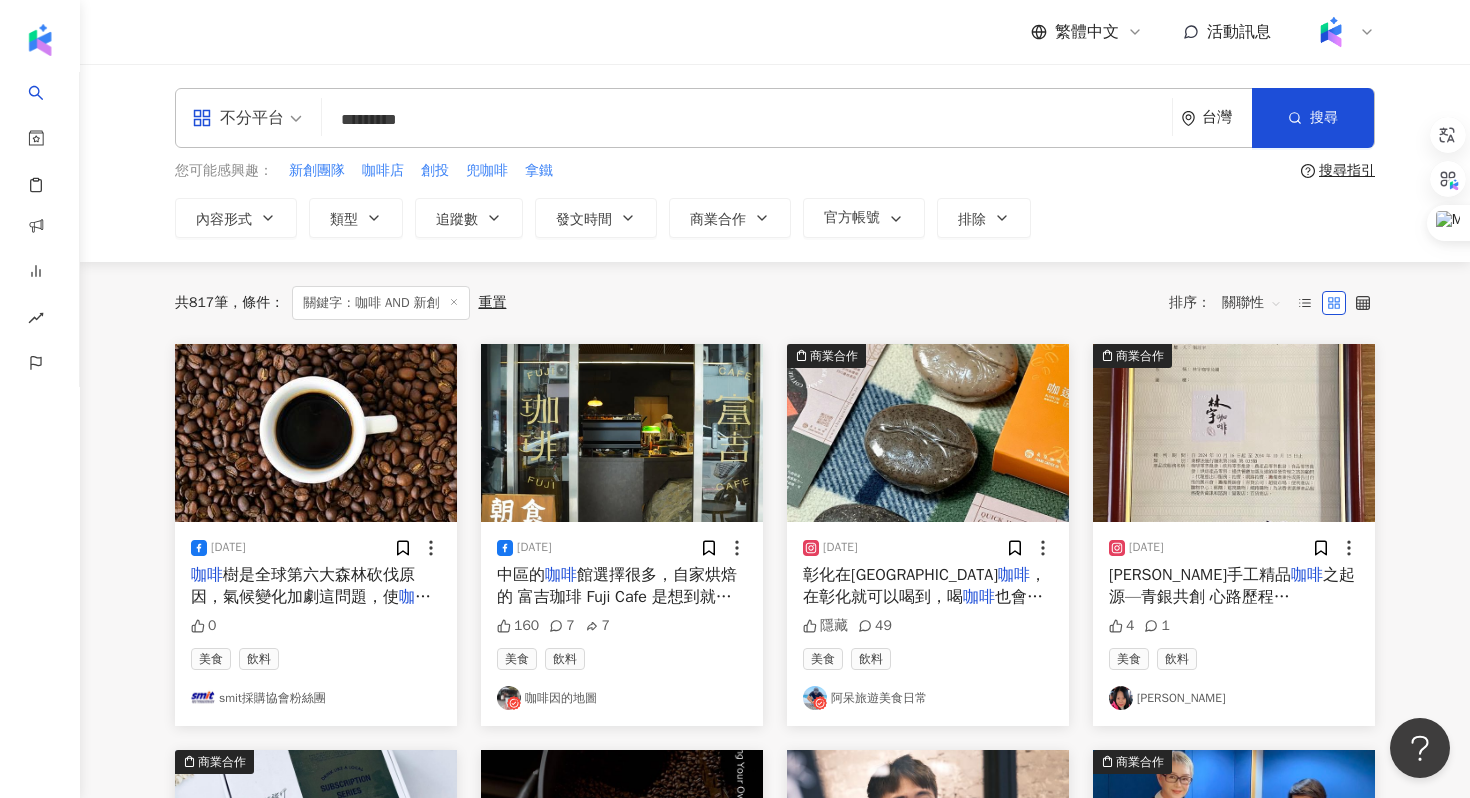 drag, startPoint x: 482, startPoint y: 112, endPoint x: 308, endPoint y: 112, distance: 174 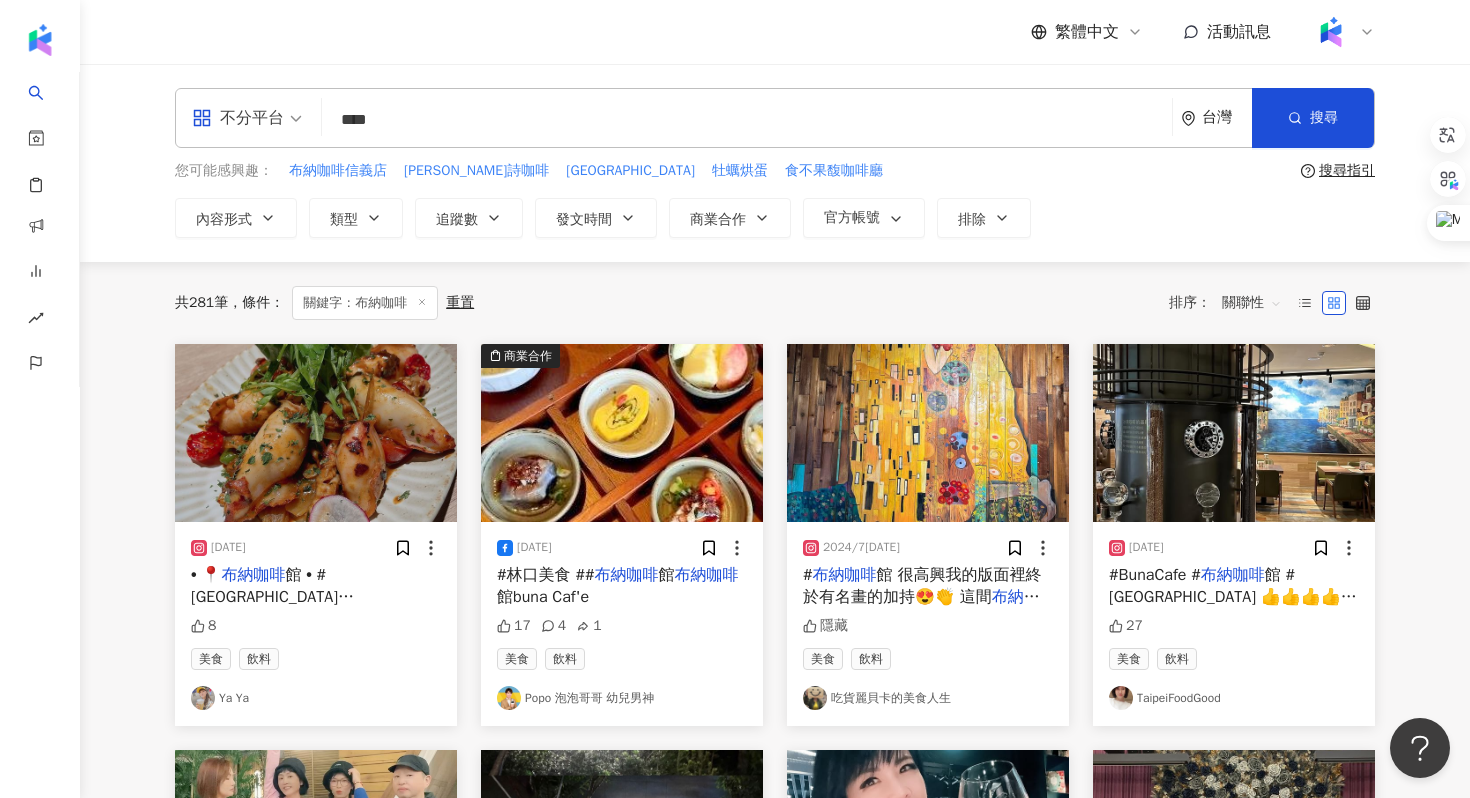 click on "關聯性" at bounding box center [1252, 303] 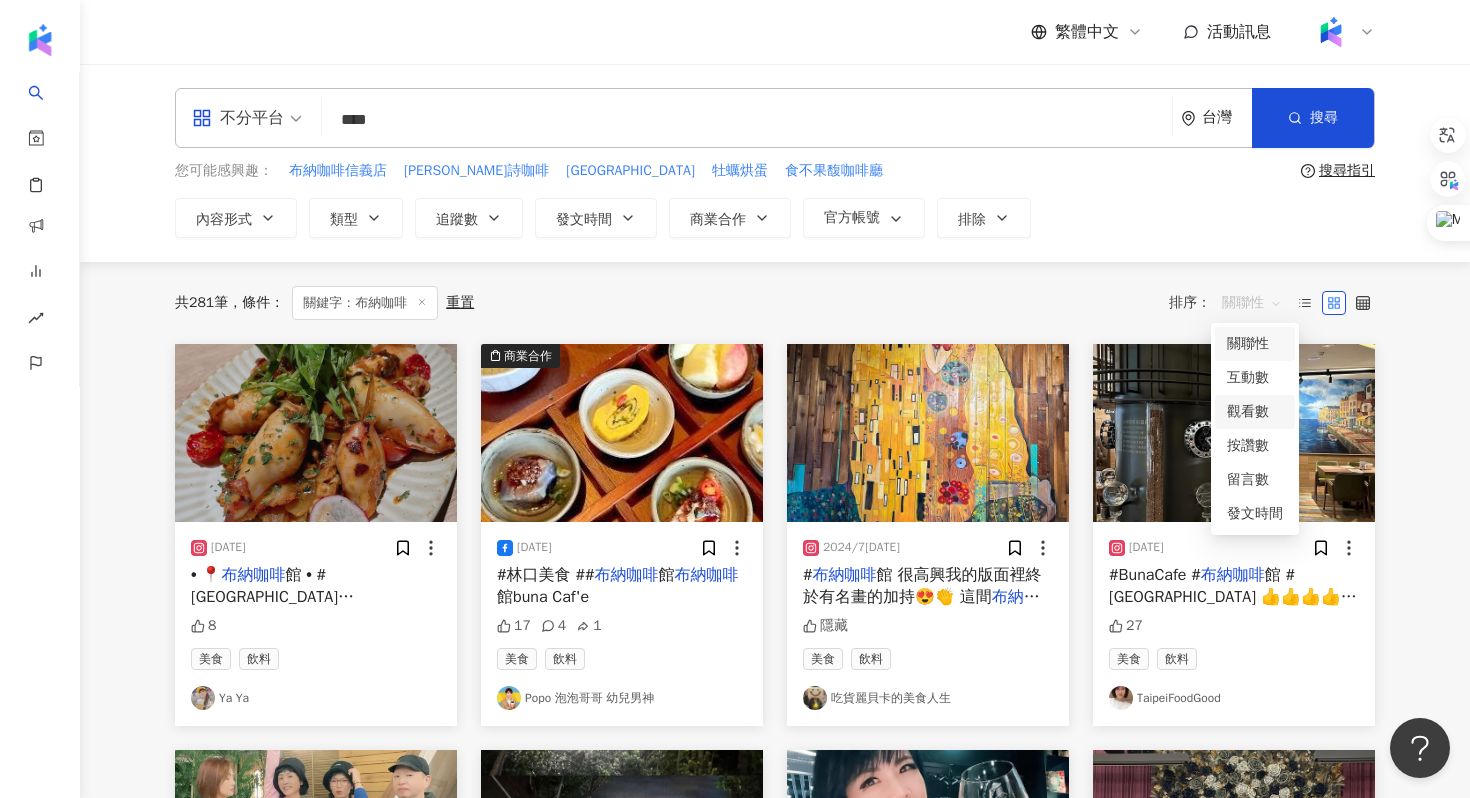 click on "觀看數" at bounding box center [1255, 412] 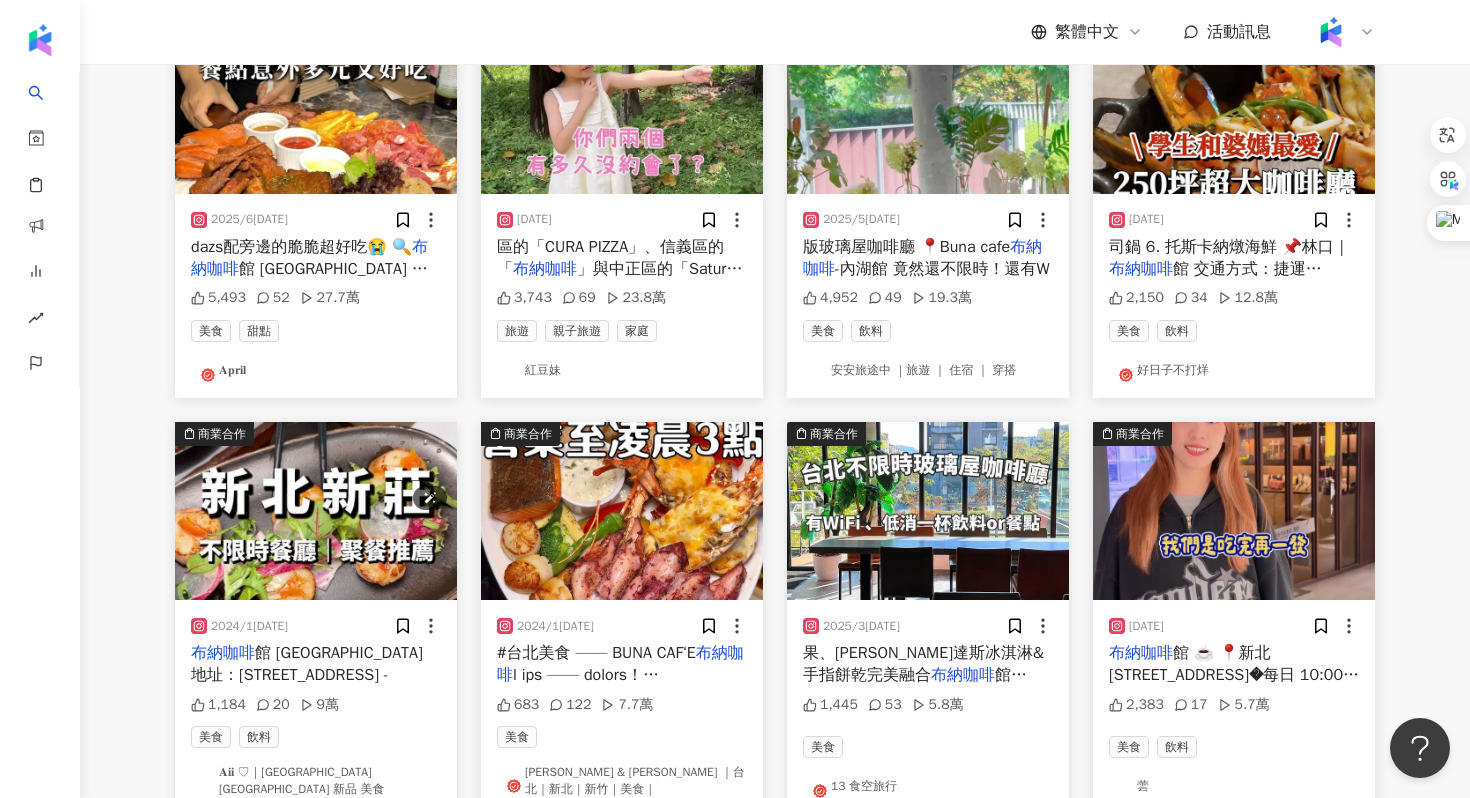 scroll, scrollTop: 0, scrollLeft: 0, axis: both 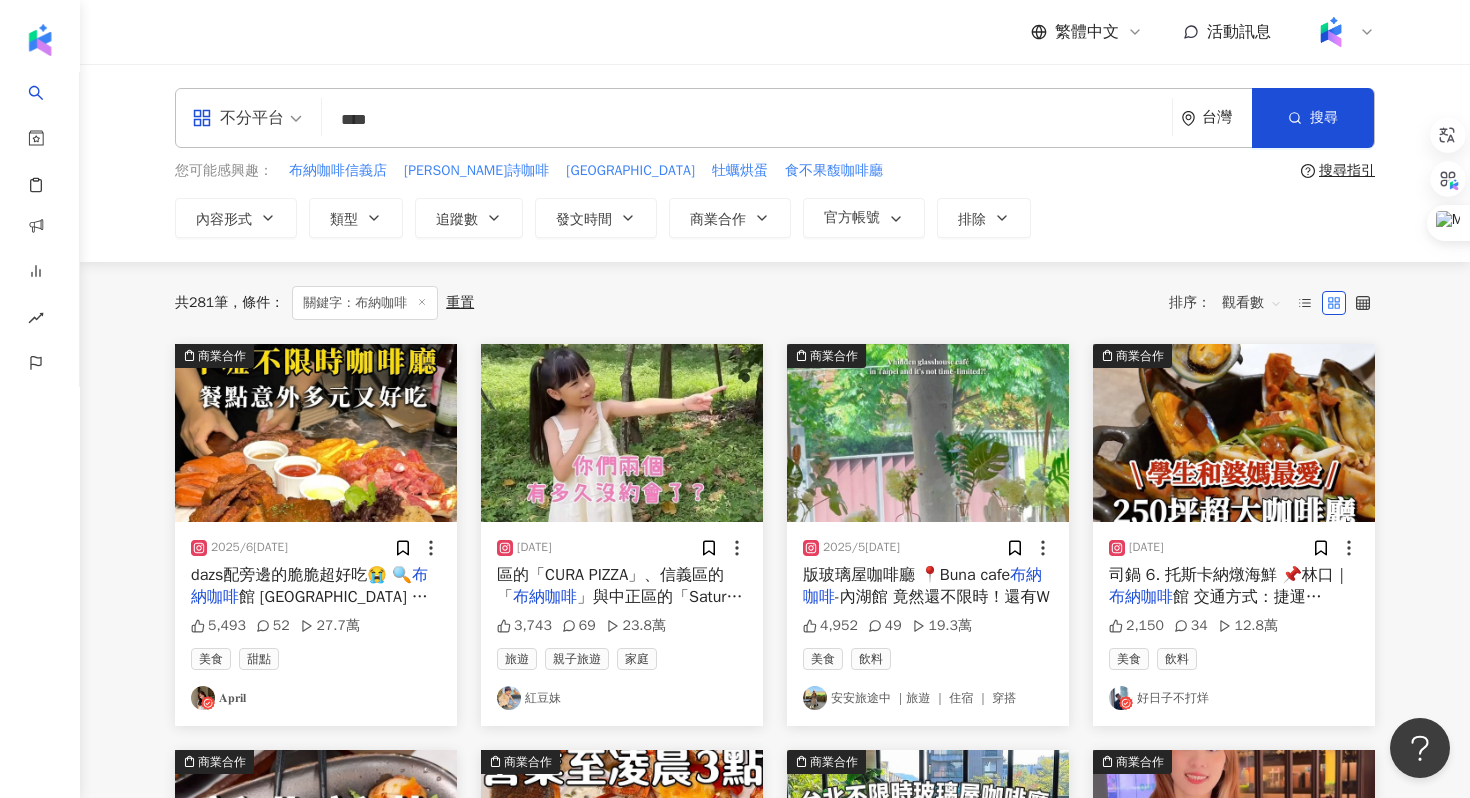click on "區的「CURA PIZZA」、信義區的「" at bounding box center (610, 586) 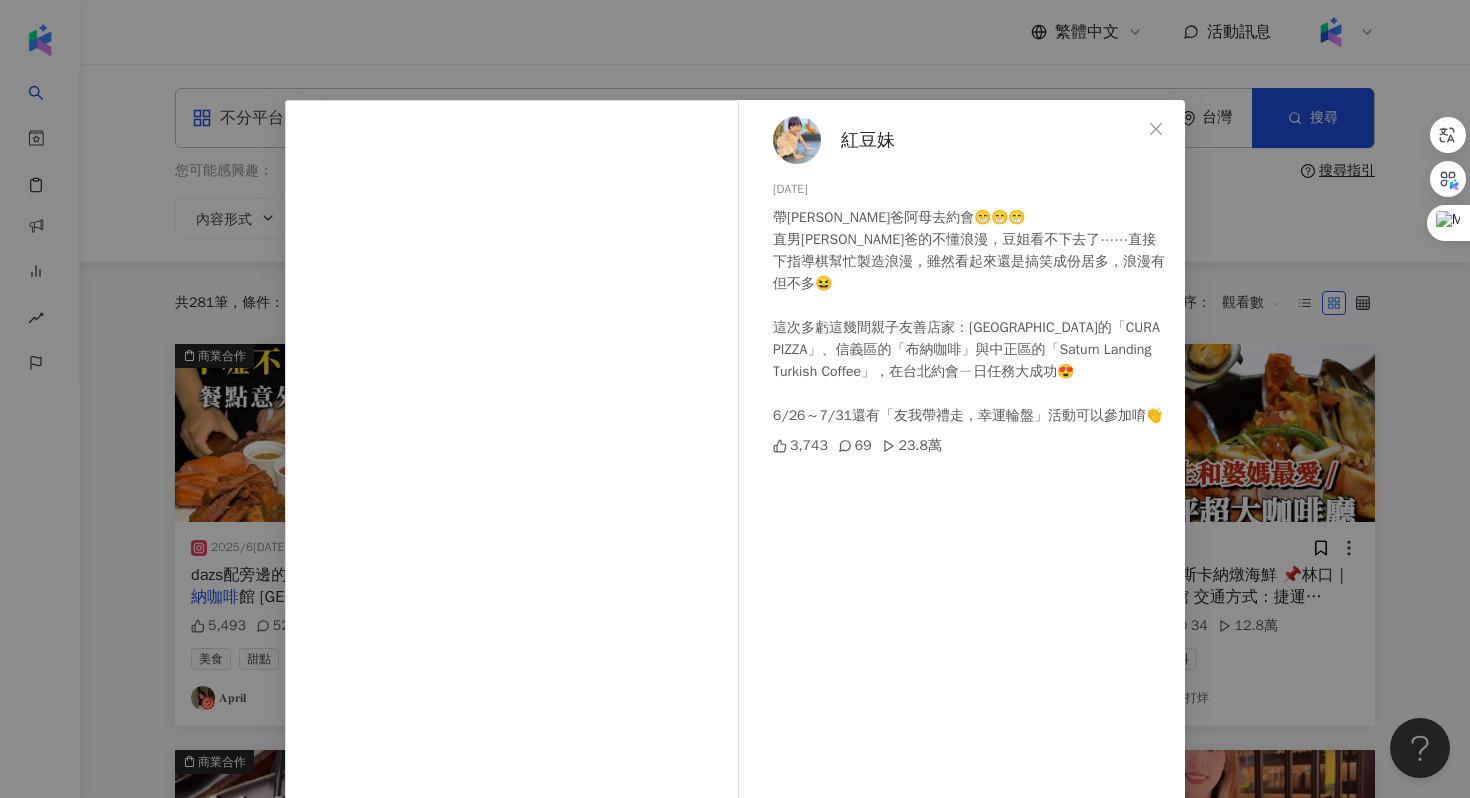 click on "紅豆妹 2025/6/26 帶阿爸阿母去約會😁😁😁
直男阿爸的不懂浪漫，豆姐看不下去了⋯⋯直接下指導棋幫忙製造浪漫，雖然看起來還是搞笑成份居多，浪漫有但不多😆
這次多虧這幾間親子友善店家：萬華區的「CURA PIZZA」、信義區的「布納咖啡」與中正區的「Saturn Landing Turkish Coffee」，在台北約會ㄧ日任務大成功😍
6/26～7/31還有「友我帶禮走，幸運輪盤」活動可以參加唷👏 3,743 69 23.8萬 查看原始貼文" at bounding box center [735, 399] 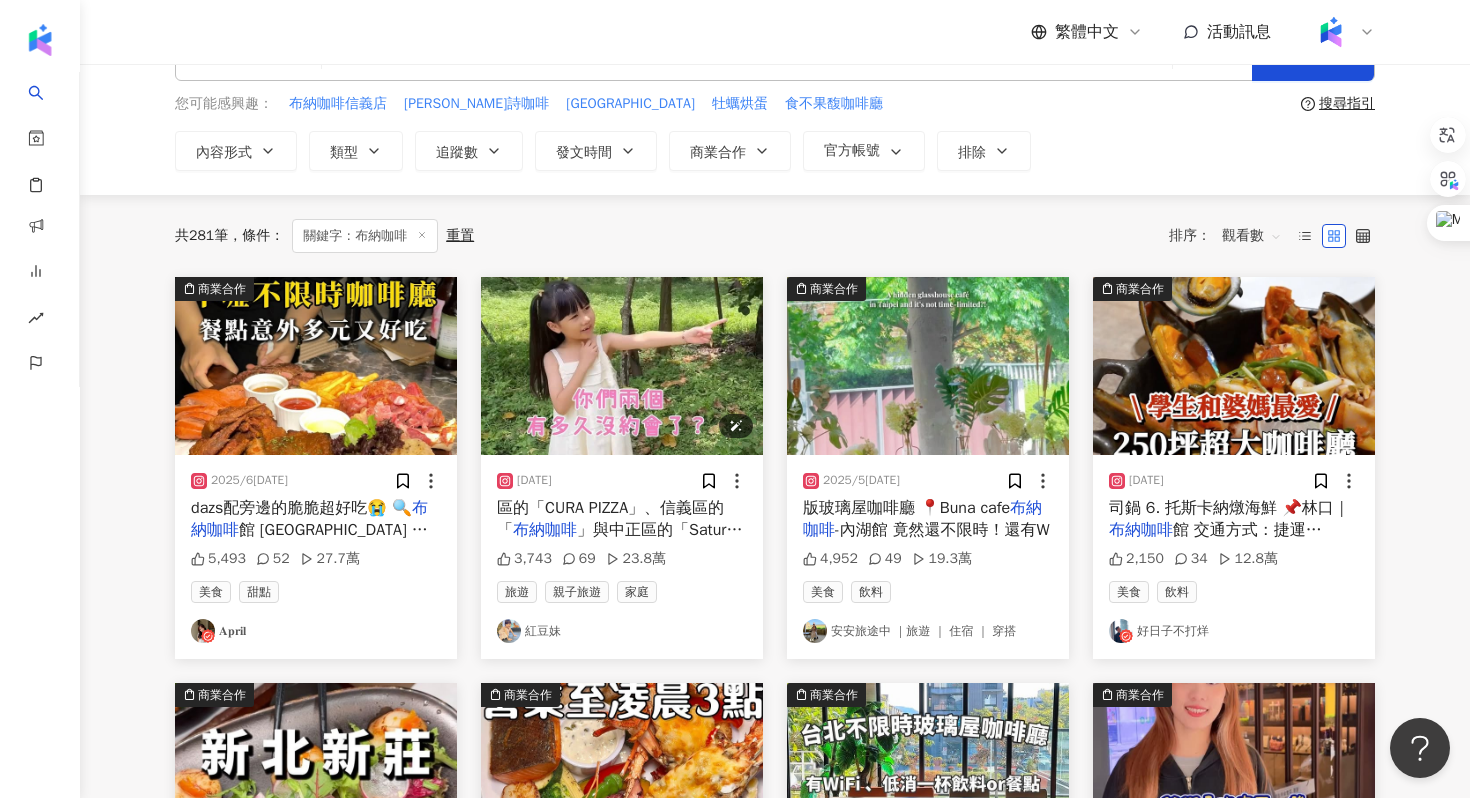 scroll, scrollTop: 72, scrollLeft: 0, axis: vertical 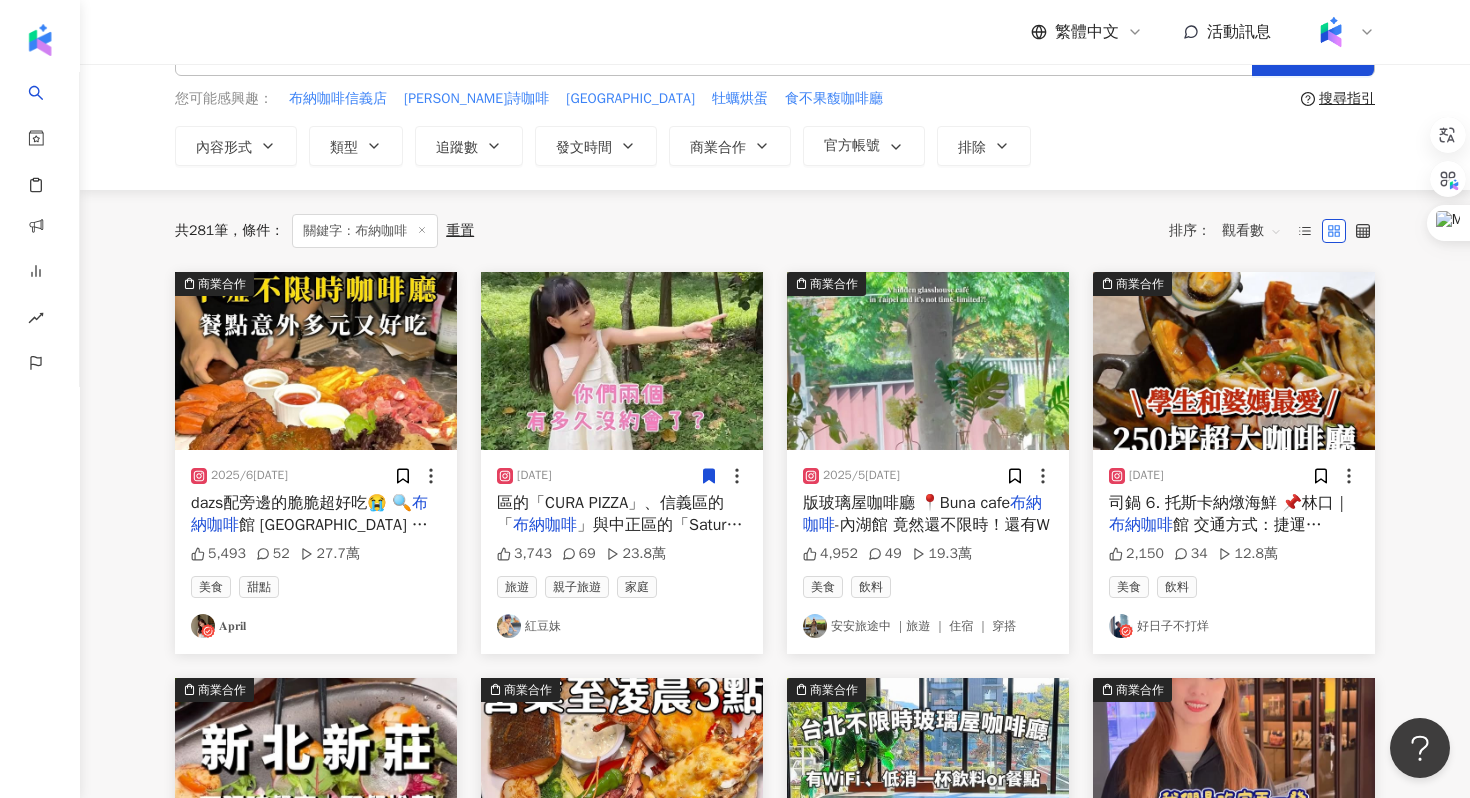 click on "-內湖館
竟然還不限時！還有W" at bounding box center (942, 525) 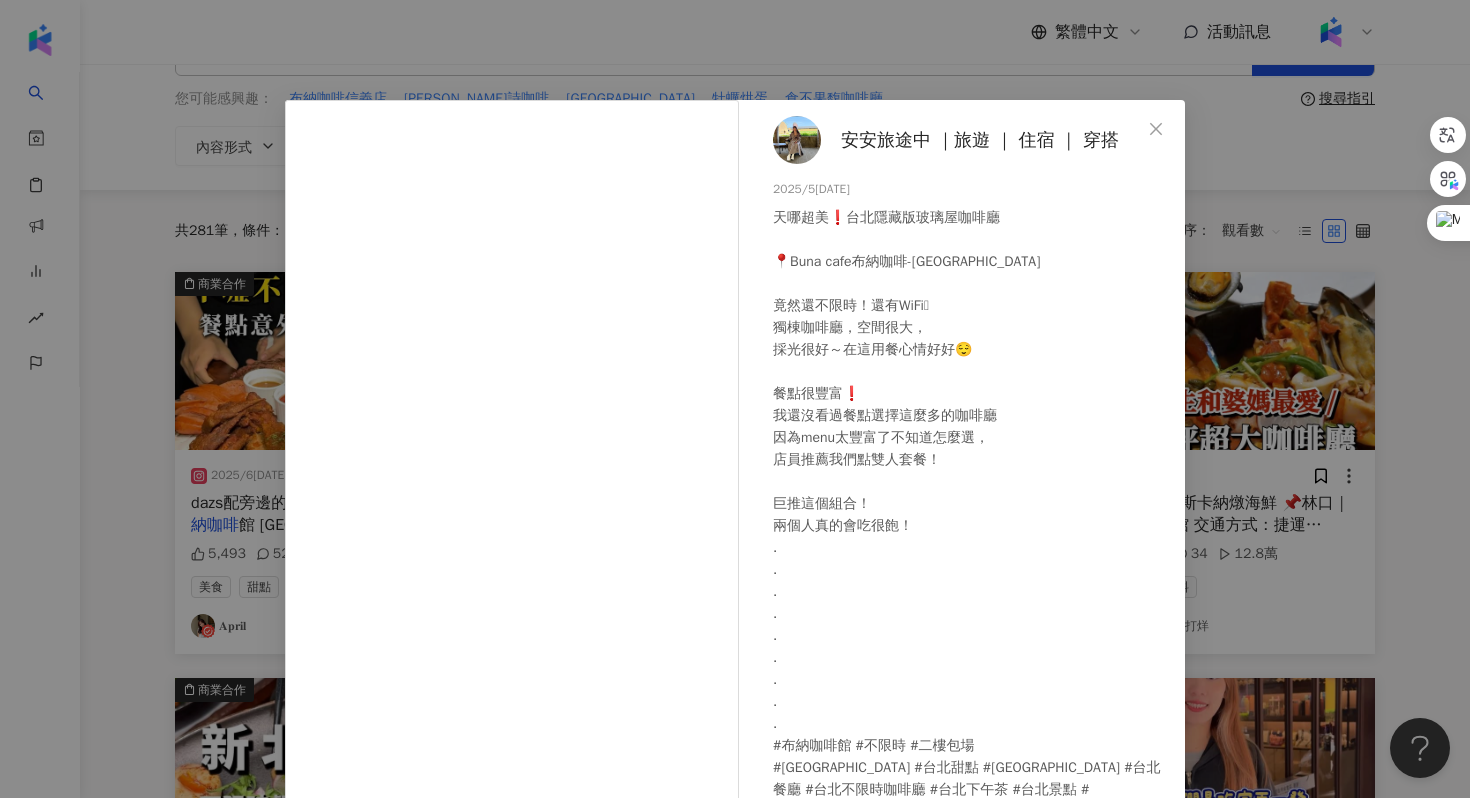 click on "安安旅途中    ｜旅遊 ｜ 住宿 ｜ 穿搭 2025/5/1 天哪超美❗️台北隱藏版玻璃屋咖啡廳
📍Buna cafe布納咖啡-內湖館
竟然還不限時！還有WiFi🛜
獨棟咖啡廳，空間很大，
採光很好～在這用餐心情好好😌
餐點很豐富❗️
我還沒看過餐點選擇這麼多的咖啡廳
因為menu太豐富了不知道怎麼選，
店員推薦我們點雙人套餐！
巨推這個組合！
兩個人真的會吃很飽！
.
.
.
.
.
.
.
.
.
#布納咖啡館 #不限時 #二樓包場
#台北 #台北美食 #台北甜點 #台北咖啡廳 #台北餐廳 #台北不限時咖啡廳 #台北下午茶 #台北景點 #內湖 #內湖餐廳 #內湖美食 #內湖早午餐 4,952 49 19.3萬 查看原始貼文" at bounding box center [735, 399] 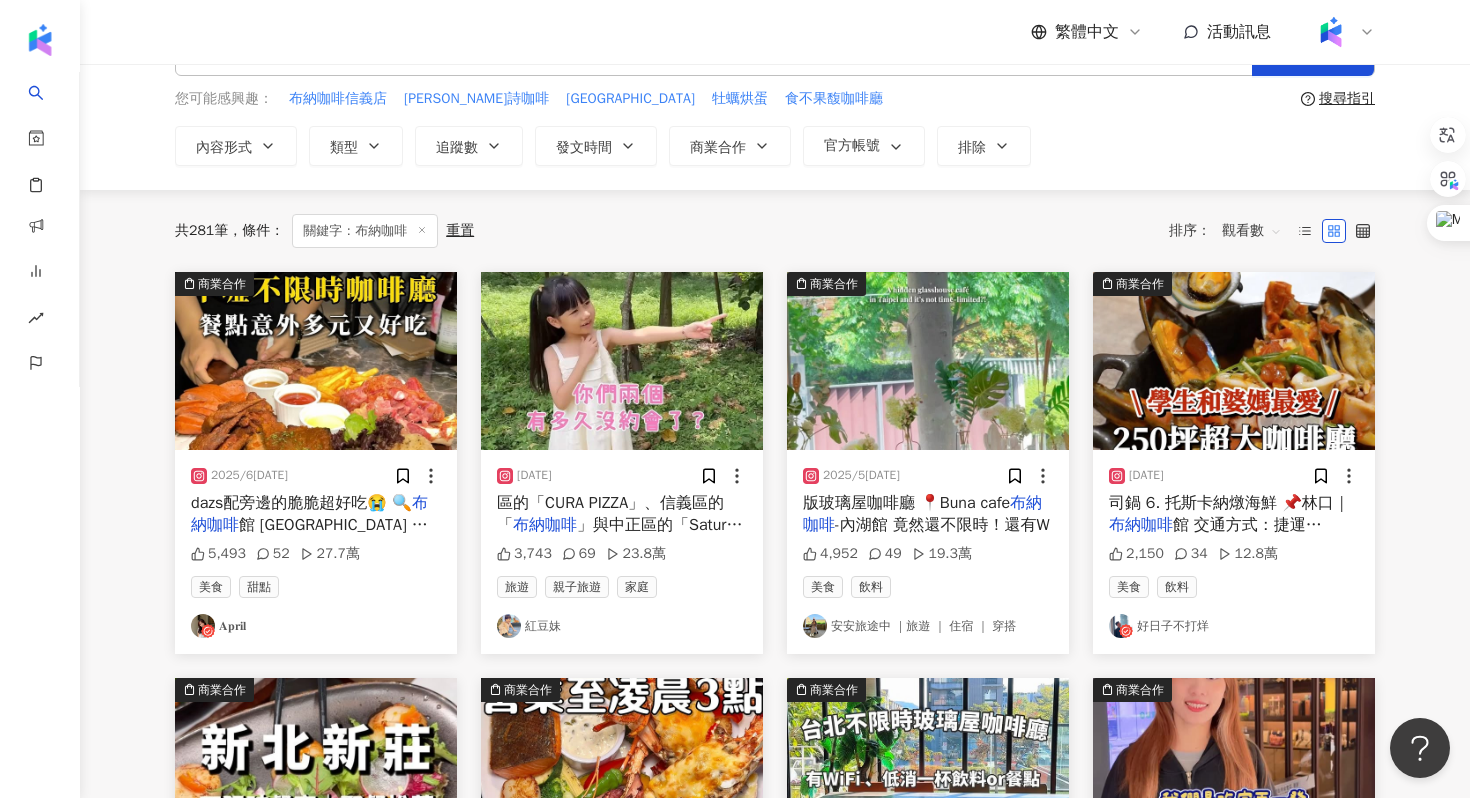 scroll, scrollTop: 0, scrollLeft: 0, axis: both 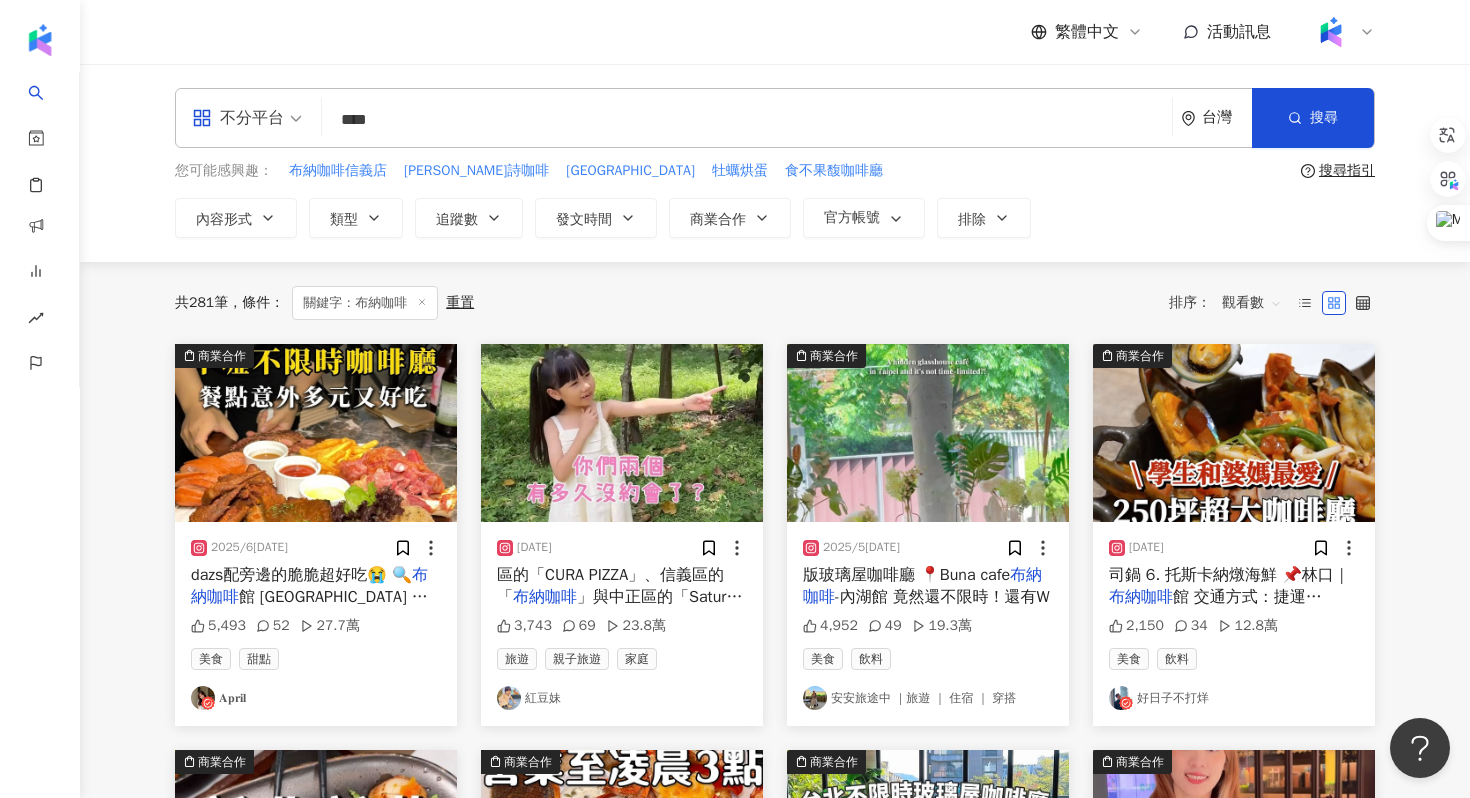 drag, startPoint x: 425, startPoint y: 115, endPoint x: 328, endPoint y: 115, distance: 97 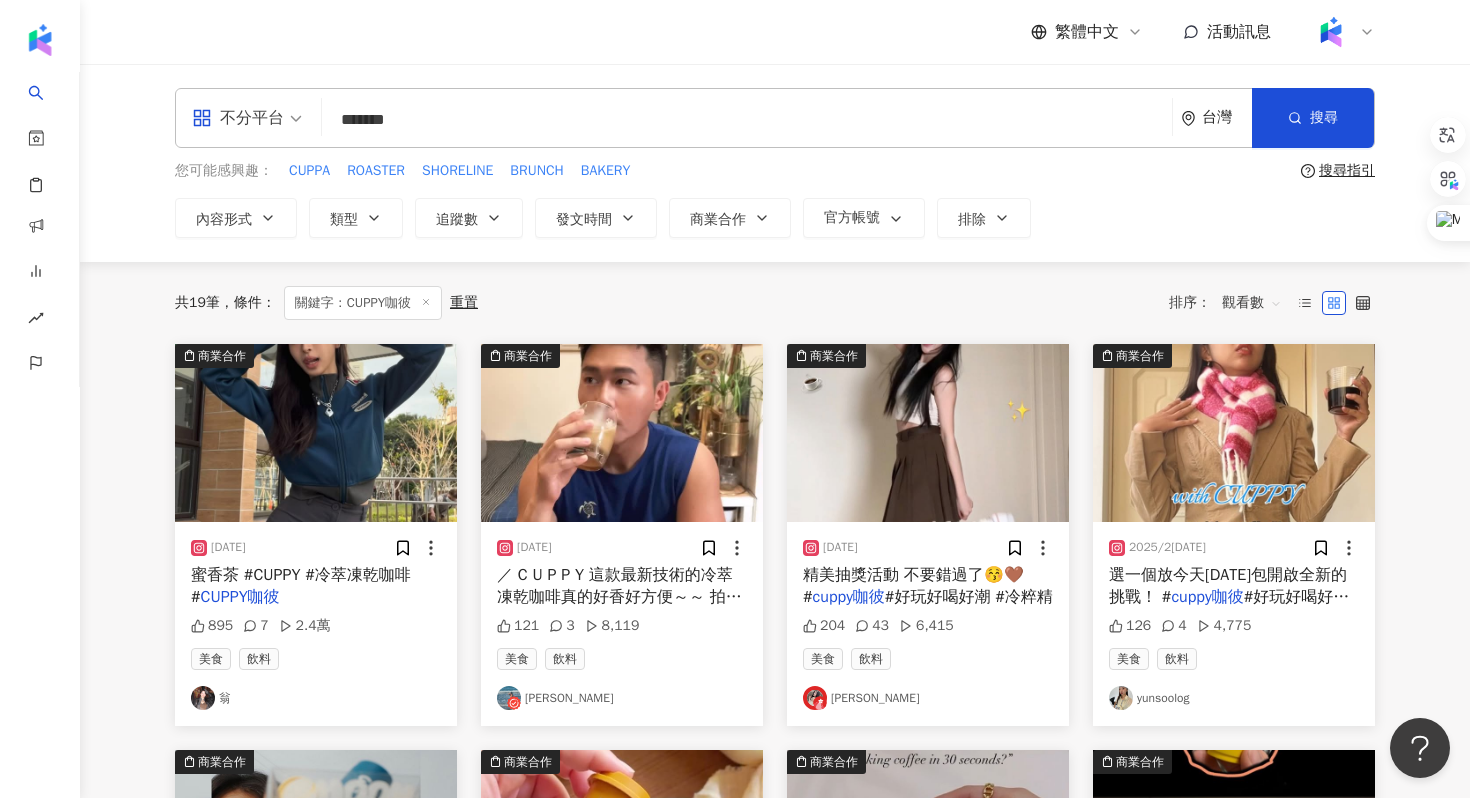 click on "蜜香茶
#CUPPY  #冷萃凍乾咖啡  #" at bounding box center (301, 586) 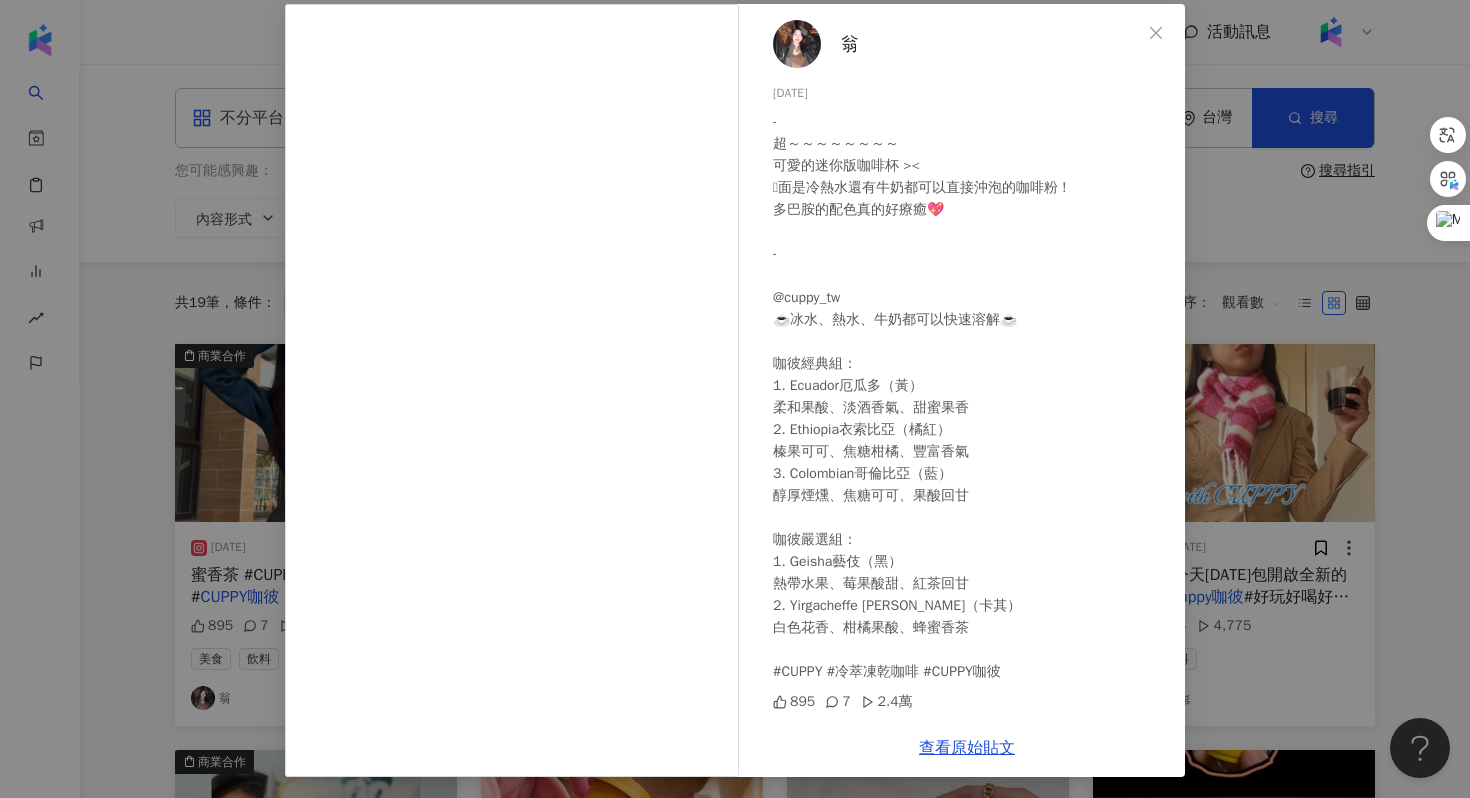 scroll, scrollTop: 99, scrollLeft: 0, axis: vertical 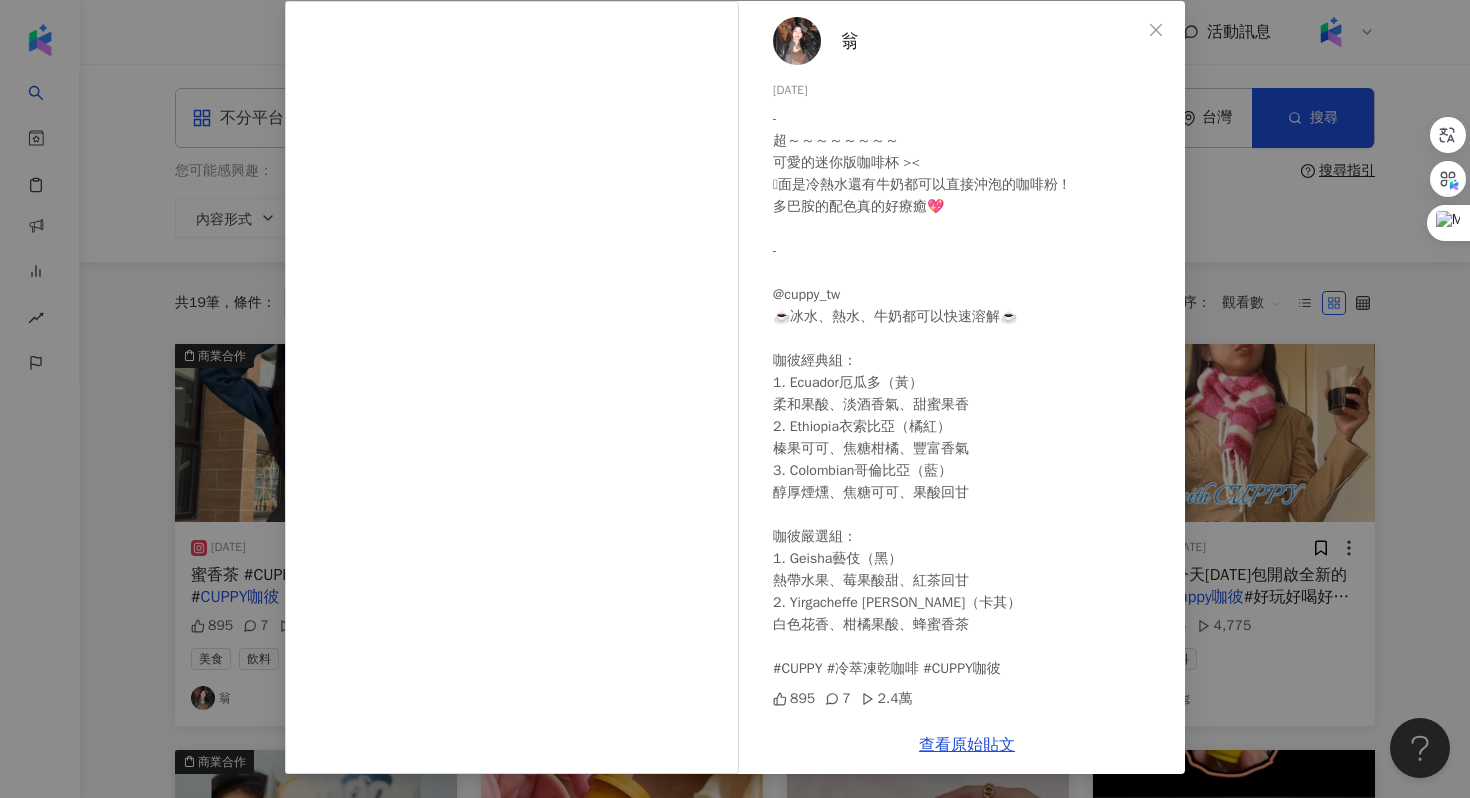 click on "翁 2025/1/30 -
超～～～～～～～～
可愛的迷你版咖啡杯 ><
𥚃面是冷熱水還有牛奶都可以直接沖泡的咖啡粉 !
多巴胺的配色真的好療癒💖
-
@cuppy_tw
☕️冰水、熱水、牛奶都可以快速溶解☕️
咖彼經典組：
1.  Ecuador厄瓜多（黃）
柔和果酸、淡酒香氣、甜蜜果香
2.  Ethiopia衣索比亞（橘紅）
榛果可可、焦糖柑橘、豐富香氣
3.  Colombian哥倫比亞（藍）
醇厚煙燻、焦糖可可、果酸回甘
咖彼嚴選組：
1.  Geisha藝伎（黑）
熱帶水果、莓果酸甜、紅茶回甘
2.  Yirgacheffe 耶加雪菲（卡其）
白色花香、柑橘果酸、蜂蜜香茶
#CUPPY  #冷萃凍乾咖啡  #CUPPY咖彼 895 7 2.4萬 查看原始貼文" at bounding box center (735, 399) 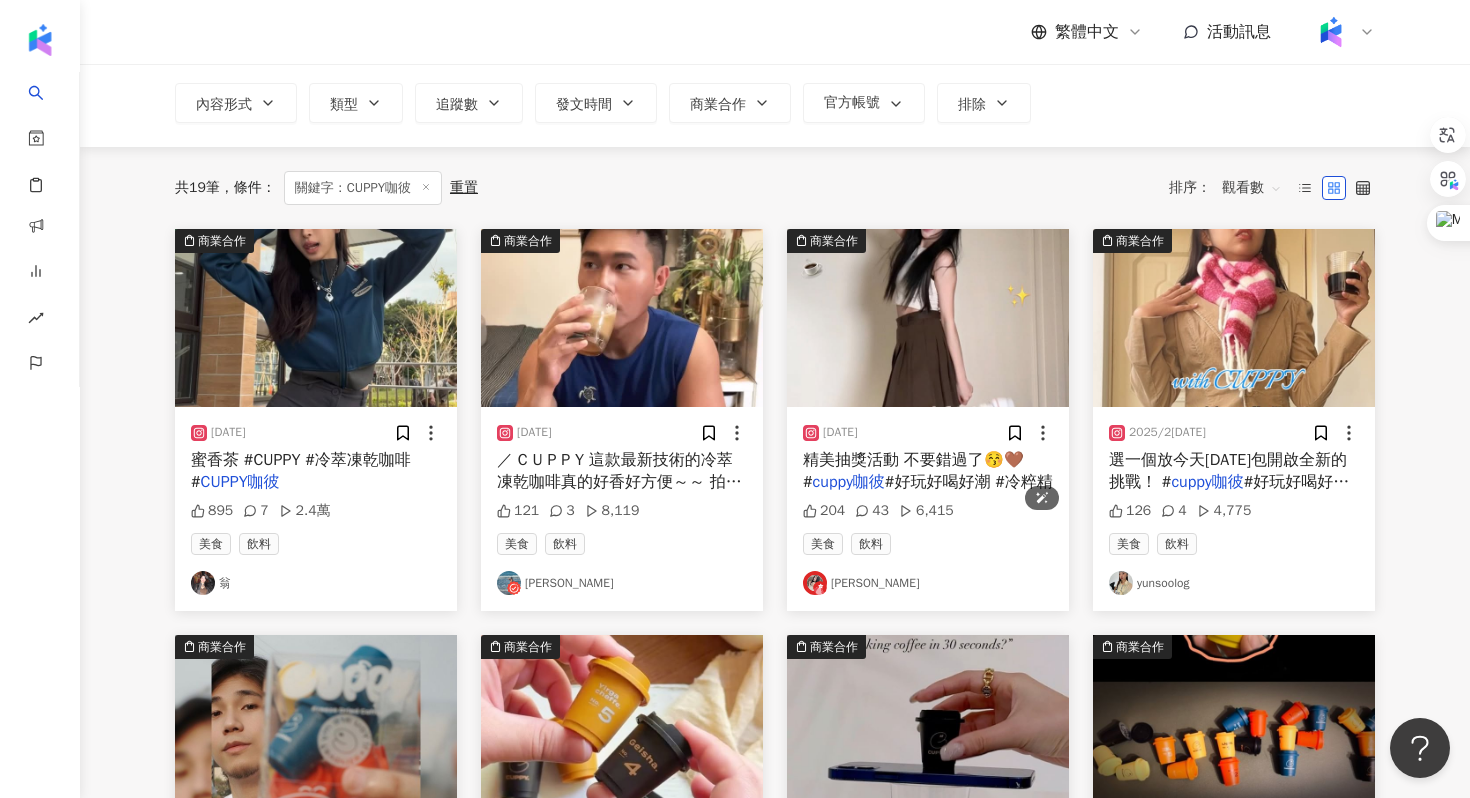 scroll, scrollTop: 150, scrollLeft: 0, axis: vertical 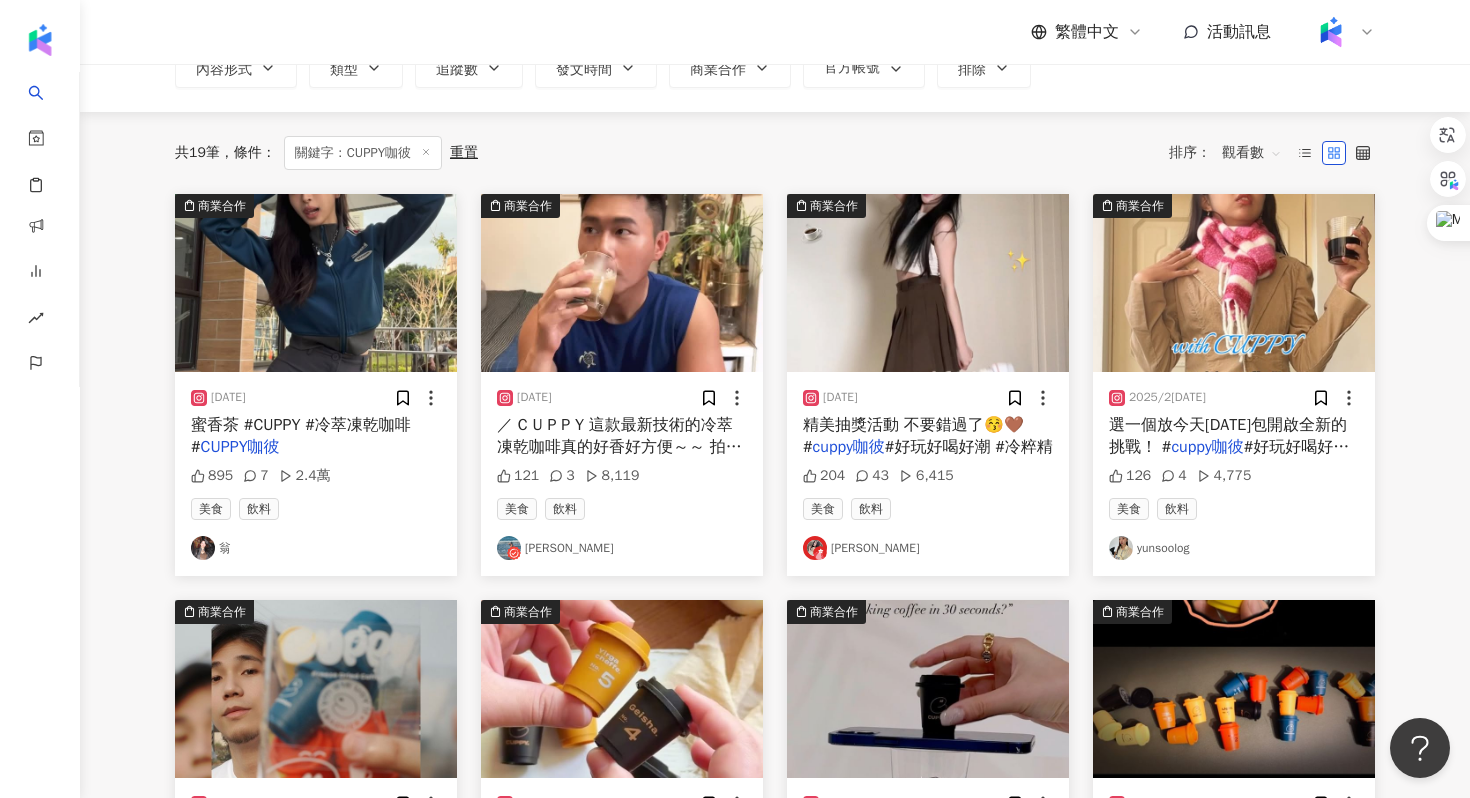 click on "精美抽獎活動
不要錯過了😚🤎
#" at bounding box center (918, 436) 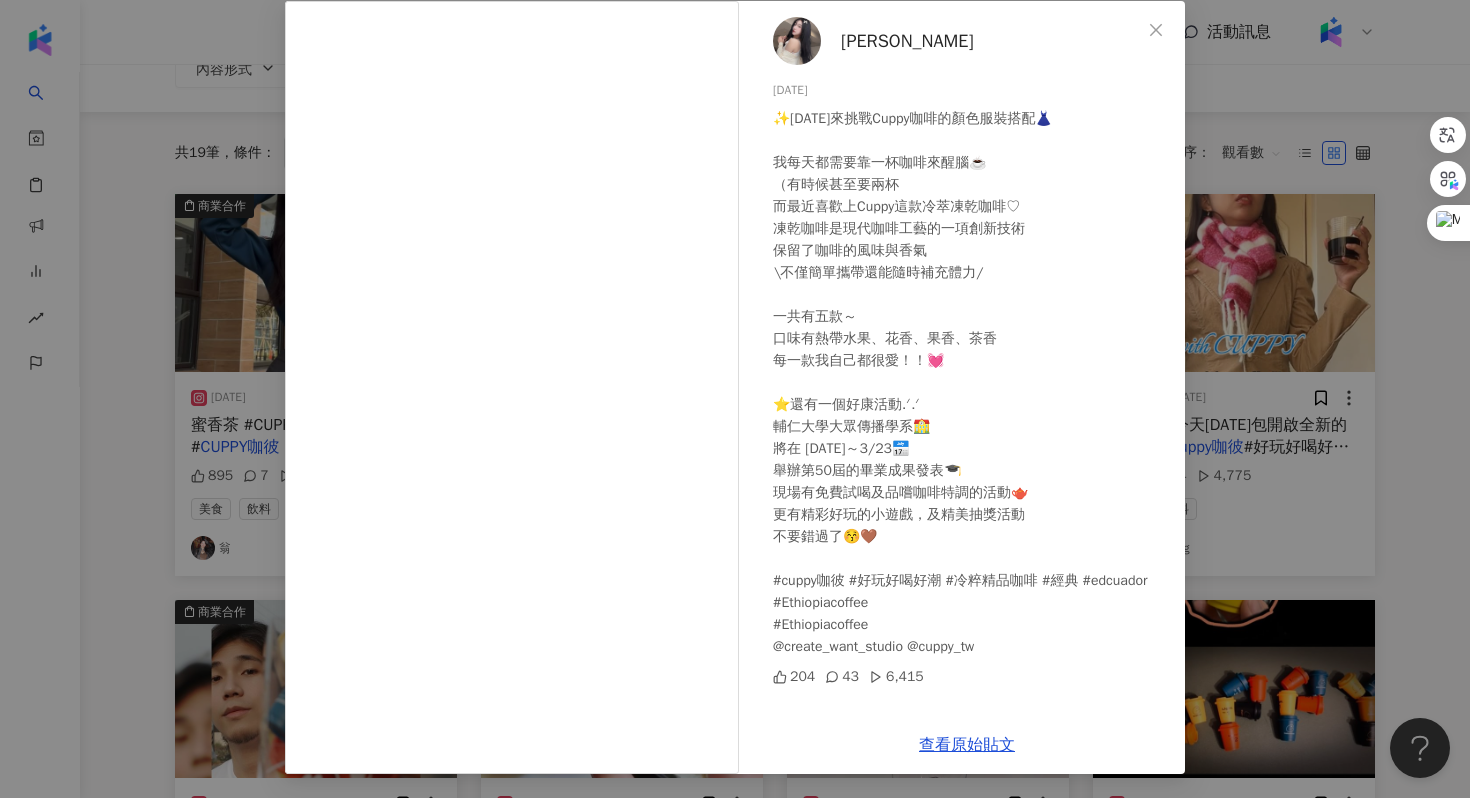 scroll, scrollTop: 98, scrollLeft: 0, axis: vertical 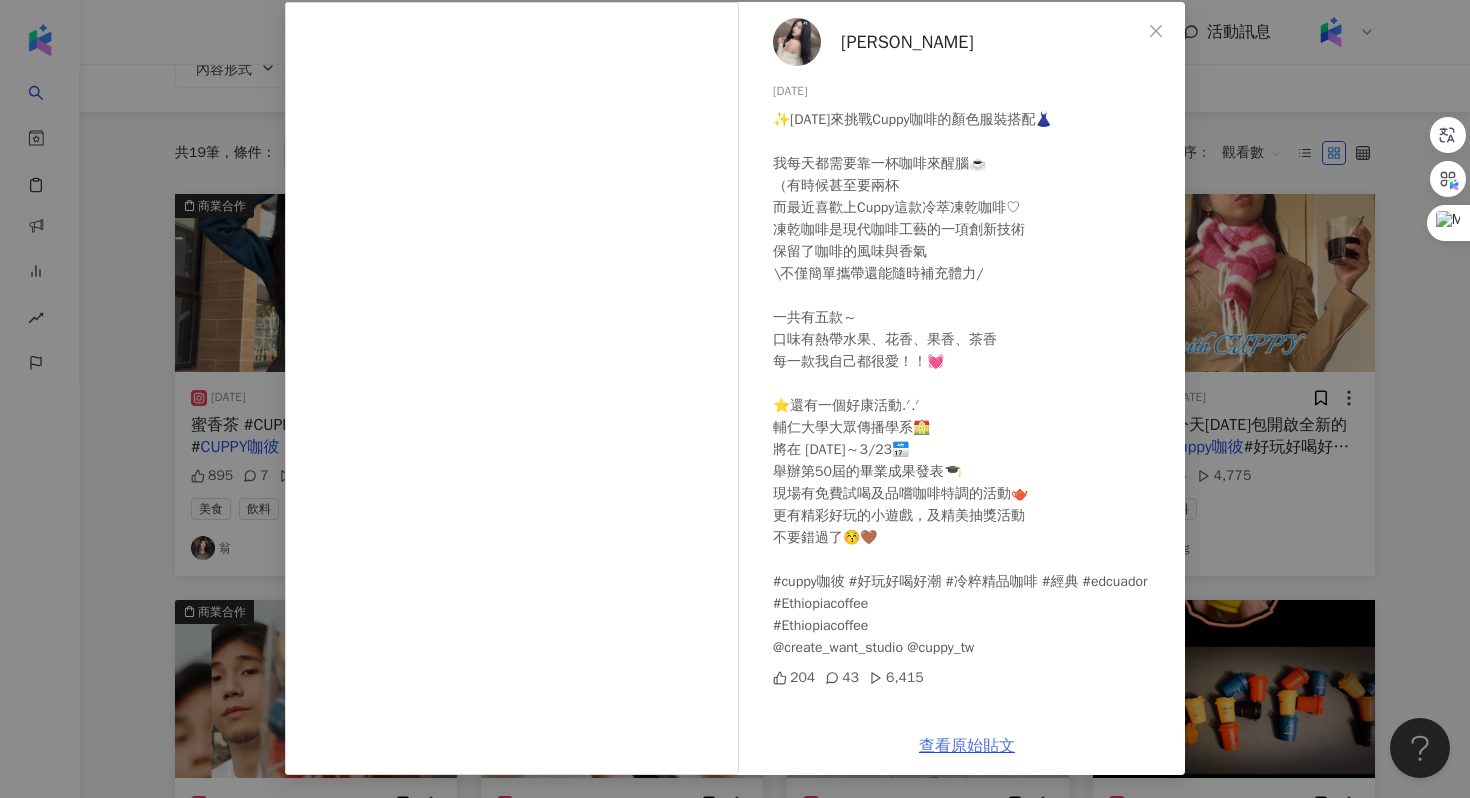 click on "查看原始貼文" at bounding box center [967, 746] 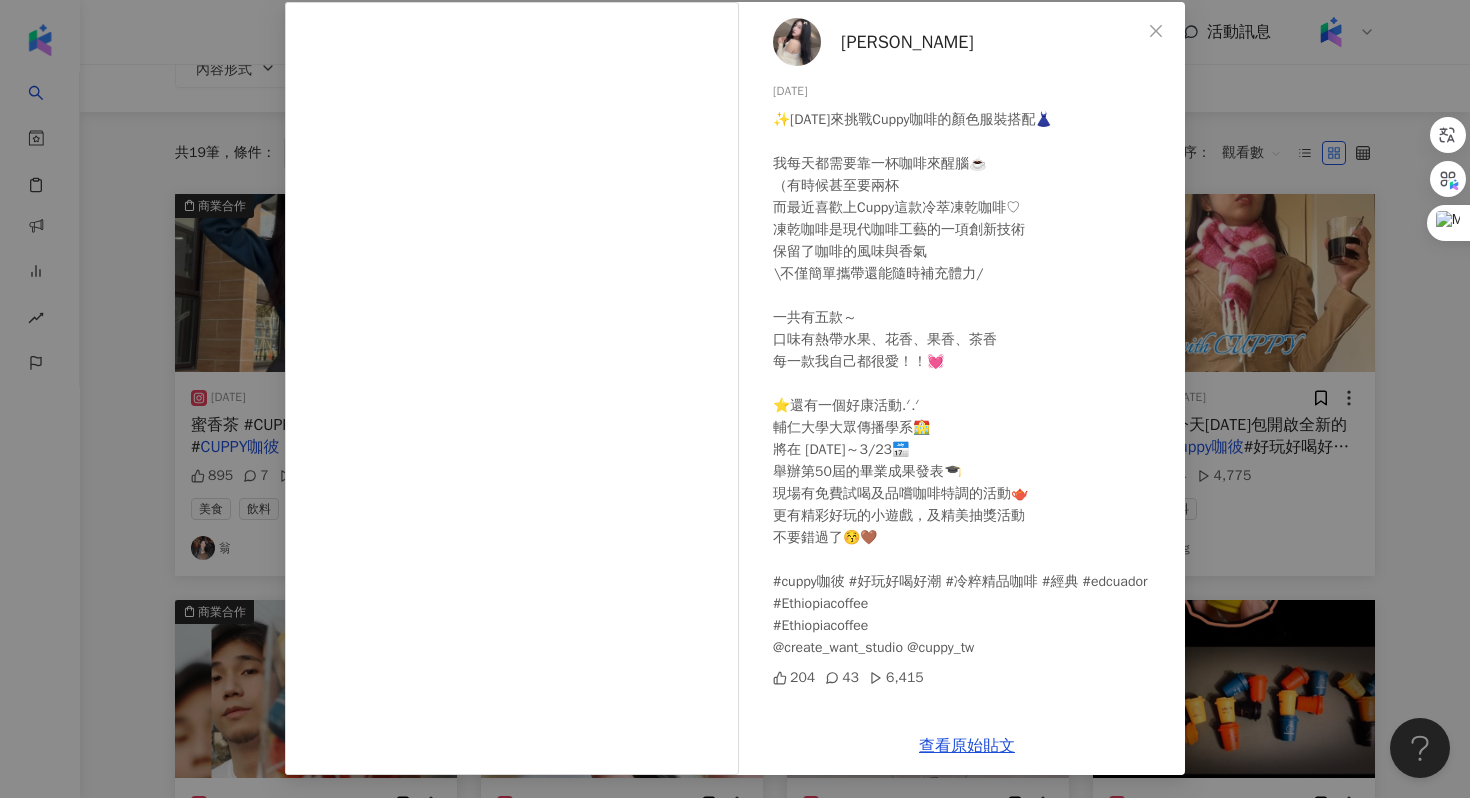 click on "田欣 2025/3/7 ✨今天來挑戰Cuppy咖啡的顏色服裝搭配👗
我每天都需要靠一杯咖啡來醒腦☕️
（有時候甚至要兩杯
而最近喜歡上Cuppy這款冷萃凍乾咖啡♡
凍乾咖啡是現代咖啡工藝的一項創新技術
保留了咖啡的風味與香氣
\不僅簡單攜帶還能隨時補充體力/
一共有五款～
口味有熱帶水果、花香、果香、茶香
每一款我自己都很愛！！💓
⭐️還有一個好康活動.ᐟ.ᐟ
輔仁大學大眾傳播學系🏫
將在 2025/3/21～3/23📅
舉辦第50屆的畢業成果發表🎓
現場有免費試喝及品嚐咖啡特調的活動🫖
更有精彩好玩的小遊戲，及精美抽獎活動
不要錯過了😚🤎
#cuppy咖彼 #好玩好喝好潮 #冷粹精品咖啡 #經典 #edcuador #Ethiopiacoffee
#Ethiopiacoffee
@create_want_studio @cuppy_tw 204 43 6,415 查看原始貼文" at bounding box center (735, 399) 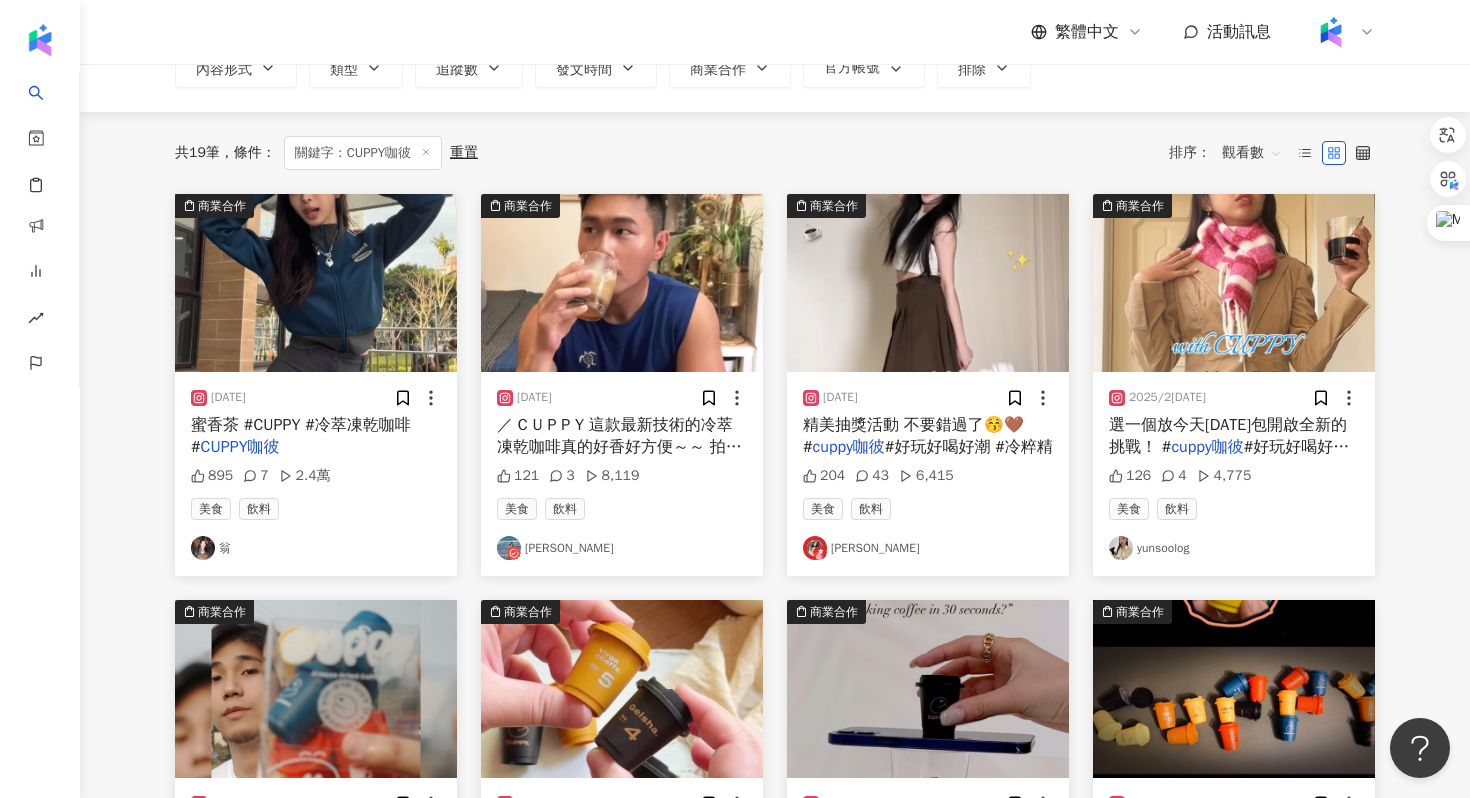click on "選一個放今天的包包開啟全新的挑戰！
#" at bounding box center (1228, 436) 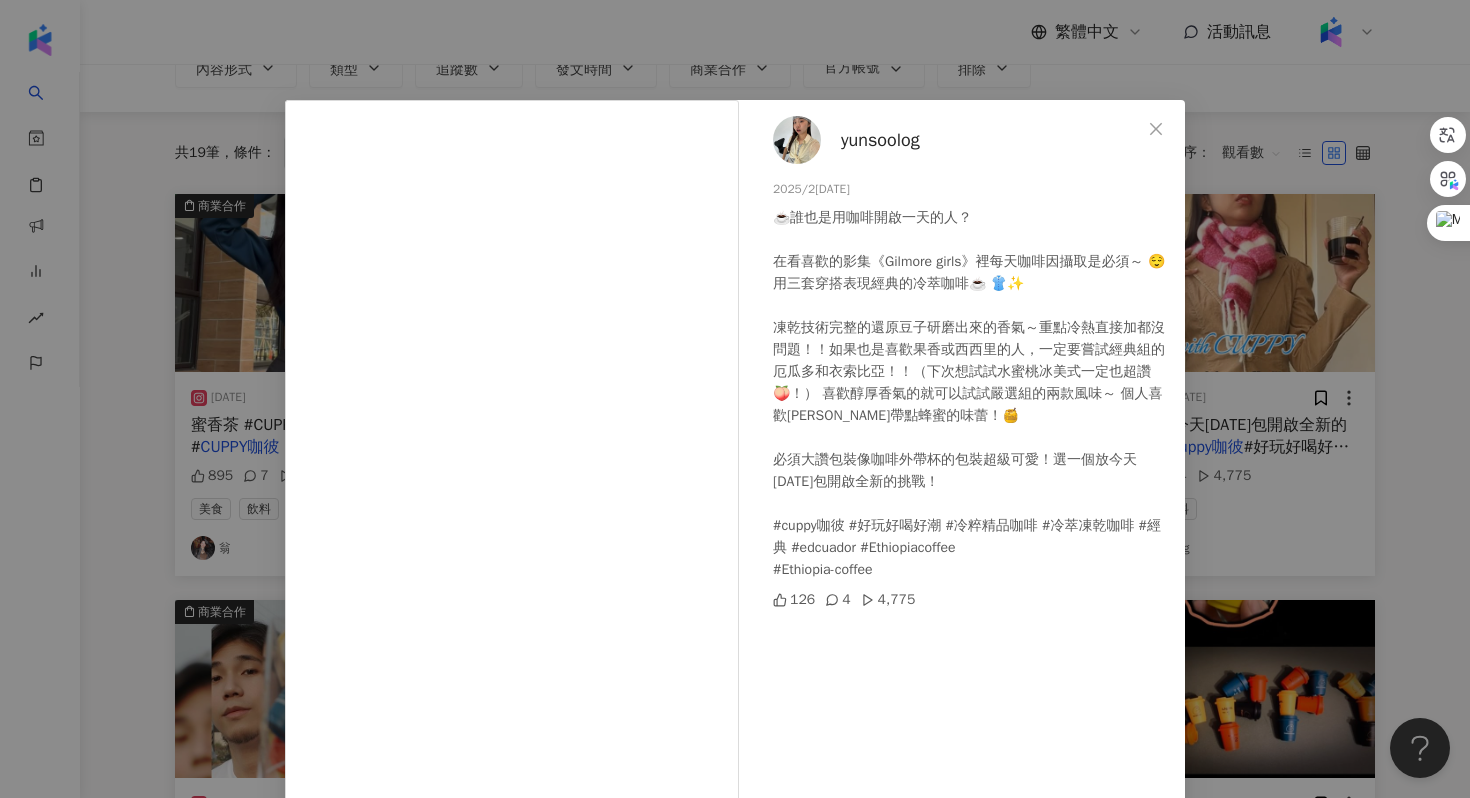 scroll, scrollTop: 99, scrollLeft: 0, axis: vertical 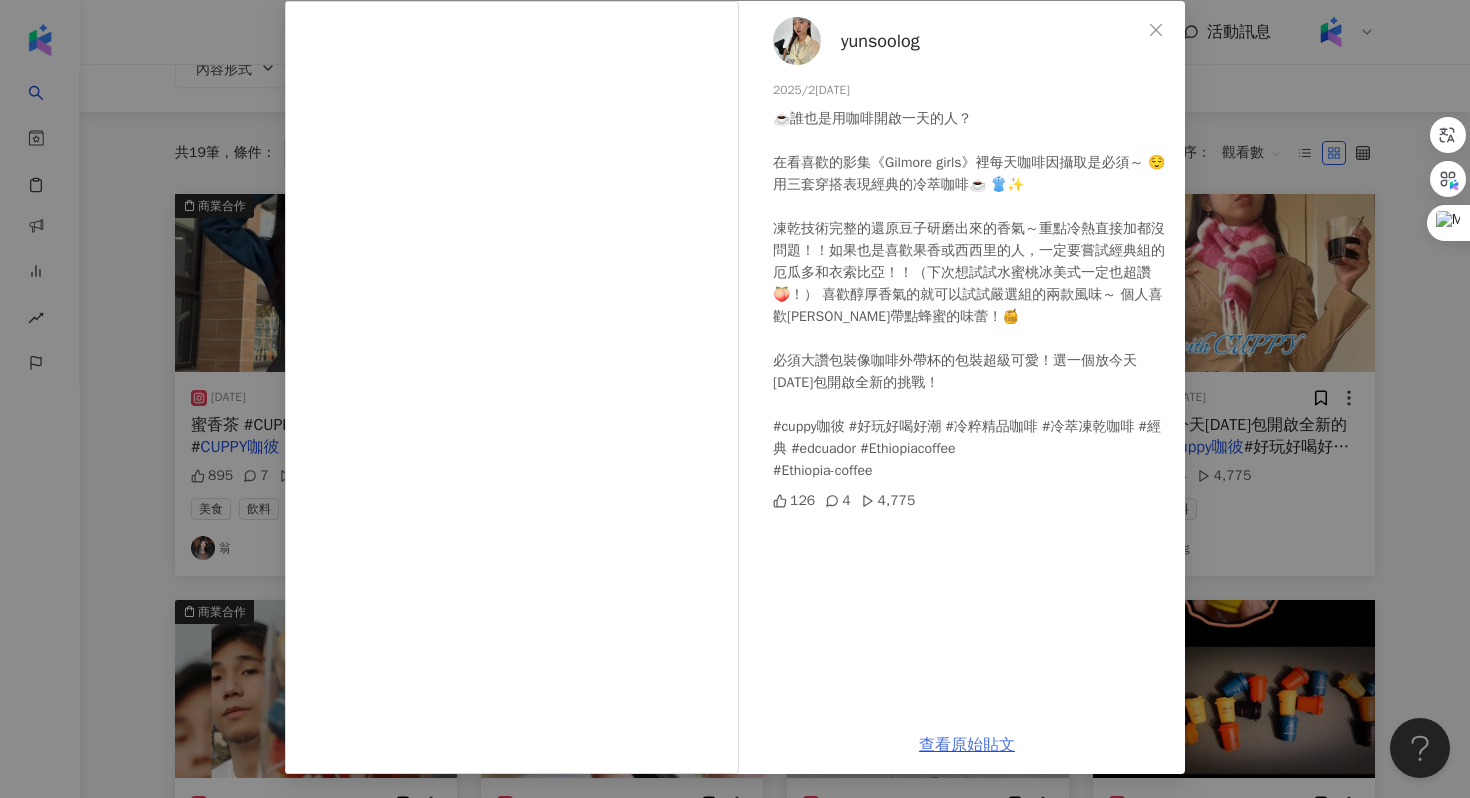 click on "查看原始貼文" at bounding box center [967, 745] 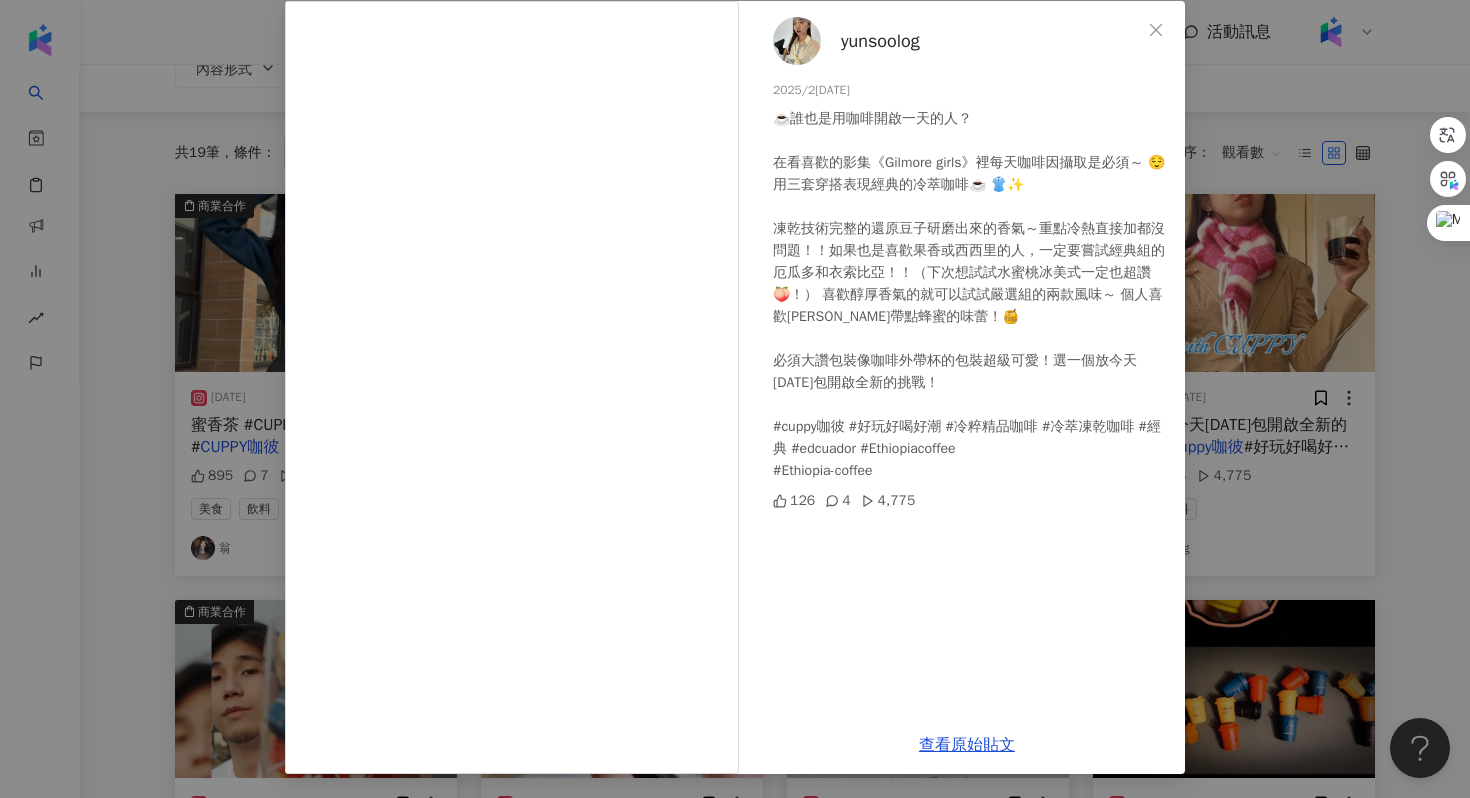 click on "yunsoolog 2025/2/4 ☕️誰也是用咖啡開啟一天的人？
在看喜歡的影集《Gilmore girls》裡每天咖啡因攝取是必須～ 😌用三套穿搭表現經典的冷萃咖啡☕️ 👚✨
凍乾技術完整的還原豆子研磨出來的香氣～重點冷熱直接加都沒問題！！如果也是喜歡果香或西西里的人，一定要嘗試經典組的厄瓜多和衣索比亞！！（下次想試試水蜜桃冰美式一定也超讚🍑！） 喜歡醇厚香氣的就可以試試嚴選組的兩款風味～ 個人喜歡耶加雪菲帶點蜂蜜的味蕾！🍯
必須大讚包裝像咖啡外帶杯的包裝超級可愛！選一個放今天的包包開啟全新的挑戰！
#cuppy咖彼 #好玩好喝好潮 #冷粹精品咖啡 #冷萃凍乾咖啡 #經典 #edcuador #Ethiopiacoffee
#Ethiopia-coffee 126 4 4,775 查看原始貼文" at bounding box center (735, 399) 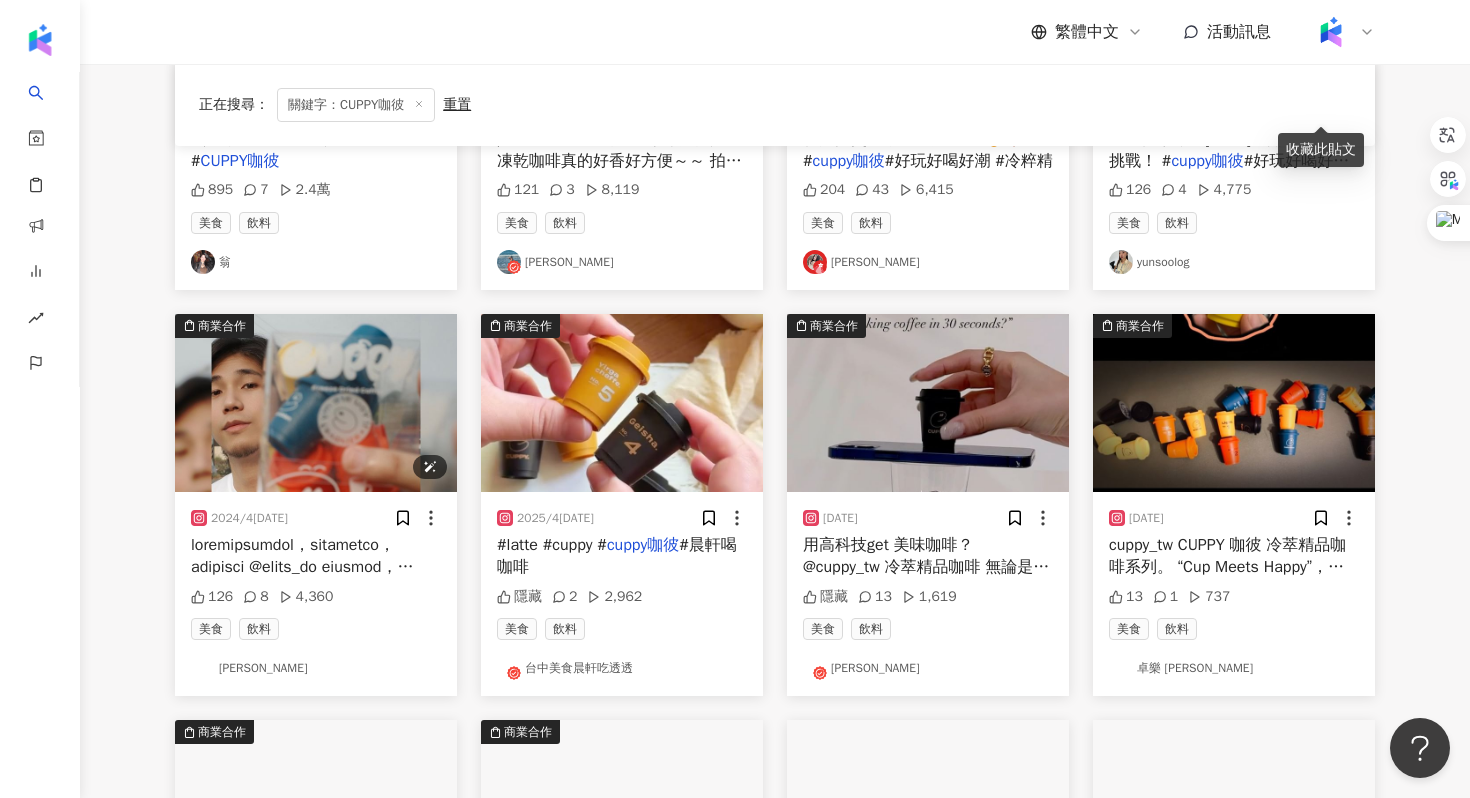 scroll, scrollTop: 437, scrollLeft: 0, axis: vertical 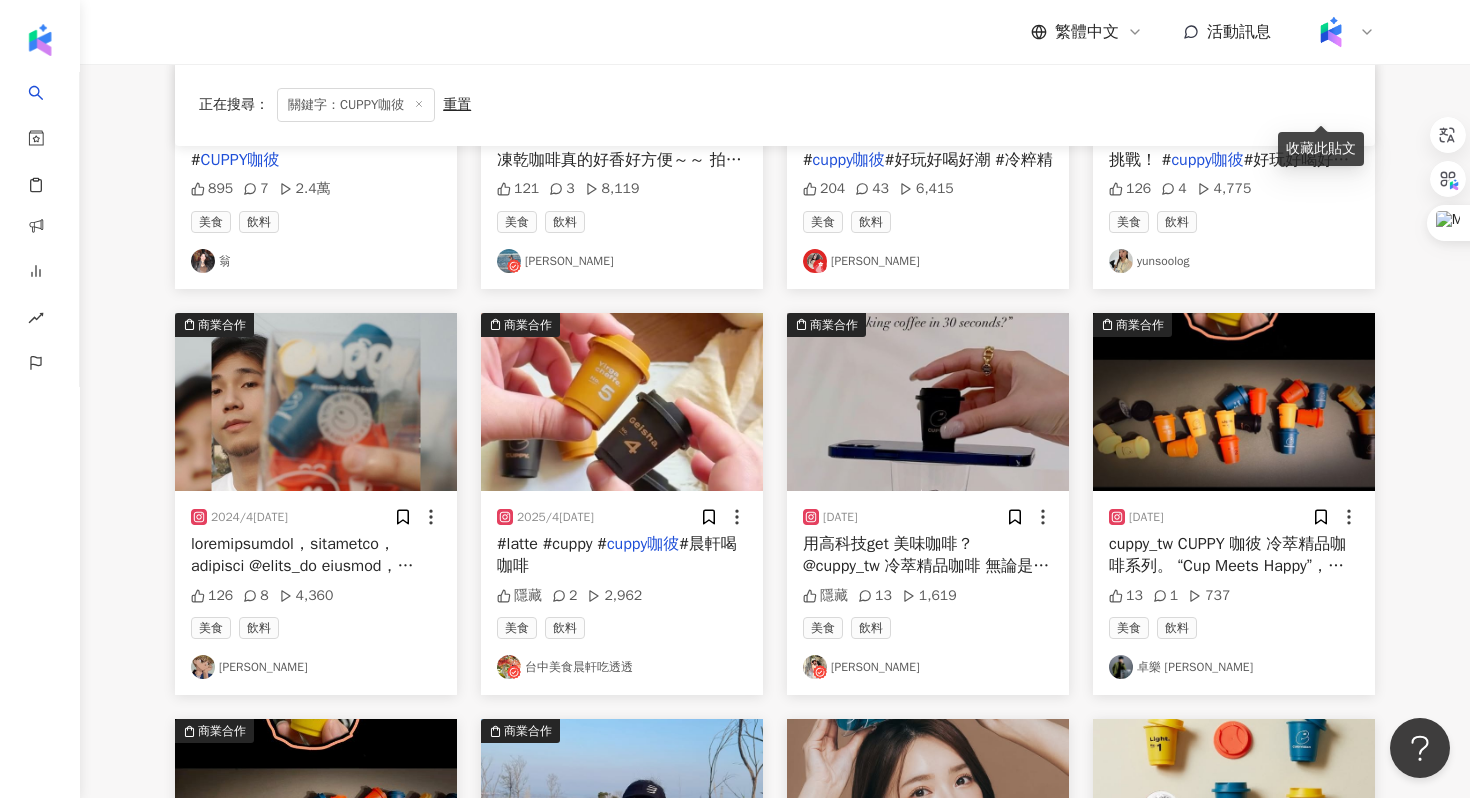 click on "用高科技get 美味咖啡？
@cuppy_tw 冷萃精品咖啡
無論是冷熱水、氣泡水、牛奶或燕麥奶都能夠直接倒入。
品牌採用冰滴冷萃技術鎖住咖啡香氣，並用凍乾科技將咖啡液製成晶體粉，全面鎖住咖啡原香。
只要給Cuppy 30秒，讓你到無論上山下海都能即刻享用層次感十足的黑咖啡！
「CUPPY 咖彼」
一起來杯咖啡吧
1.追蹤 @cuppy_tw
2.點贊此貼文並留言 我想和 @兩個朋友 一起體驗CUPPY (不限次數）
3. 抽獎到 5/26 12:00
#CUPPY #凍乾咖啡 #三步cuppyshot #咖彼" at bounding box center [926, 689] 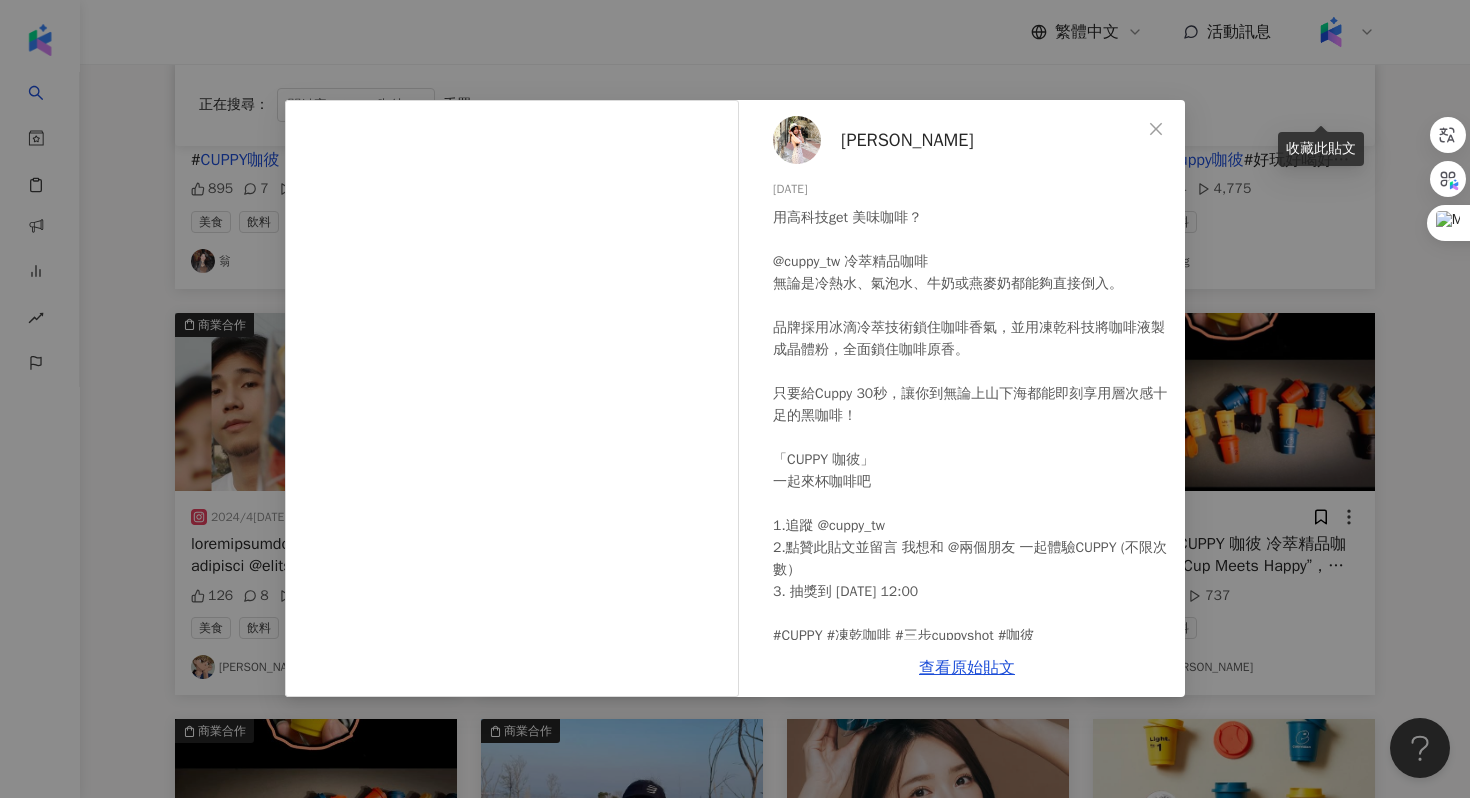 scroll, scrollTop: 37, scrollLeft: 0, axis: vertical 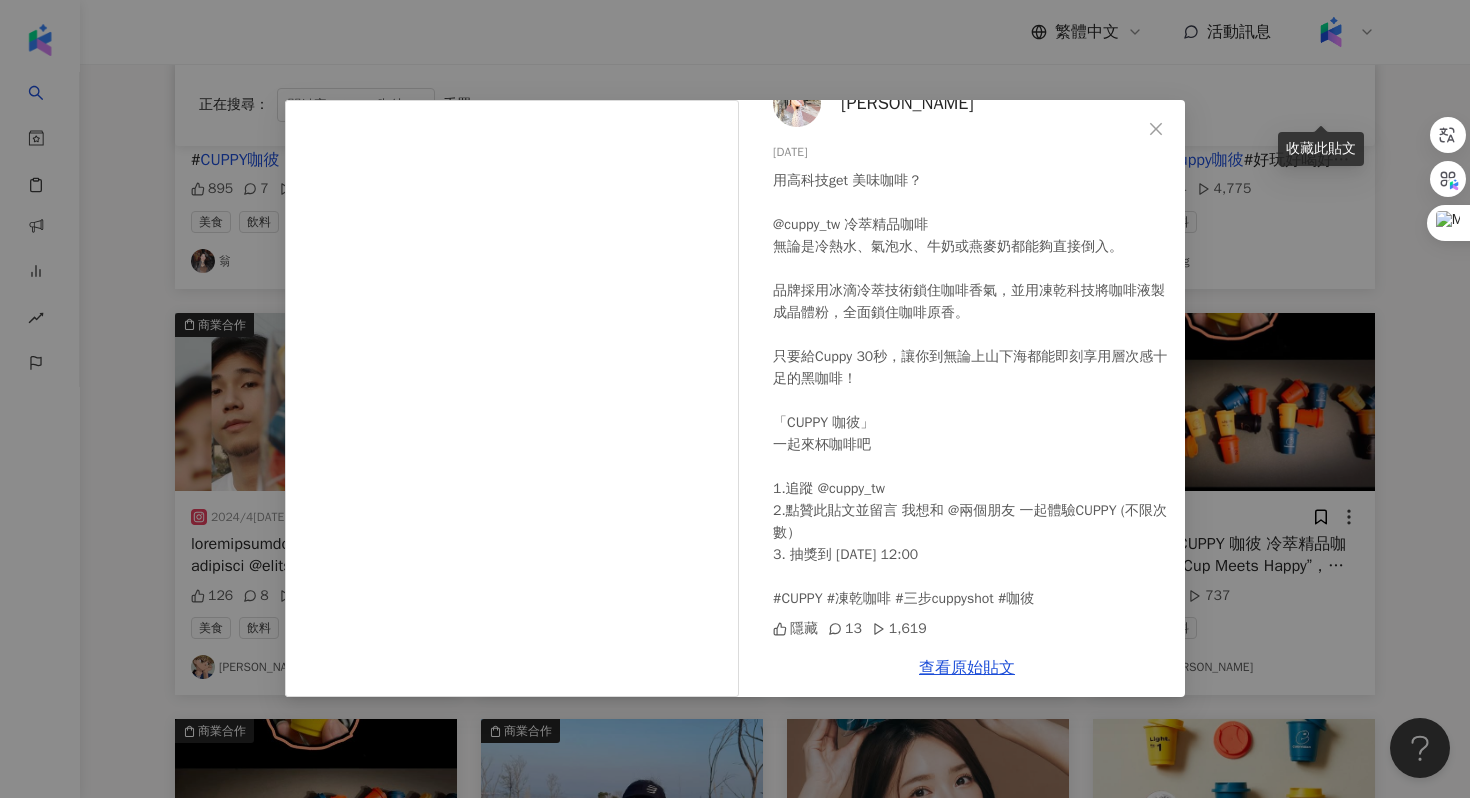 click on "安 2024/5/18 用高科技get 美味咖啡？
@cuppy_tw 冷萃精品咖啡
無論是冷熱水、氣泡水、牛奶或燕麥奶都能夠直接倒入。
品牌採用冰滴冷萃技術鎖住咖啡香氣，並用凍乾科技將咖啡液製成晶體粉，全面鎖住咖啡原香。
只要給Cuppy 30秒，讓你到無論上山下海都能即刻享用層次感十足的黑咖啡！
「CUPPY 咖彼」
一起來杯咖啡吧
1.追蹤 @cuppy_tw
2.點贊此貼文並留言 我想和 @兩個朋友 一起體驗CUPPY (不限次數）
3. 抽獎到 5/26 12:00
#CUPPY #凍乾咖啡 #三步cuppyshot #咖彼 隱藏 13 1,619 查看原始貼文" at bounding box center (735, 399) 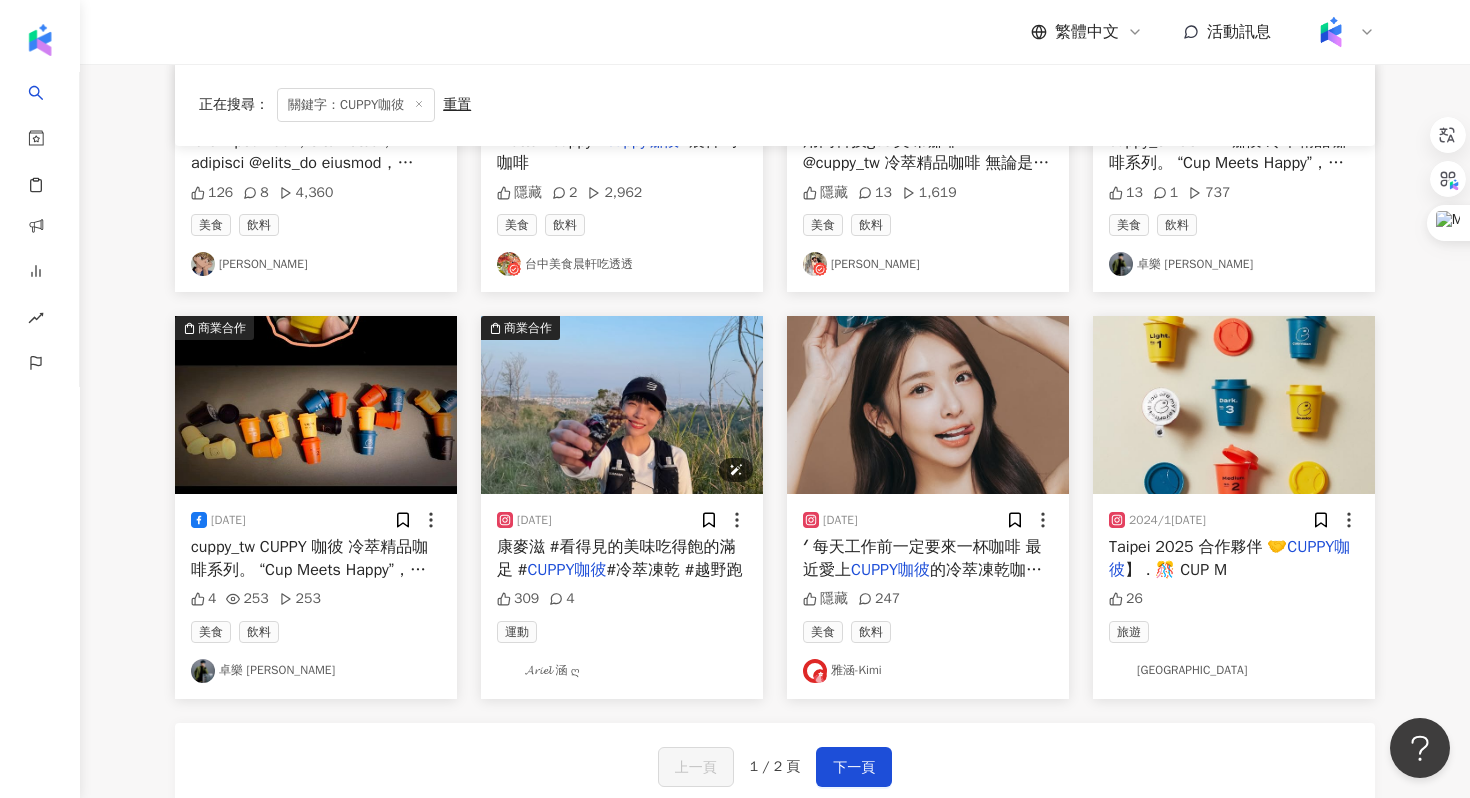 scroll, scrollTop: 842, scrollLeft: 0, axis: vertical 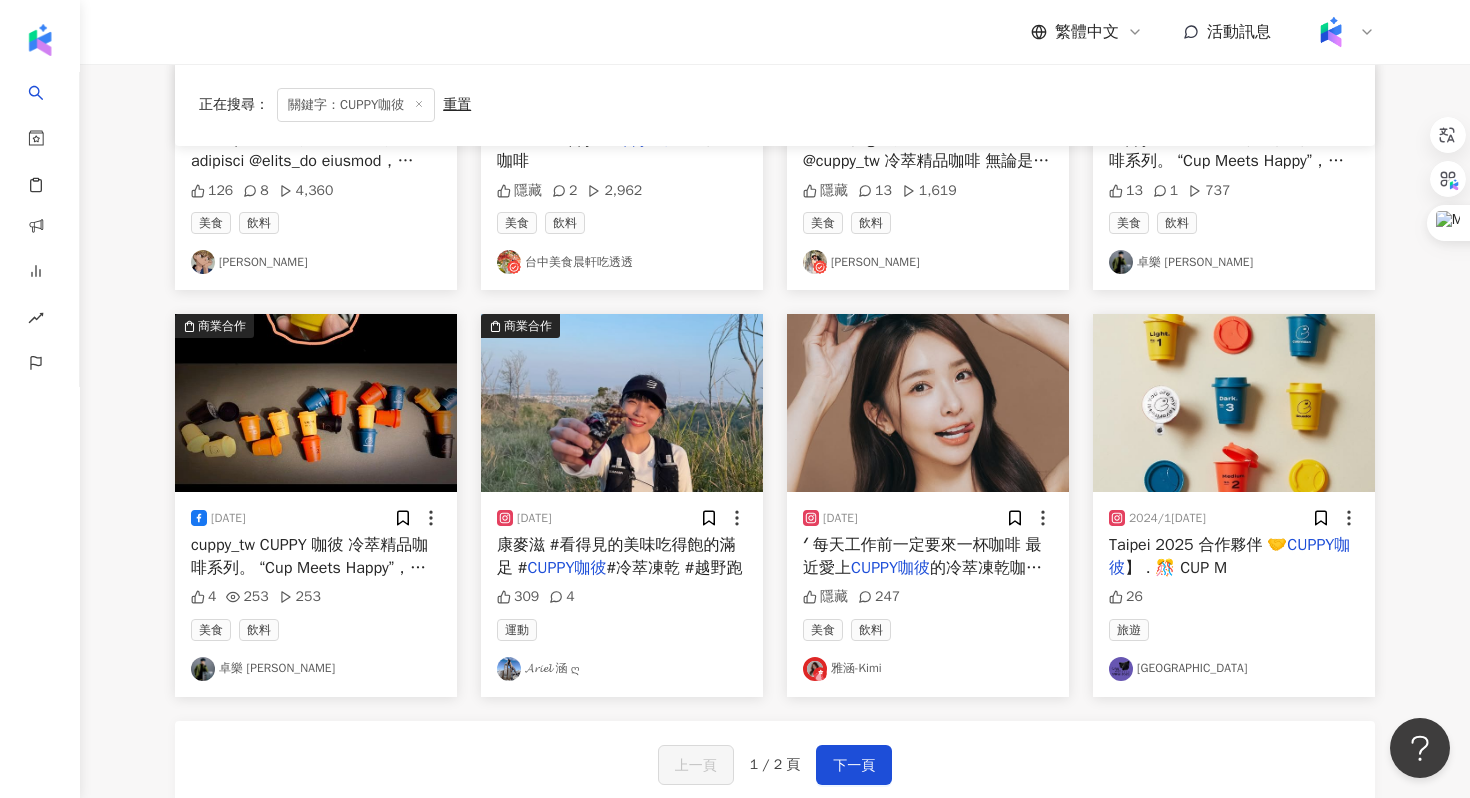 click on "CUPPY咖彼" at bounding box center [890, 568] 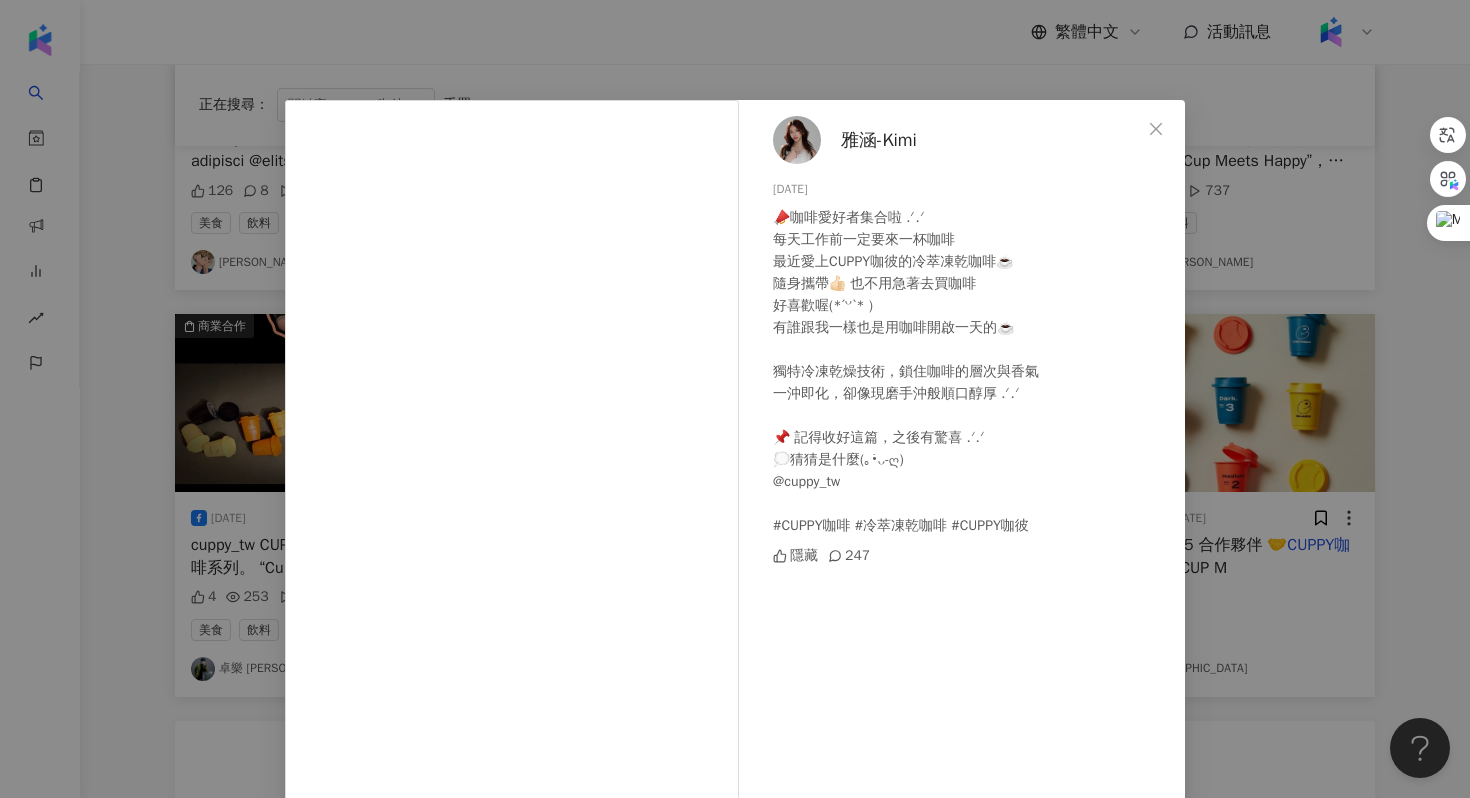 click on "雅涵-Kimi 2025/2/28 📣咖啡愛好者集合啦 .ᐟ.ᐟ
每天工作前一定要來一杯咖啡
最近愛上CUPPY咖彼的冷萃凍乾咖啡☕️
隨身攜帶👍🏻 也不用急著去買咖啡
好喜歡喔(*ˊᵕˋ* )
有誰跟我一樣也是用咖啡開啟一天的☕
獨特冷凍乾燥技術，鎖住咖啡的層次與香氣
一沖即化，卻像現磨手沖般順口醇厚 .ᐟ.ᐟ
📌 記得收好這篇，之後有驚喜 .ᐟ.ᐟ
💭猜猜是什麼(｡•̀ᴗ-ღ)
@cuppy_tw
#CUPPY咖啡  #冷萃凍乾咖啡  #CUPPY咖彼 隱藏 247 查看原始貼文" at bounding box center [735, 399] 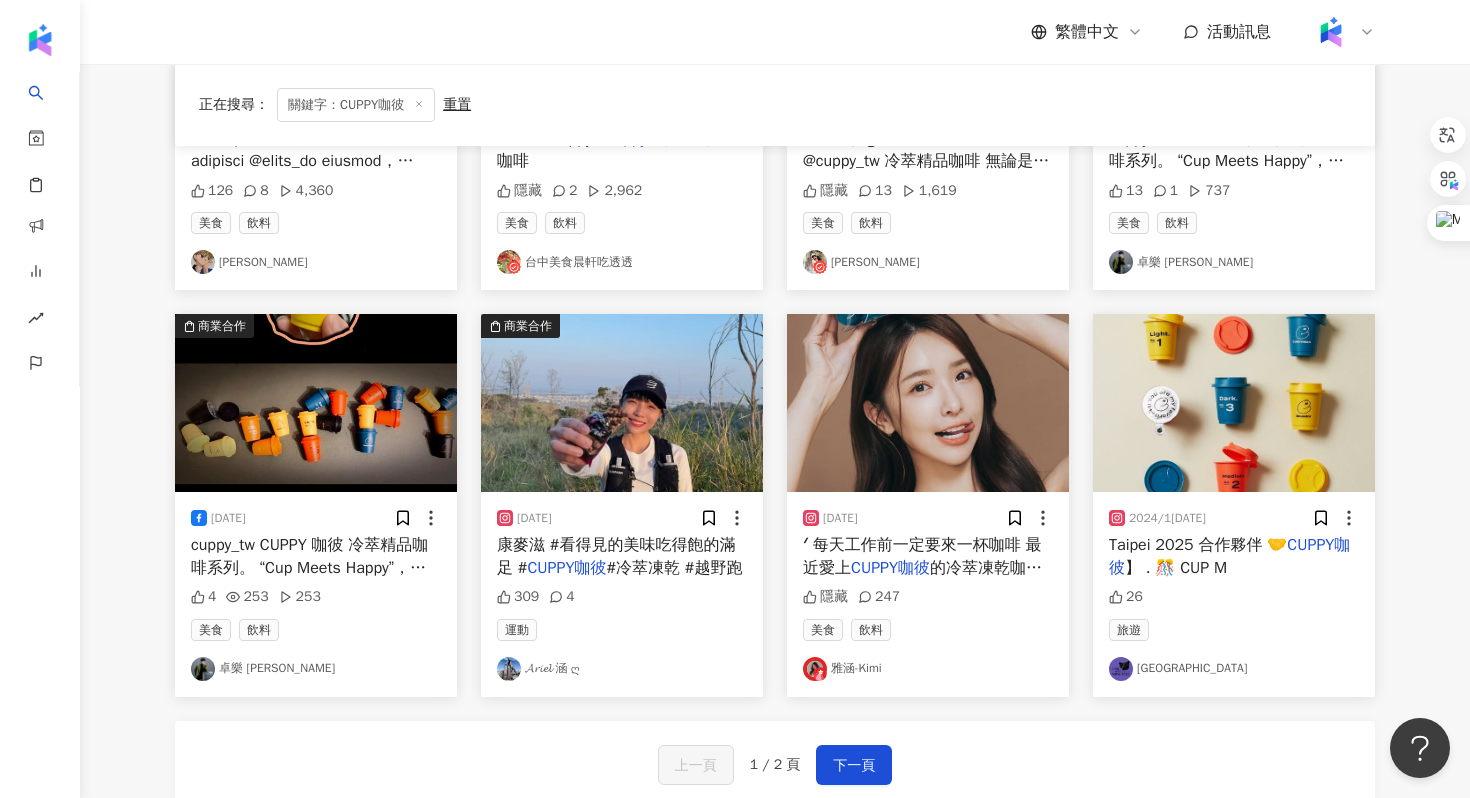scroll, scrollTop: 915, scrollLeft: 0, axis: vertical 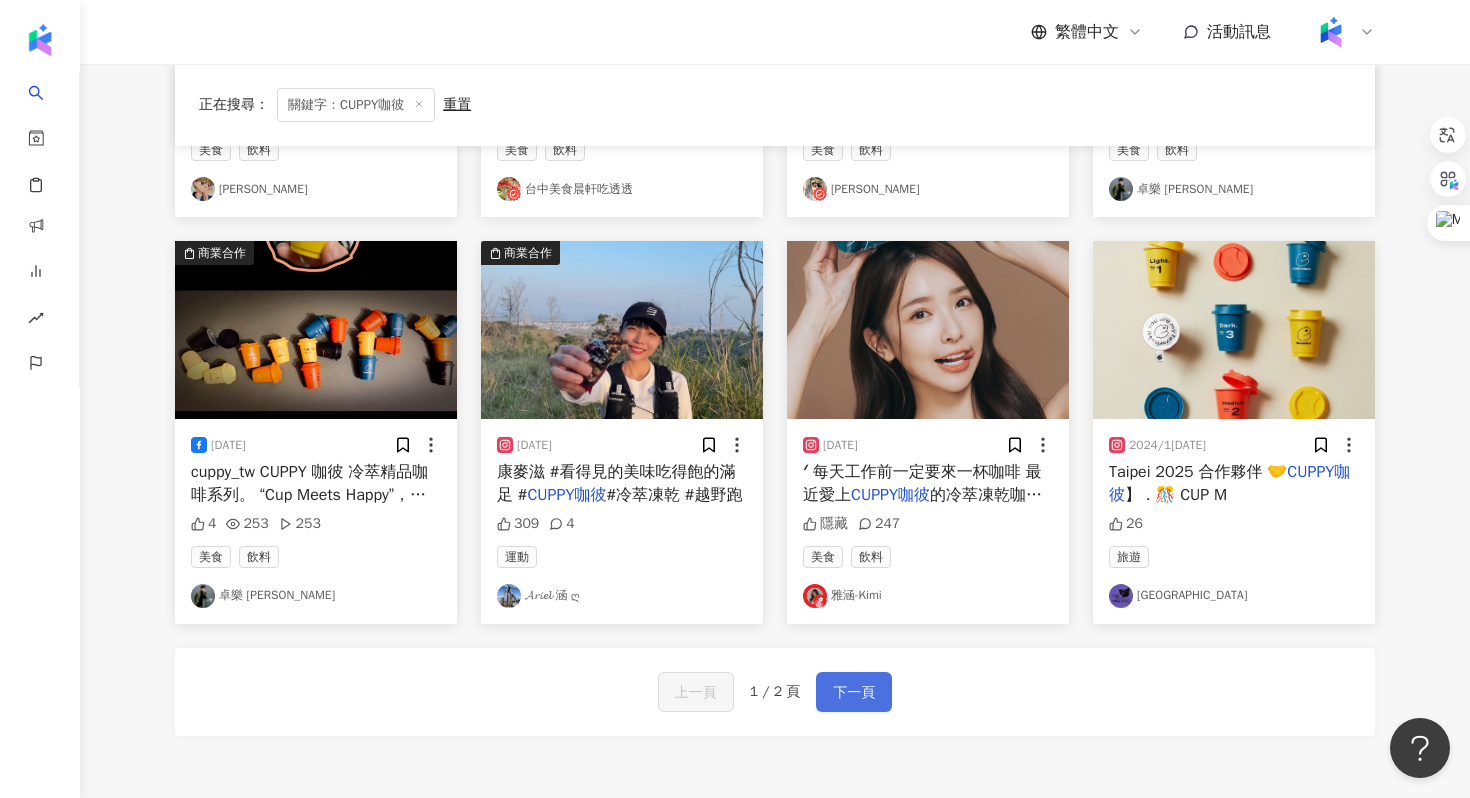 click on "下一頁" at bounding box center [854, 693] 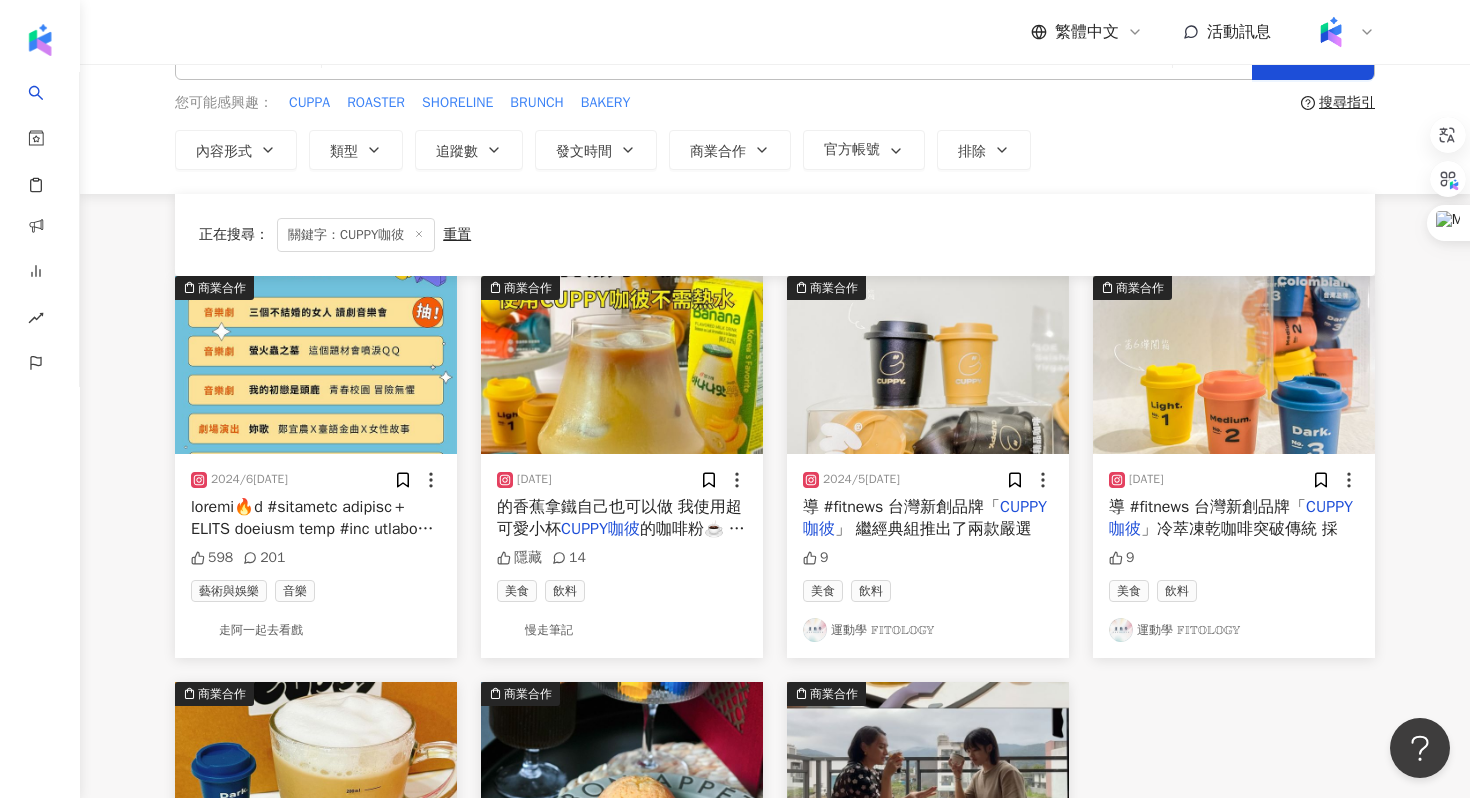 scroll, scrollTop: 0, scrollLeft: 0, axis: both 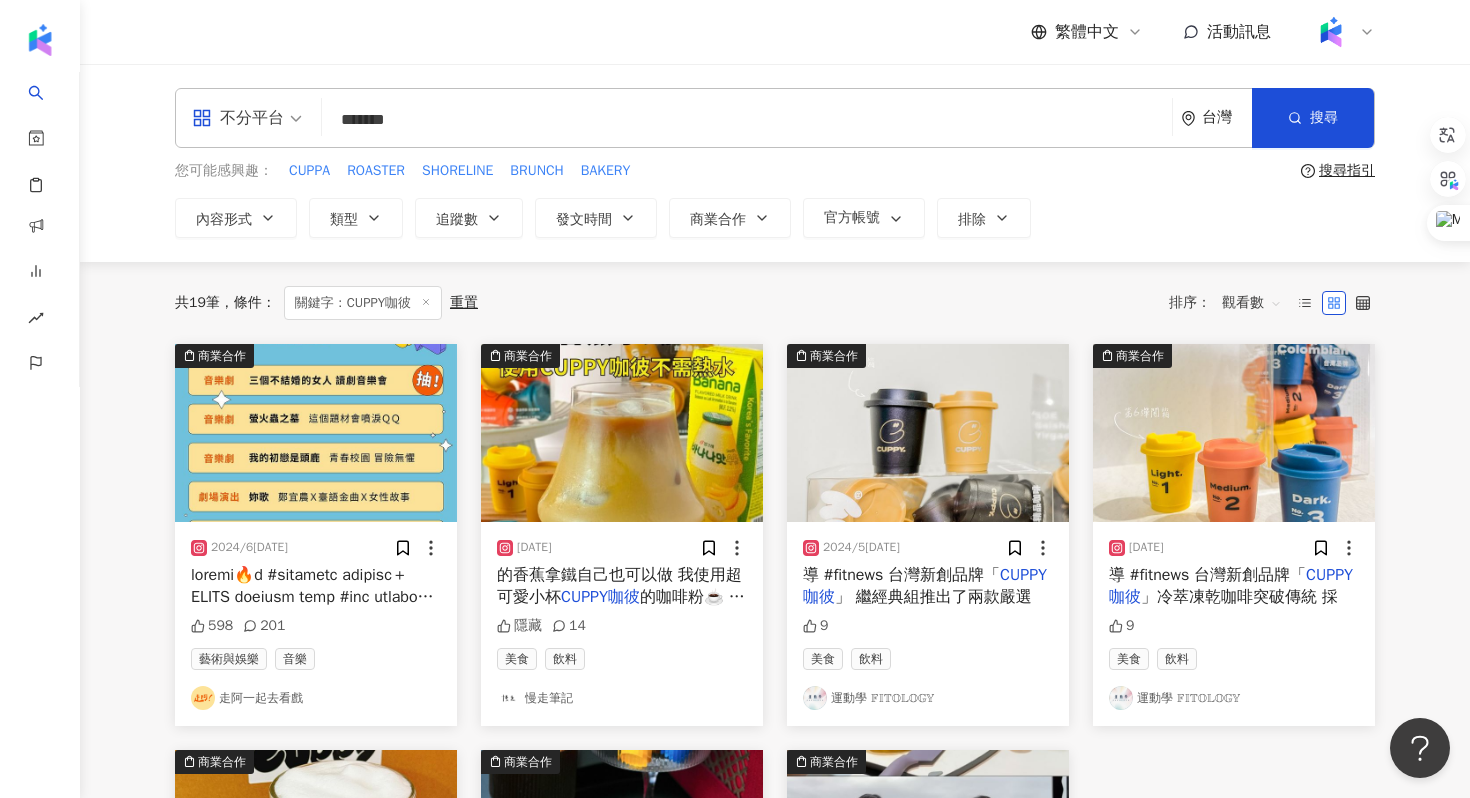 drag, startPoint x: 458, startPoint y: 127, endPoint x: 318, endPoint y: 121, distance: 140.12851 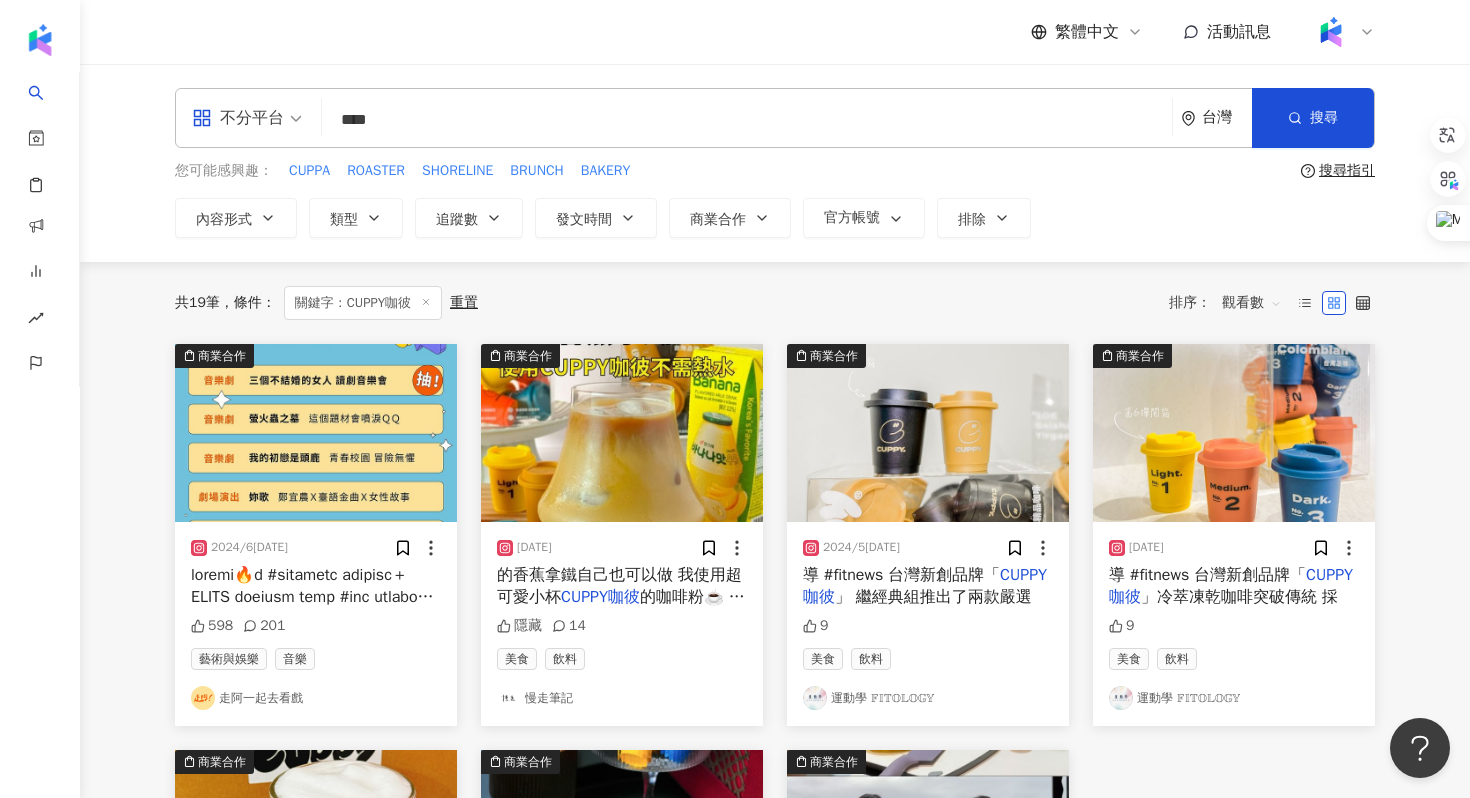 type on "****" 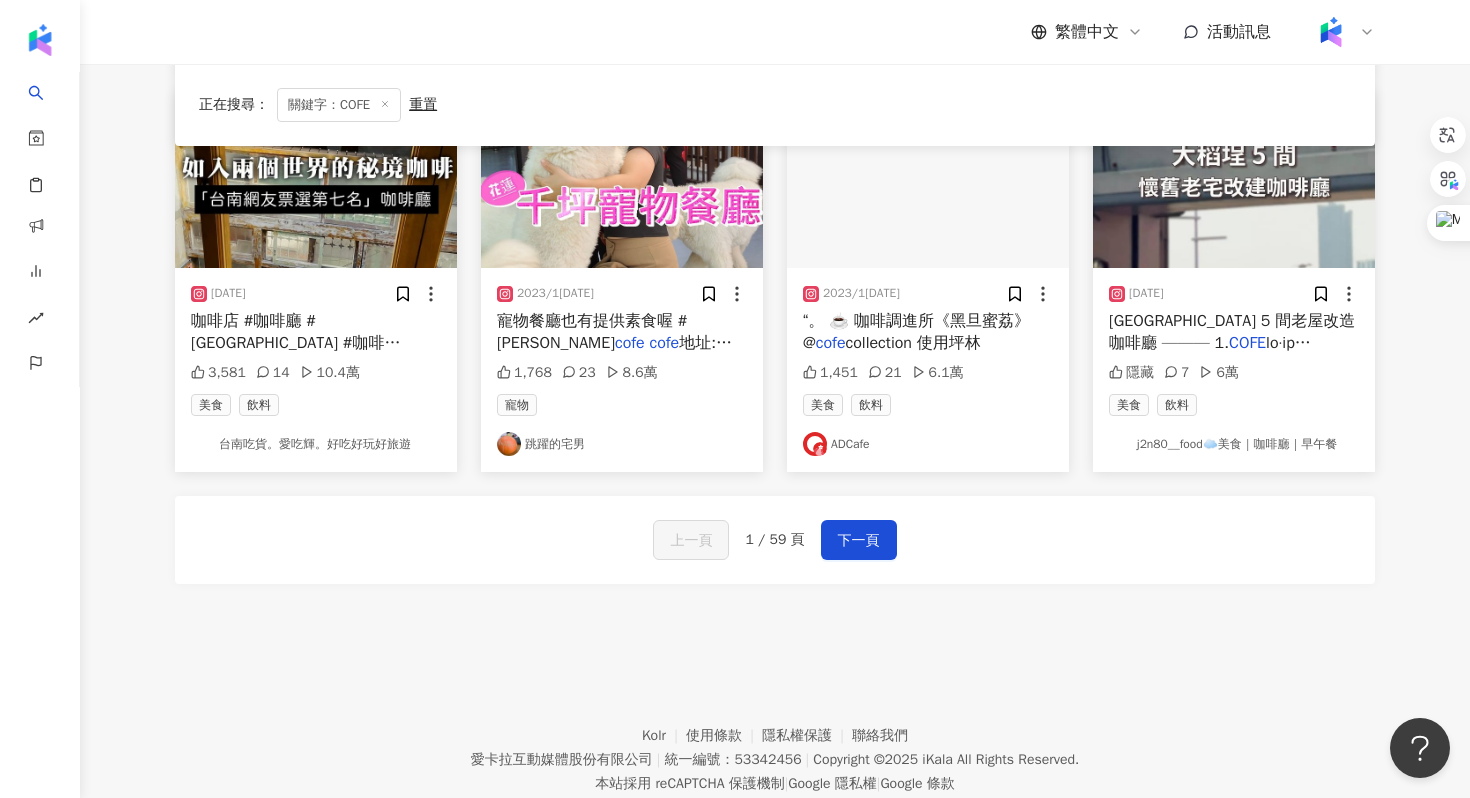 scroll, scrollTop: 1119, scrollLeft: 0, axis: vertical 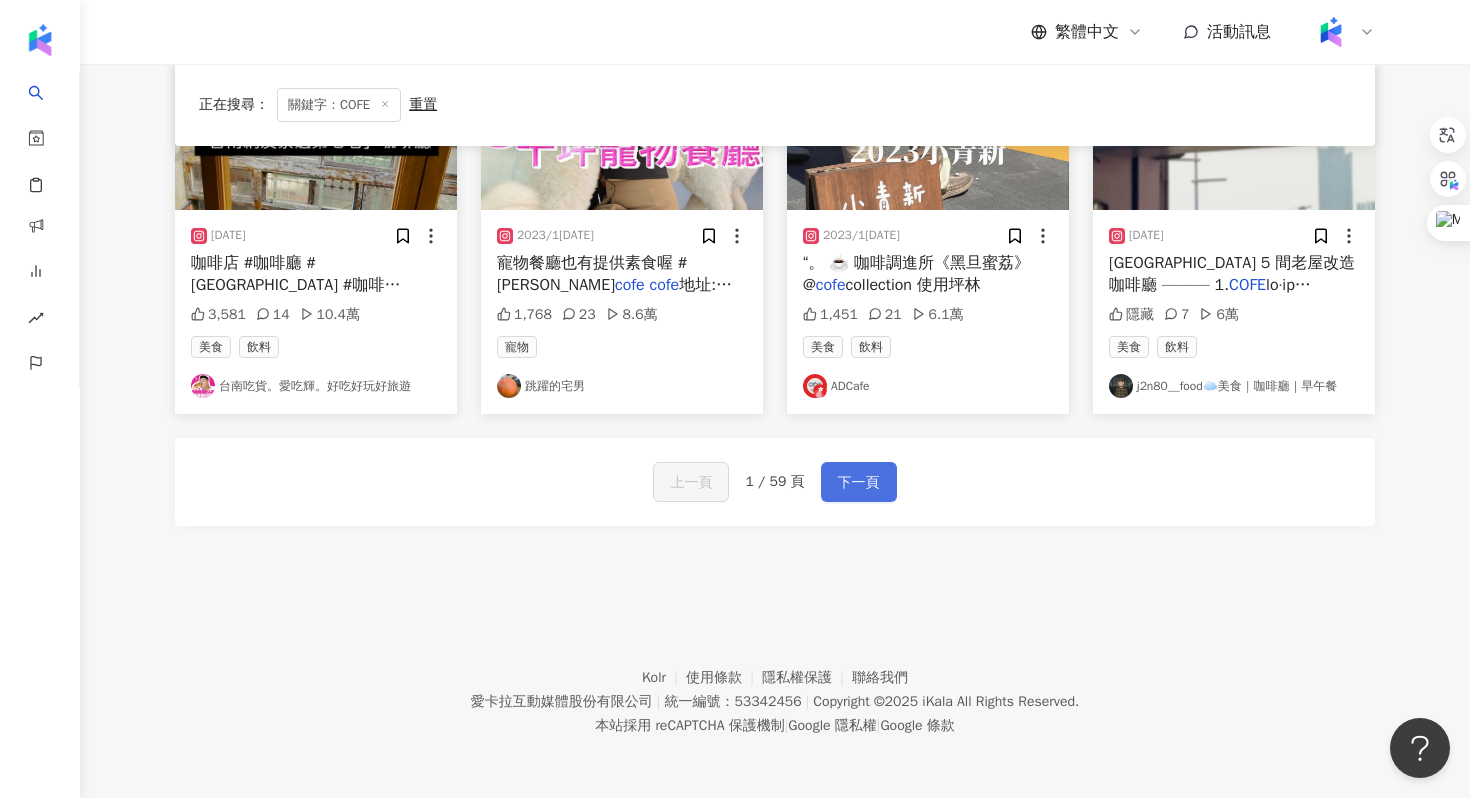 click on "下一頁" at bounding box center (859, 483) 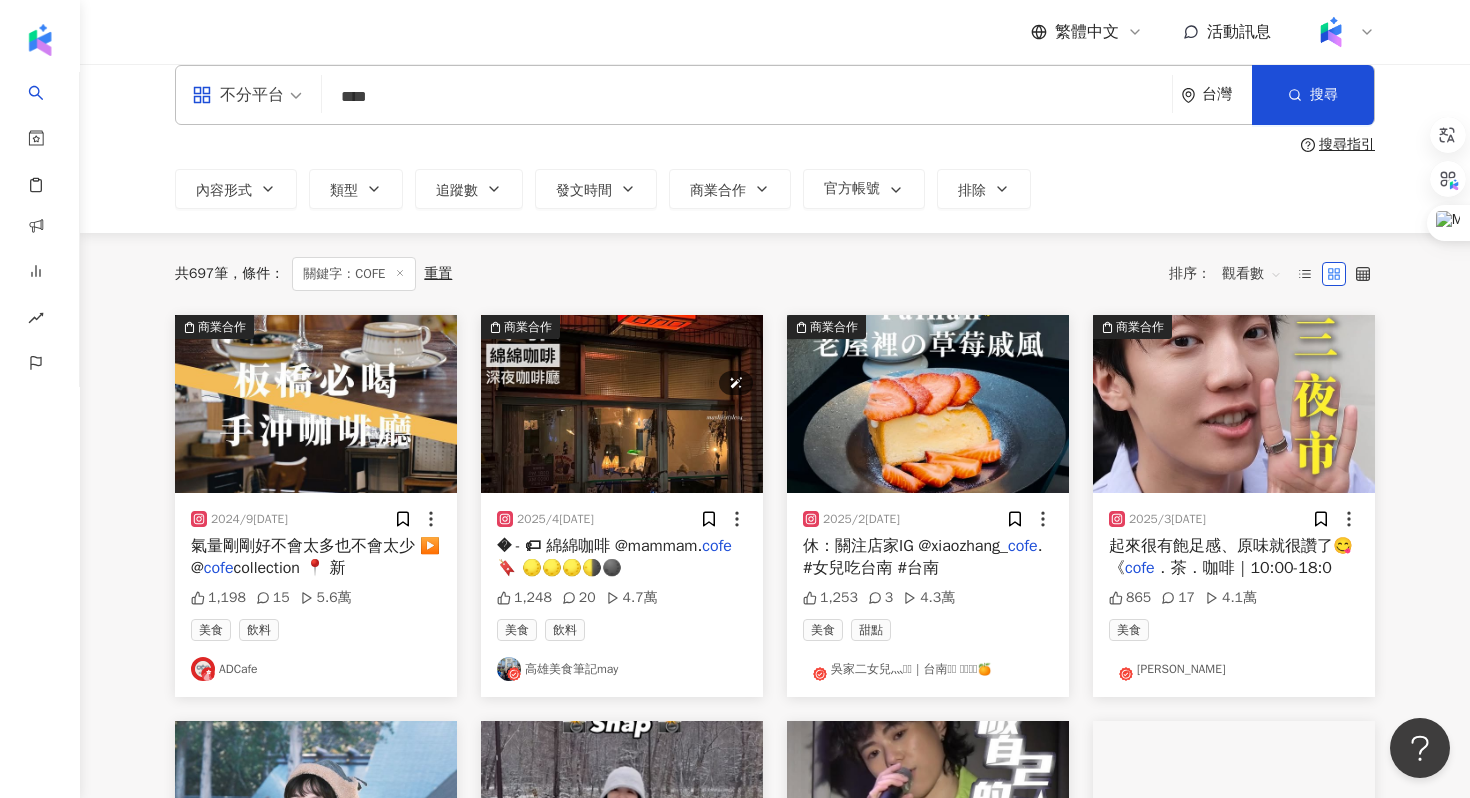 scroll, scrollTop: 0, scrollLeft: 0, axis: both 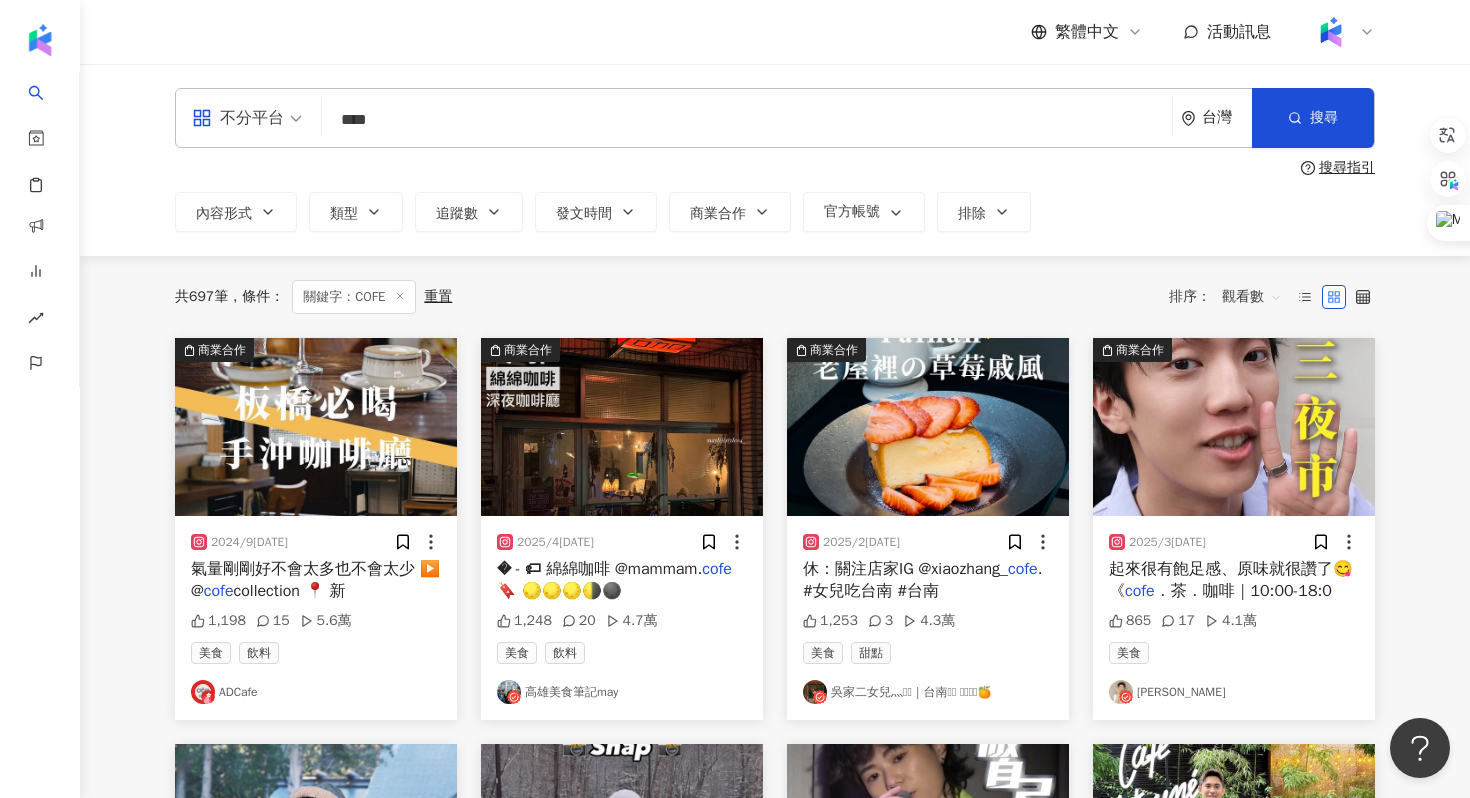 click at bounding box center (1331, 32) 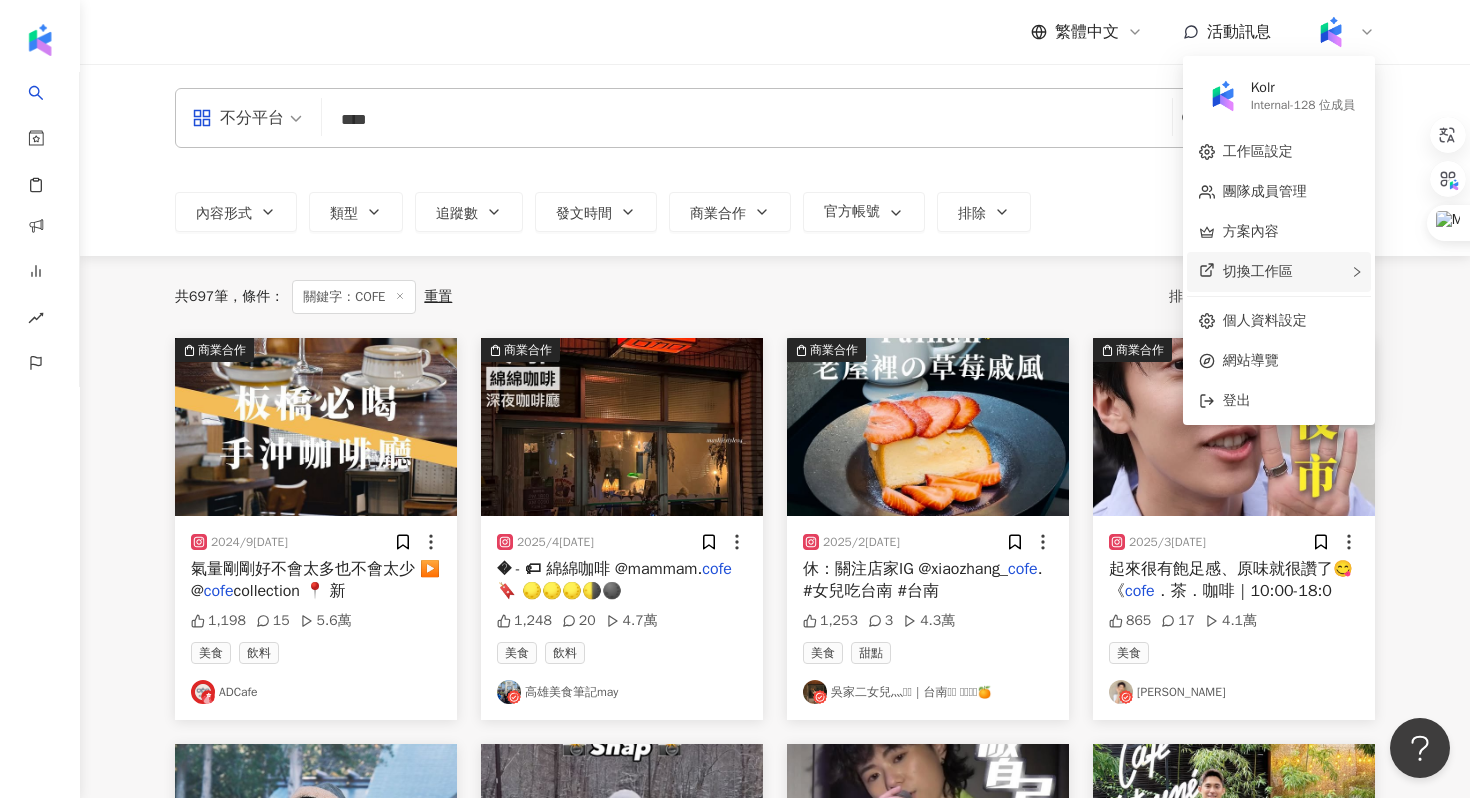 click on "切換工作區" at bounding box center (1258, 271) 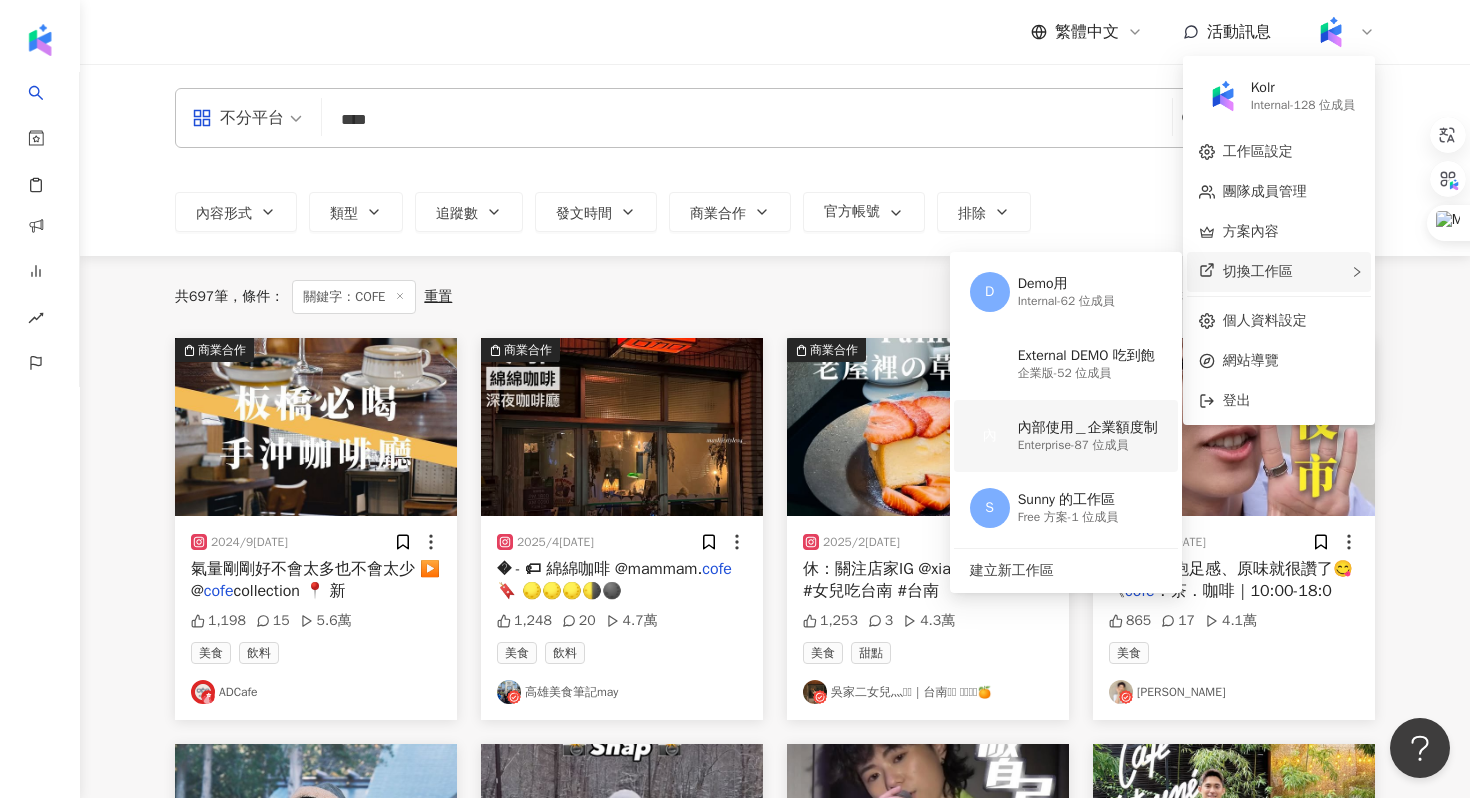 click on "內部使用＿企業額度制" at bounding box center [1088, 428] 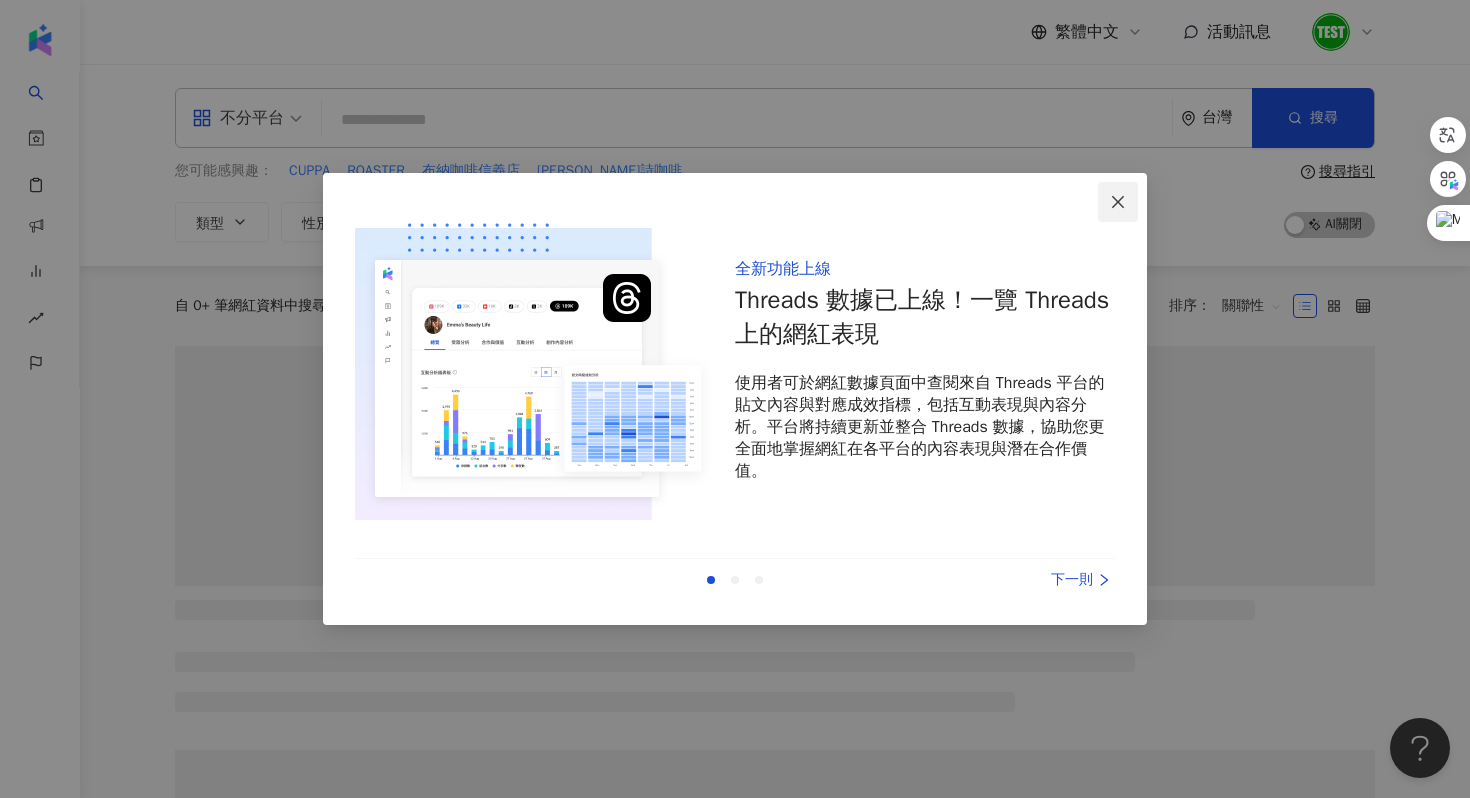 click at bounding box center [1118, 202] 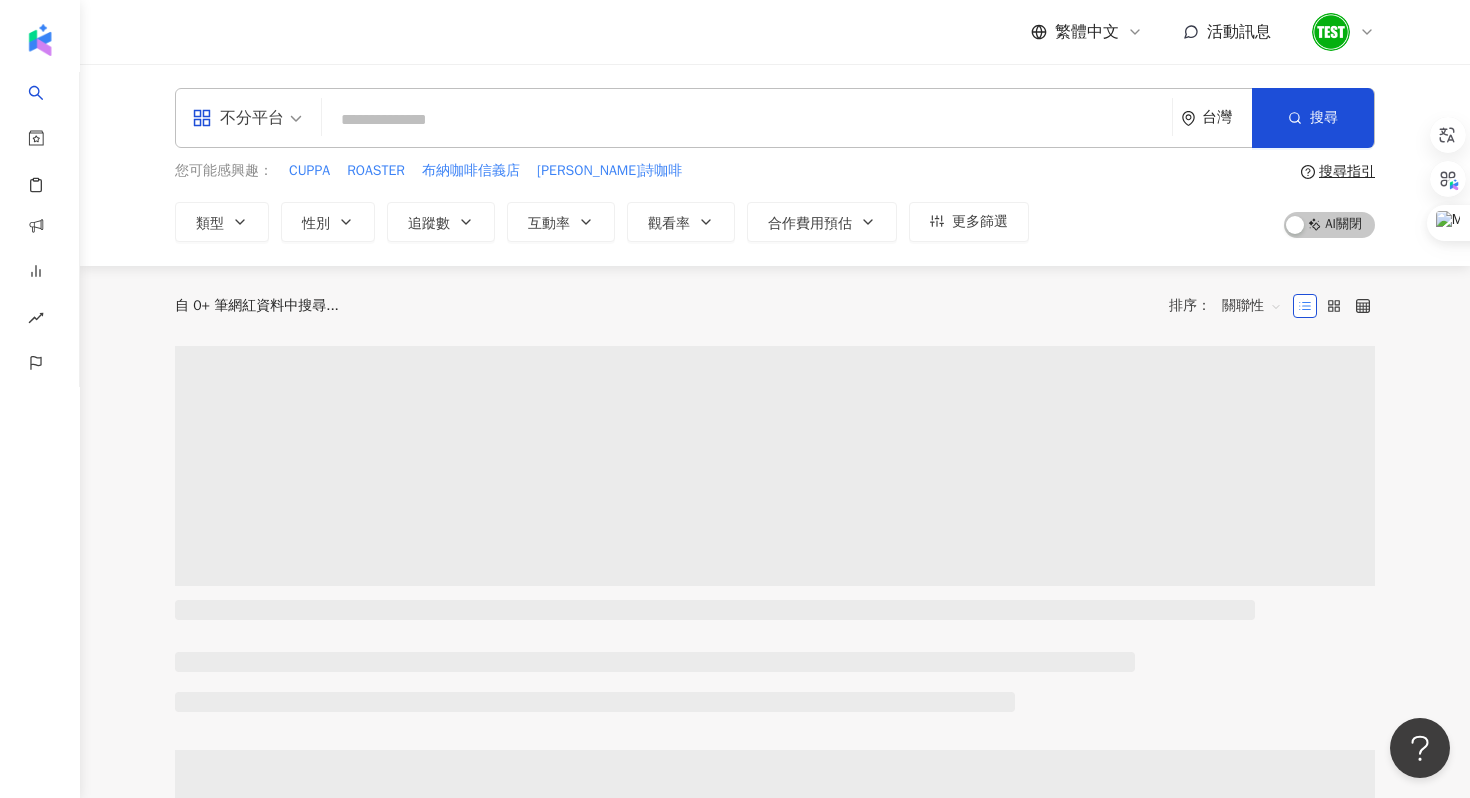 click 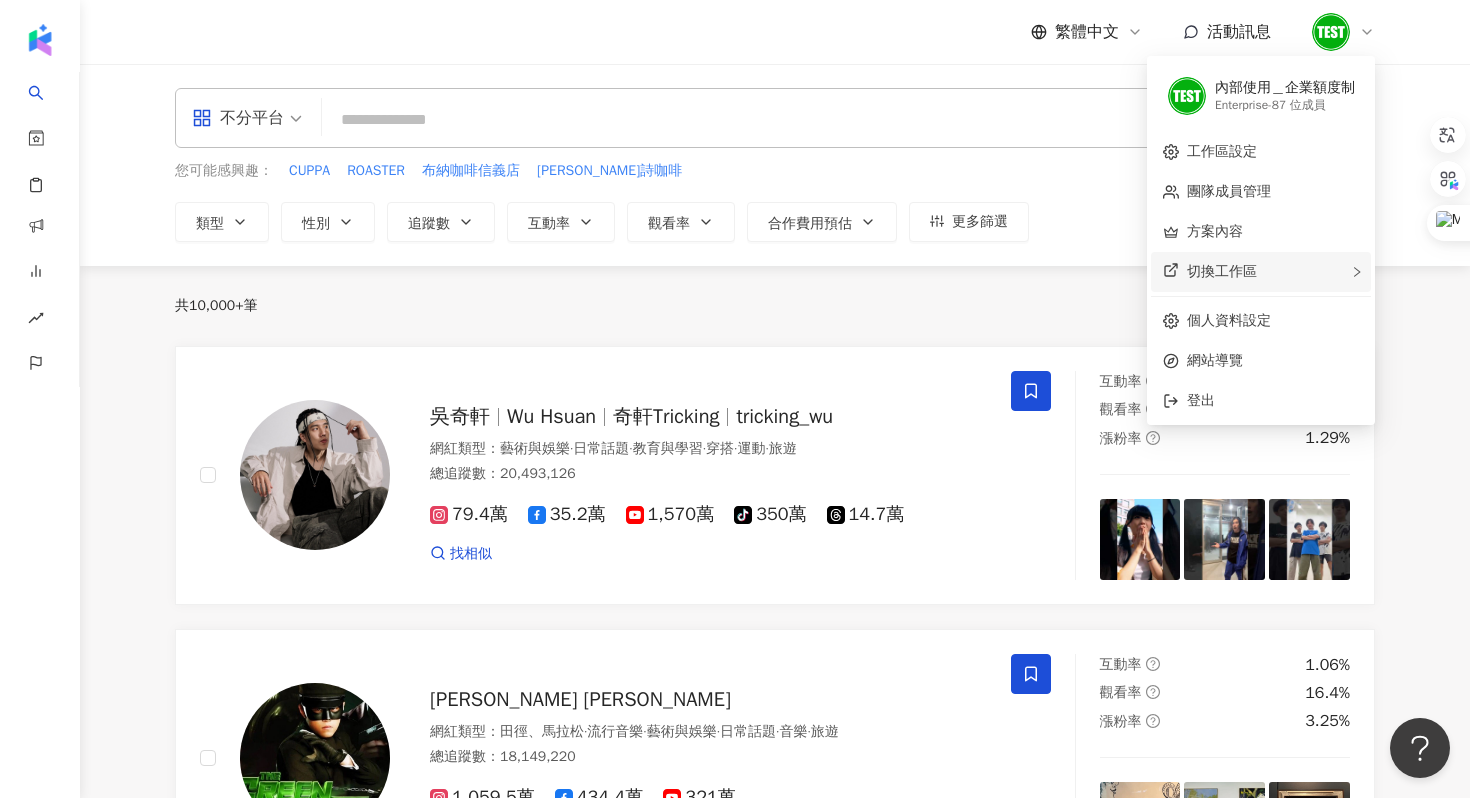 click on "切換工作區" at bounding box center (1261, 272) 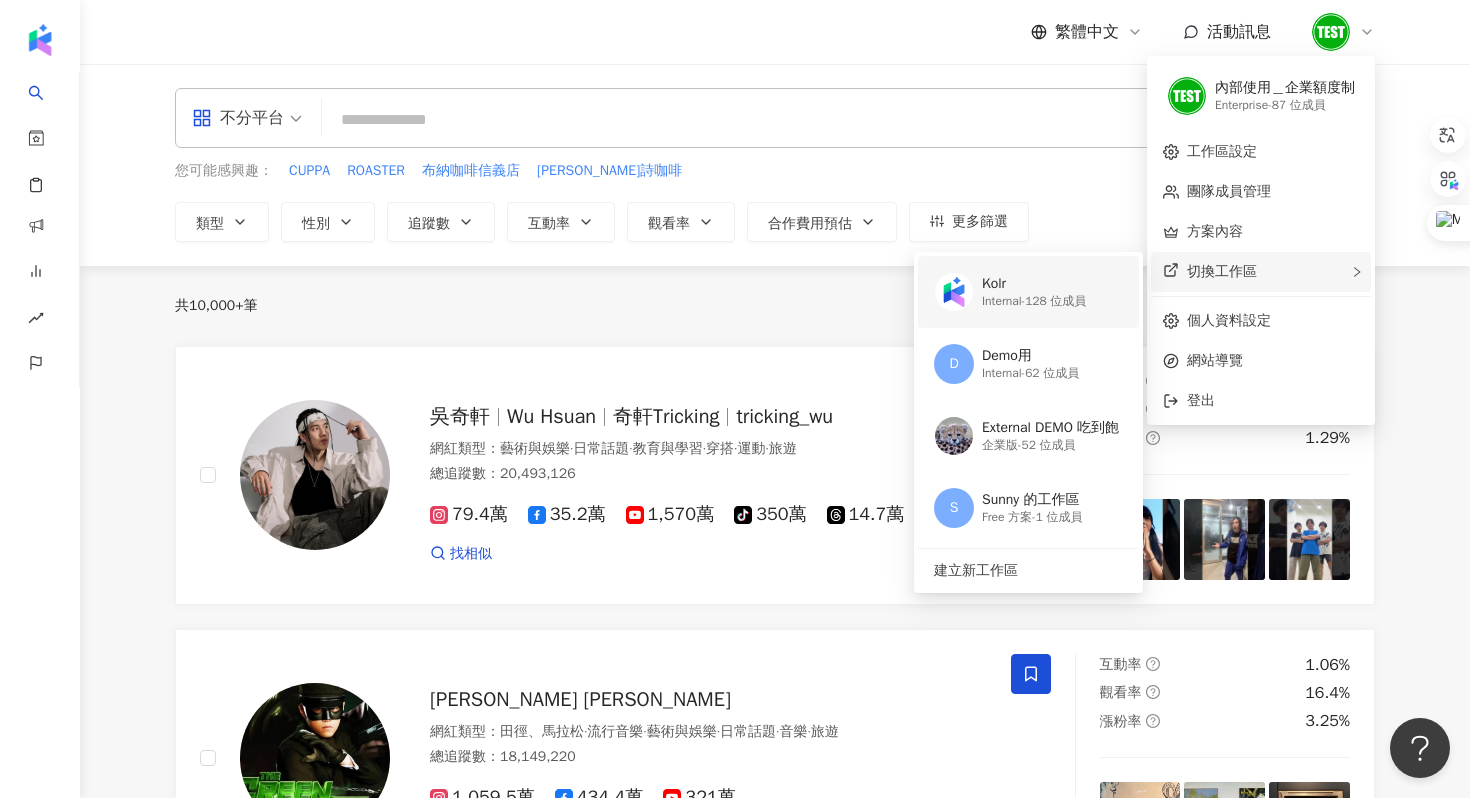 click on "Kolr   Internal  -  128 位成員" at bounding box center (1034, 292) 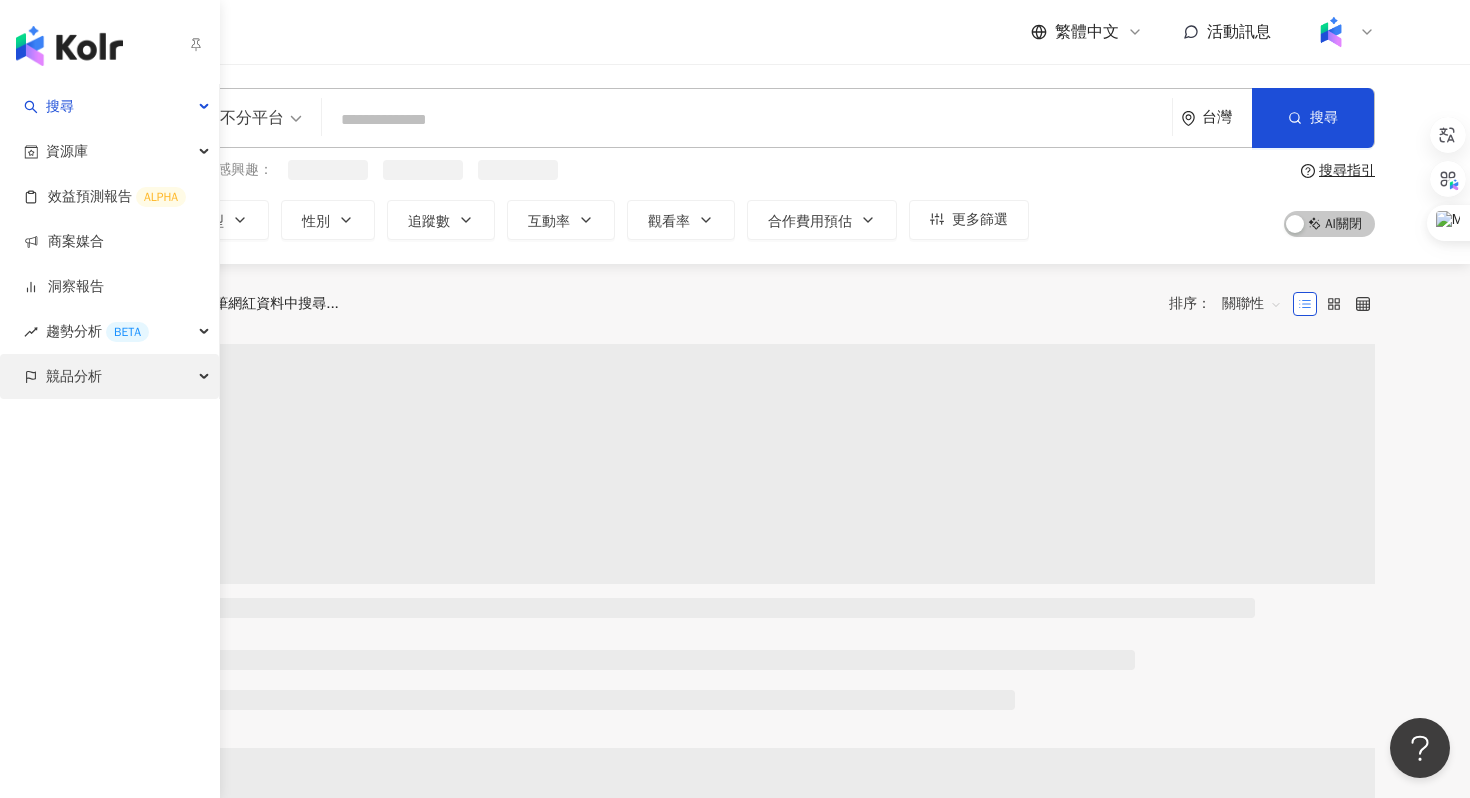 click on "競品分析" at bounding box center (109, 376) 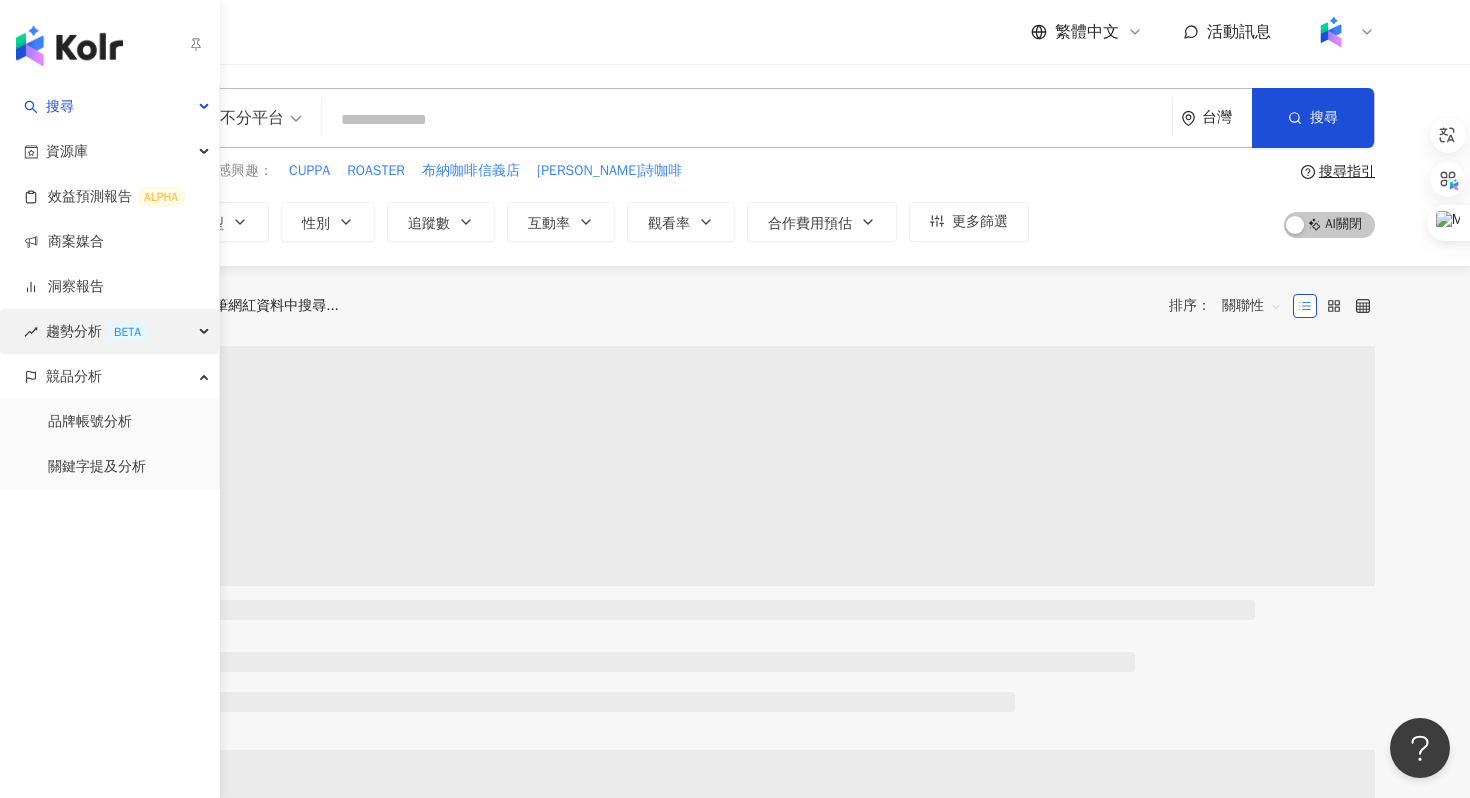 click on "趨勢分析 BETA" at bounding box center [97, 331] 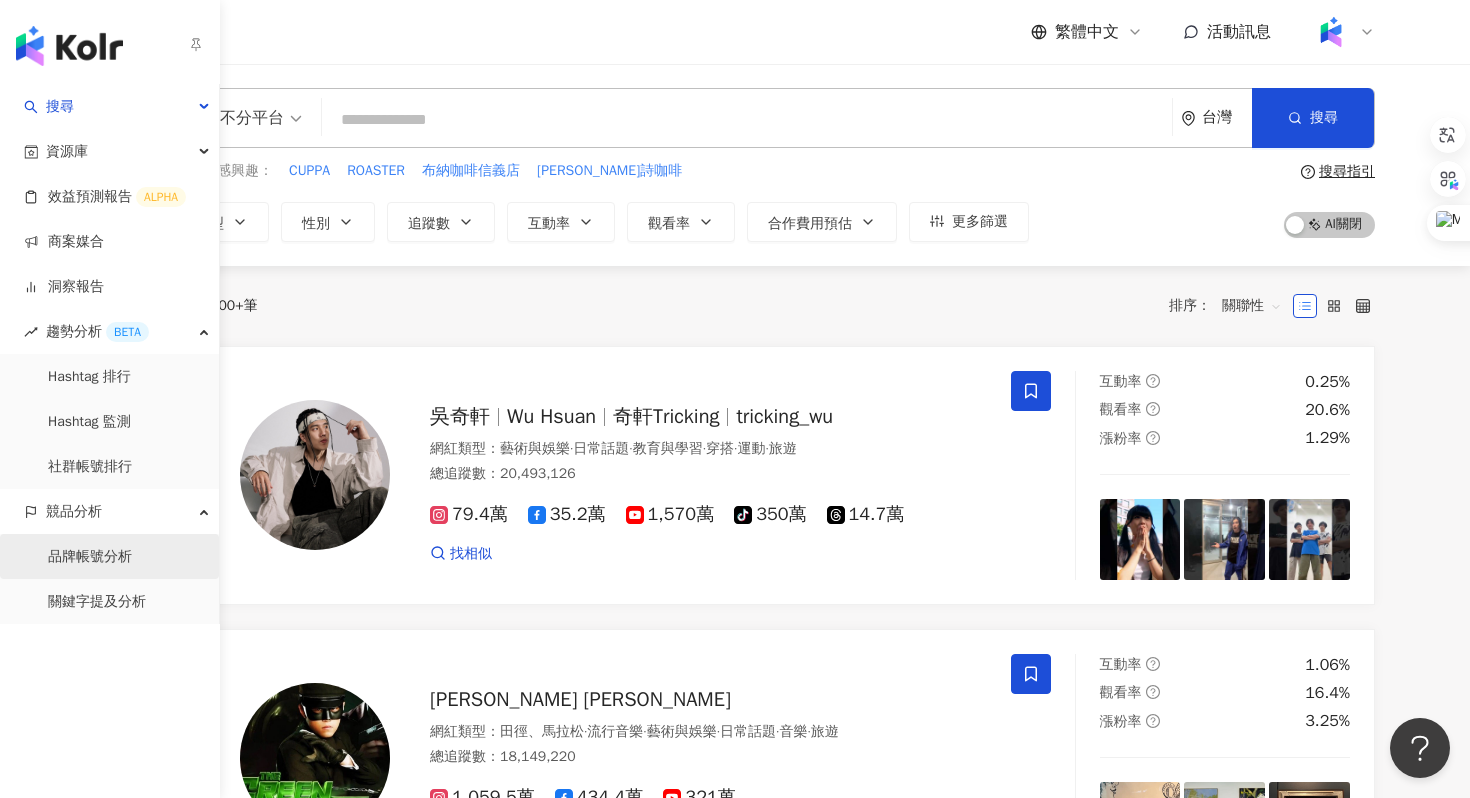 click on "品牌帳號分析" at bounding box center [90, 557] 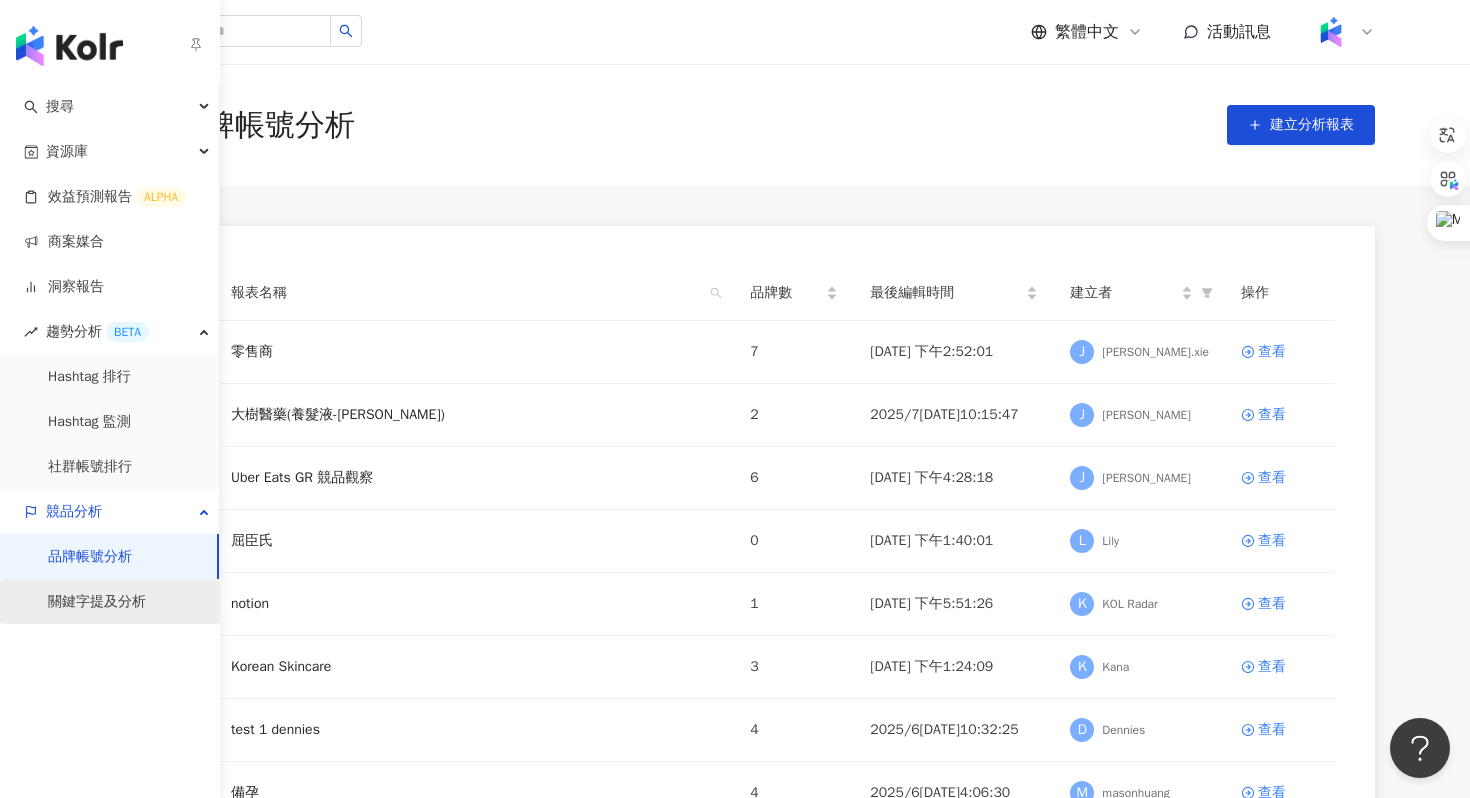 click on "關鍵字提及分析" at bounding box center (97, 602) 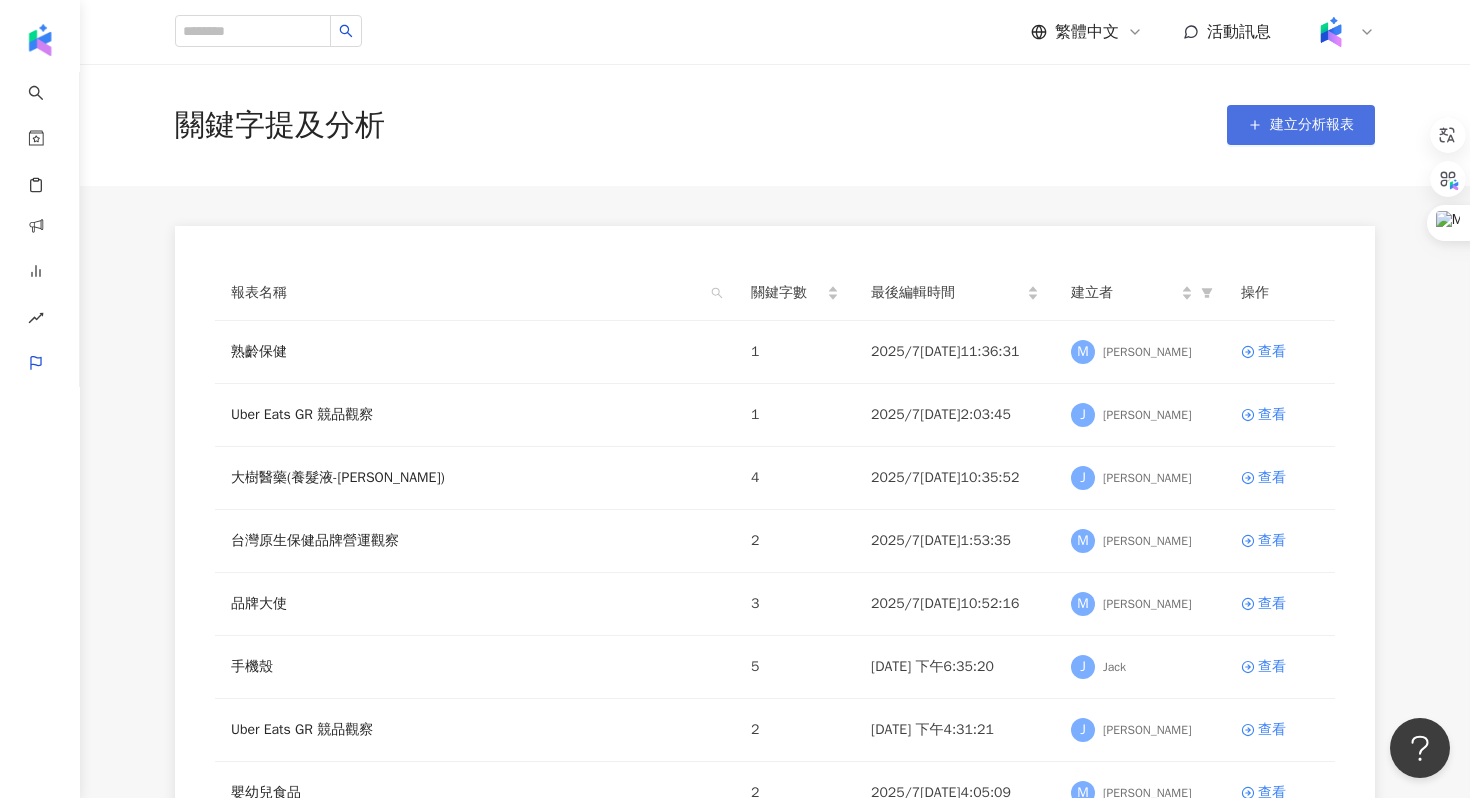 click on "建立分析報表" at bounding box center [1312, 125] 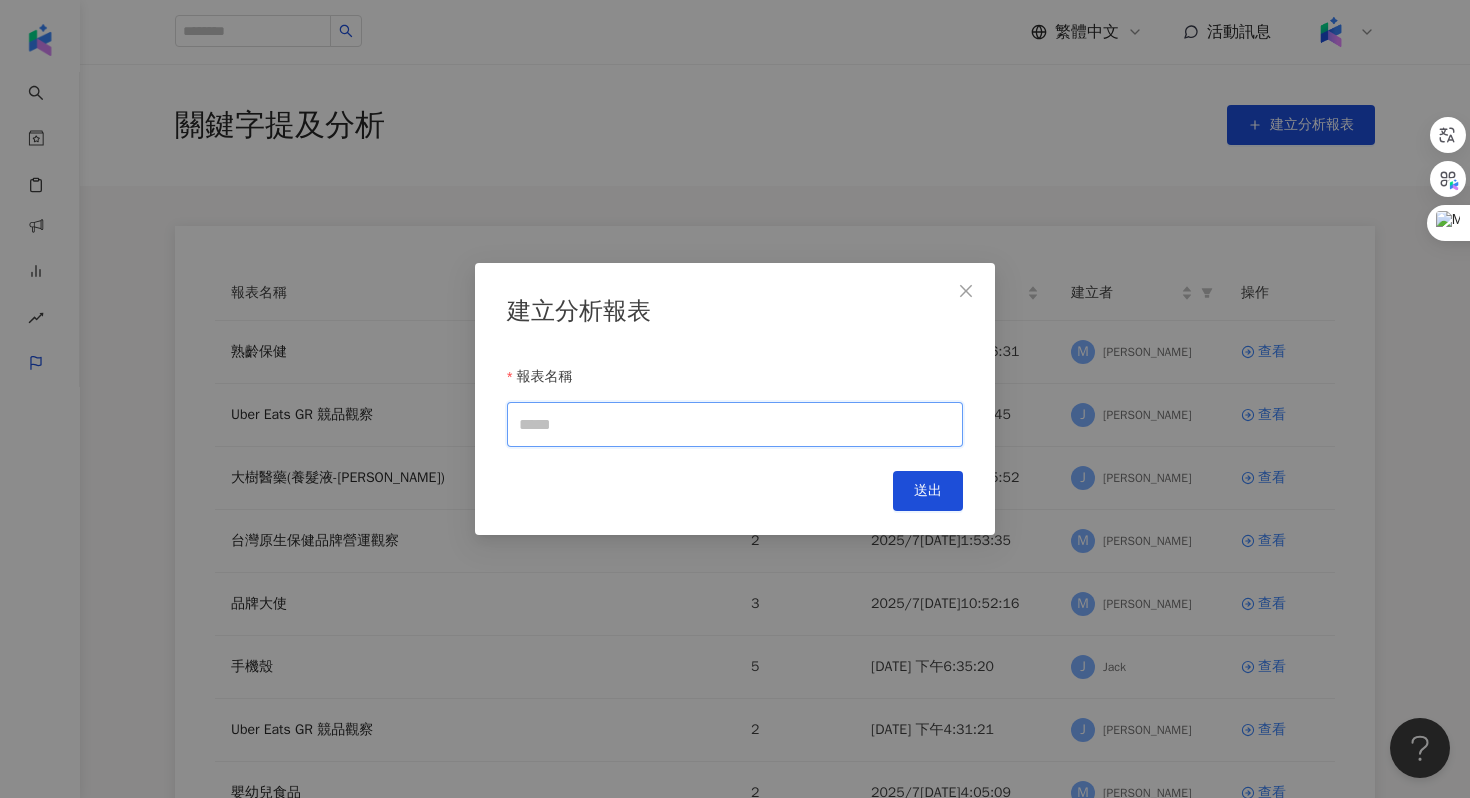 click on "報表名稱" at bounding box center [735, 424] 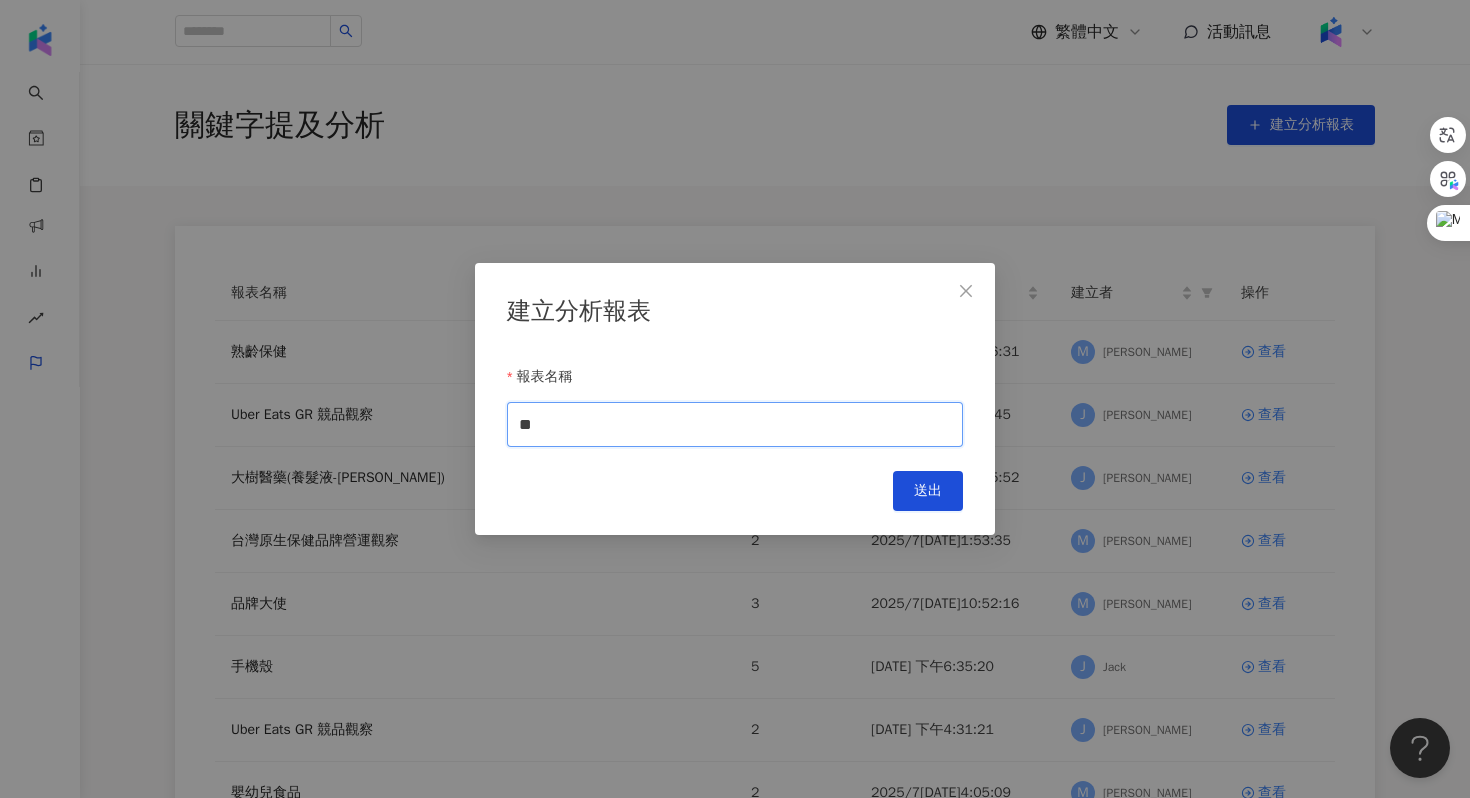 type on "*" 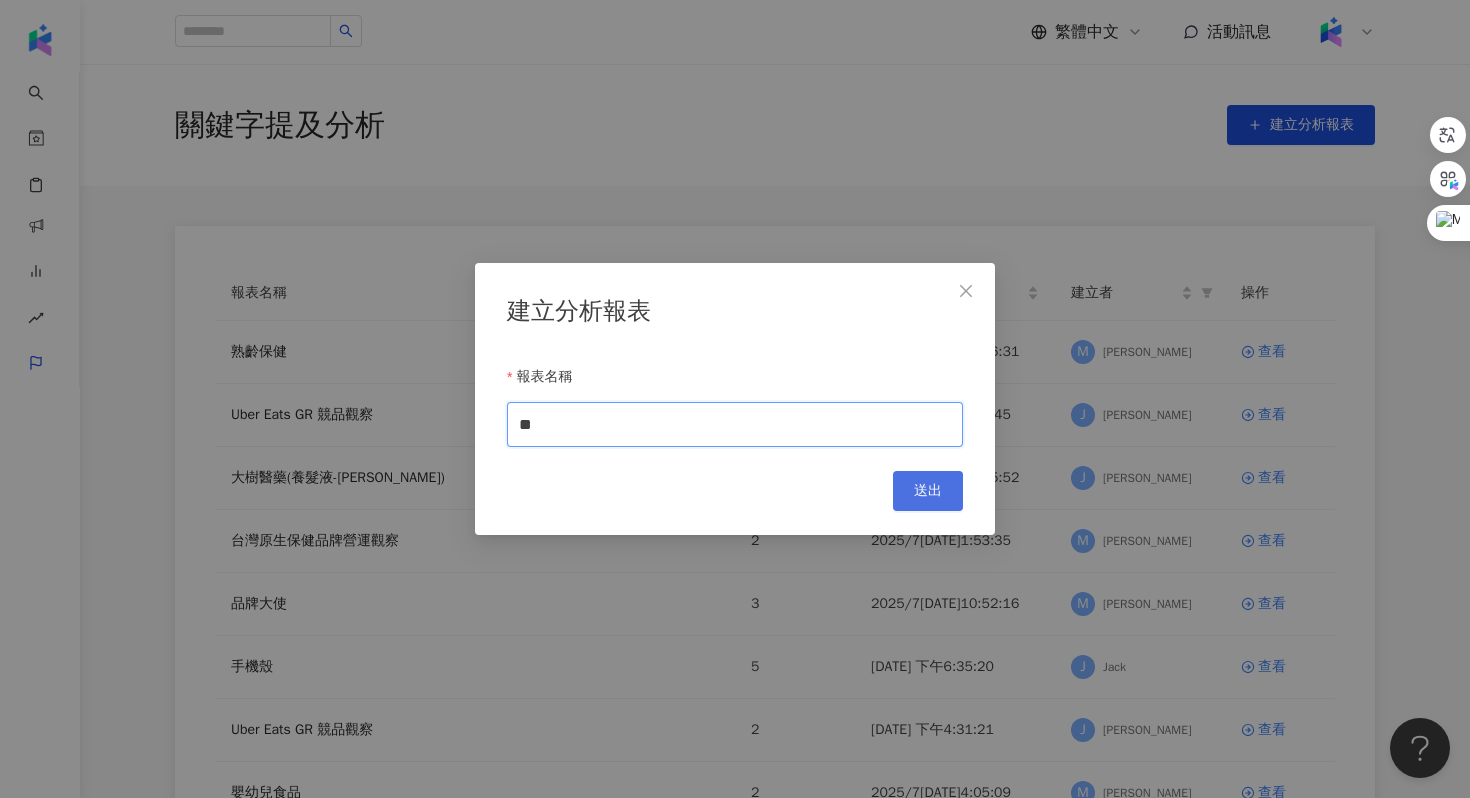 type on "**" 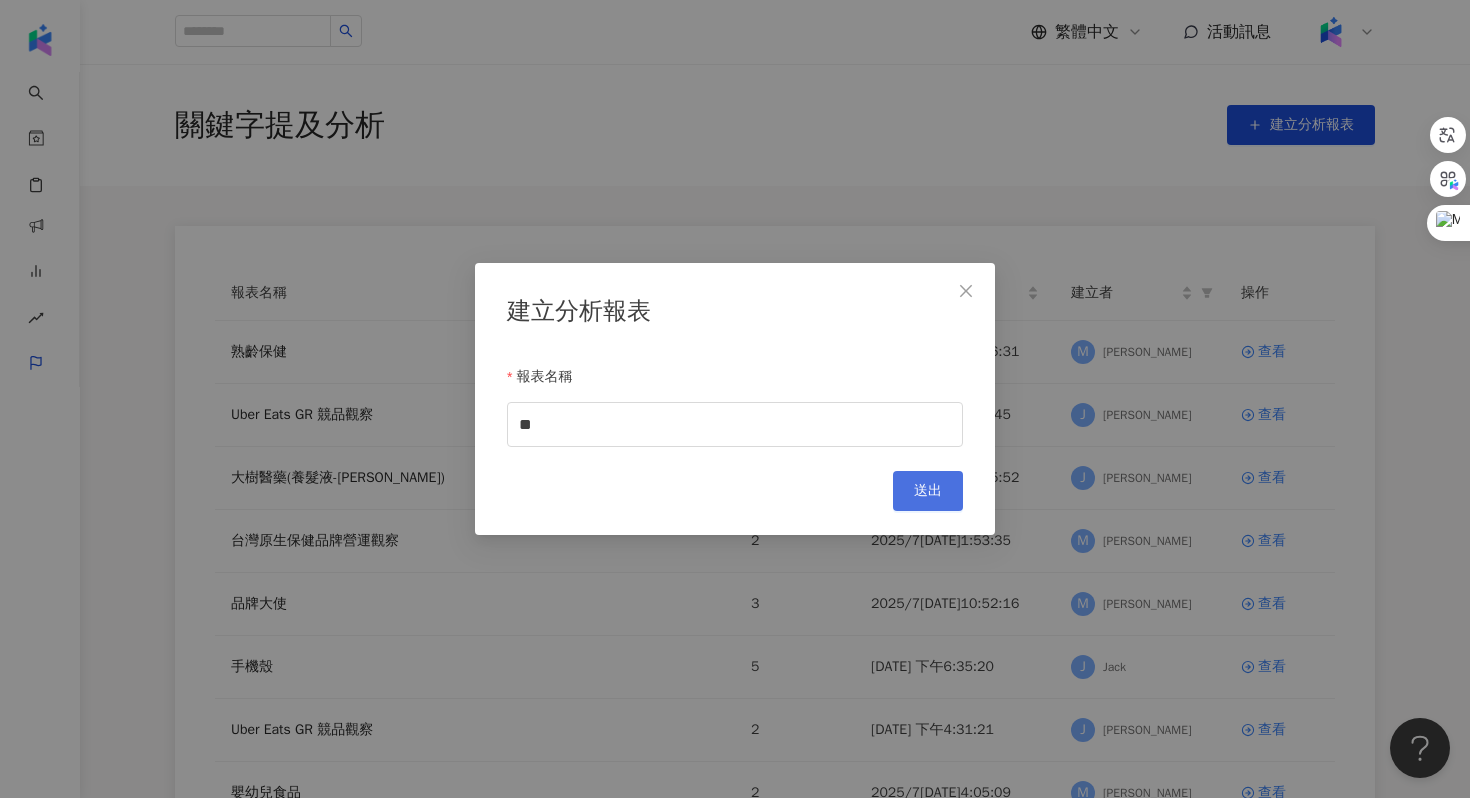 click on "送出" at bounding box center [928, 491] 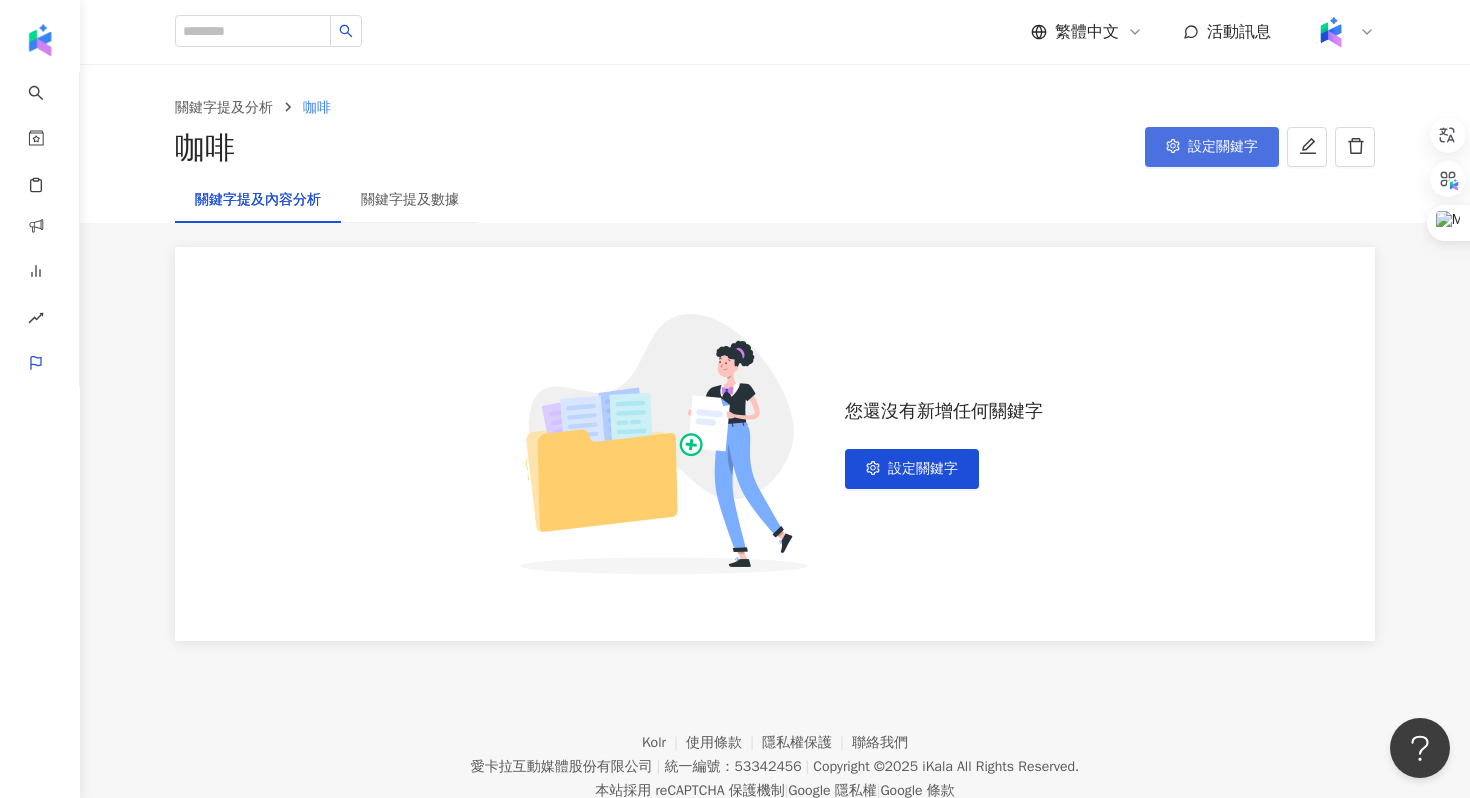click on "設定關鍵字" at bounding box center [1212, 147] 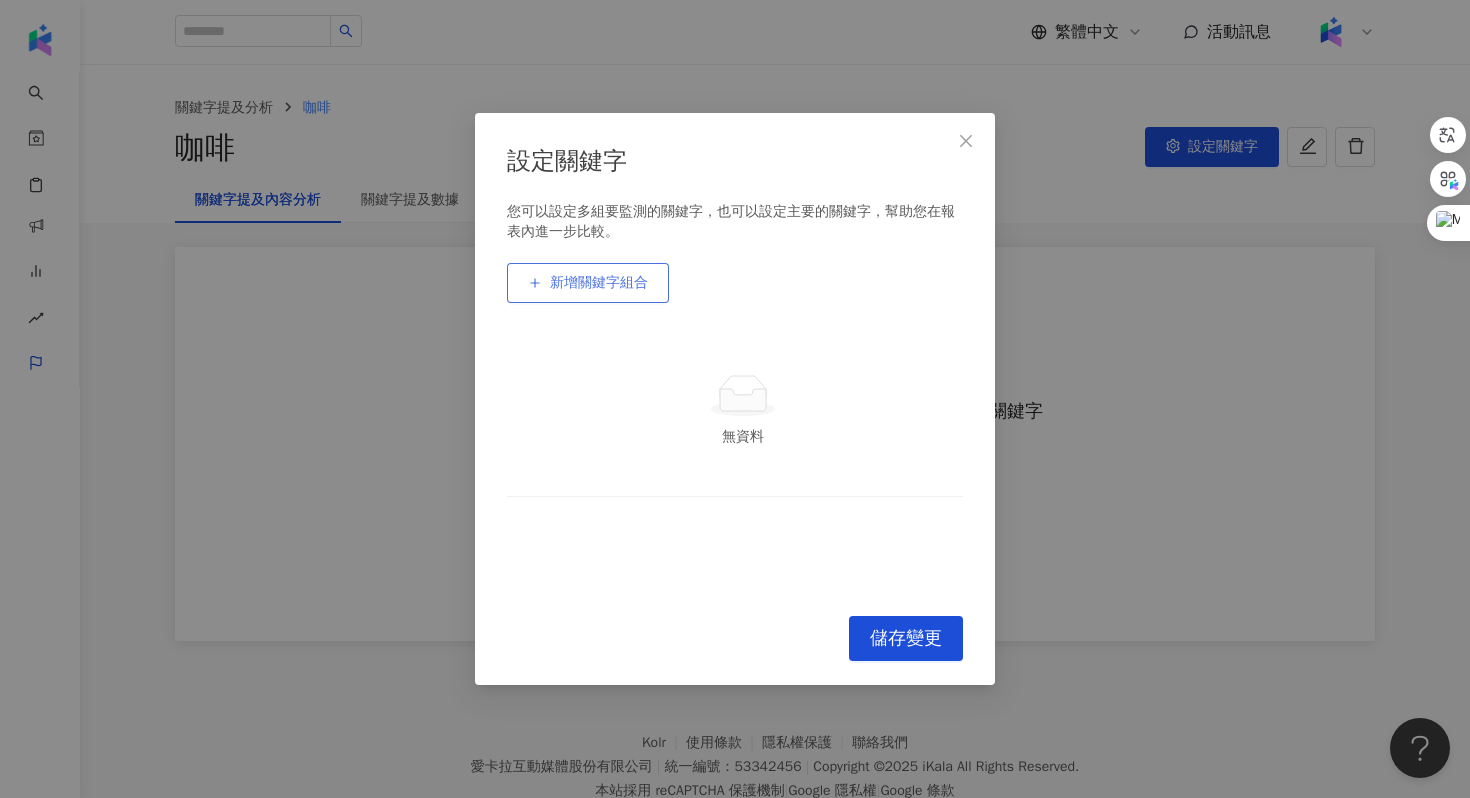 click on "新增關鍵字組合" at bounding box center [599, 283] 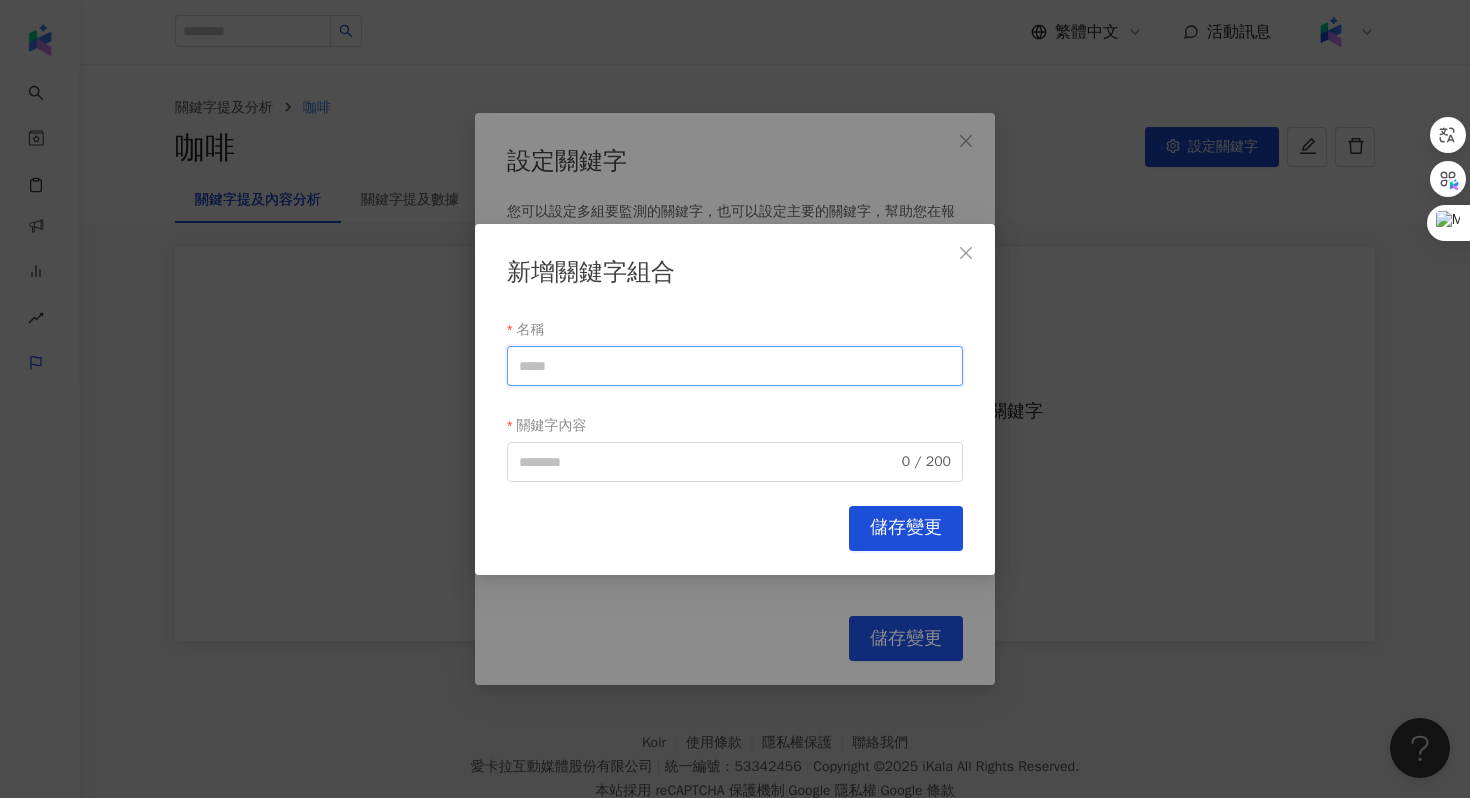click on "名稱" at bounding box center (735, 365) 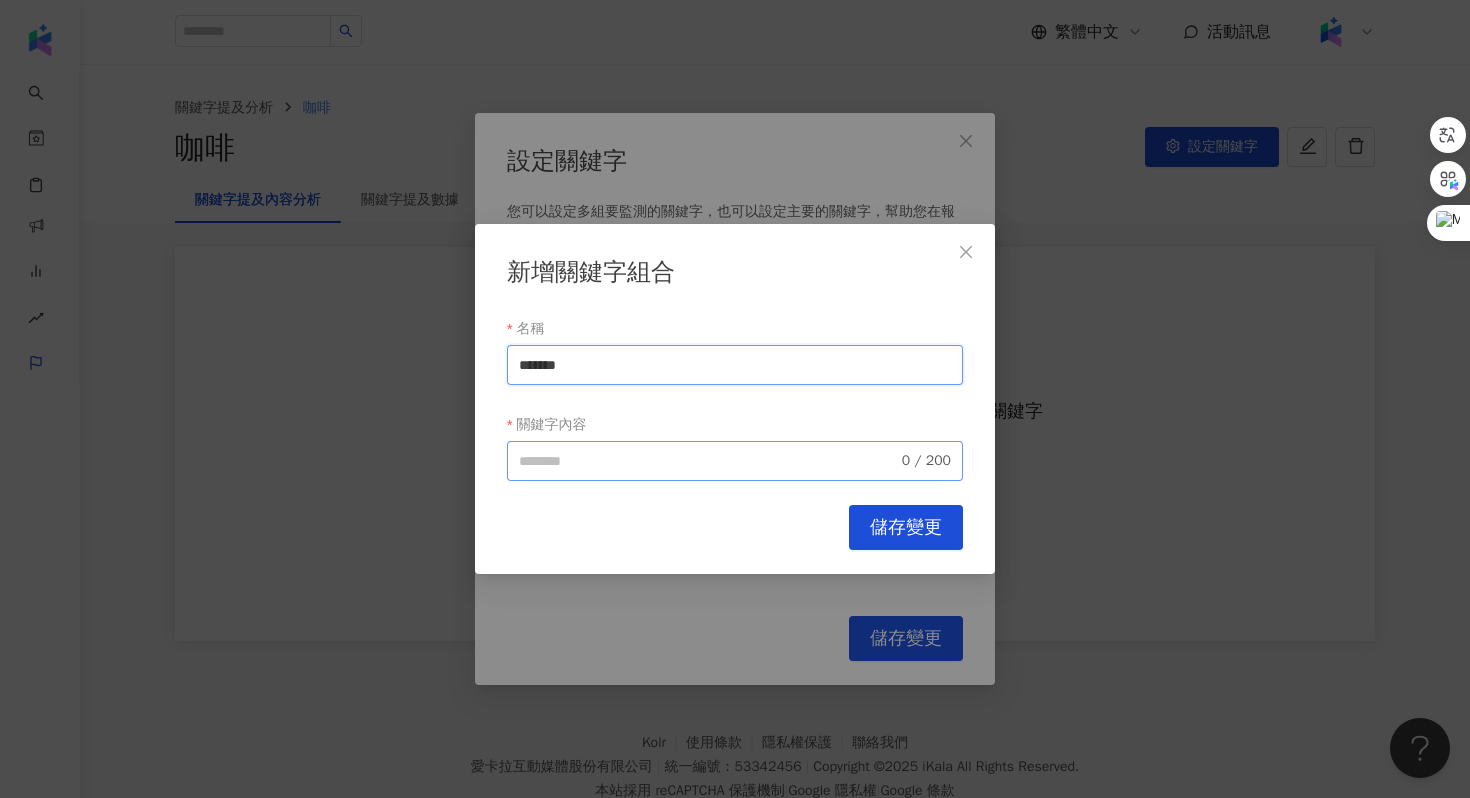 type on "*******" 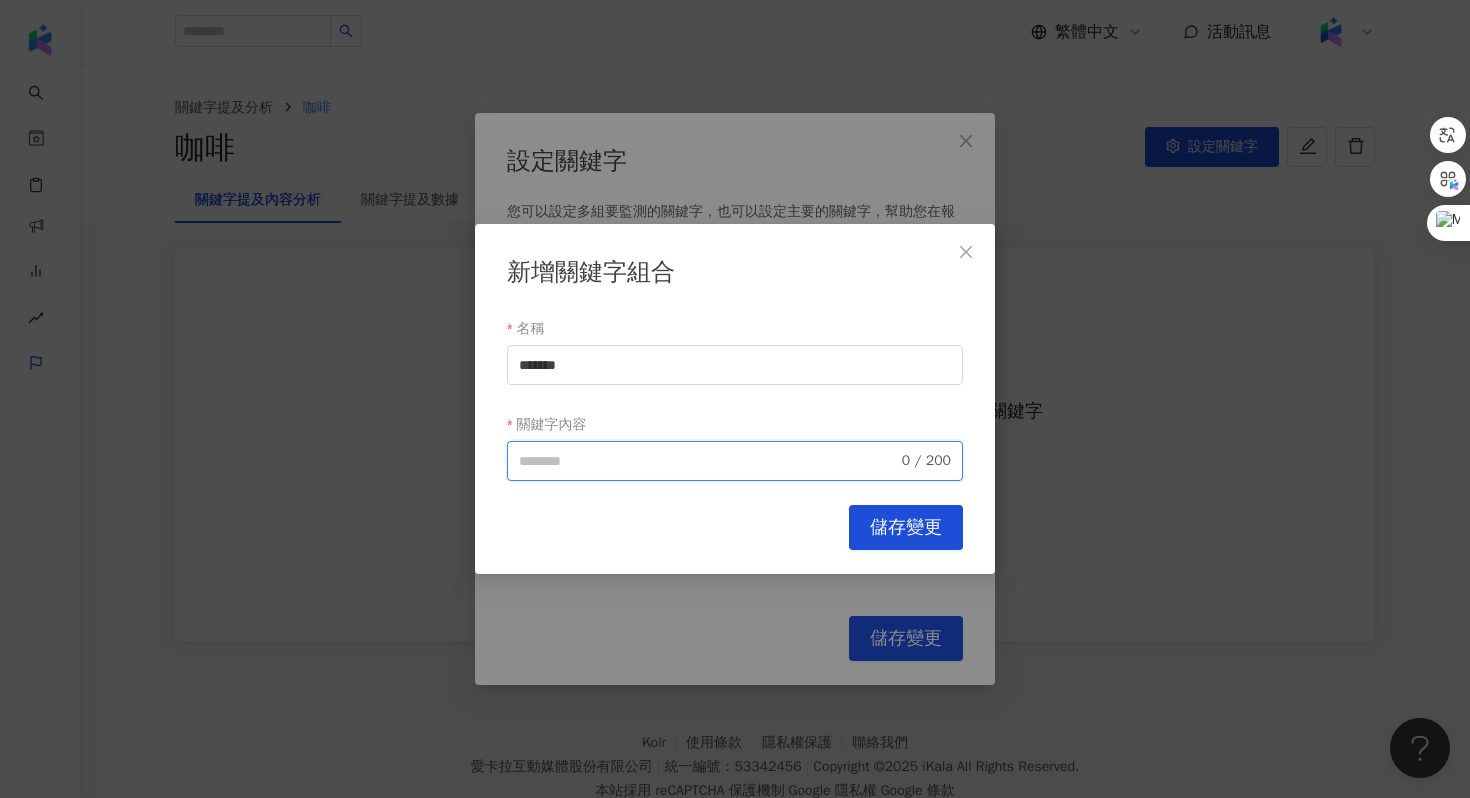 click on "關鍵字內容" at bounding box center (708, 461) 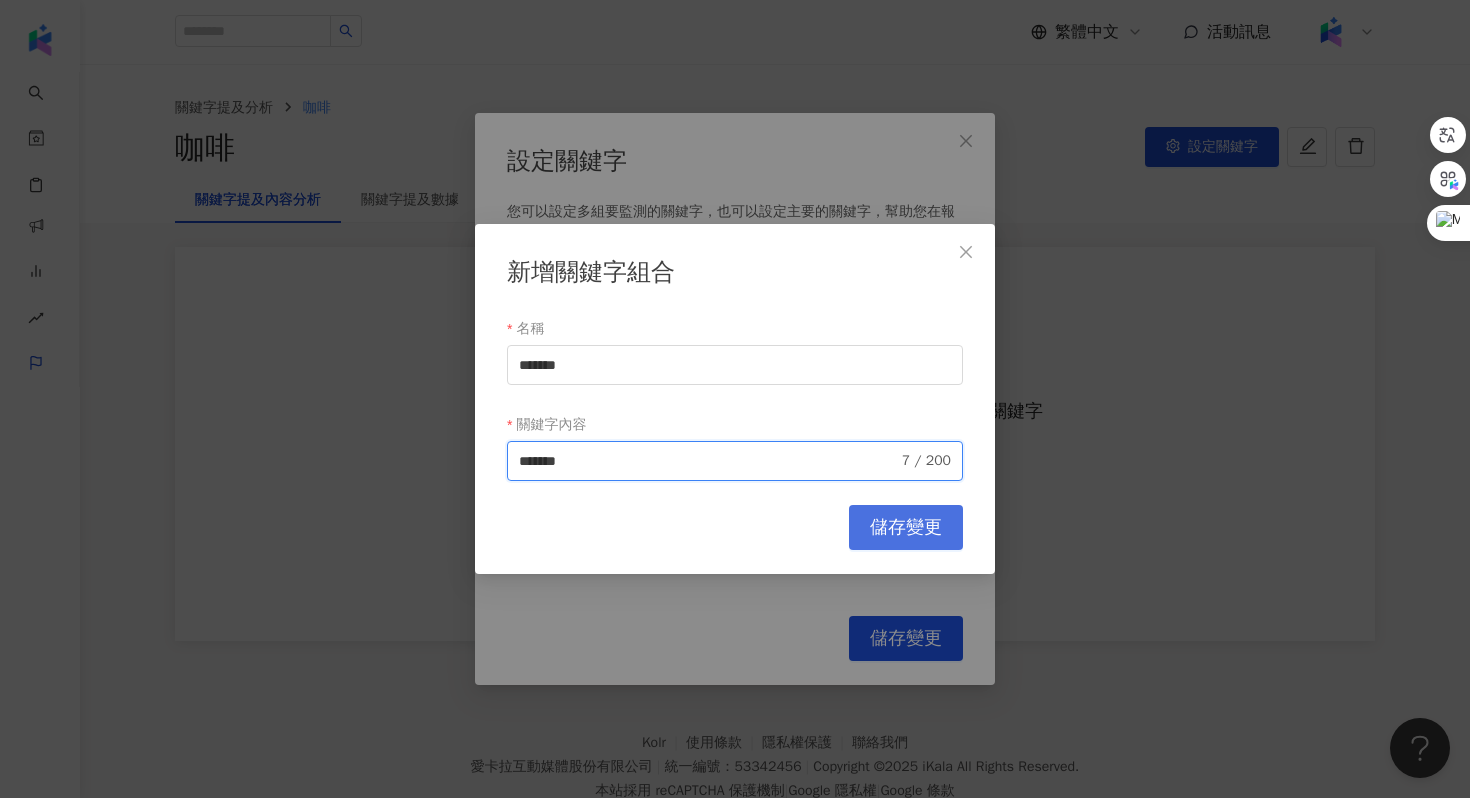 type on "*******" 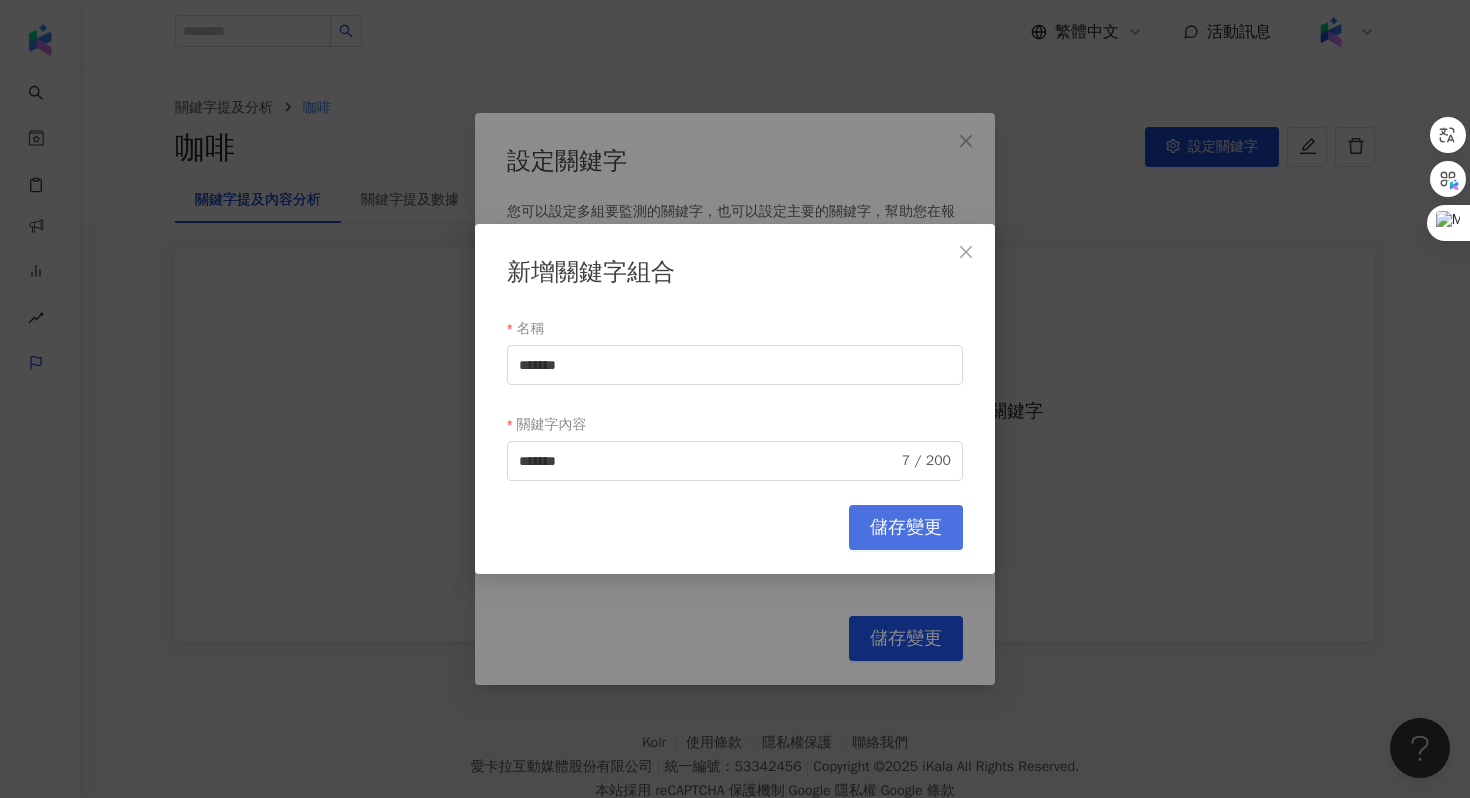 click on "儲存變更" at bounding box center [906, 527] 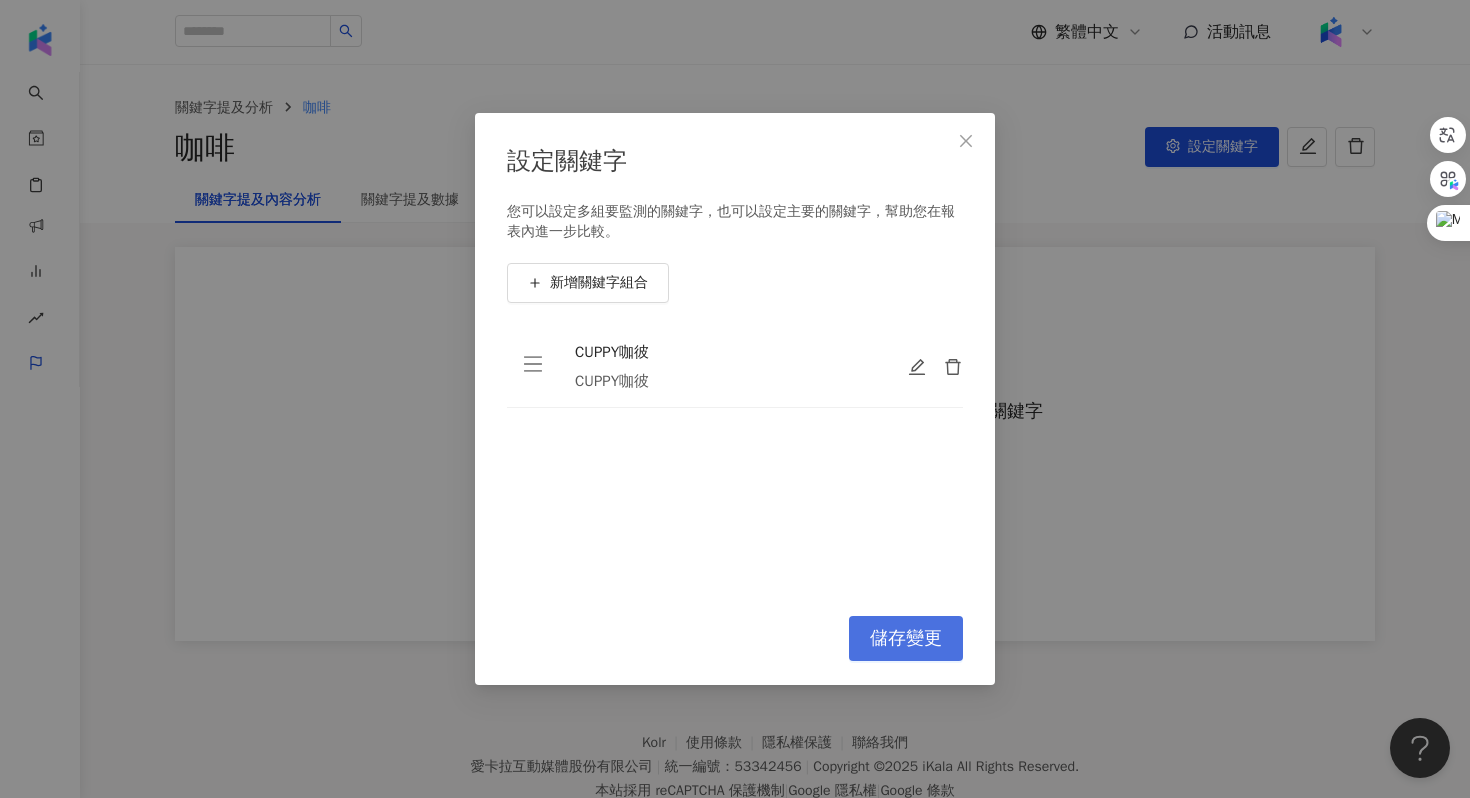 click on "儲存變更" at bounding box center [906, 638] 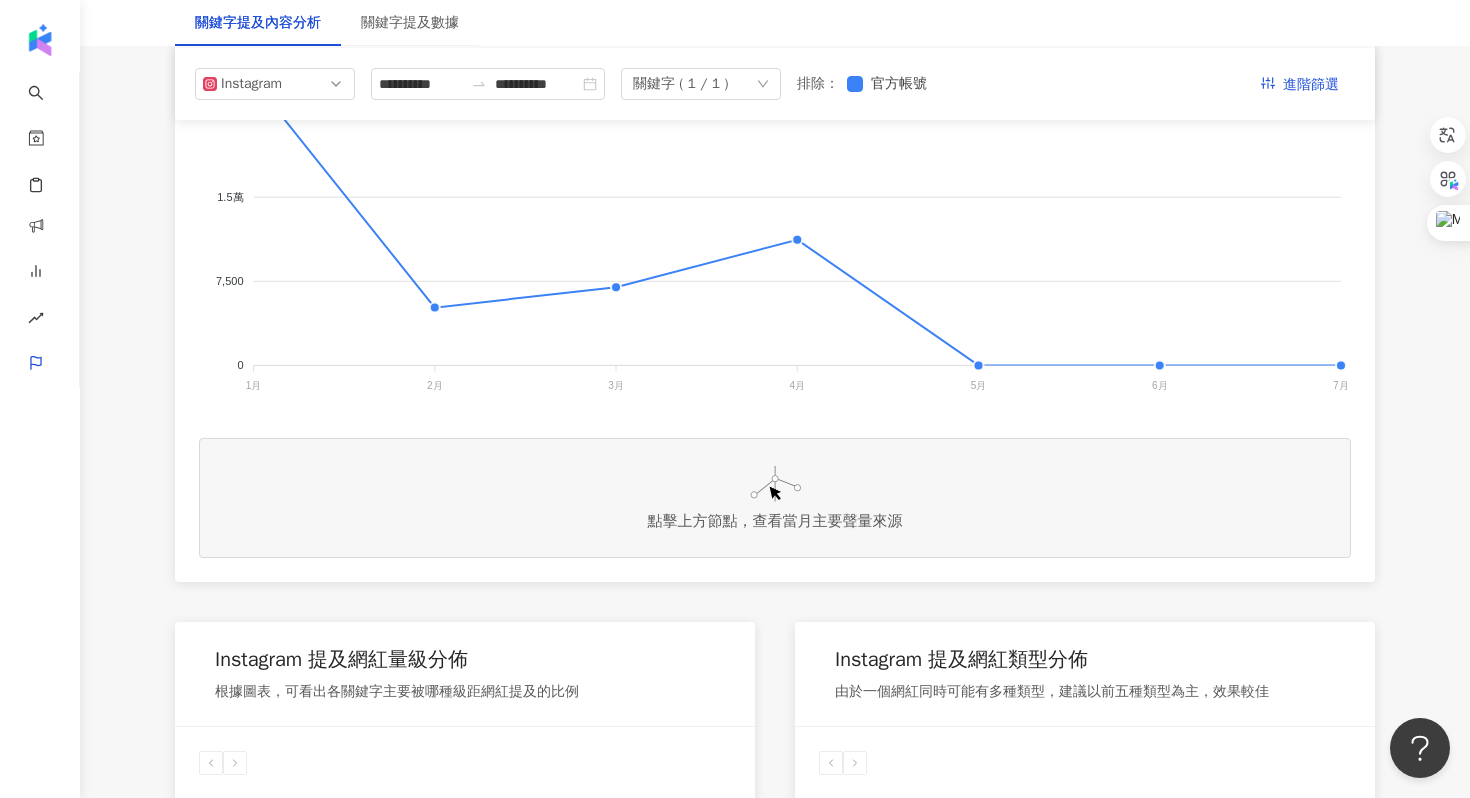 scroll, scrollTop: 356, scrollLeft: 0, axis: vertical 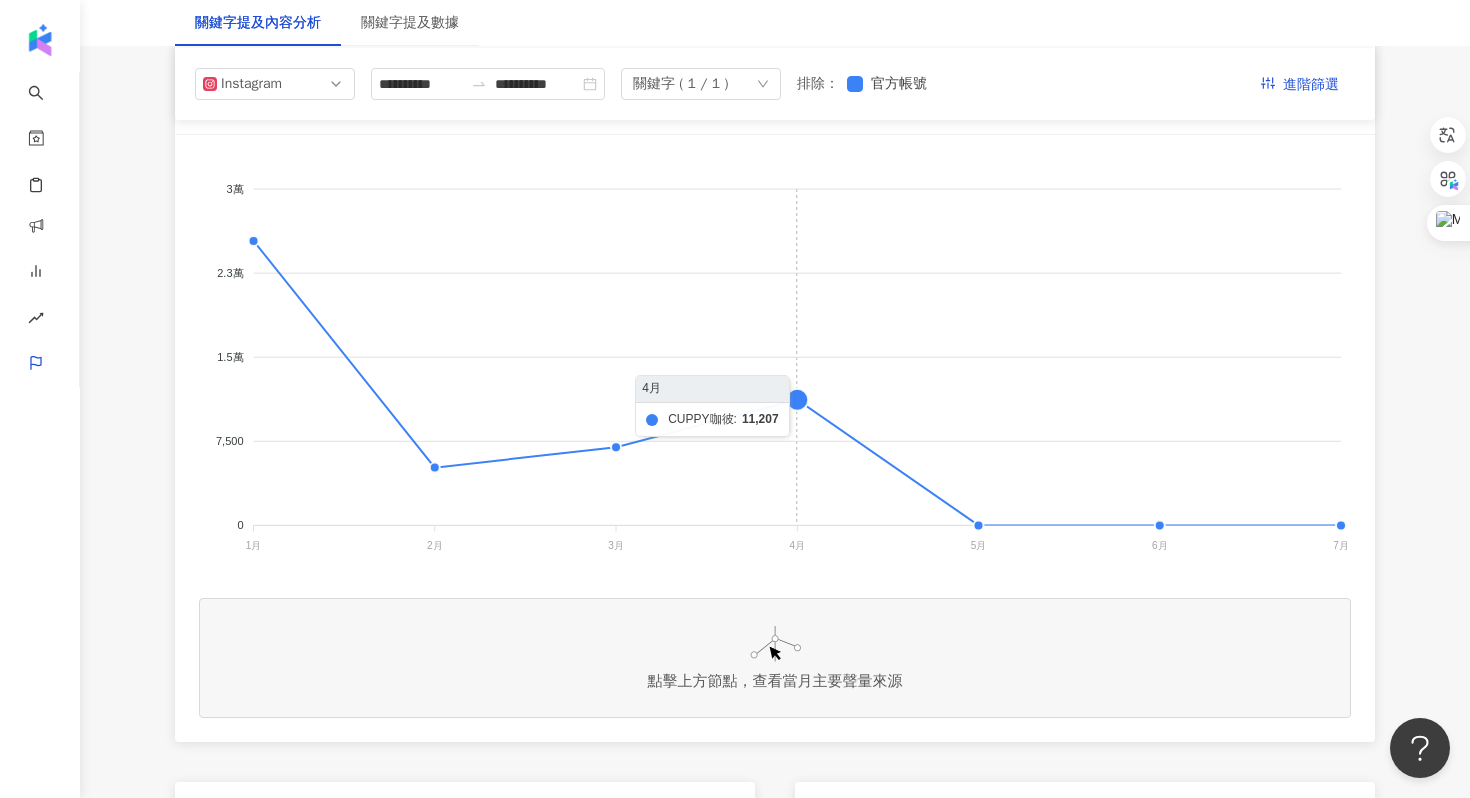 click 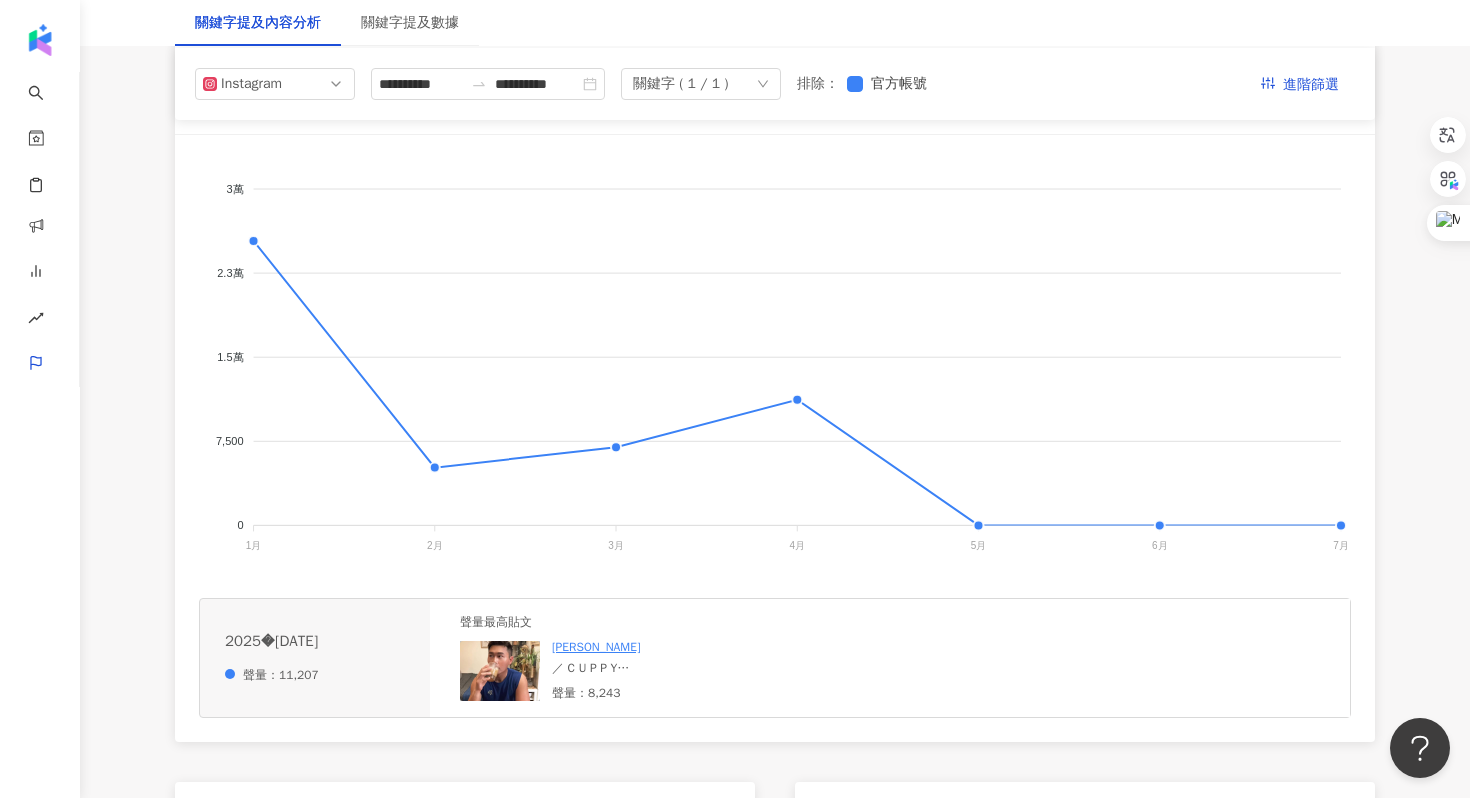click on "／ C  U  P  P  Y
這款最新技術的冷萃凍乾咖啡真的好香好方便～～
拍片前的試喝直接愛上😍😍😍
拿來單品、拿鐵或特調都超方便
重點都不雷欸！5款都各有風味～
辦公室、戶外運動、露營都很適合耶～
優惠連結🔗在首頁
https://lihi.cc/LrdZw
折扣只到4/28！！！！
@cuppy_tw
#cuppy
#咖彼" at bounding box center (684, 668) 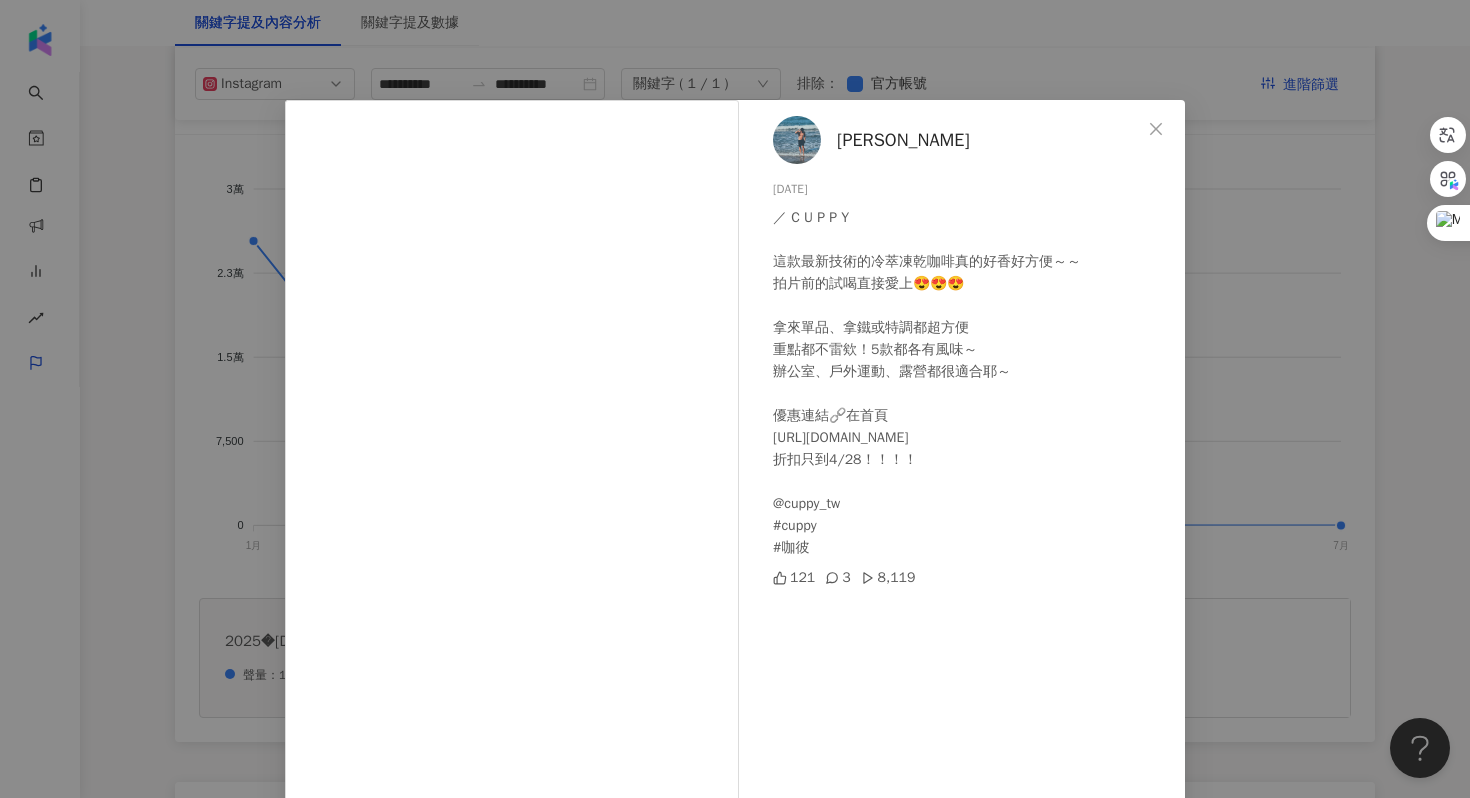 click on "Daly 2025/4/21 ／ C  U  P  P  Y
這款最新技術的冷萃凍乾咖啡真的好香好方便～～
拍片前的試喝直接愛上😍😍😍
拿來單品、拿鐵或特調都超方便
重點都不雷欸！5款都各有風味～
辦公室、戶外運動、露營都很適合耶～
優惠連結🔗在首頁
https://lihi.cc/LrdZw
折扣只到4/28！！！！
@cuppy_tw
#cuppy
#咖彼 121 3 8,119 查看原始貼文" at bounding box center (735, 399) 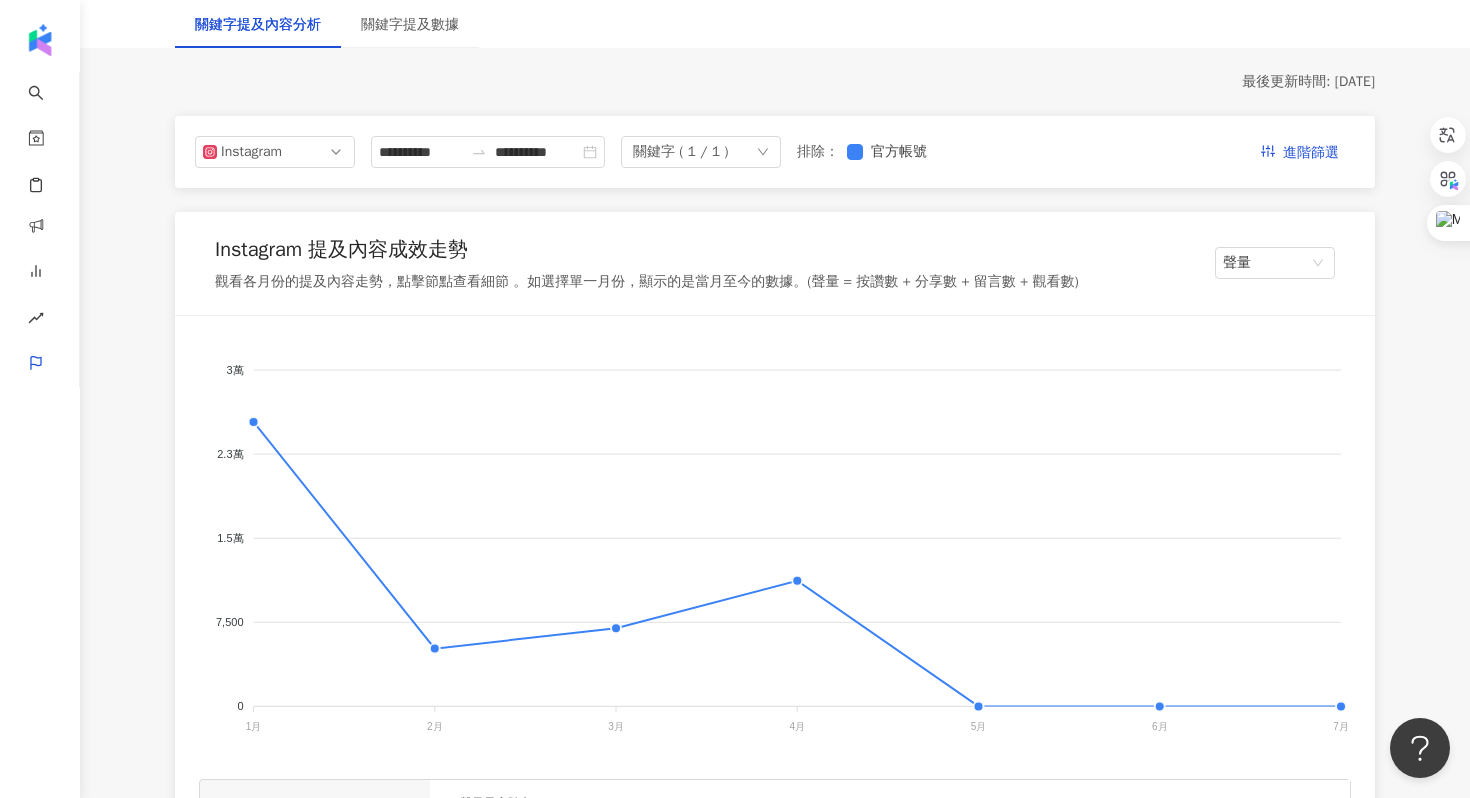 scroll, scrollTop: 0, scrollLeft: 0, axis: both 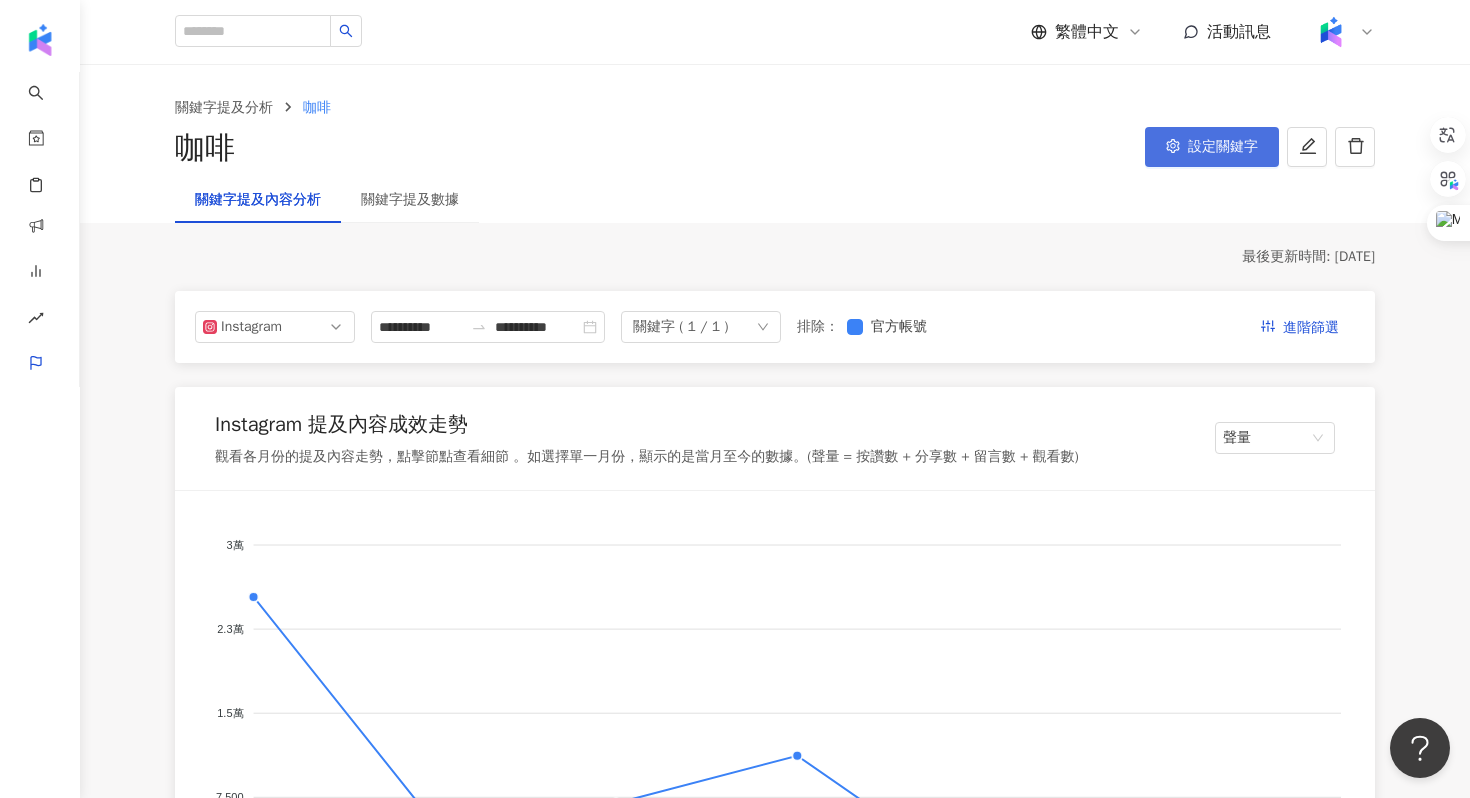 click 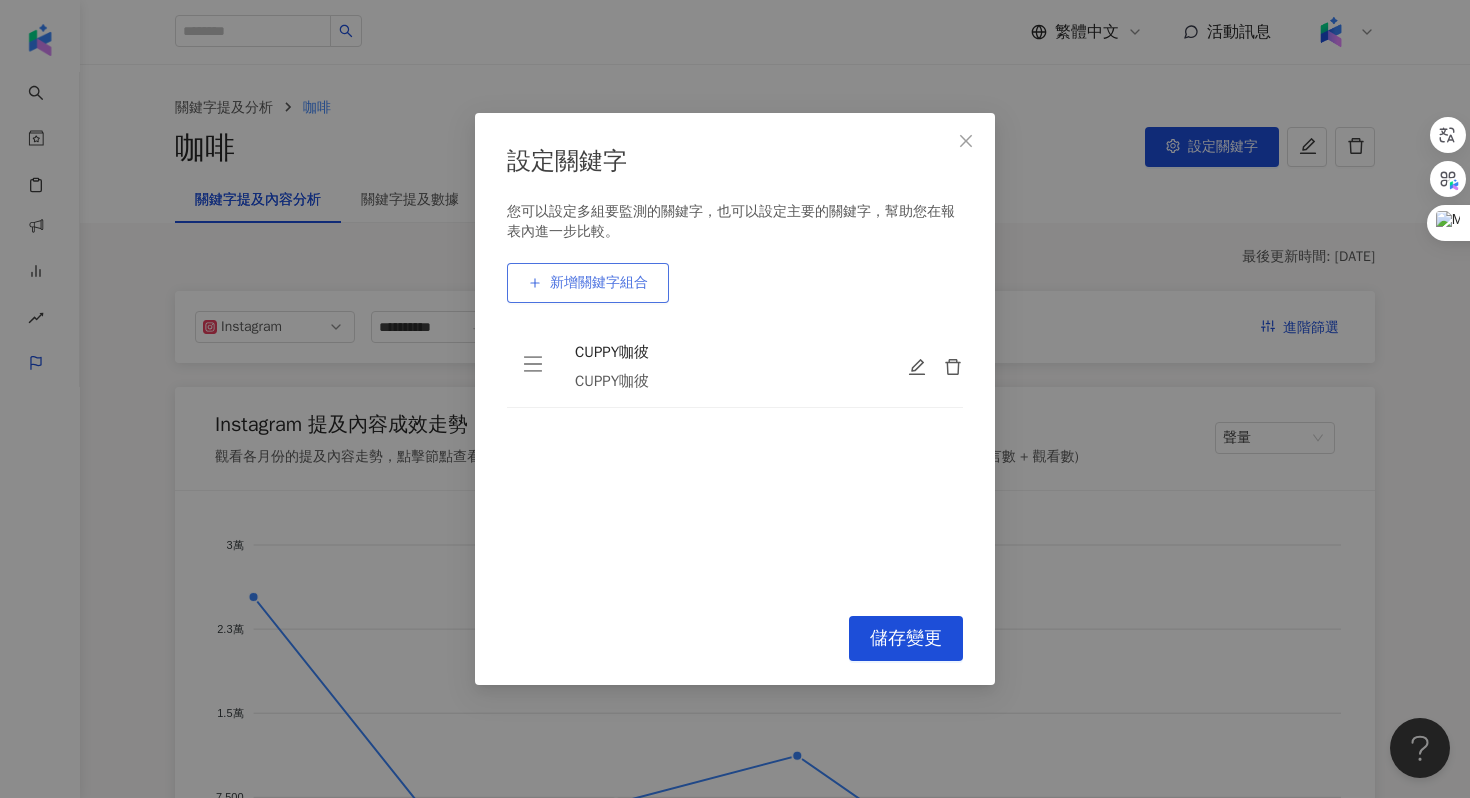 click on "新增關鍵字組合" at bounding box center (588, 283) 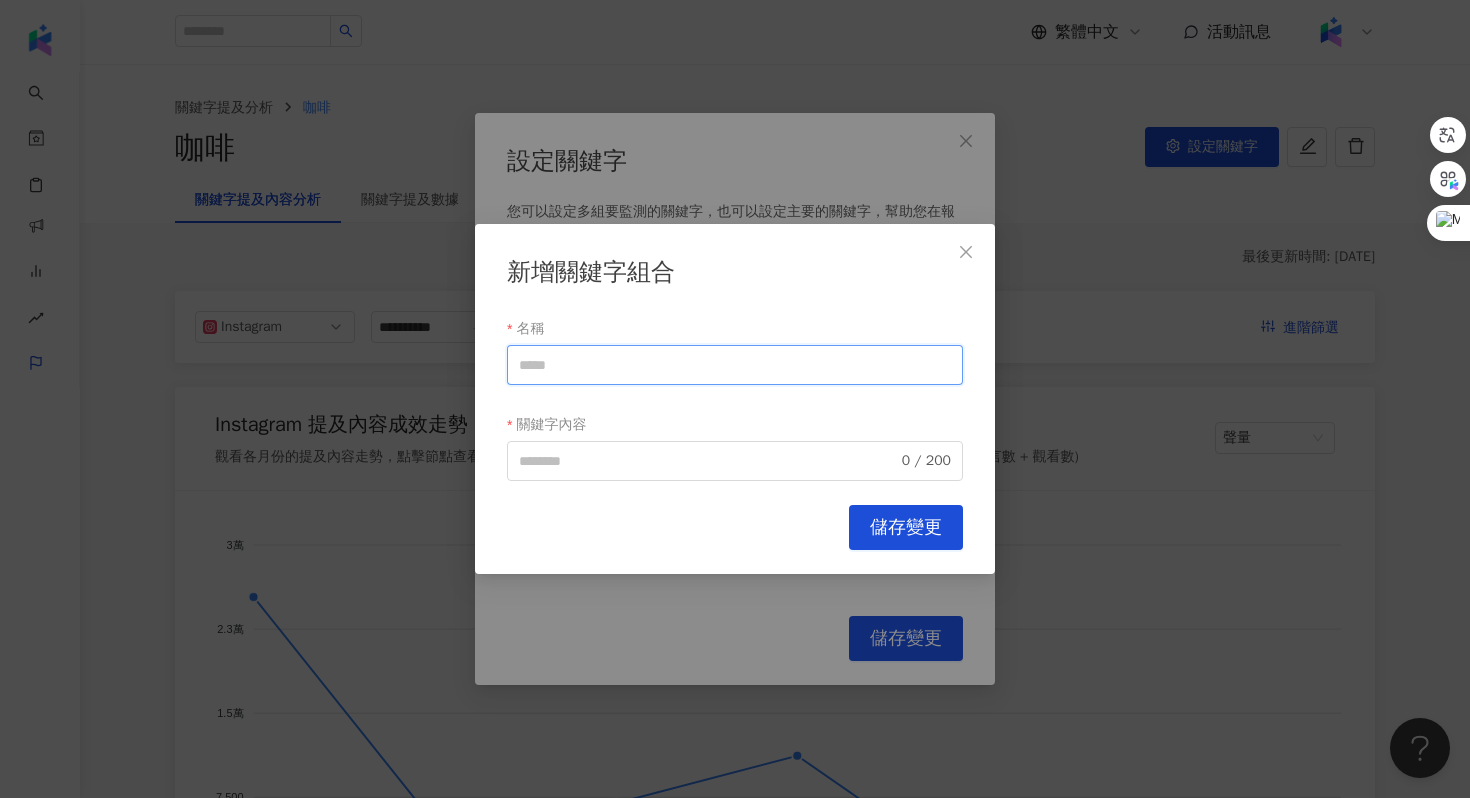 click on "名稱" at bounding box center [735, 365] 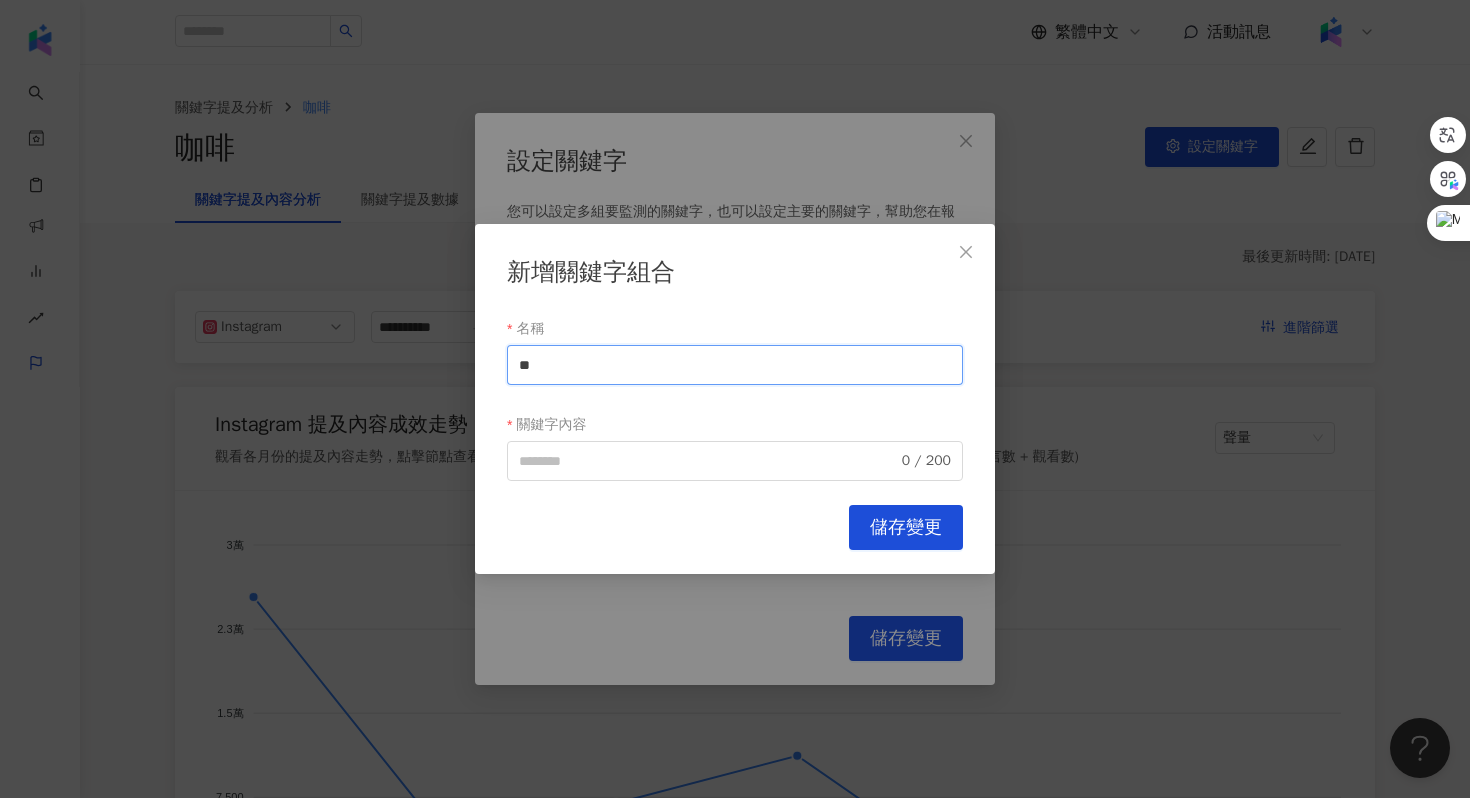 type on "*" 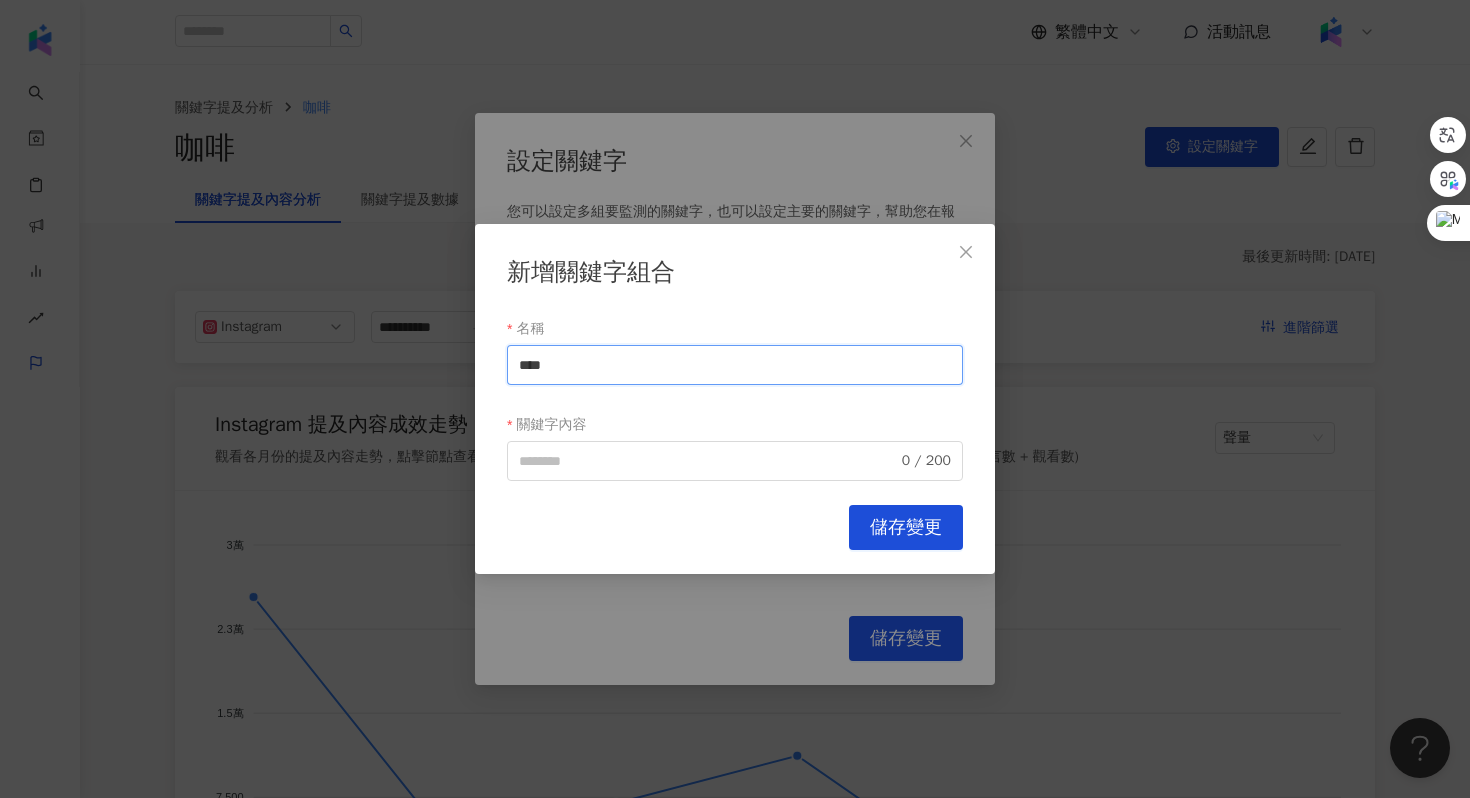 drag, startPoint x: 596, startPoint y: 377, endPoint x: 490, endPoint y: 377, distance: 106 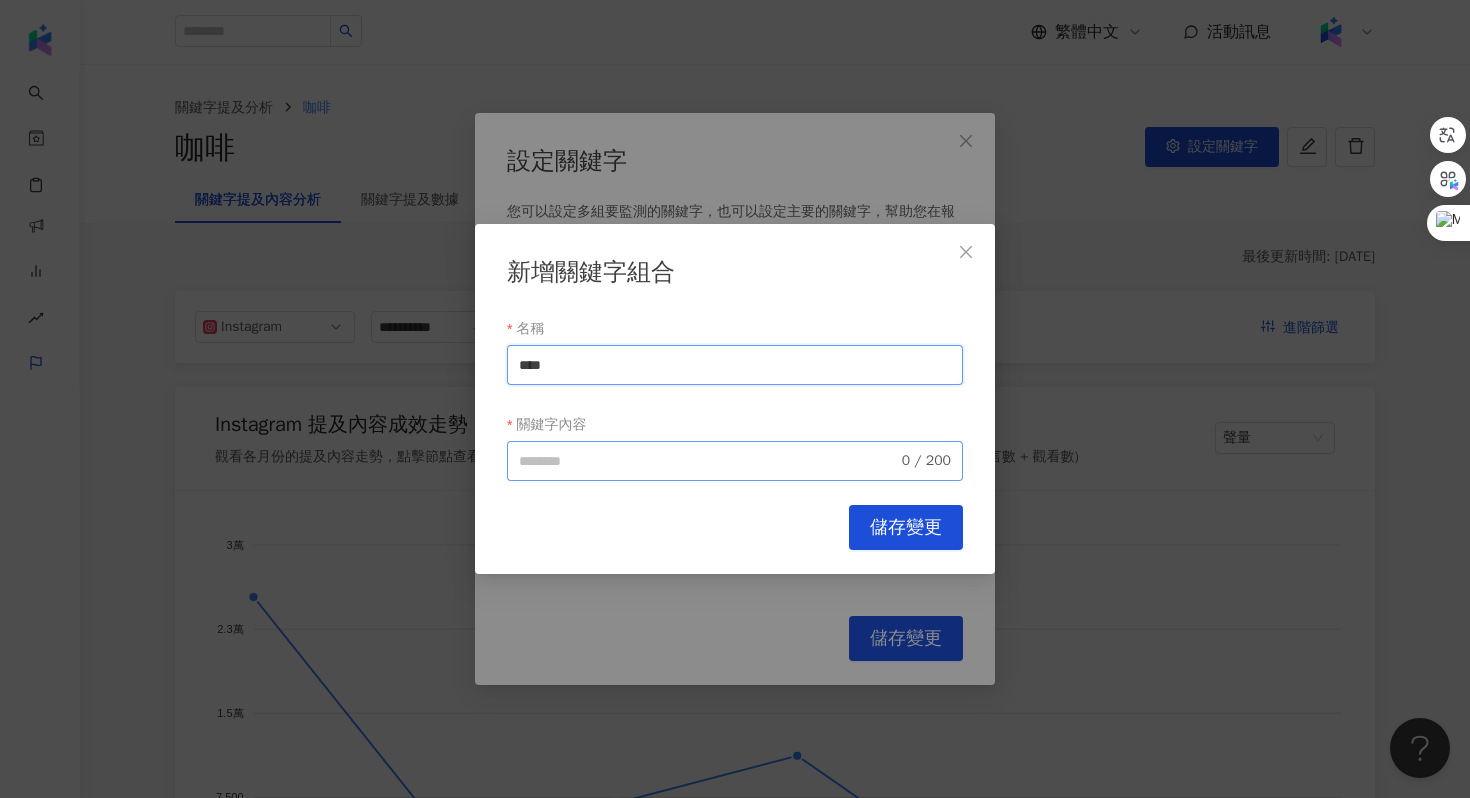 click on "0 / 200" at bounding box center [735, 461] 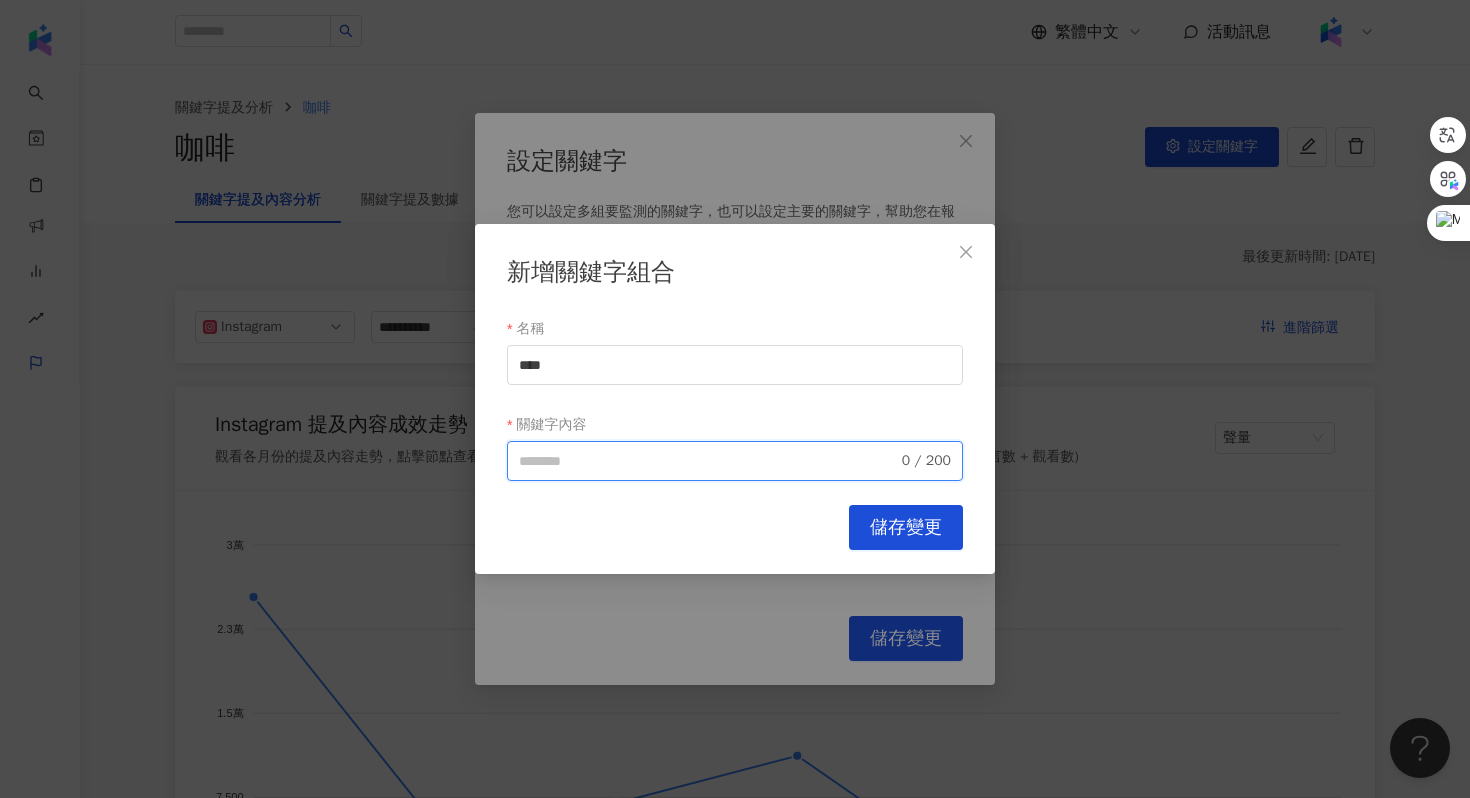 paste on "****" 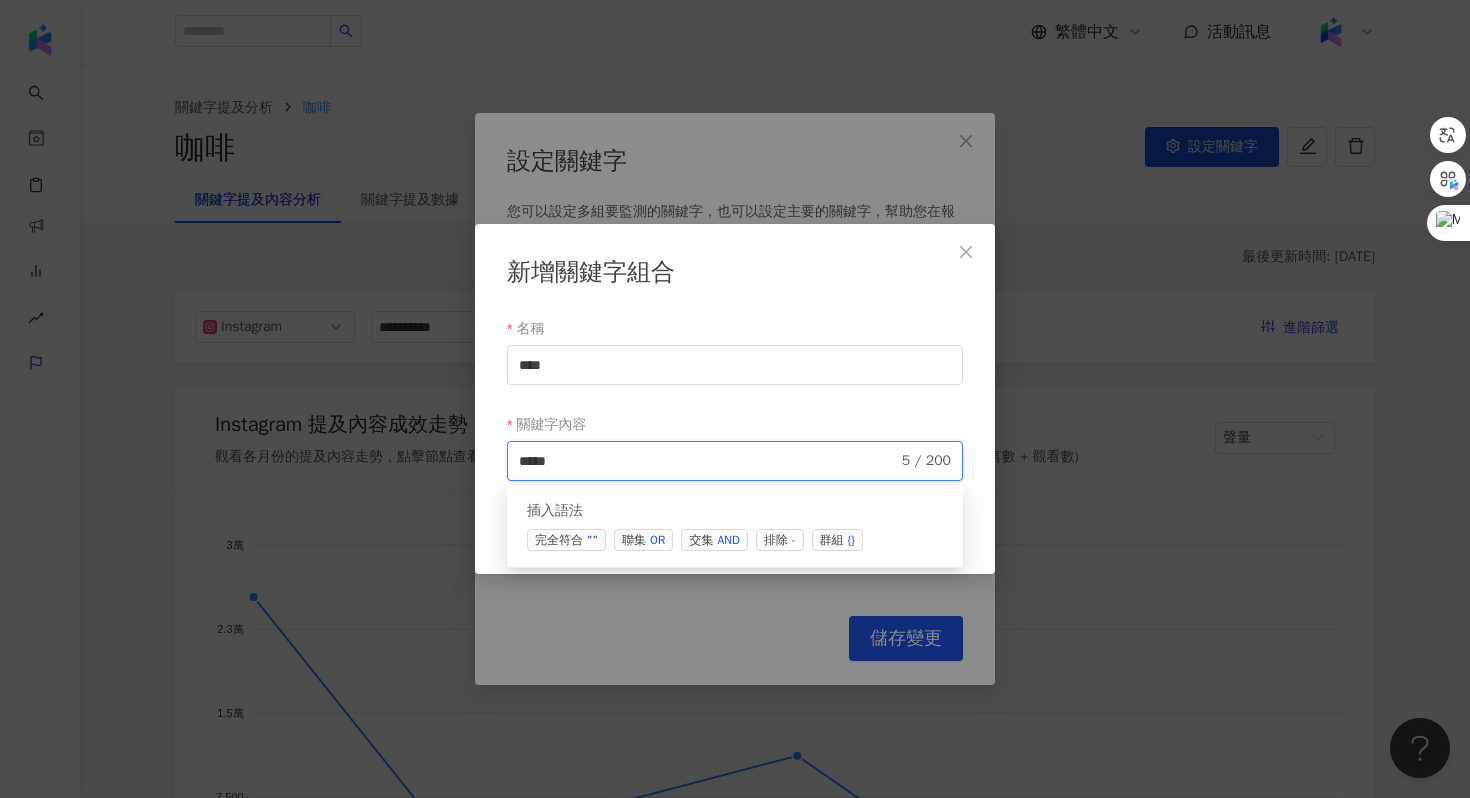 click on "交集 AND" at bounding box center [714, 540] 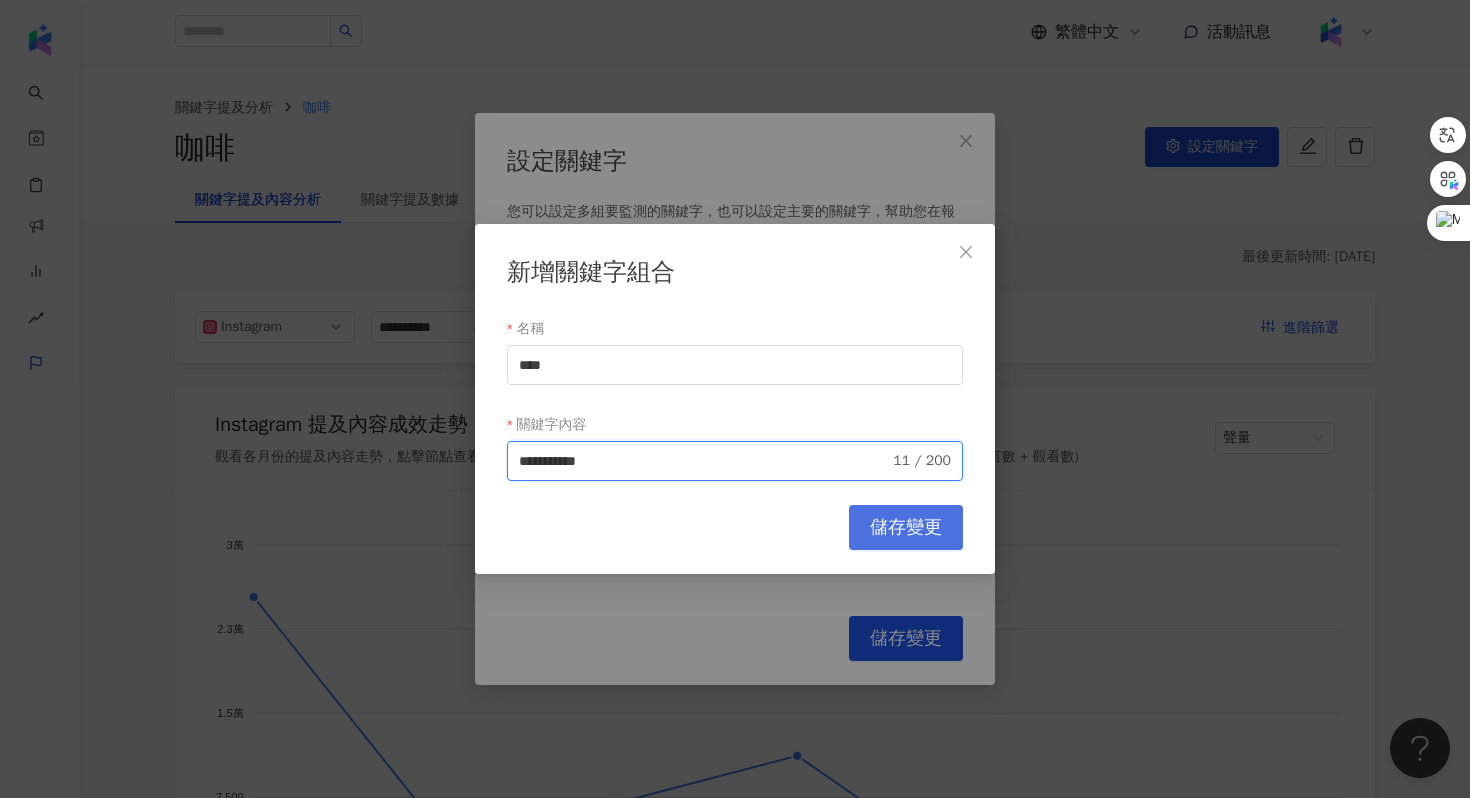type on "**********" 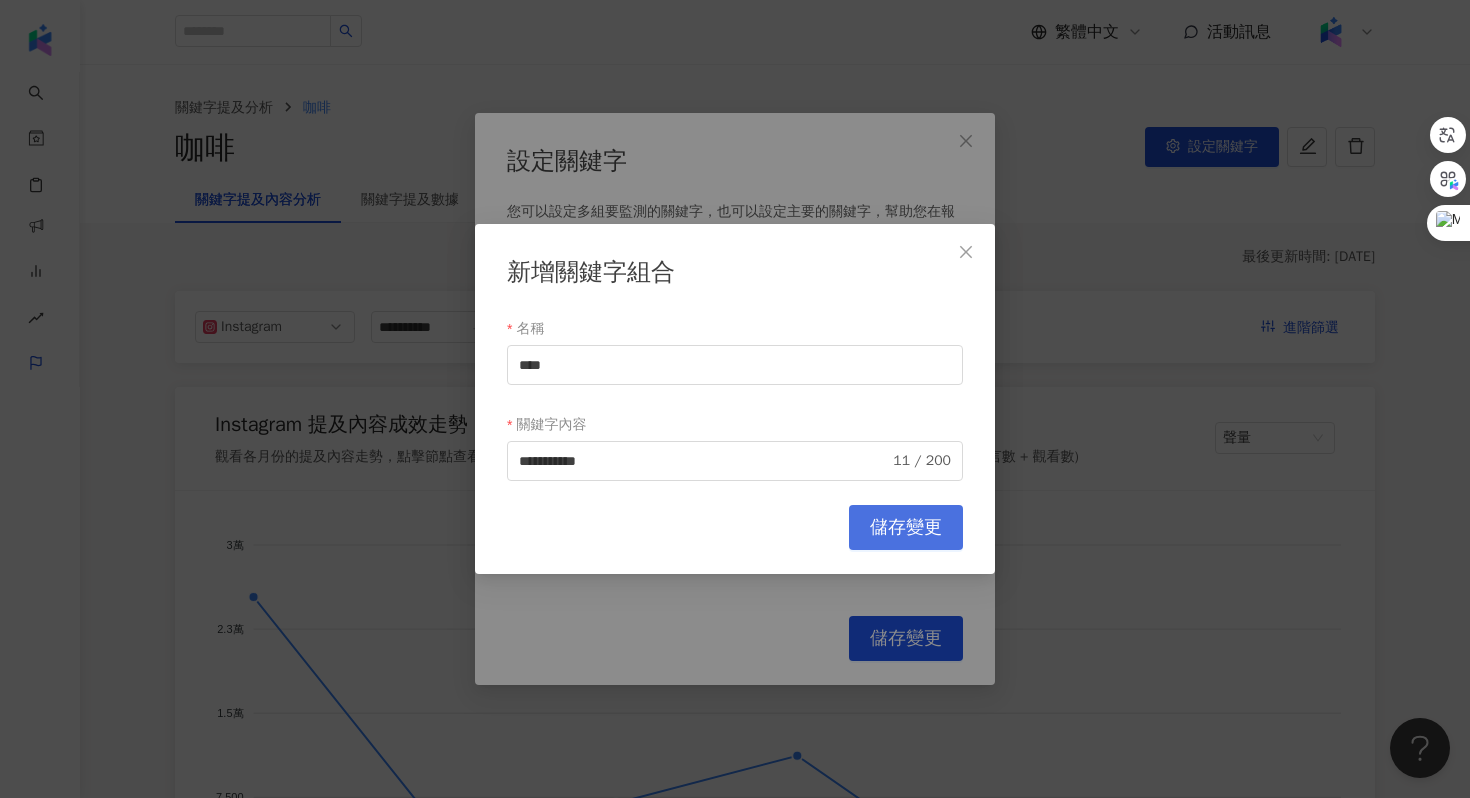 click on "儲存變更" at bounding box center [906, 527] 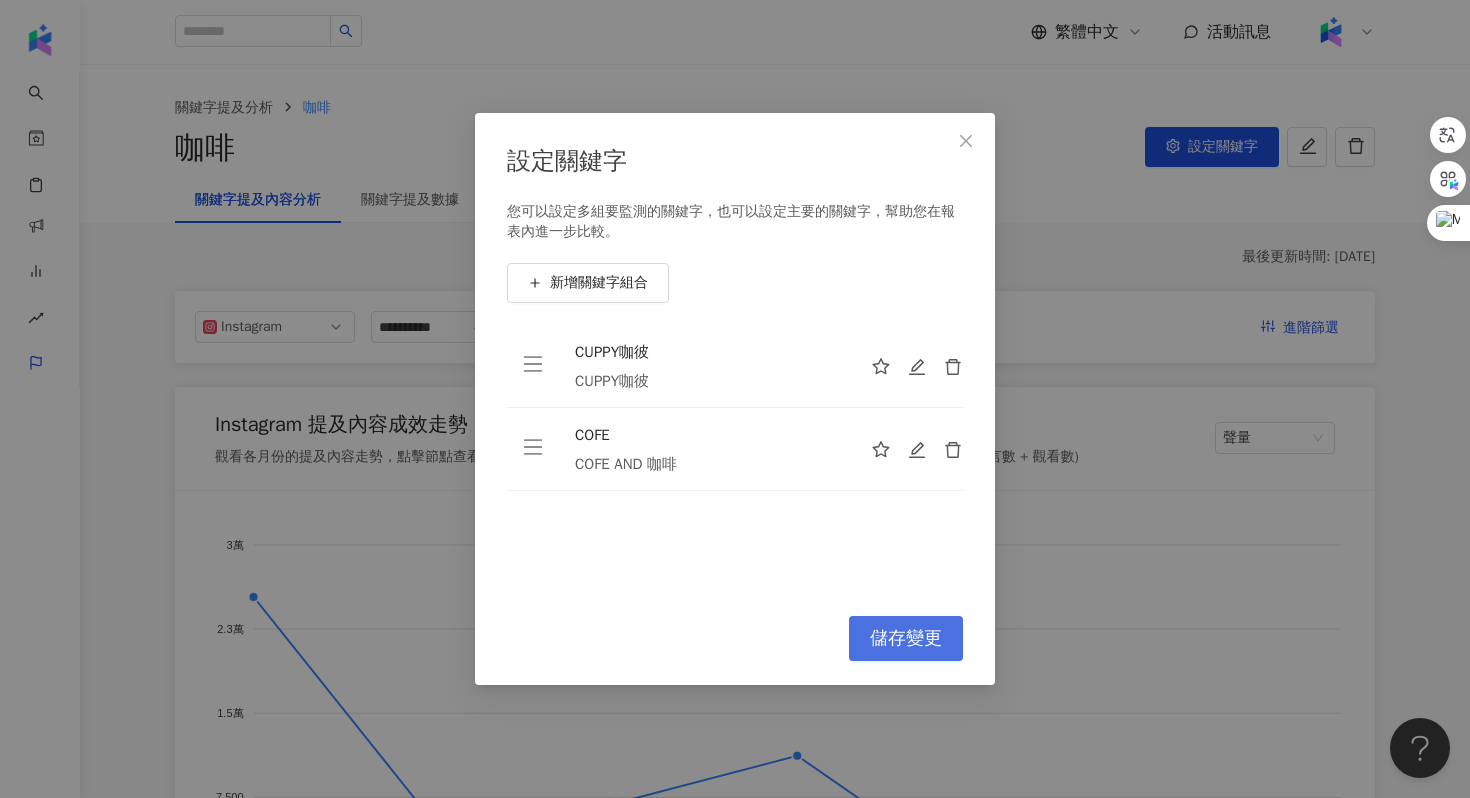 click on "儲存變更" at bounding box center [906, 639] 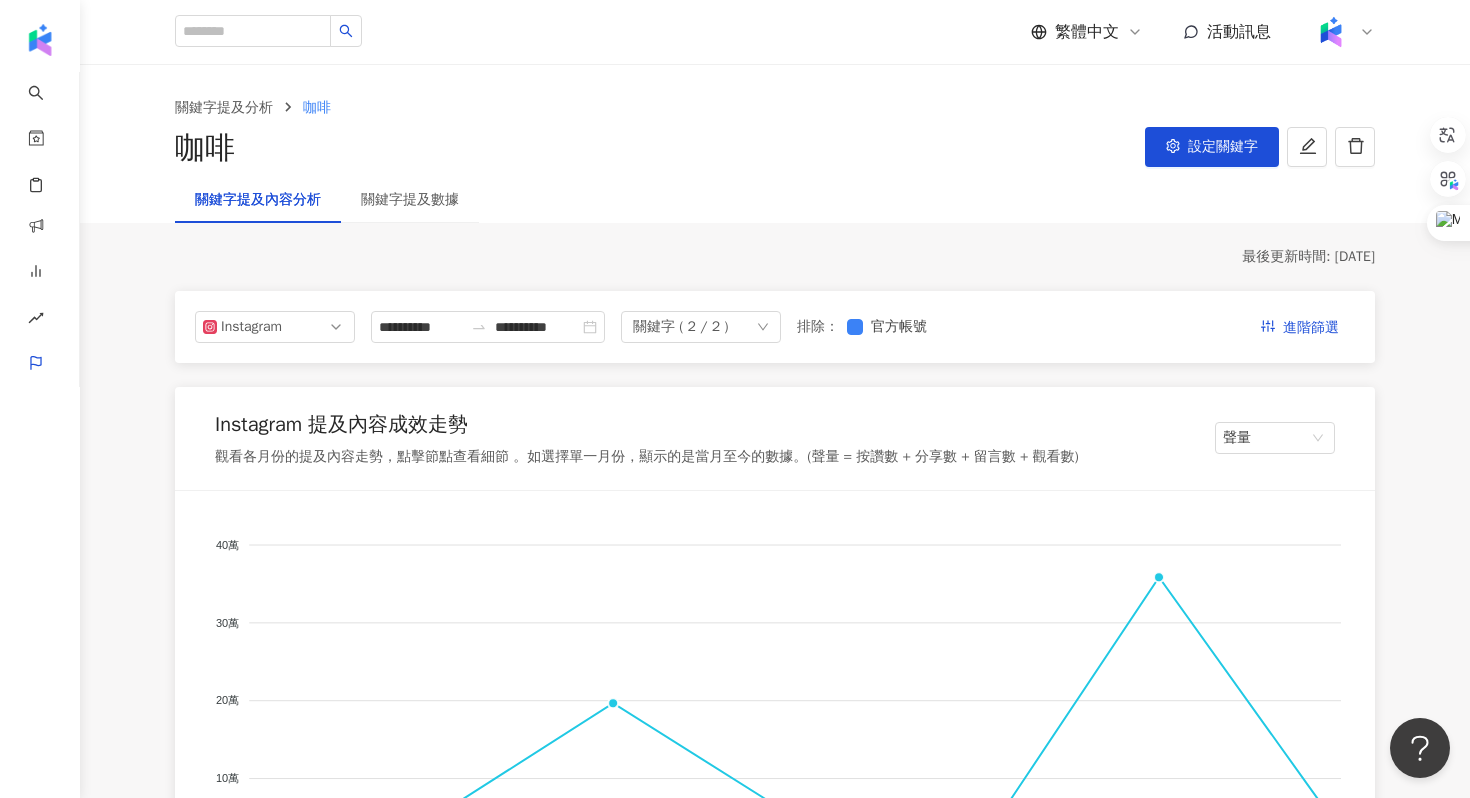 scroll, scrollTop: 280, scrollLeft: 0, axis: vertical 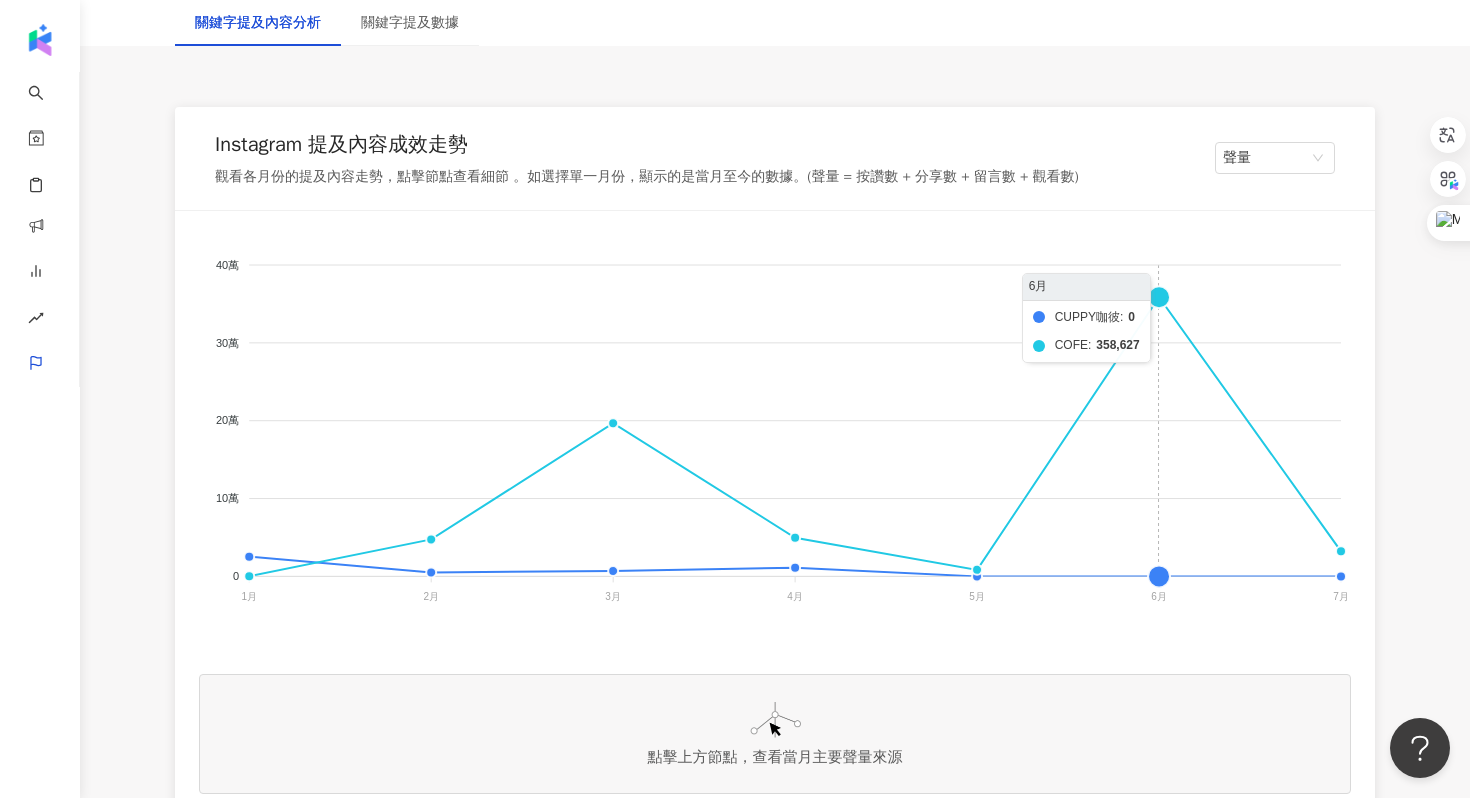 click on "CUPPY咖彼 COFE" 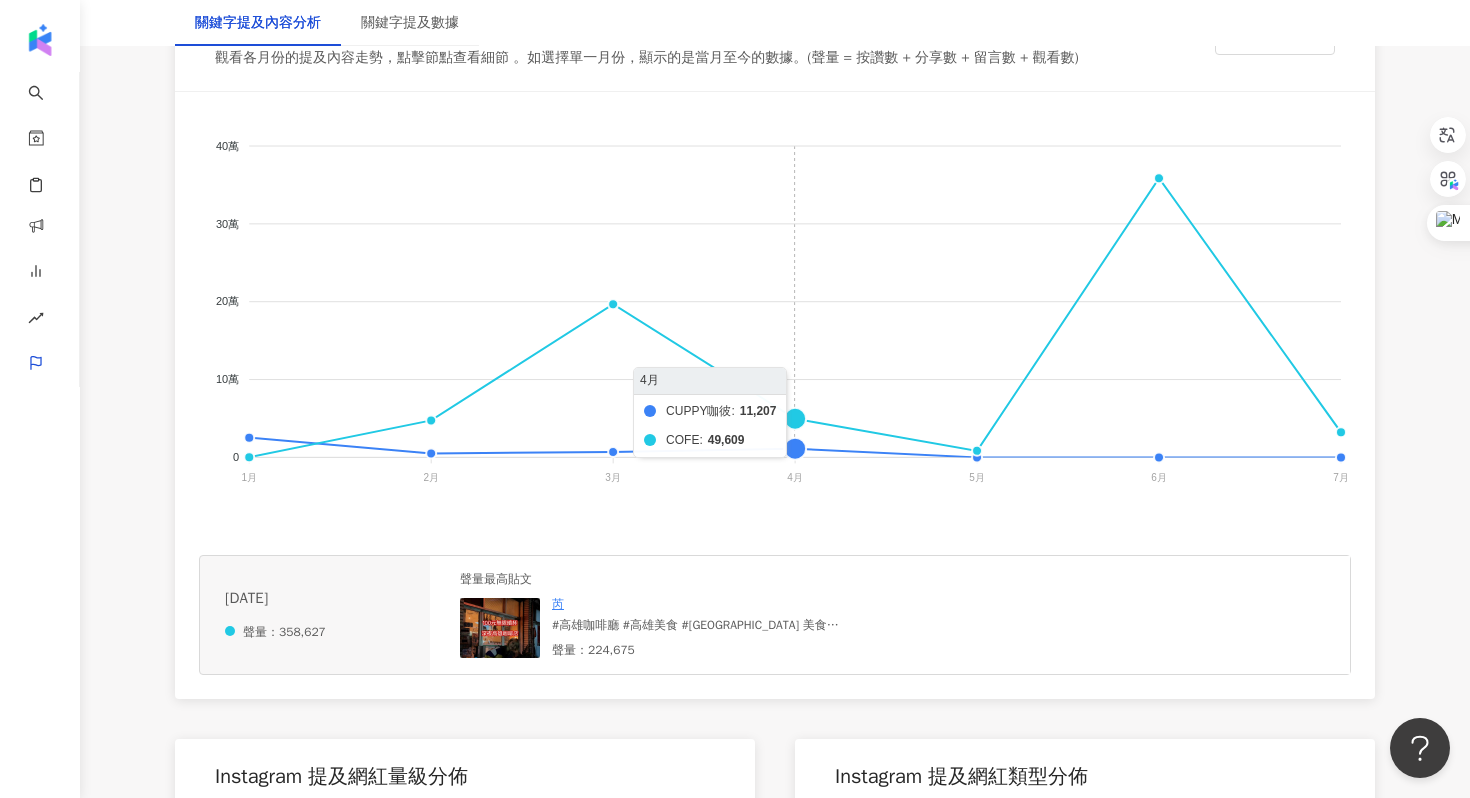 scroll, scrollTop: 417, scrollLeft: 0, axis: vertical 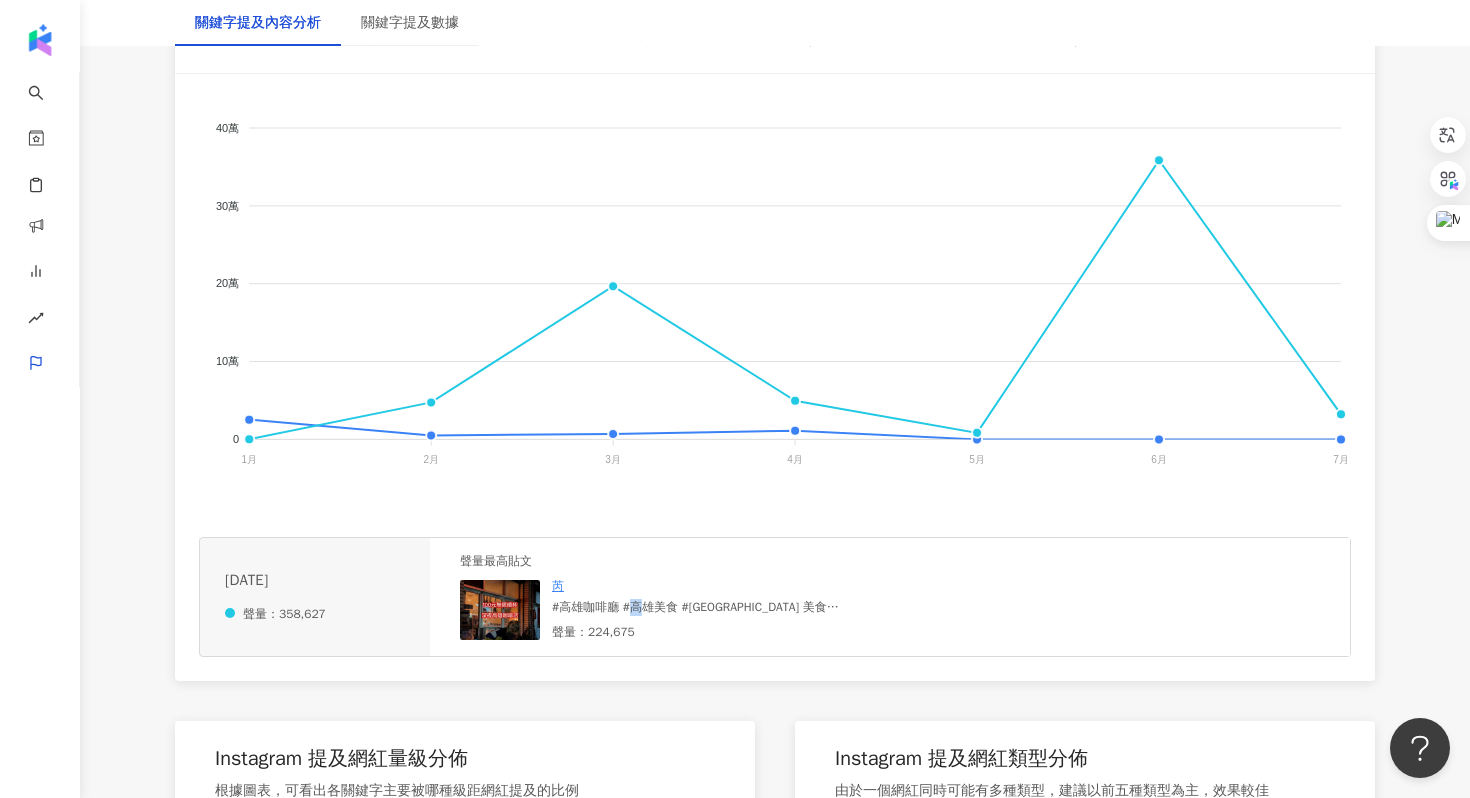 click on "#高雄咖啡廳  #高雄美食 #苓雅區 美食
好可愛的深夜咖啡店
基本消費100元任選任喝喝到飽
還可以帶外食
其實這裡嚴格說起來
比較像是我付100元場地費
有提供一些簡單的飲品
甜點外食自行負責這樣
（所以如果你要尋找專業的咖啡店的話
這裡可能不太適合你～）
來的時候很多學生
在這裡看書畫畫
有插座可以使用
位置空間都舒服到讓人想睡覺
如果晚上沒地方去又不想花太多錢
可以來這裡耍廢聊天❤️
⭐️每篇分享真心不騙
⭐️口味見仁見智
▫️店家：綿綿咖啡 @mammam.cofe
（營業時間請以店家IG公告為主⬆️）
▫️地址：高雄市苓雅區新光路28巷24號
#高雄咖啡 #高雄咖啡店 #高雄甜點
#高雄 #高雄美食推薦  #高雄旅遊 #三多商圈
#三多商圈美食 #大遠百
#高雄一日遊#高雄深夜咖啡 #深夜咖啡店" at bounding box center (702, 607) 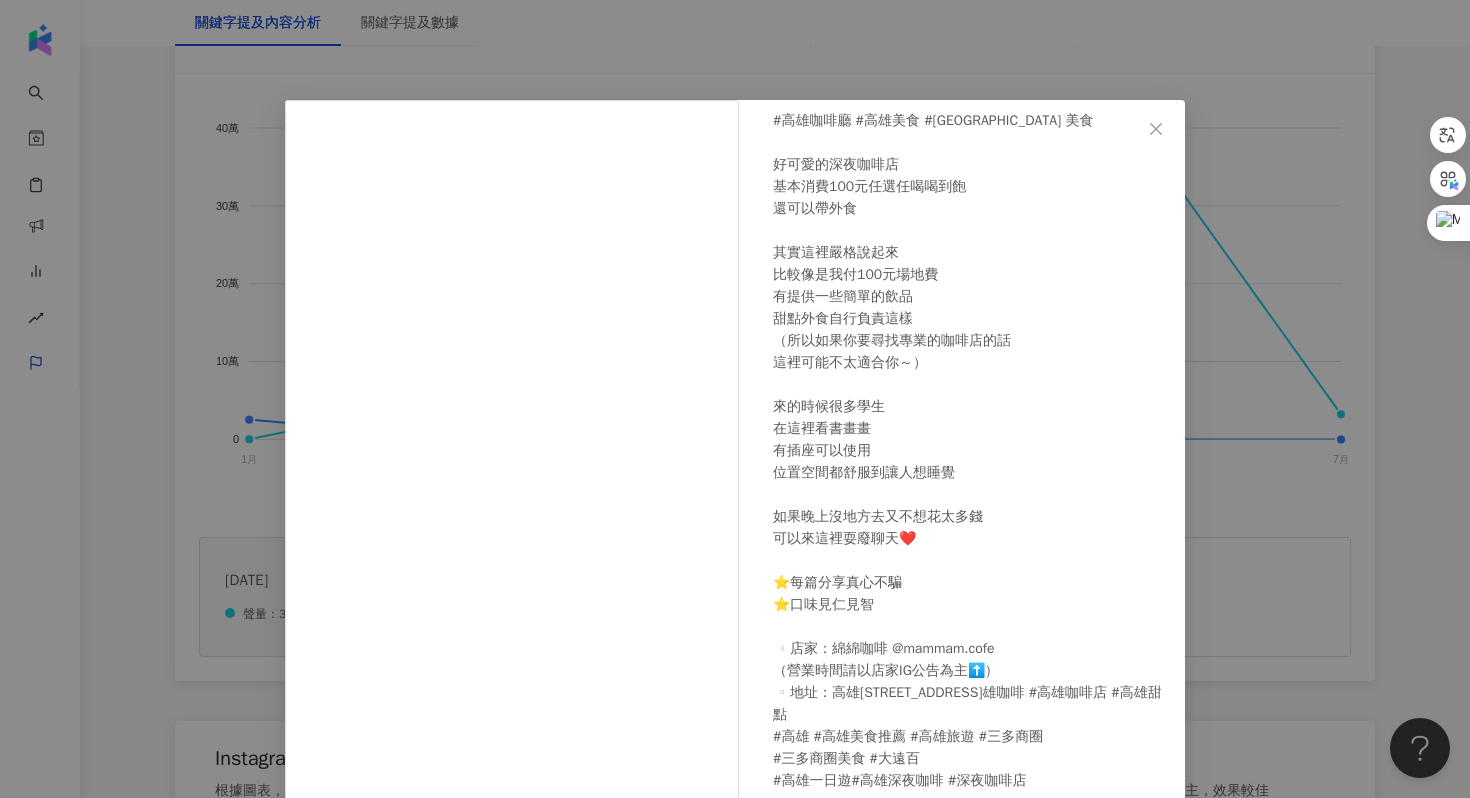 scroll, scrollTop: 125, scrollLeft: 0, axis: vertical 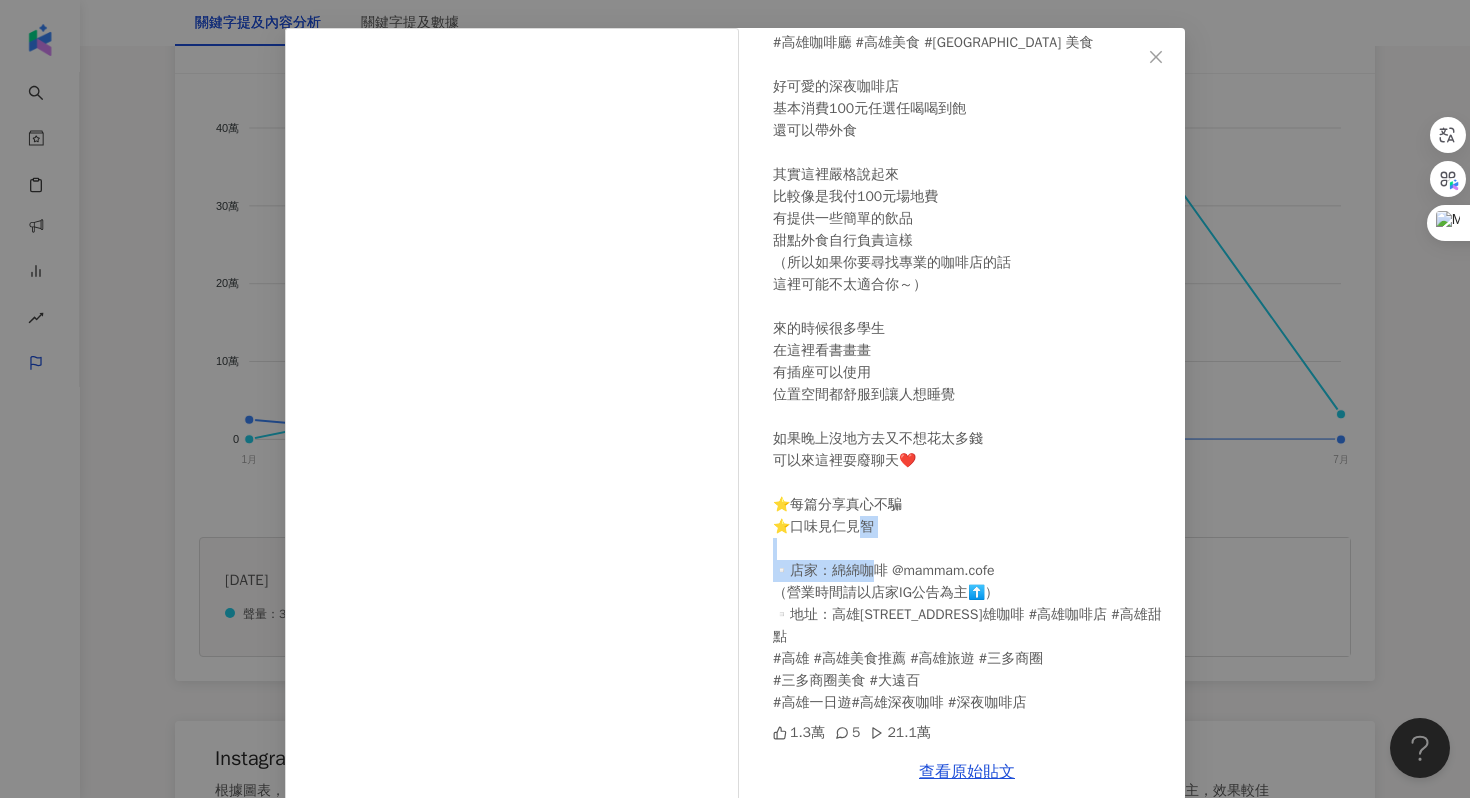 drag, startPoint x: 1008, startPoint y: 544, endPoint x: 899, endPoint y: 557, distance: 109.77249 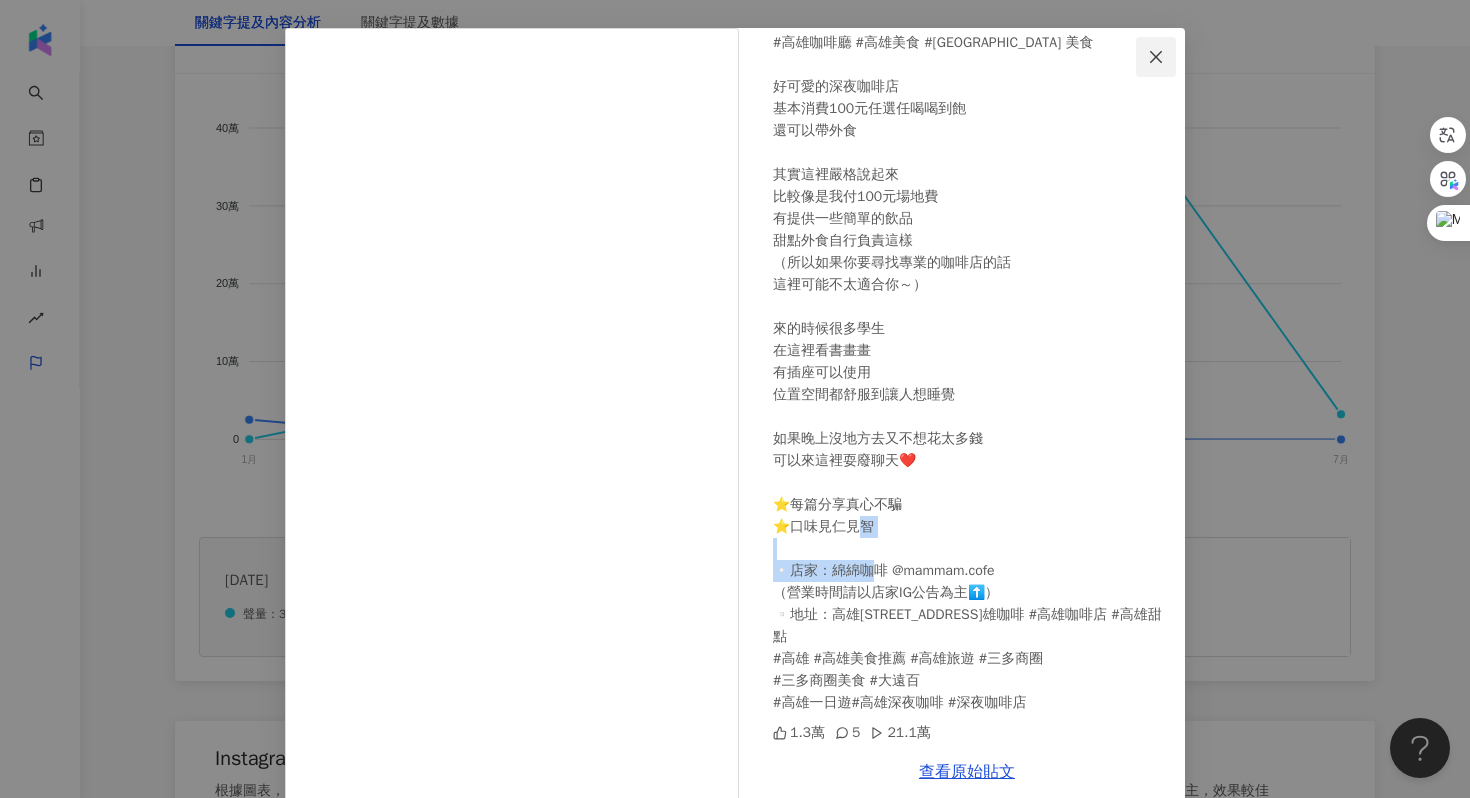 click at bounding box center (1156, 57) 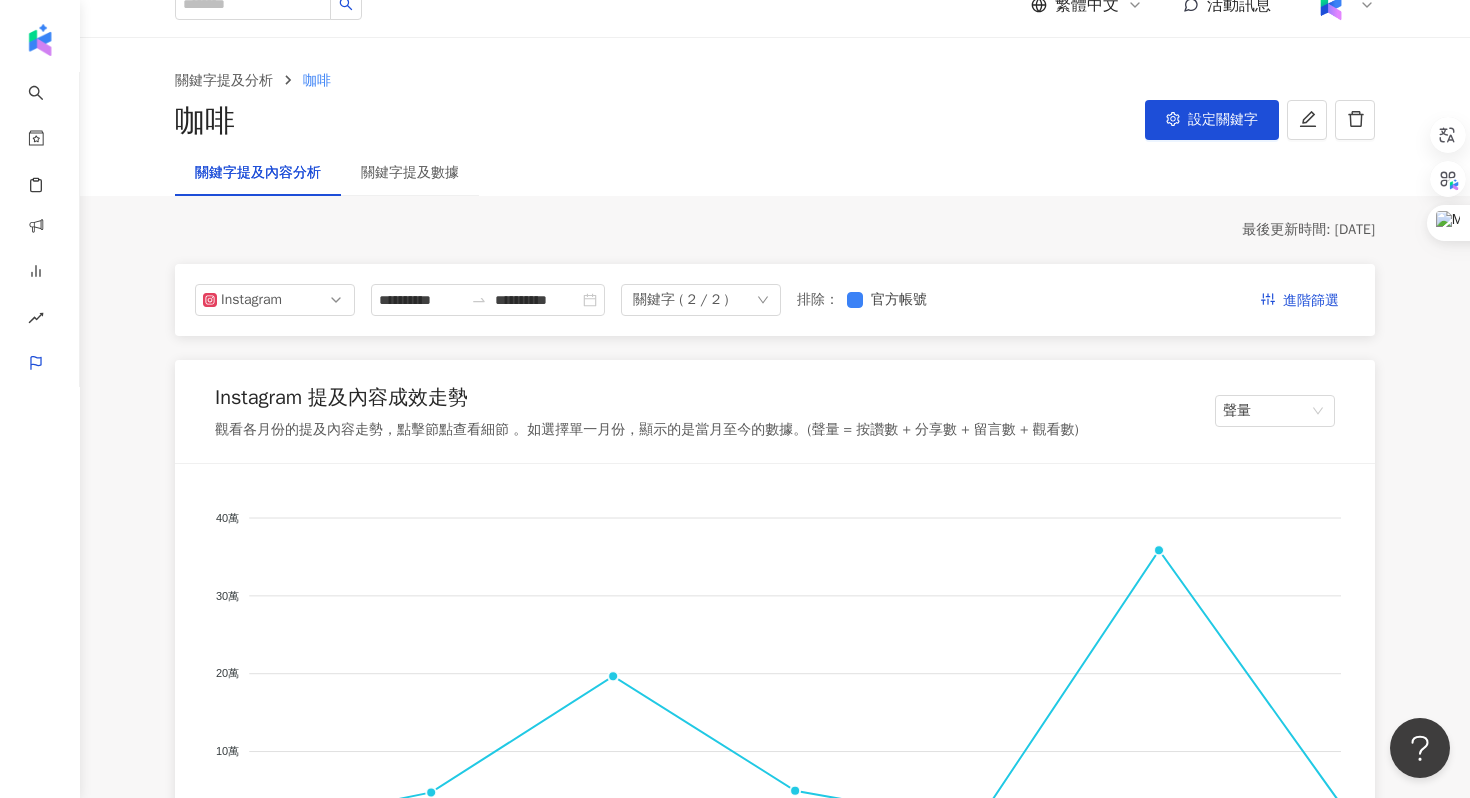 scroll, scrollTop: 0, scrollLeft: 0, axis: both 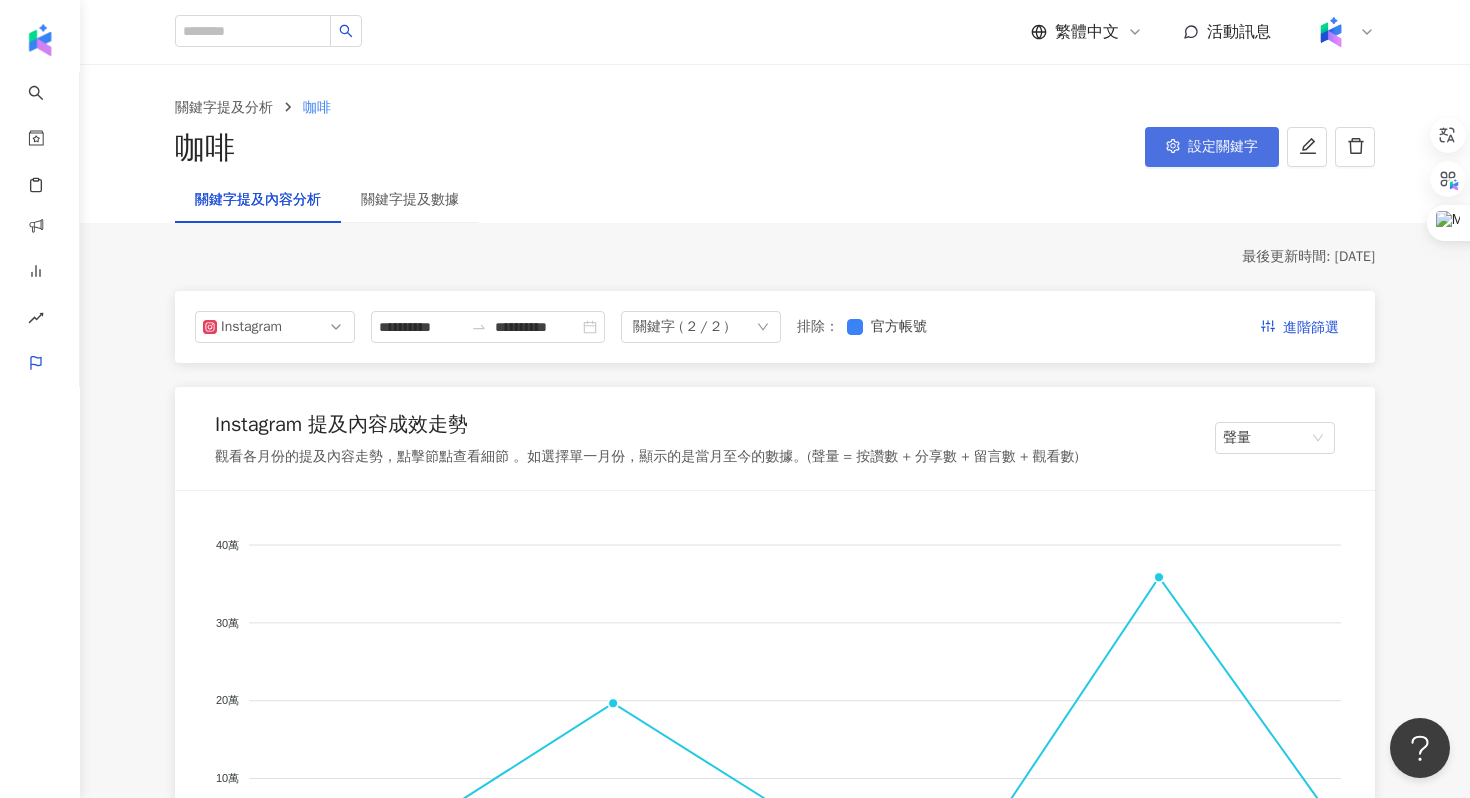 click on "設定關鍵字" at bounding box center (1223, 147) 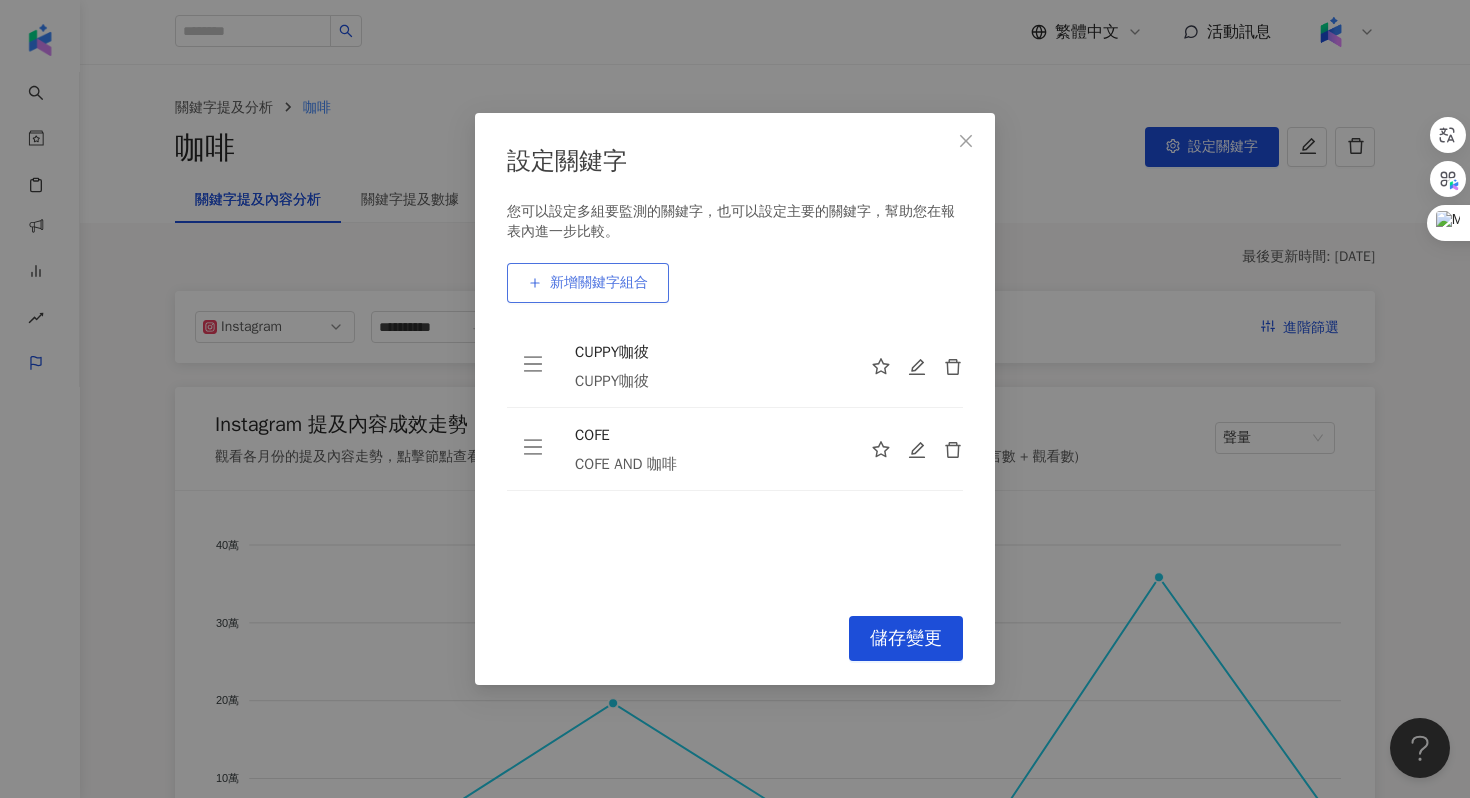 click on "新增關鍵字組合" at bounding box center (599, 283) 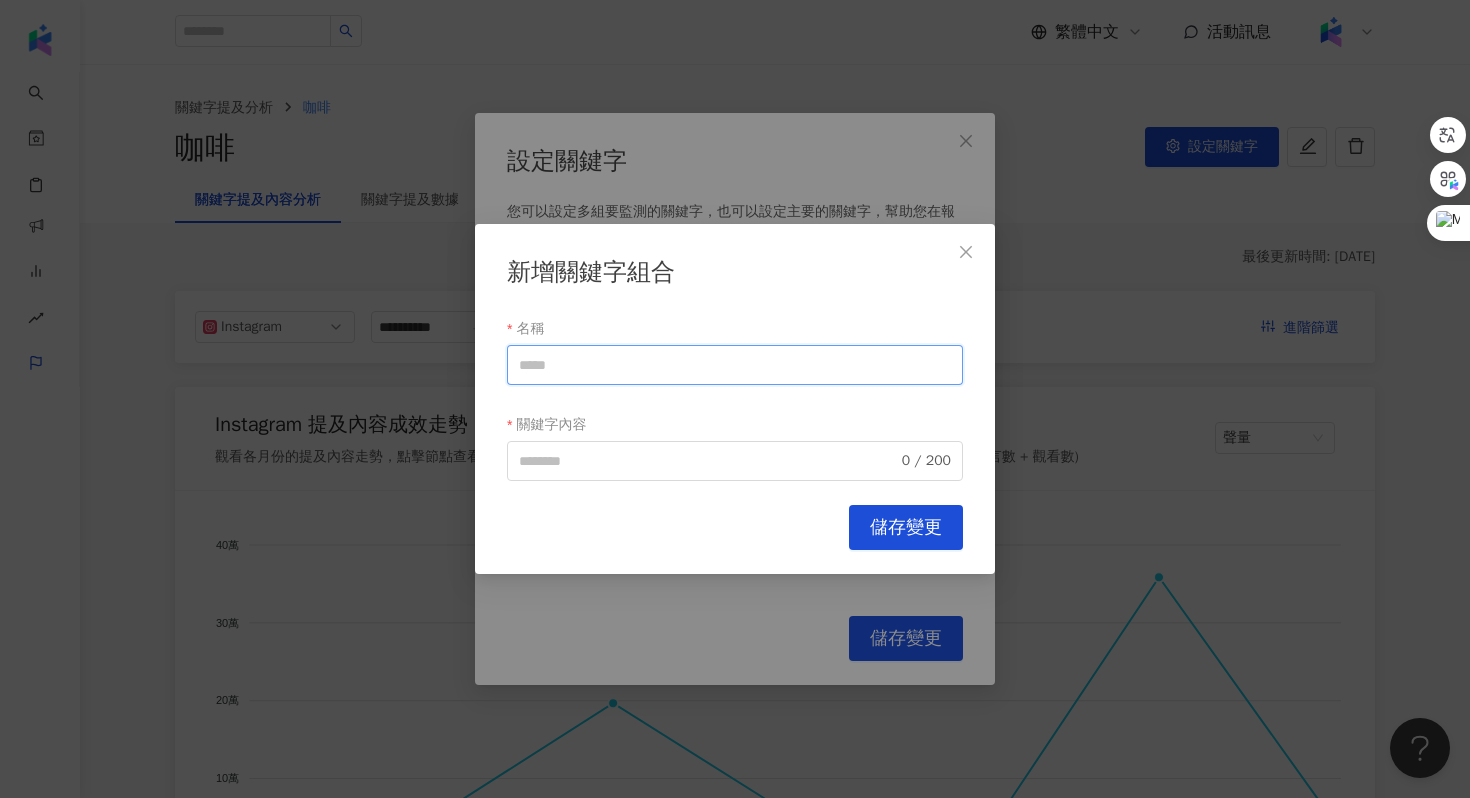 click on "名稱" at bounding box center [735, 365] 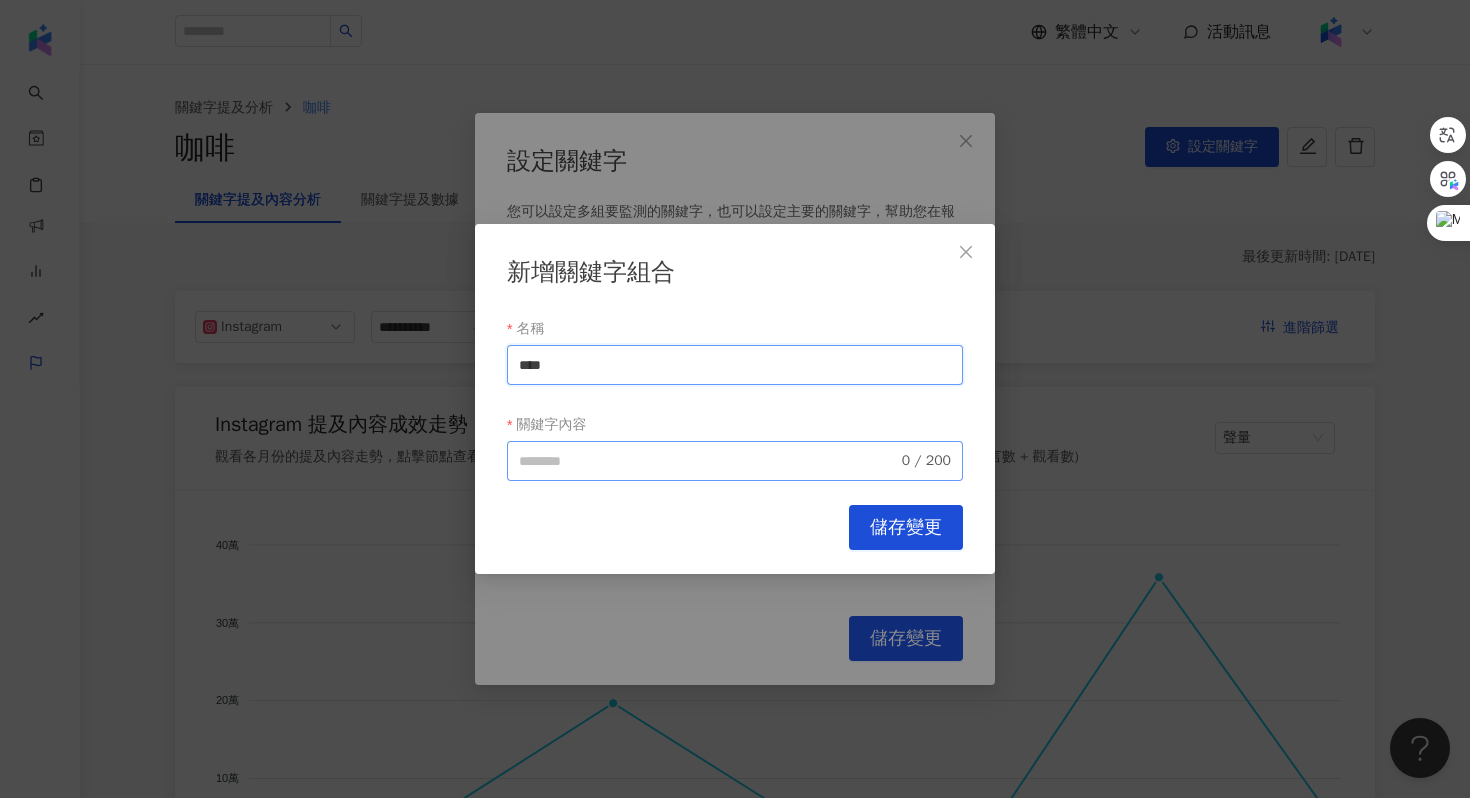 type on "****" 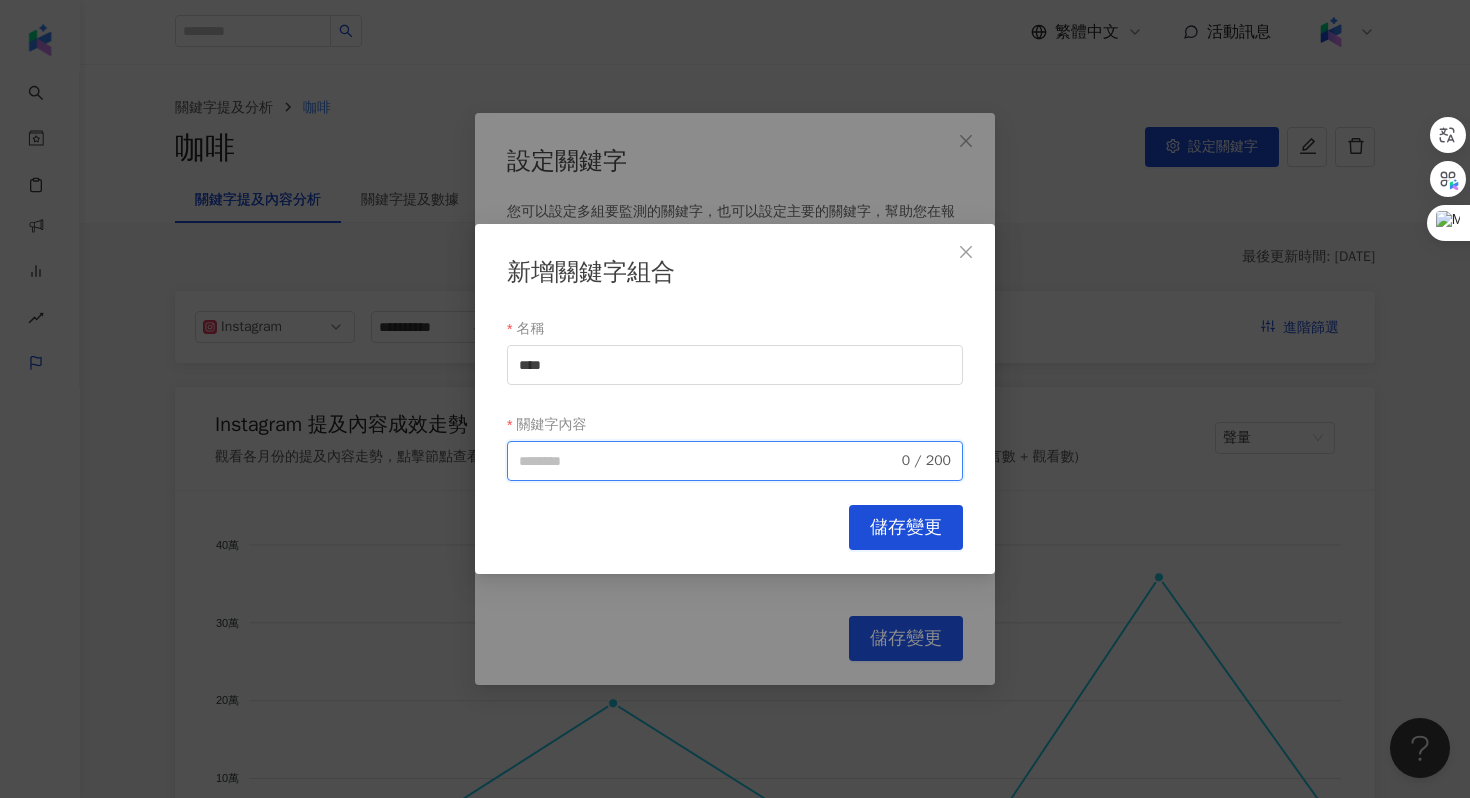 click on "關鍵字內容" at bounding box center (708, 461) 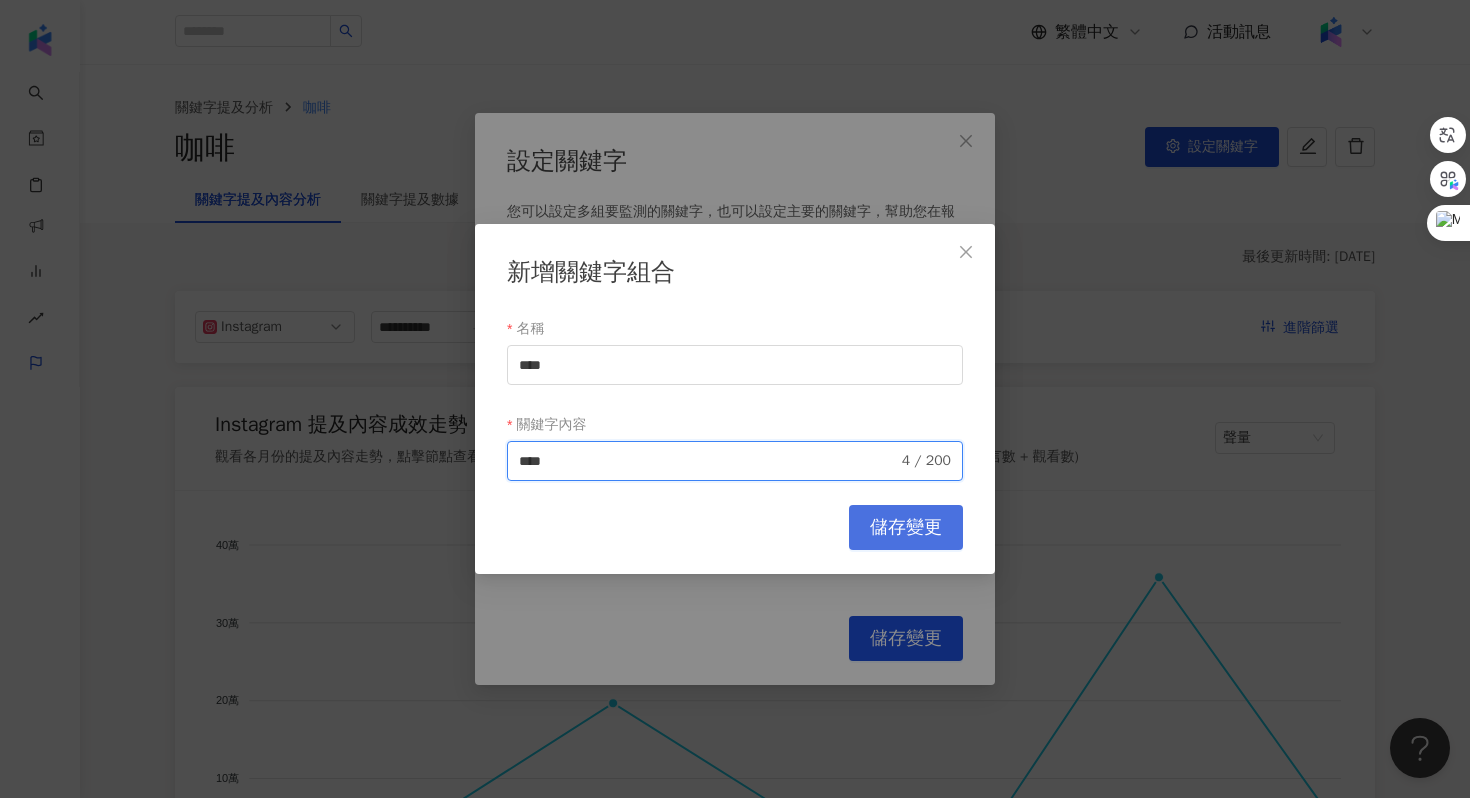 type on "****" 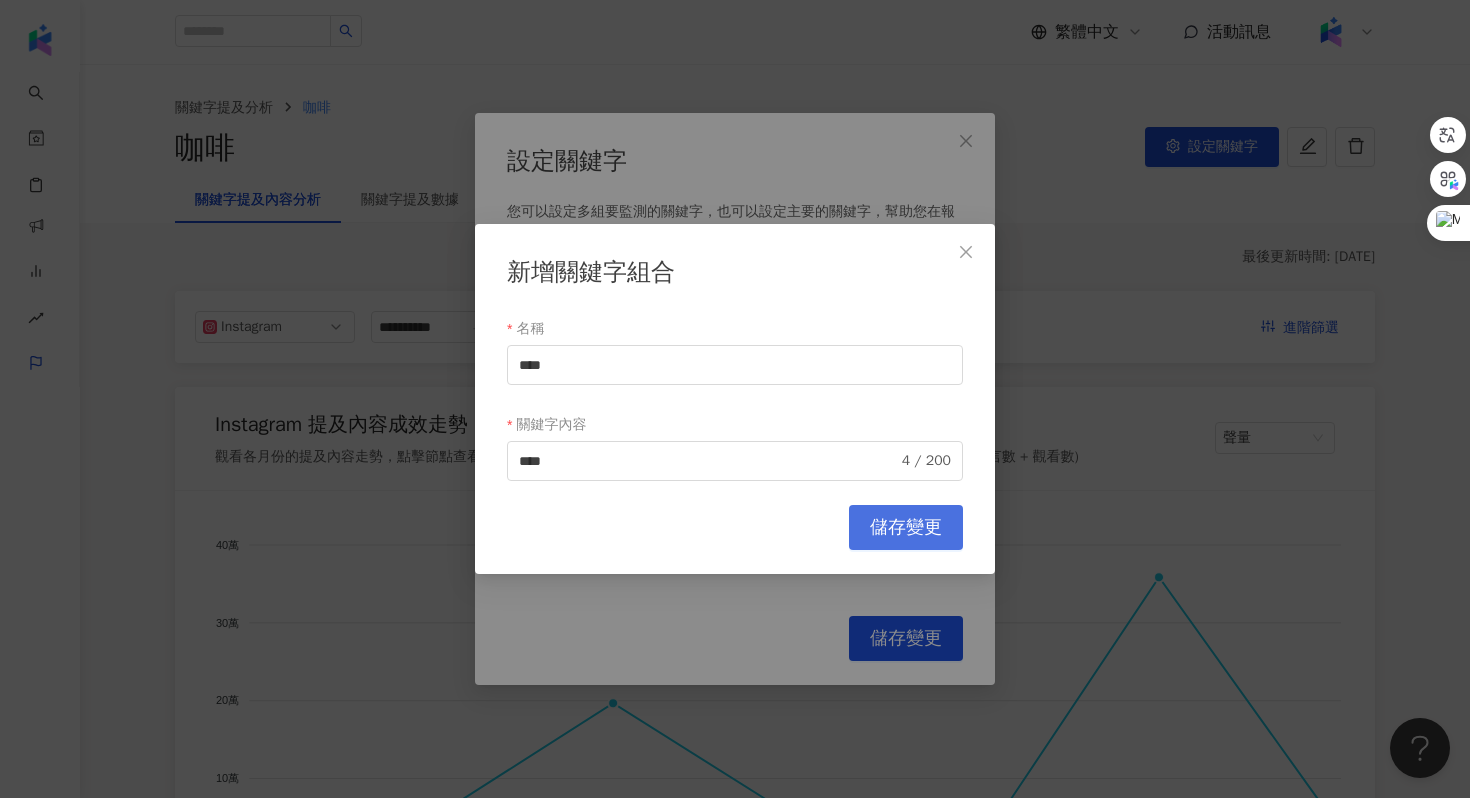 click on "儲存變更" at bounding box center (906, 527) 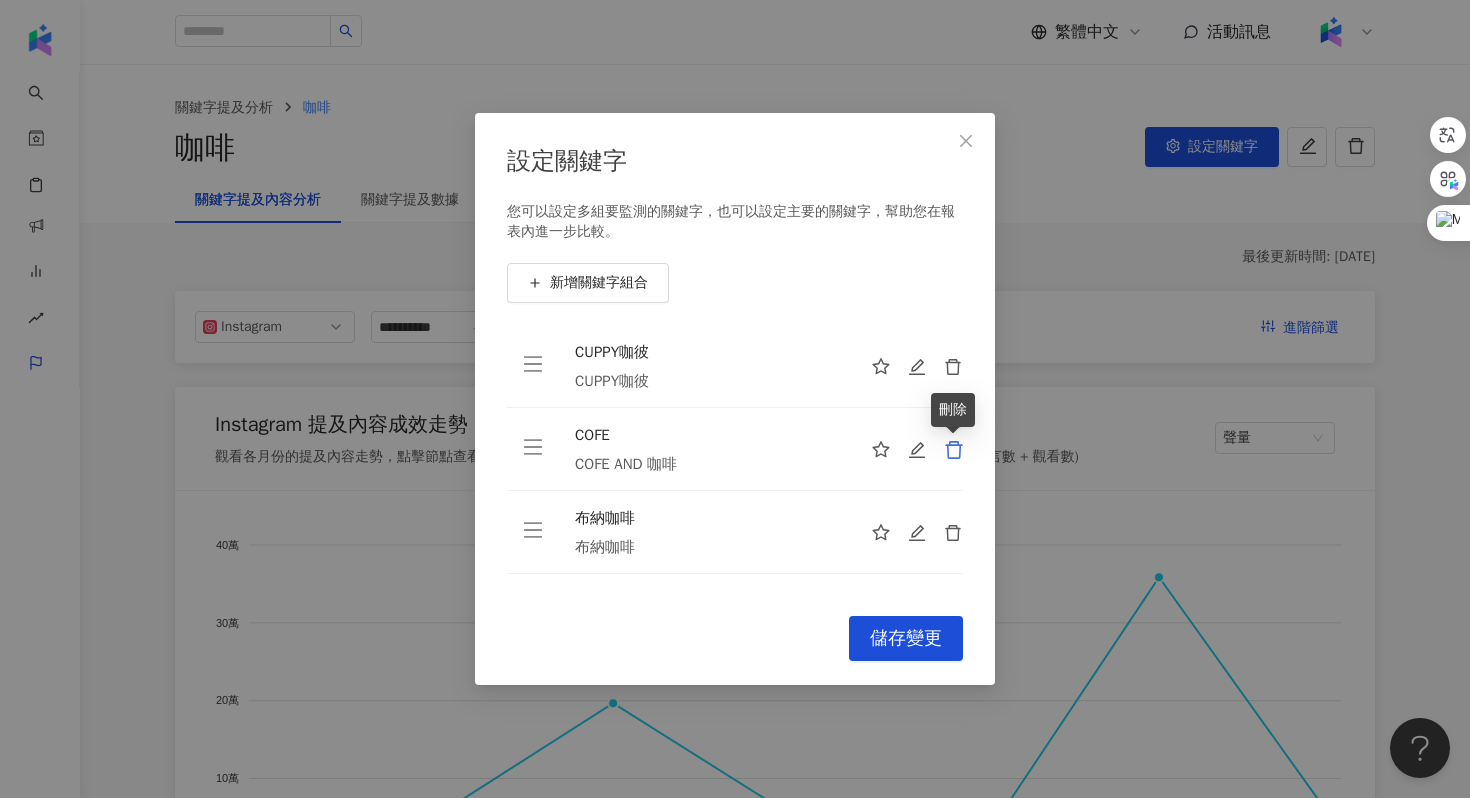 click 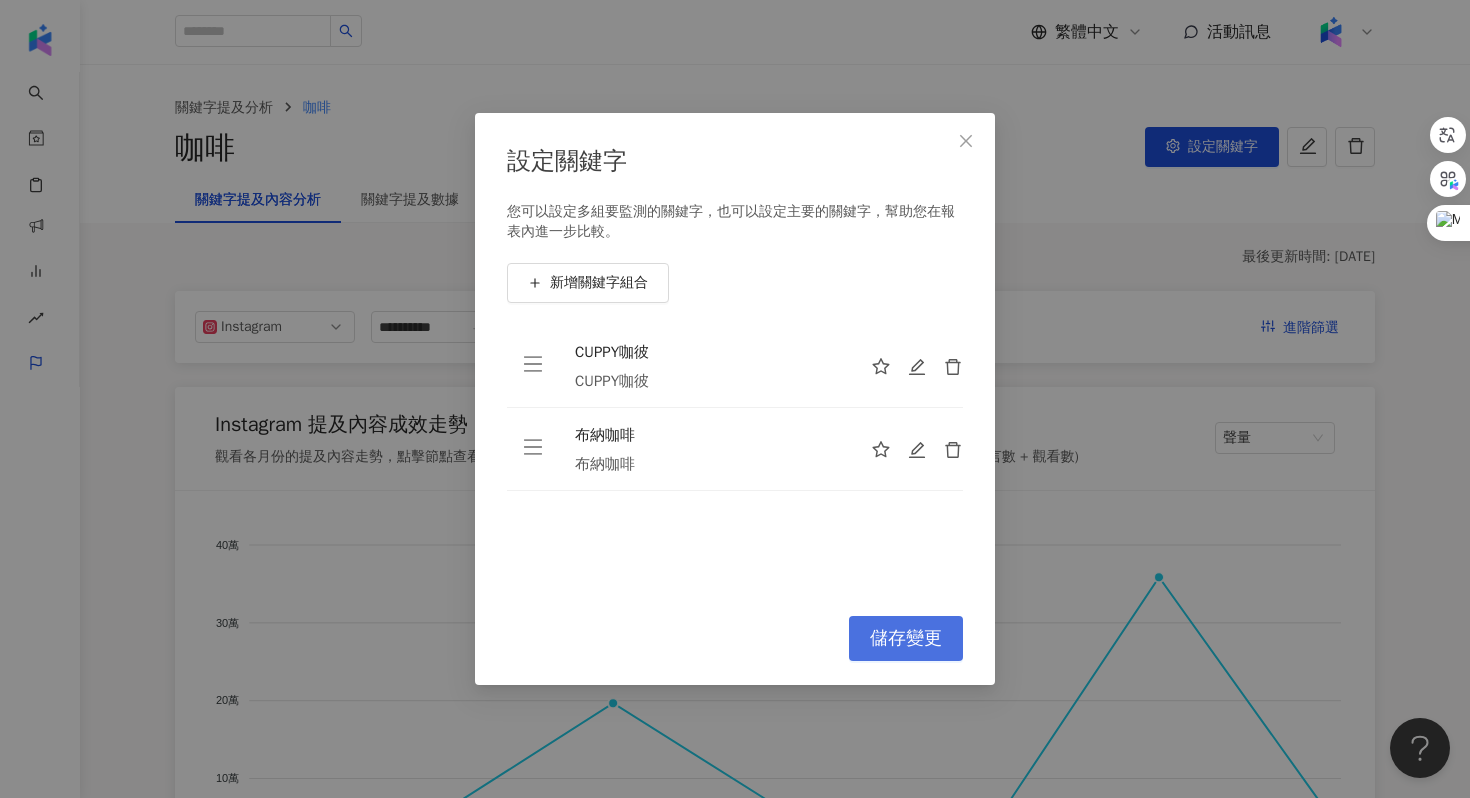 click on "儲存變更" at bounding box center [906, 639] 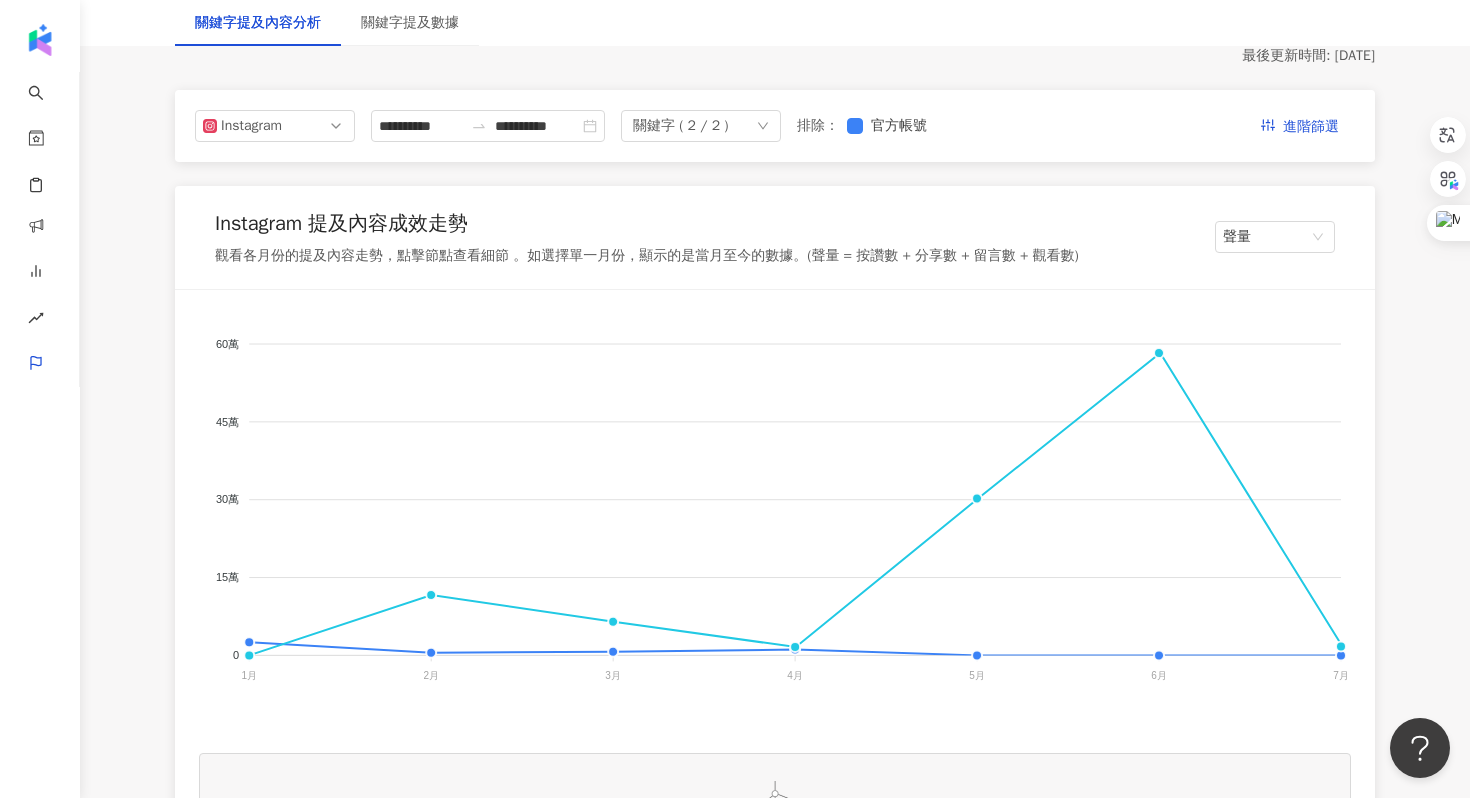 scroll, scrollTop: 253, scrollLeft: 0, axis: vertical 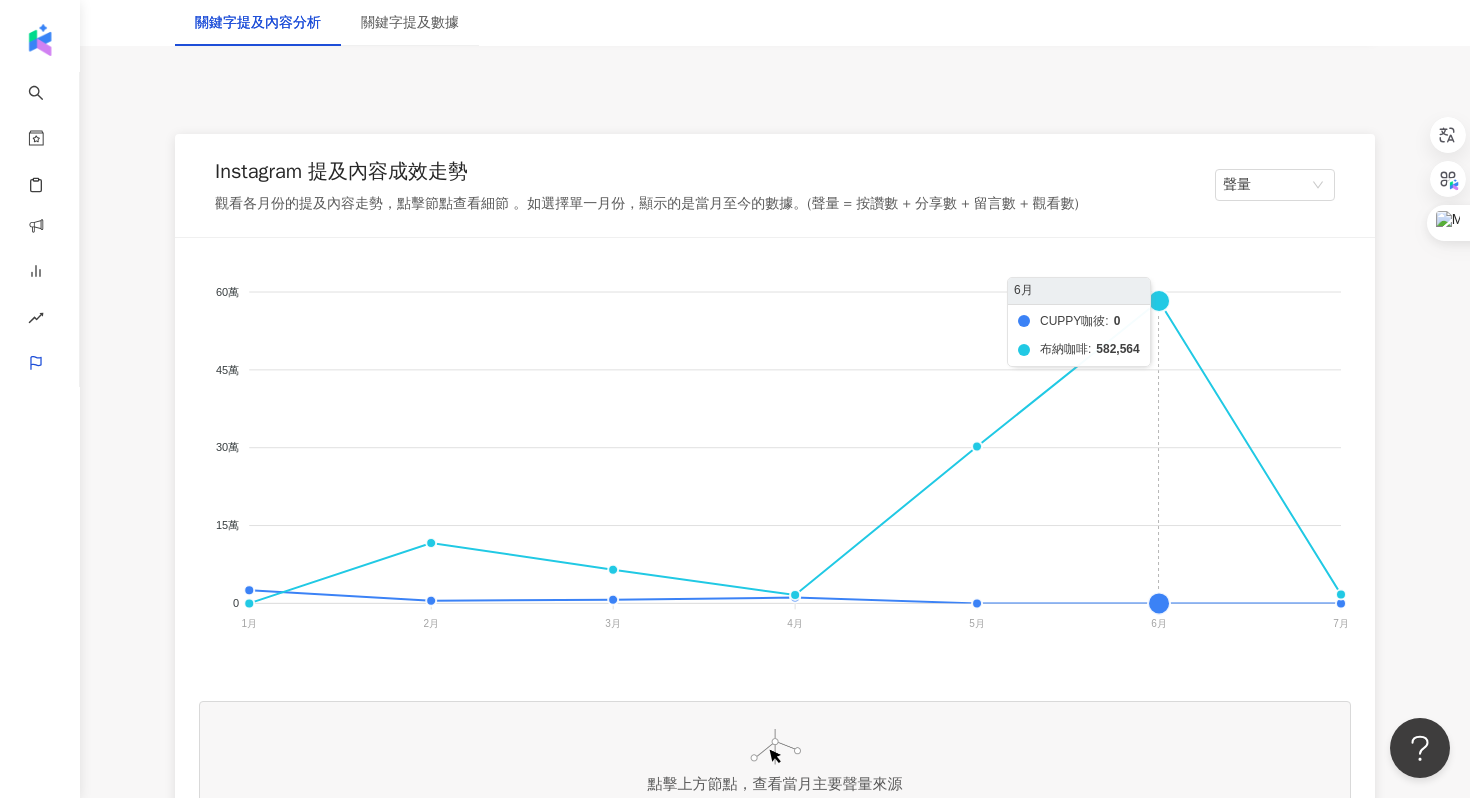 click on "CUPPY咖彼 布納咖啡" 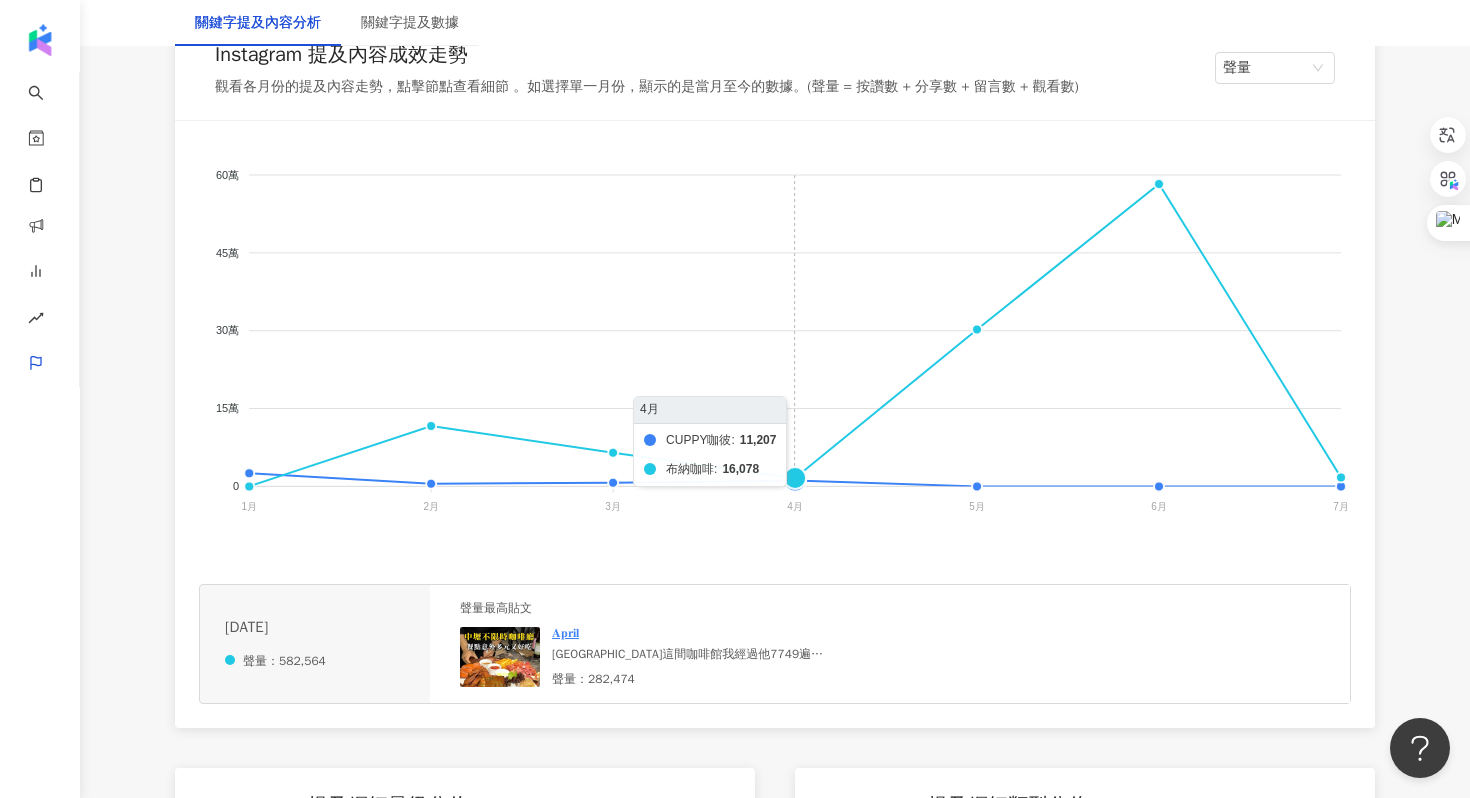 scroll, scrollTop: 378, scrollLeft: 0, axis: vertical 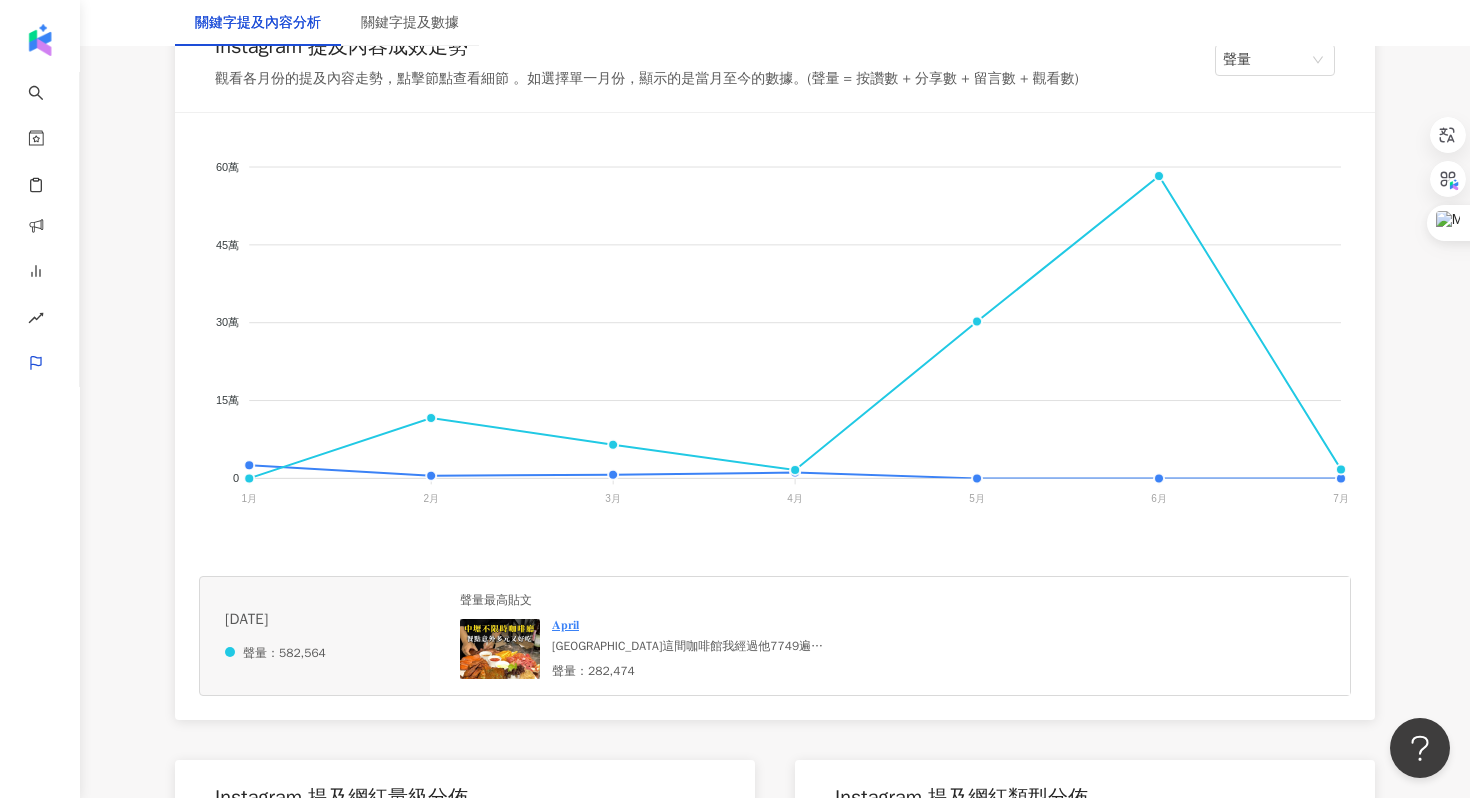 click on "中壢這間咖啡館我經過他7749遍
現在才知道他裡面竟然蠻漂亮的😂
真的有讓我錯看的感覺
而且餐點也還真不錯😋
重點非常多元！跟朋友選這裡不怕意見不合！！
點了炙燒牛小排我很喜歡🥹軟嫩帶炙燒香氣！
尤其是派對拼盤 超浮誇😂
現在點任一拼盤加購啤酒還半價喔！！！
啤酒很多特別外面看不到的！
甜點推薦繽紛莓果夏洛特！！
Haggen dazs配旁邊的脆脆超好吃😭
🔍 布納咖啡館 中壢館
📍 桃園市中壢區新生路89號
☎️ 03-4228828
⌚️ 11:00-22:00
/
#中壢 #中壢美食 #中壢餐廳 #中壢推薦 #中壢推薦 #中壢咖啡 #中壢美食推薦 #中壢人 #中壢咖啡廳 #中壢咖啡館 #中壢聚餐 #中壢聚餐推薦 #中壢聚餐餐廳 #中壢聚餐好選擇 #中壢聚餐餐廳推薦 #中壢聚餐聊天 #中壢不限時咖啡 #中壢不限時咖啡廳 #中壢不限時下午茶 #中壢不限時咖啡館" at bounding box center [702, 646] 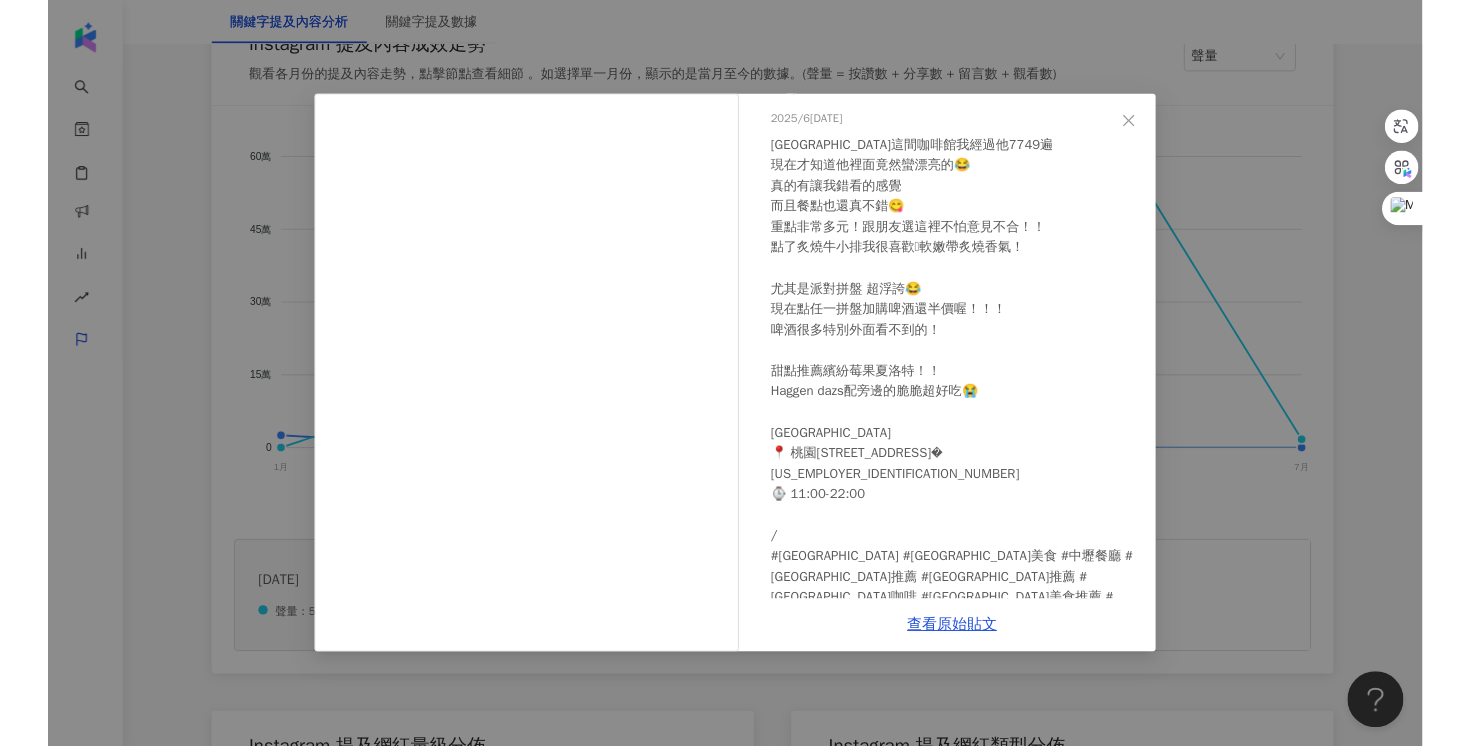 scroll, scrollTop: 118, scrollLeft: 0, axis: vertical 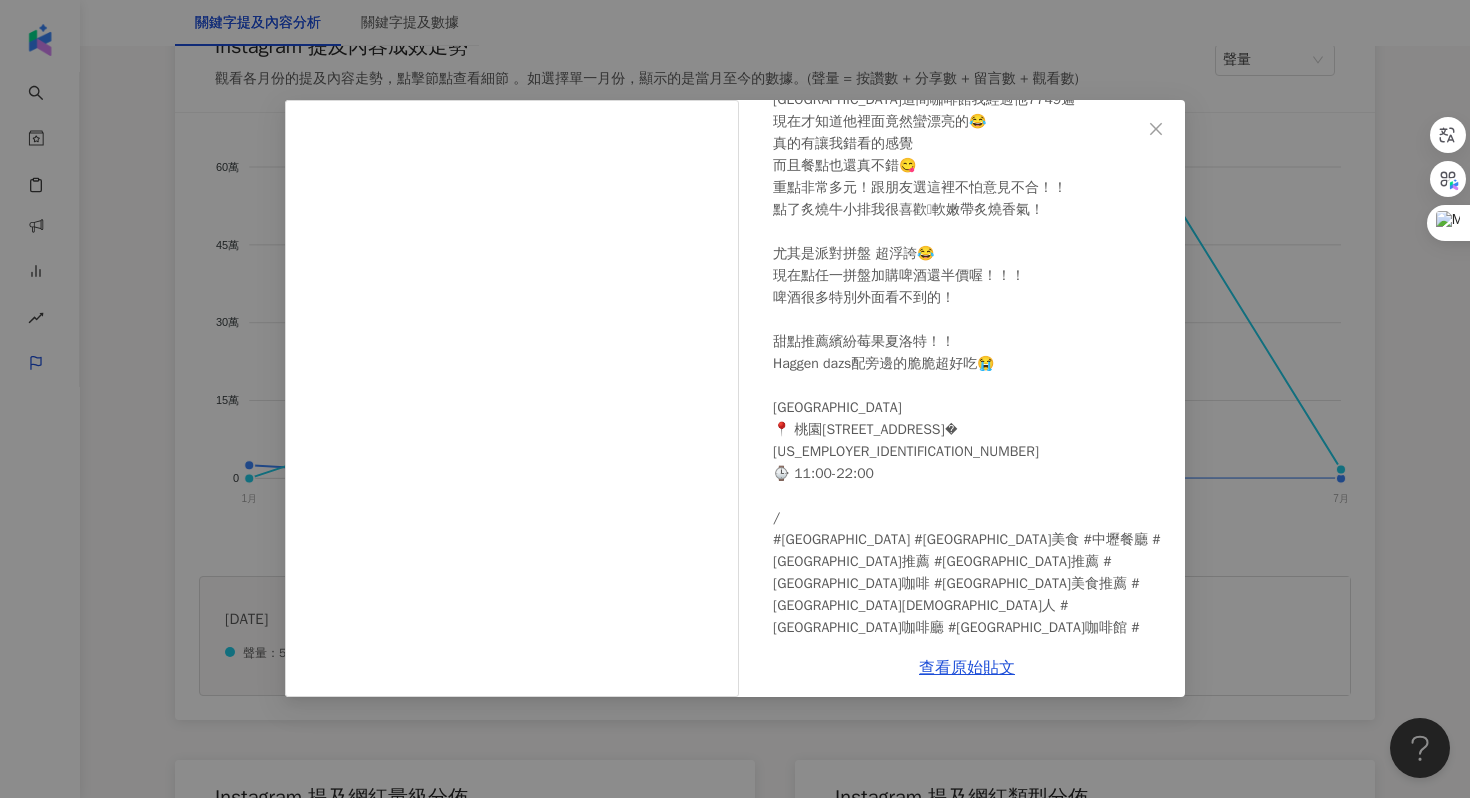 click on "𝐀𝐩𝐫𝐢𝐥 2025/6/23 中壢這間咖啡館我經過他7749遍
現在才知道他裡面竟然蠻漂亮的😂
真的有讓我錯看的感覺
而且餐點也還真不錯😋
重點非常多元！跟朋友選這裡不怕意見不合！！
點了炙燒牛小排我很喜歡🥹軟嫩帶炙燒香氣！
尤其是派對拼盤 超浮誇😂
現在點任一拼盤加購啤酒還半價喔！！！
啤酒很多特別外面看不到的！
甜點推薦繽紛莓果夏洛特！！
Haggen dazs配旁邊的脆脆超好吃😭
🔍 布納咖啡館 中壢館
📍 桃園市中壢區新生路89號
☎️ 03-4228828
⌚️ 11:00-22:00
/
#中壢 #中壢美食 #中壢餐廳 #中壢推薦 #中壢推薦 #中壢咖啡 #中壢美食推薦 #中壢人 #中壢咖啡廳 #中壢咖啡館 #中壢聚餐 #中壢聚餐推薦 #中壢聚餐餐廳 #中壢聚餐好選擇 #中壢聚餐餐廳推薦 #中壢聚餐聊天 #中壢不限時咖啡 #中壢不限時咖啡廳 #中壢不限時下午茶 #中壢不限時咖啡館 5,493 52 27.7萬" at bounding box center [735, 399] 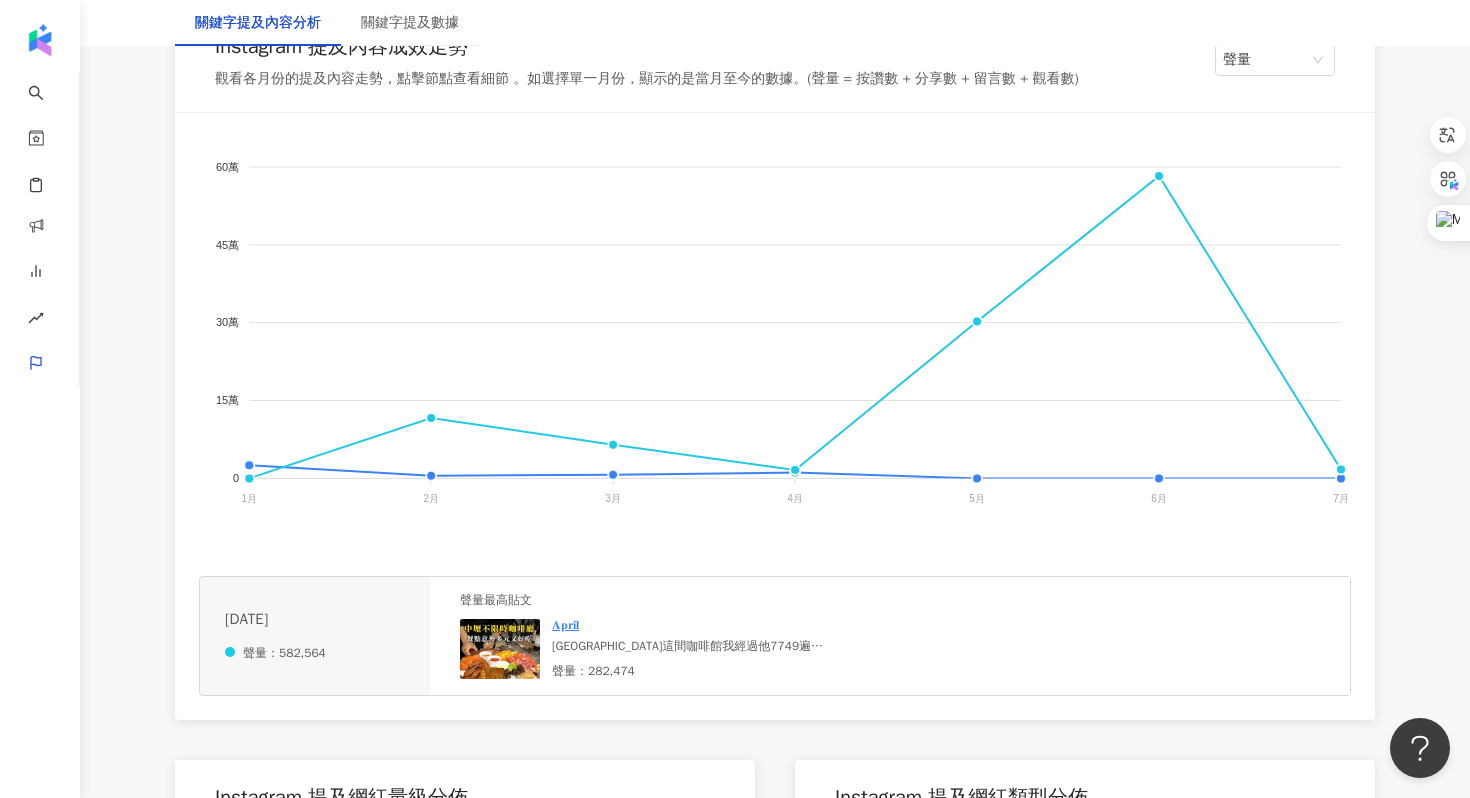 click on "關鍵字提及內容分析 關鍵字提及數據" at bounding box center [775, 23] 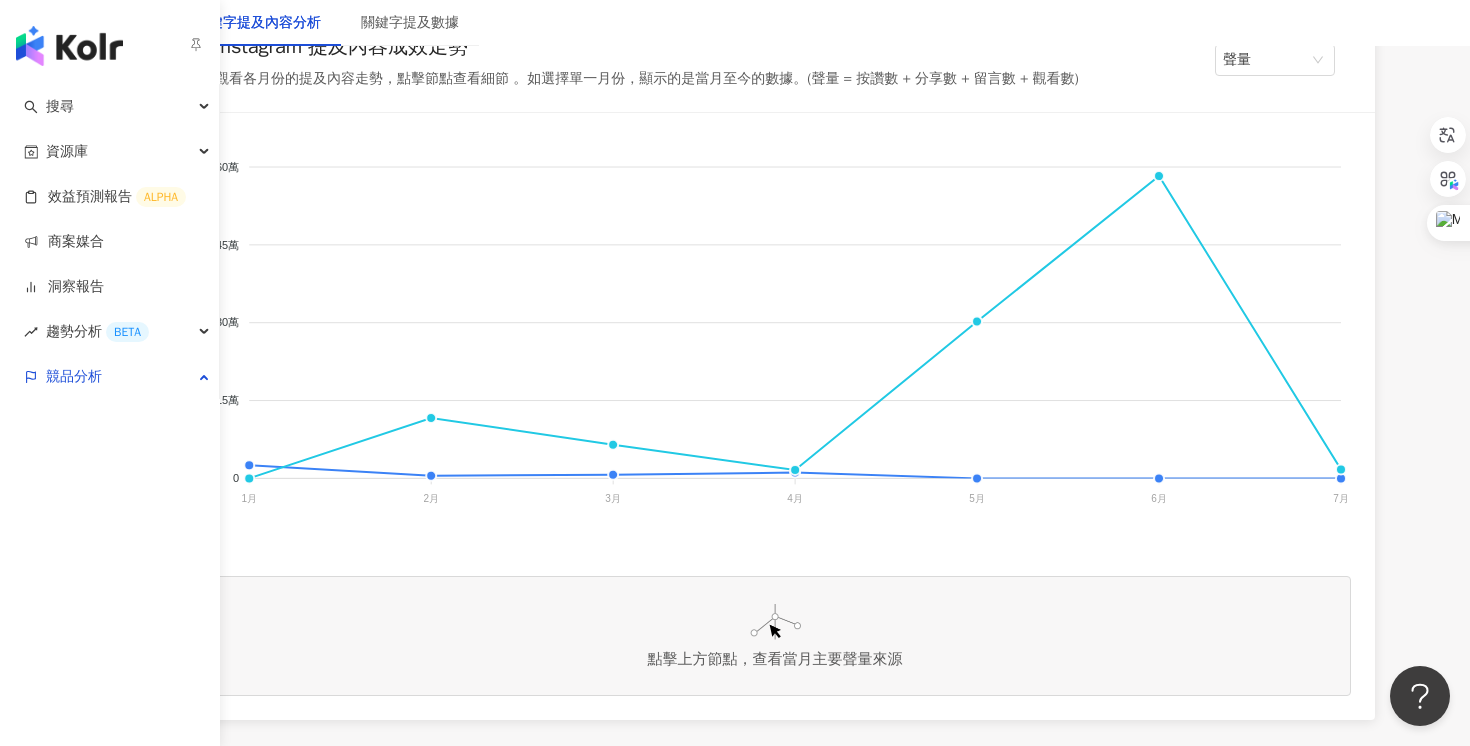 click at bounding box center (69, 46) 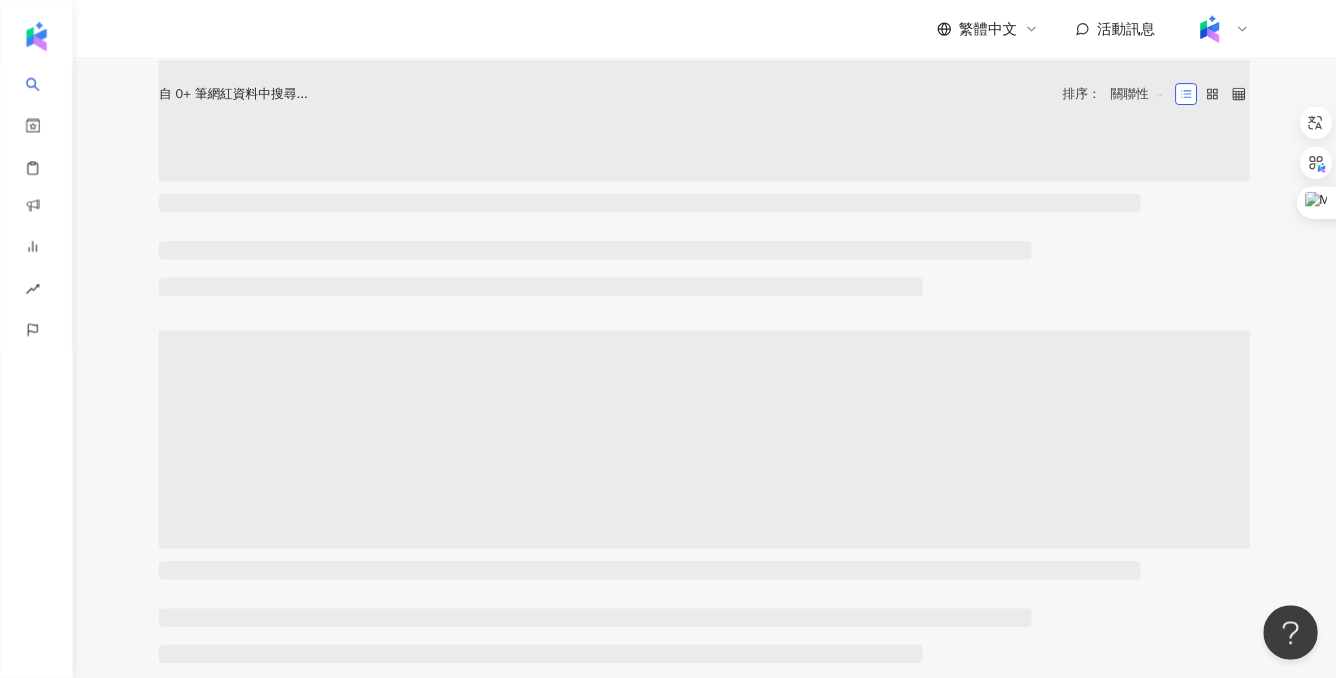 scroll, scrollTop: 0, scrollLeft: 0, axis: both 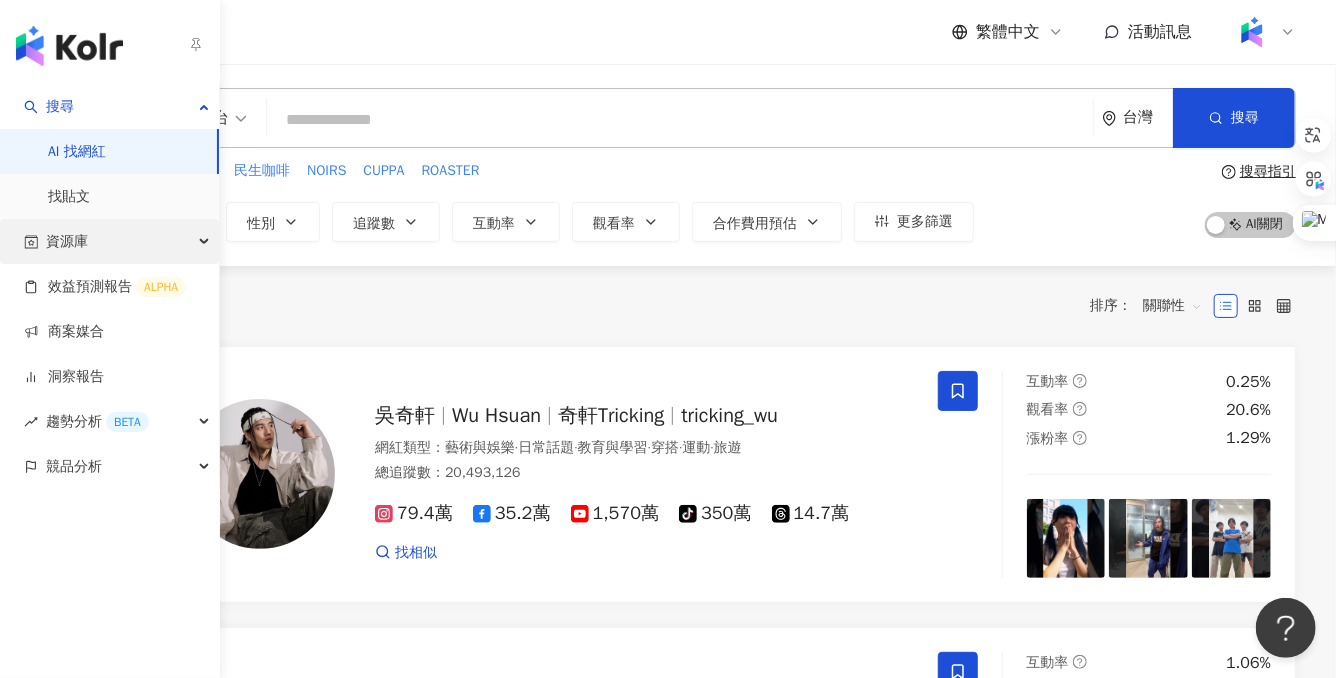 click on "資源庫" at bounding box center (109, 241) 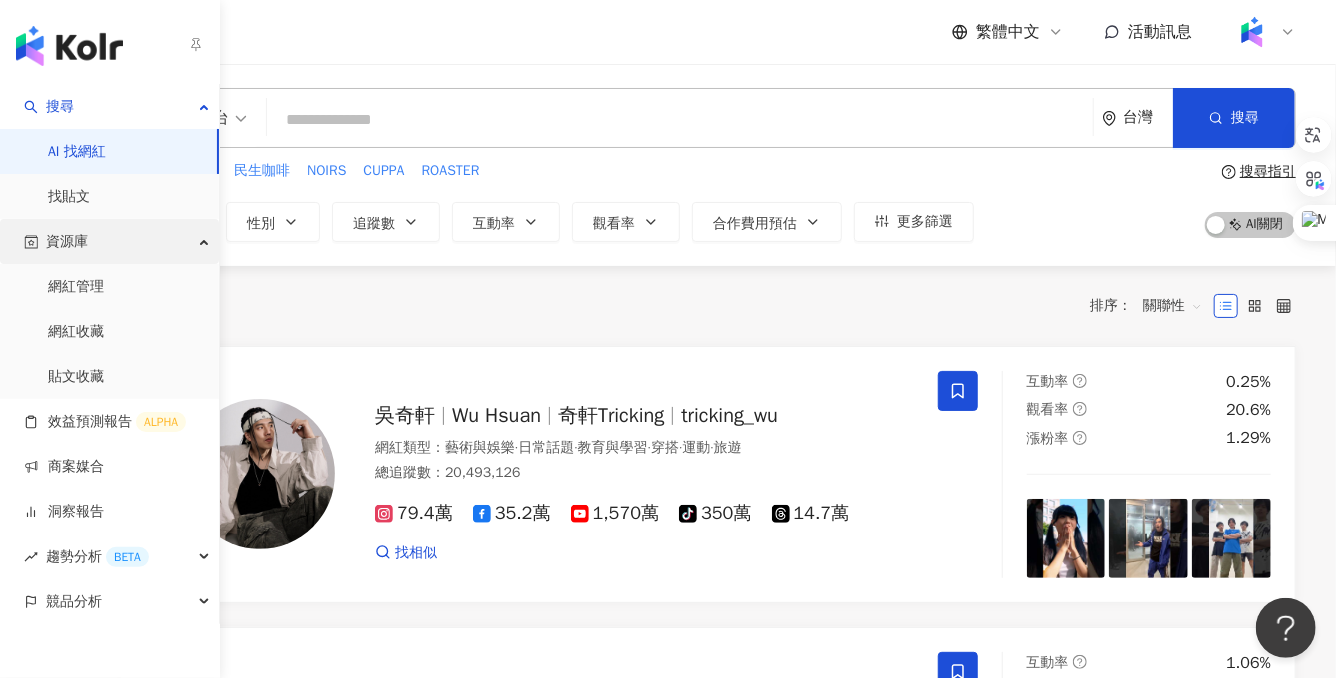 click on "資源庫" at bounding box center [109, 241] 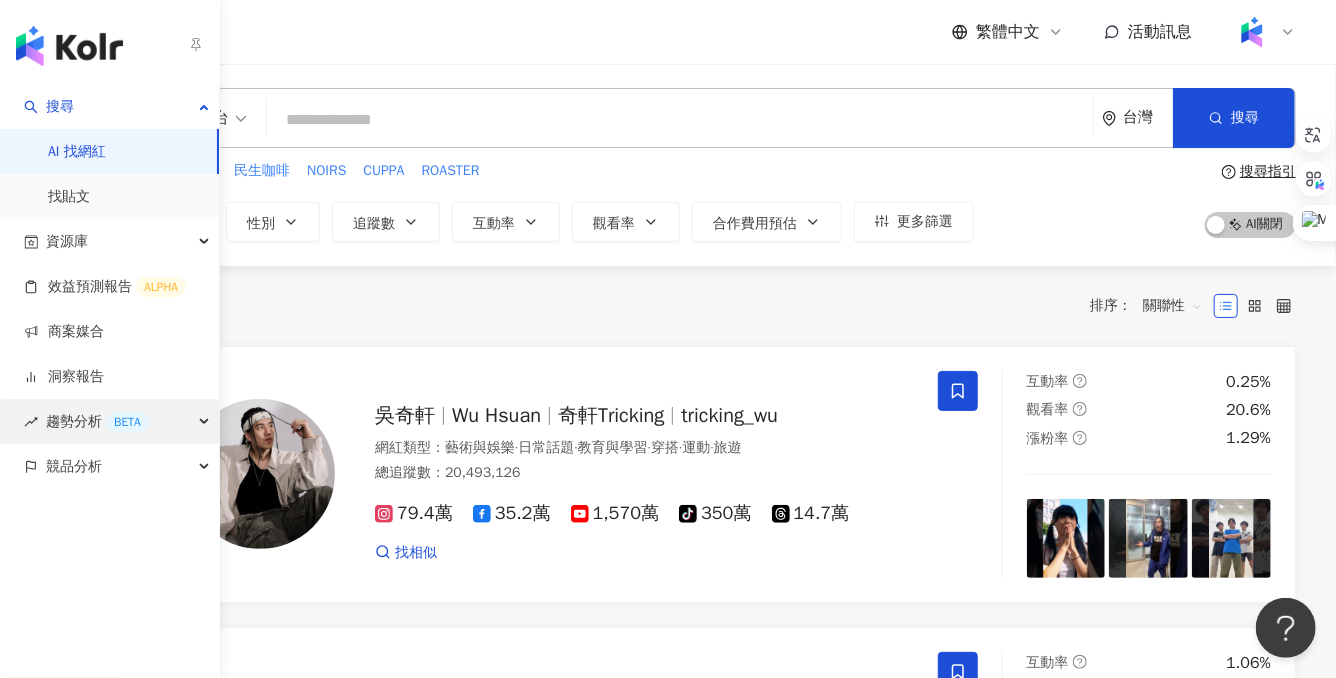 click on "趨勢分析 BETA" at bounding box center (109, 421) 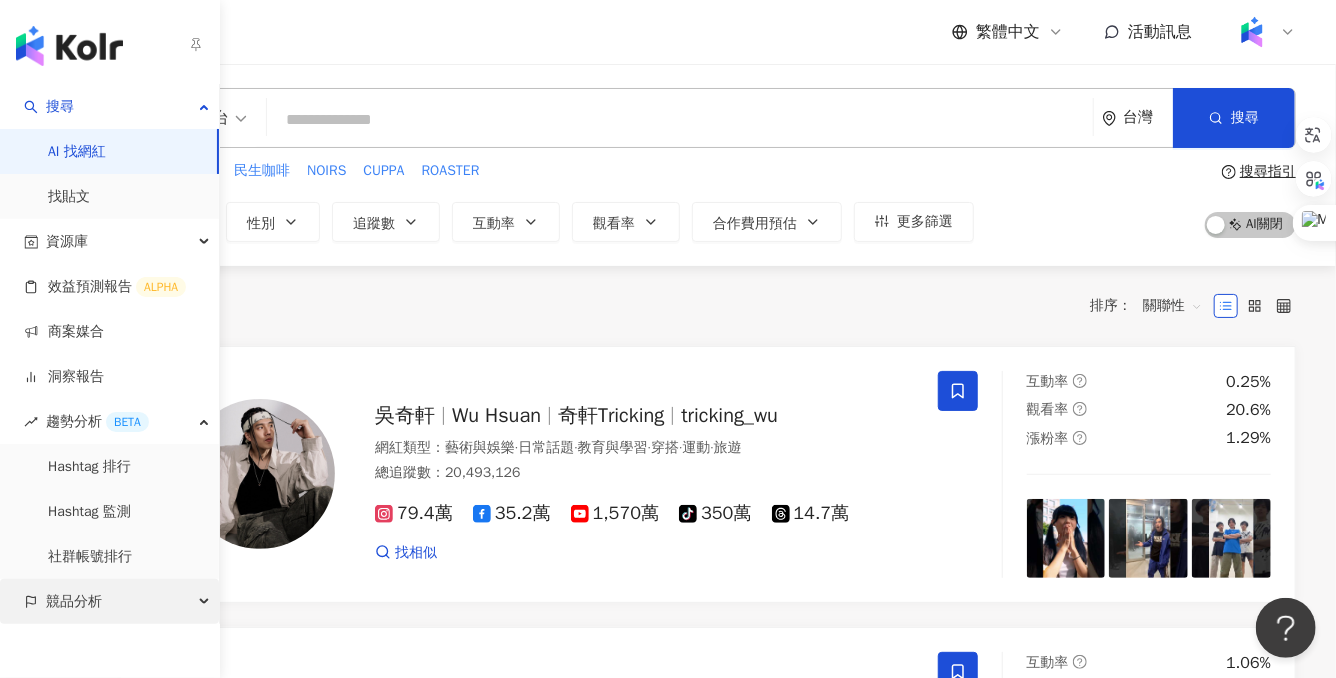 click on "競品分析" at bounding box center (109, 601) 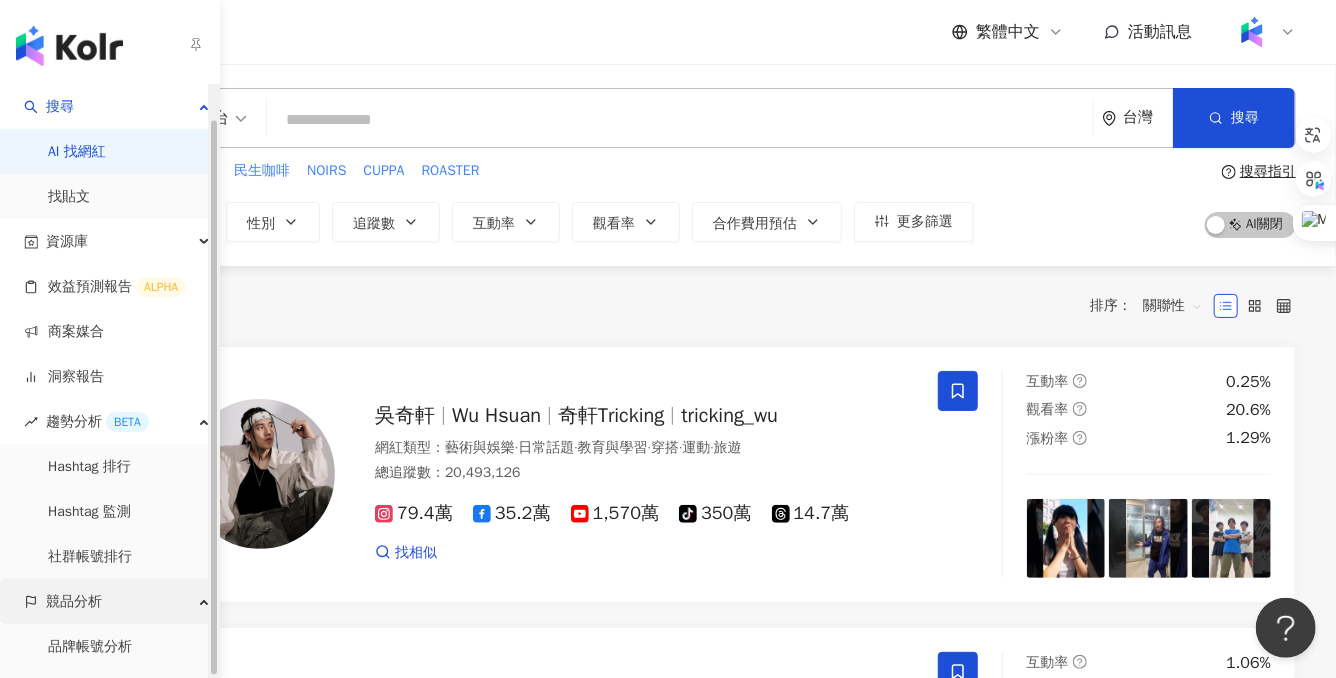scroll, scrollTop: 35, scrollLeft: 0, axis: vertical 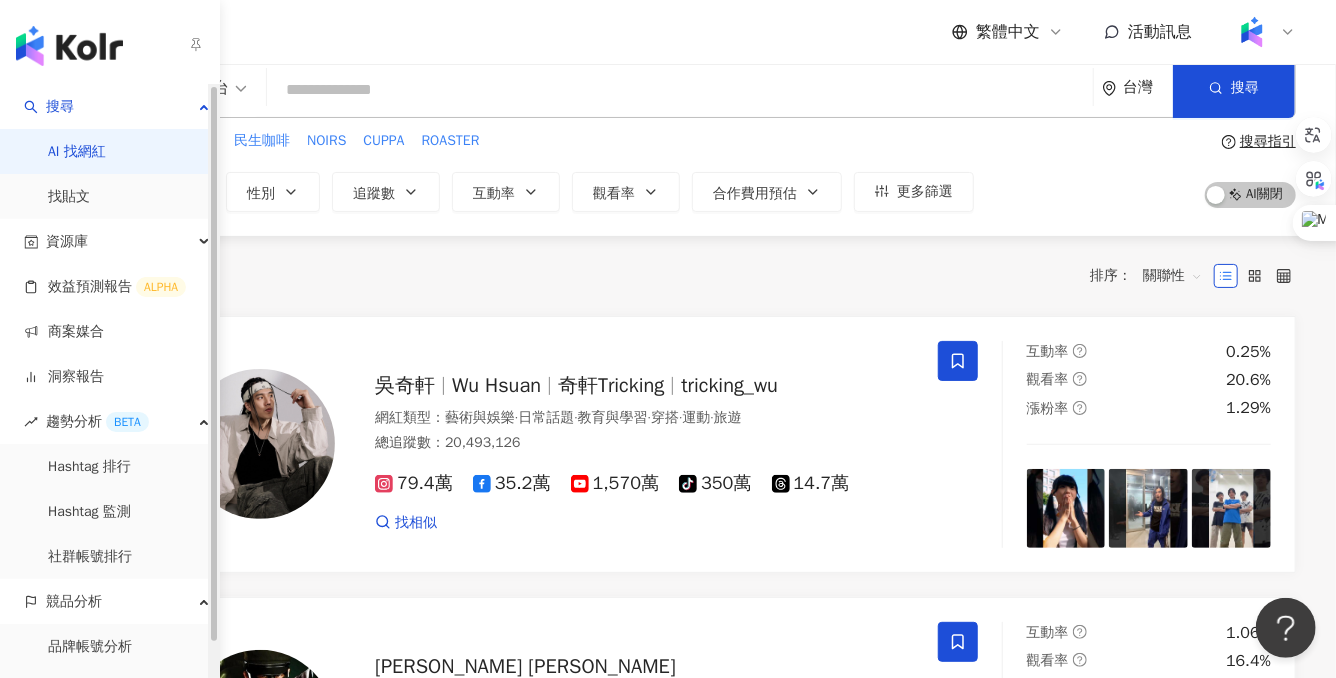 click on "AI 找網紅" at bounding box center (77, 152) 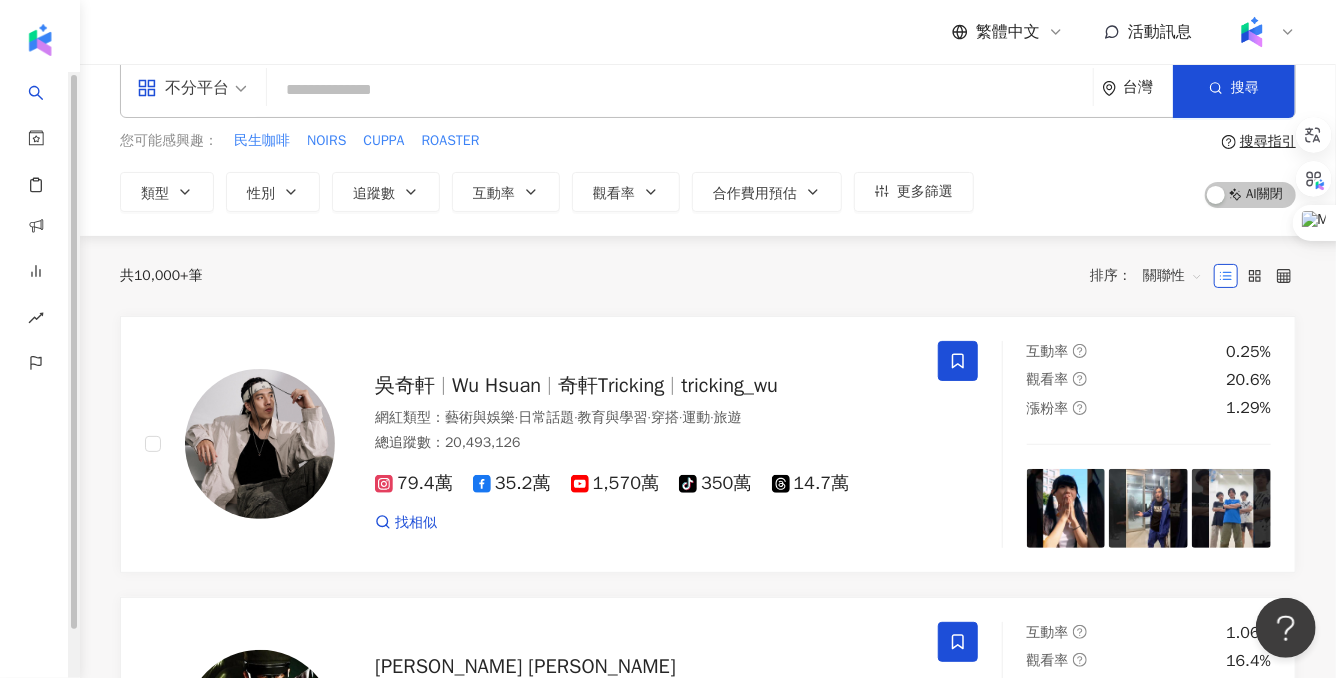 scroll, scrollTop: 0, scrollLeft: 0, axis: both 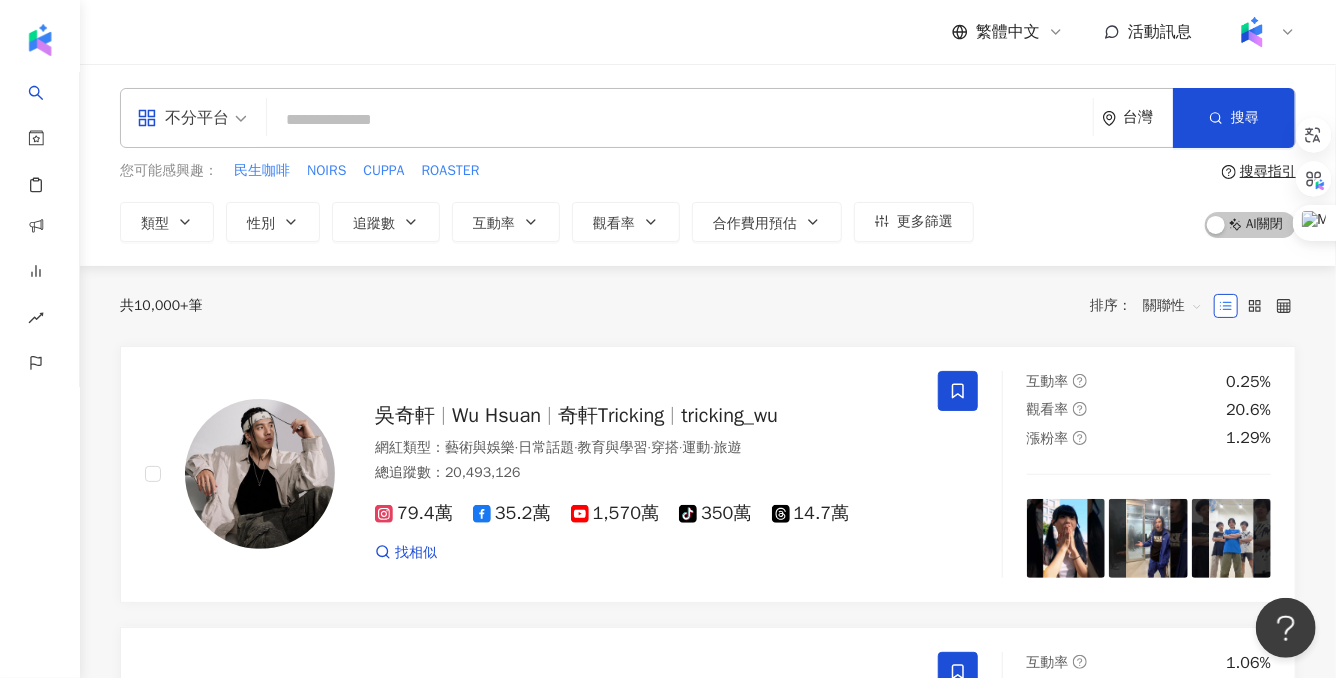 click at bounding box center [680, 120] 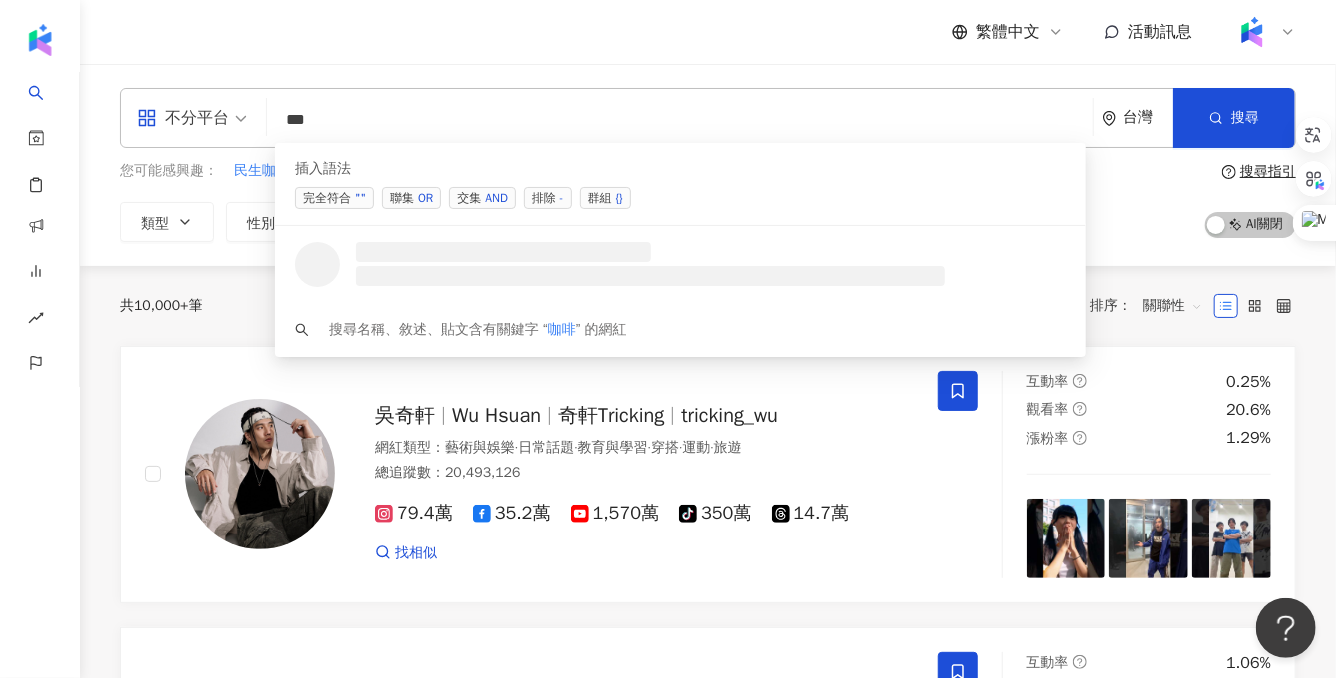 click on "AND" at bounding box center (496, 198) 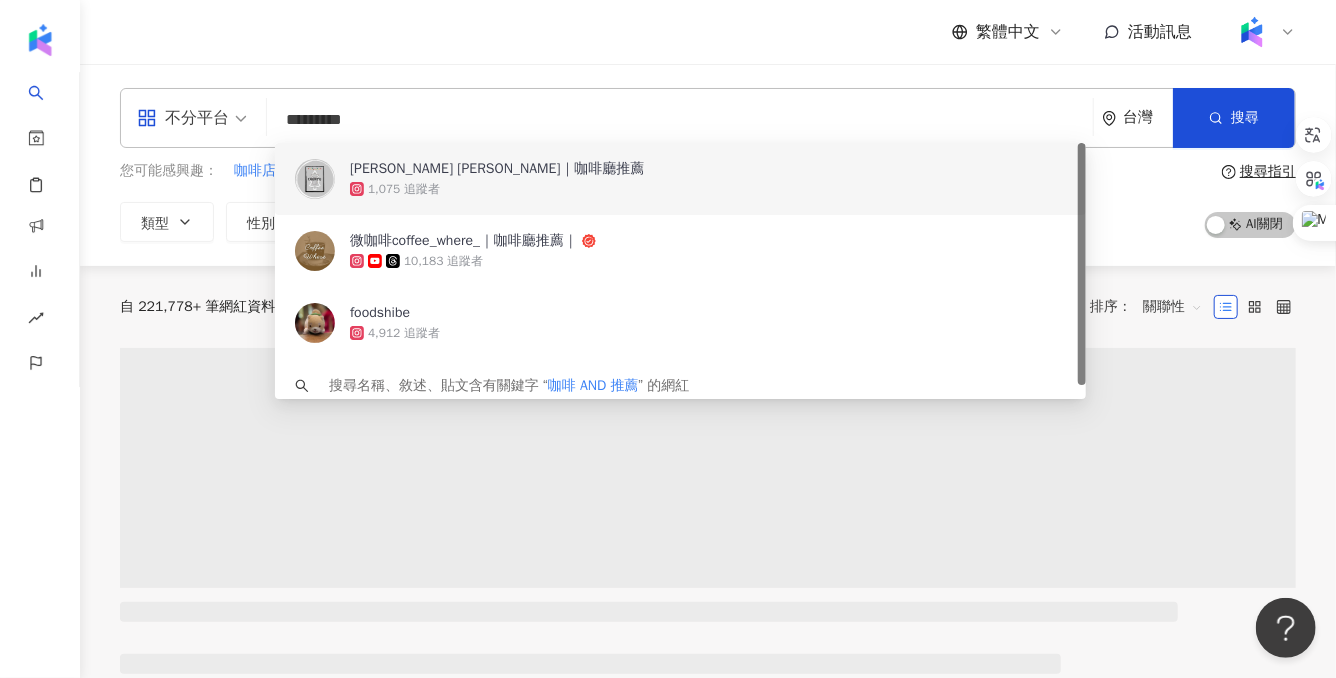 type on "*********" 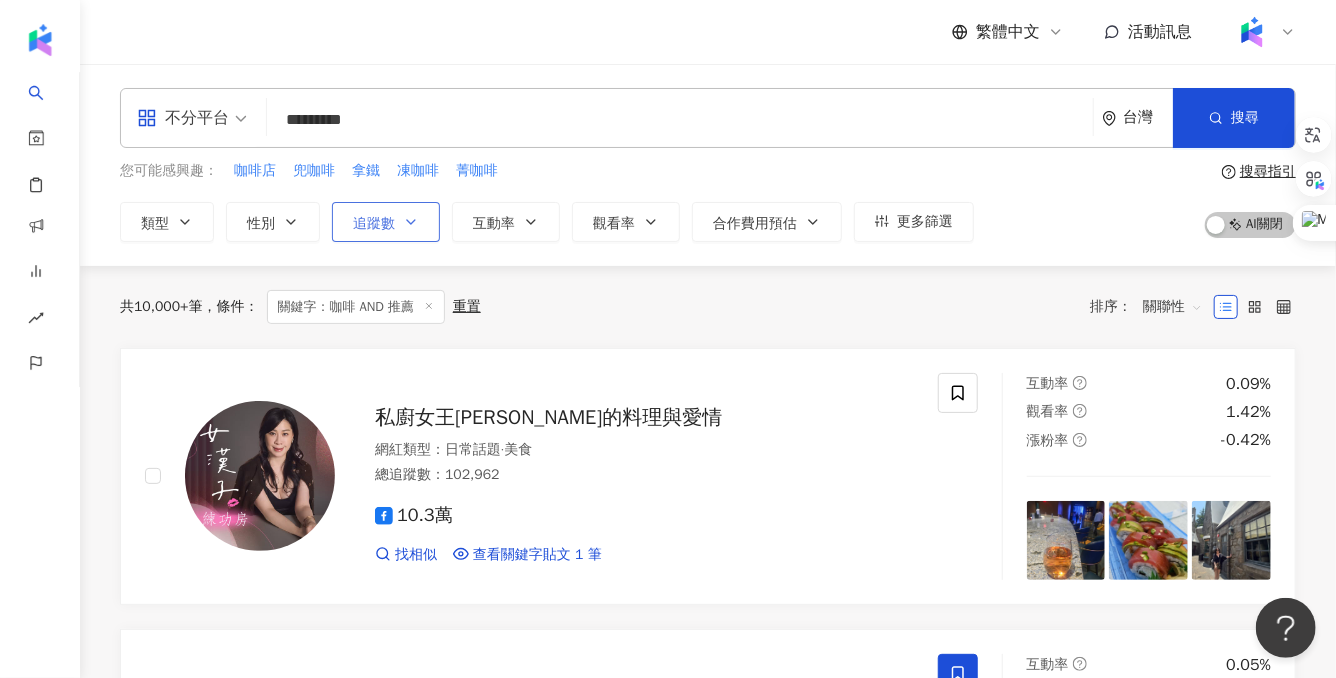 click on "追蹤數" at bounding box center [386, 222] 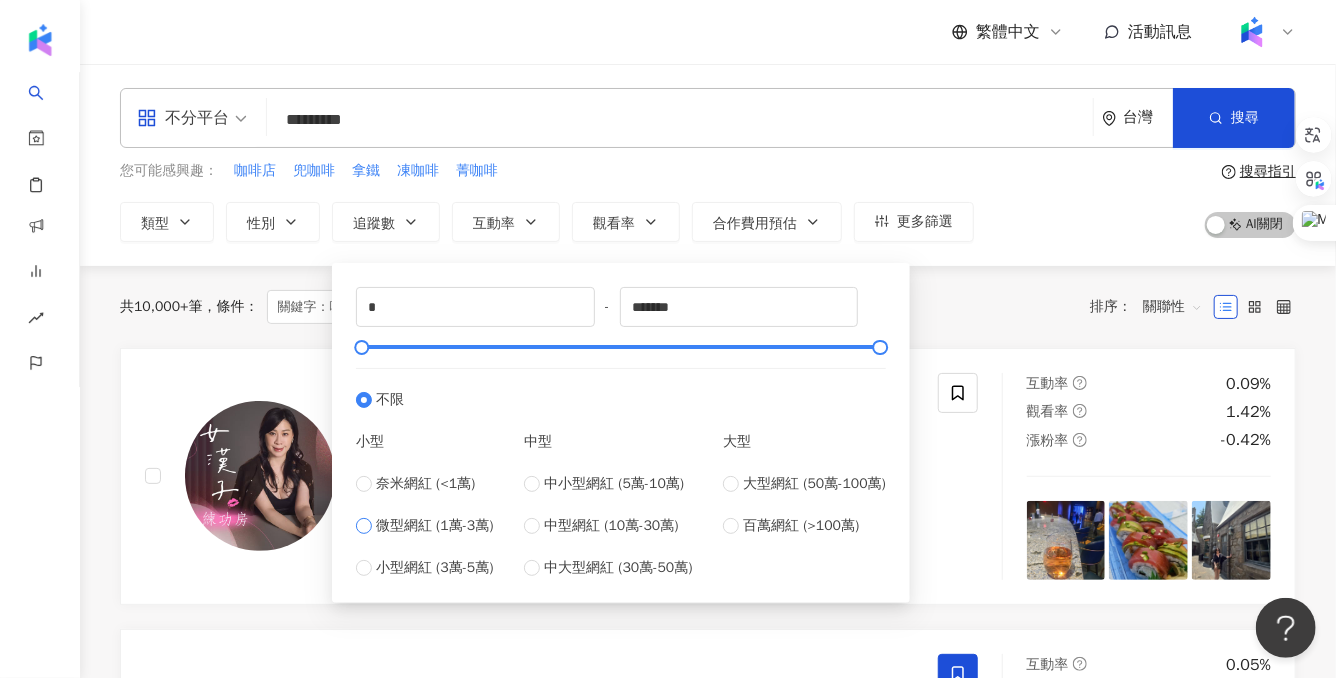 click on "微型網紅 (1萬-3萬)" at bounding box center [435, 526] 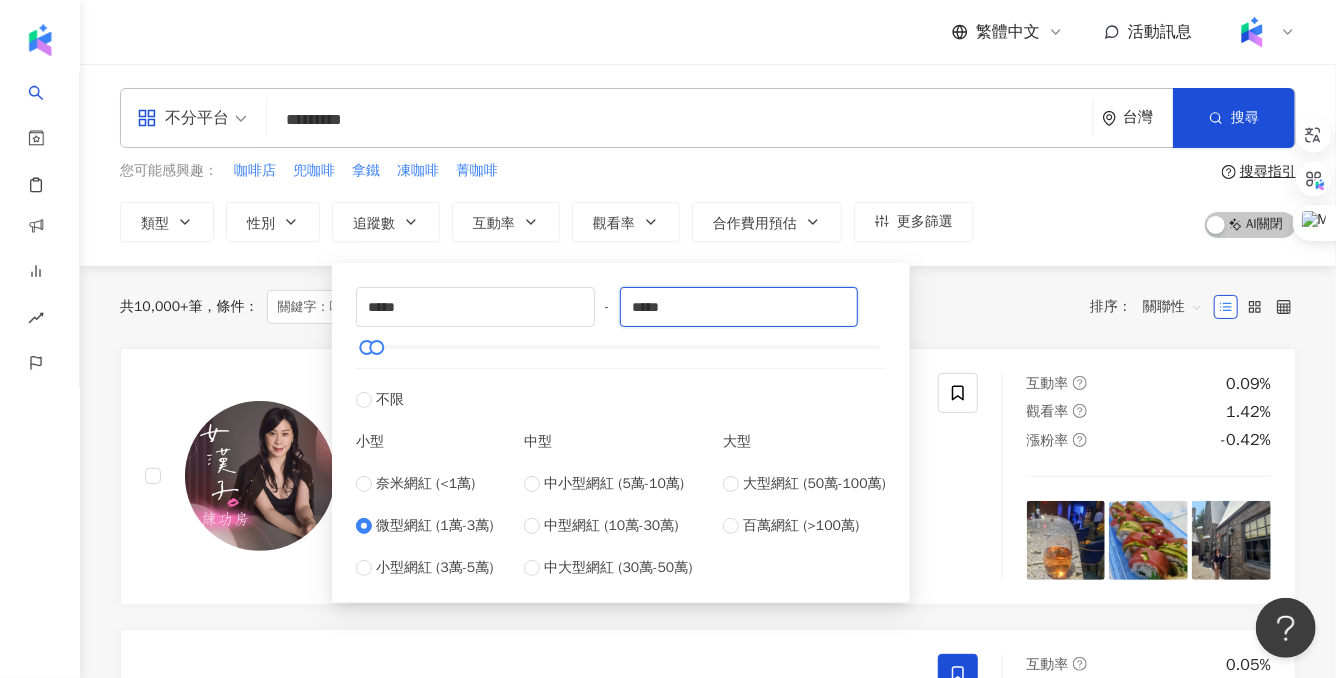 drag, startPoint x: 732, startPoint y: 300, endPoint x: 621, endPoint y: 314, distance: 111.8794 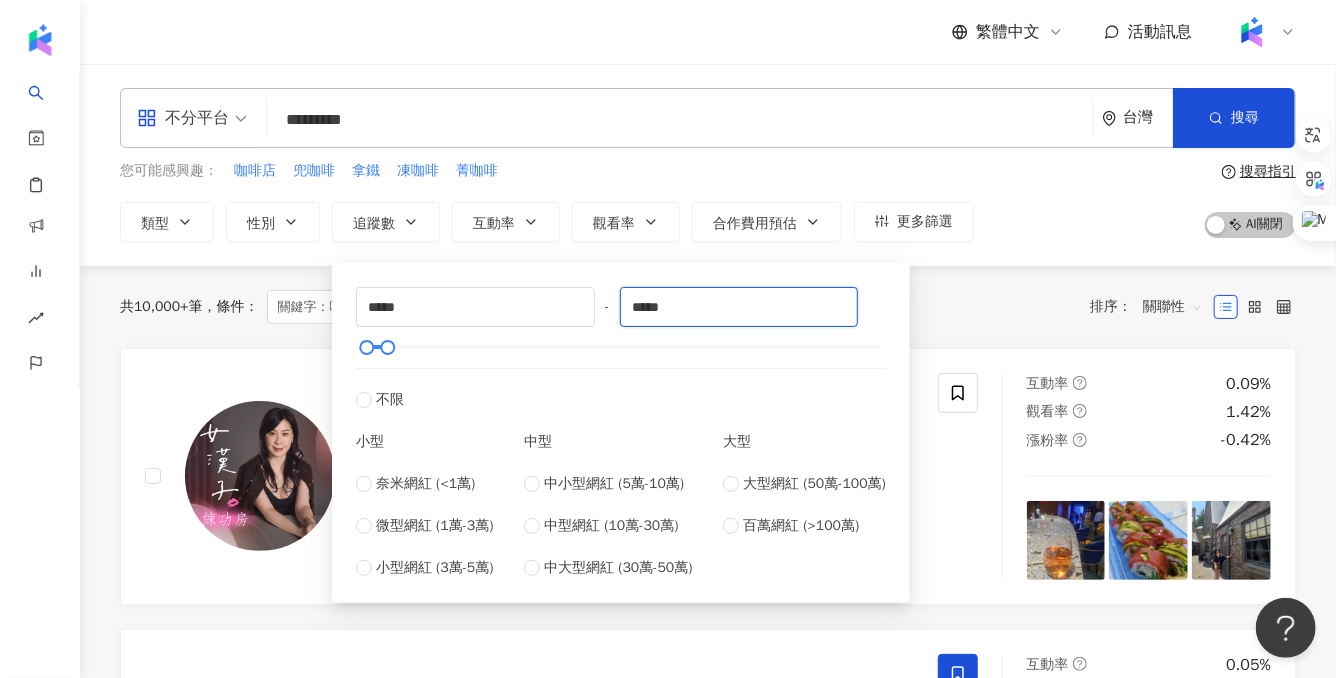type on "*****" 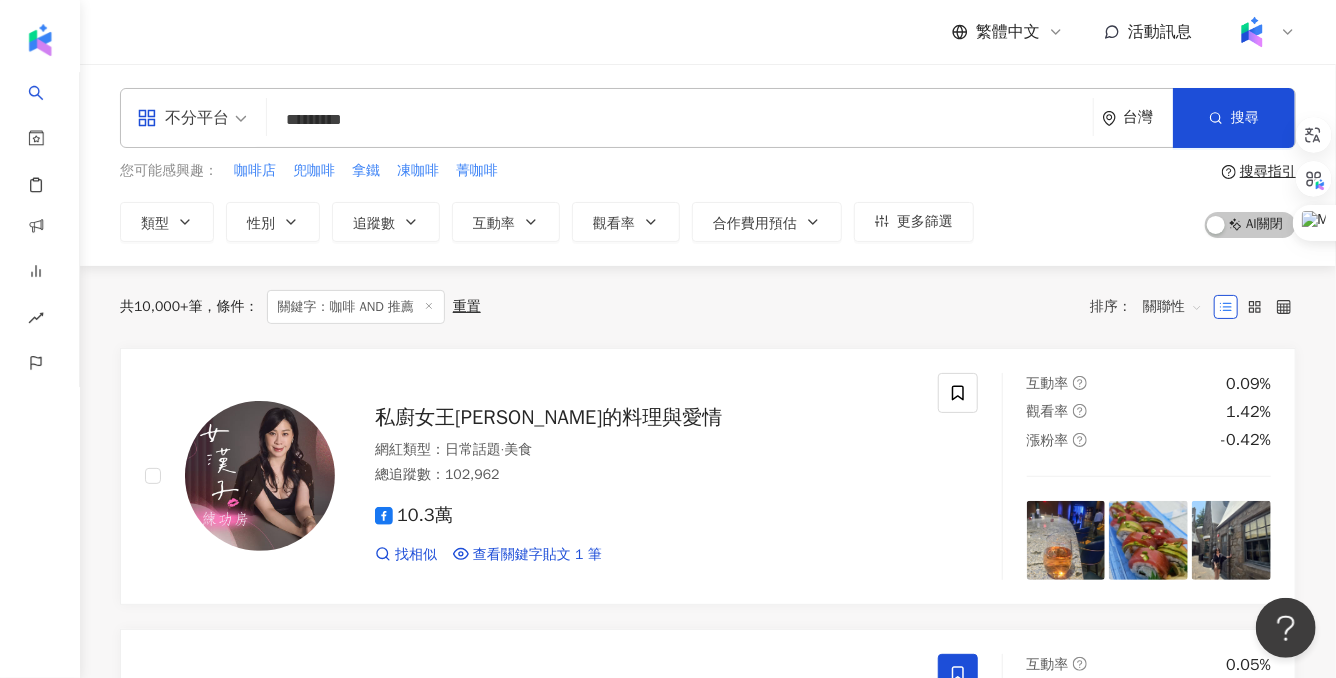 click on "您可能感興趣： 咖啡店  兜咖啡  拿鐵  凍咖啡  菁咖啡  類型 性別 追蹤數 互動率 觀看率 合作費用預估  更多篩選 *****  -  ***** 不限 小型 奈米網紅 (<1萬) 微型網紅 (1萬-3萬) 小型網紅 (3萬-5萬) 中型 中小型網紅 (5萬-10萬) 中型網紅 (10萬-30萬) 中大型網紅 (30萬-50萬) 大型 大型網紅 (50萬-100萬) 百萬網紅 (>100萬) 搜尋指引 AI  開啟 AI  關閉" at bounding box center (708, 201) 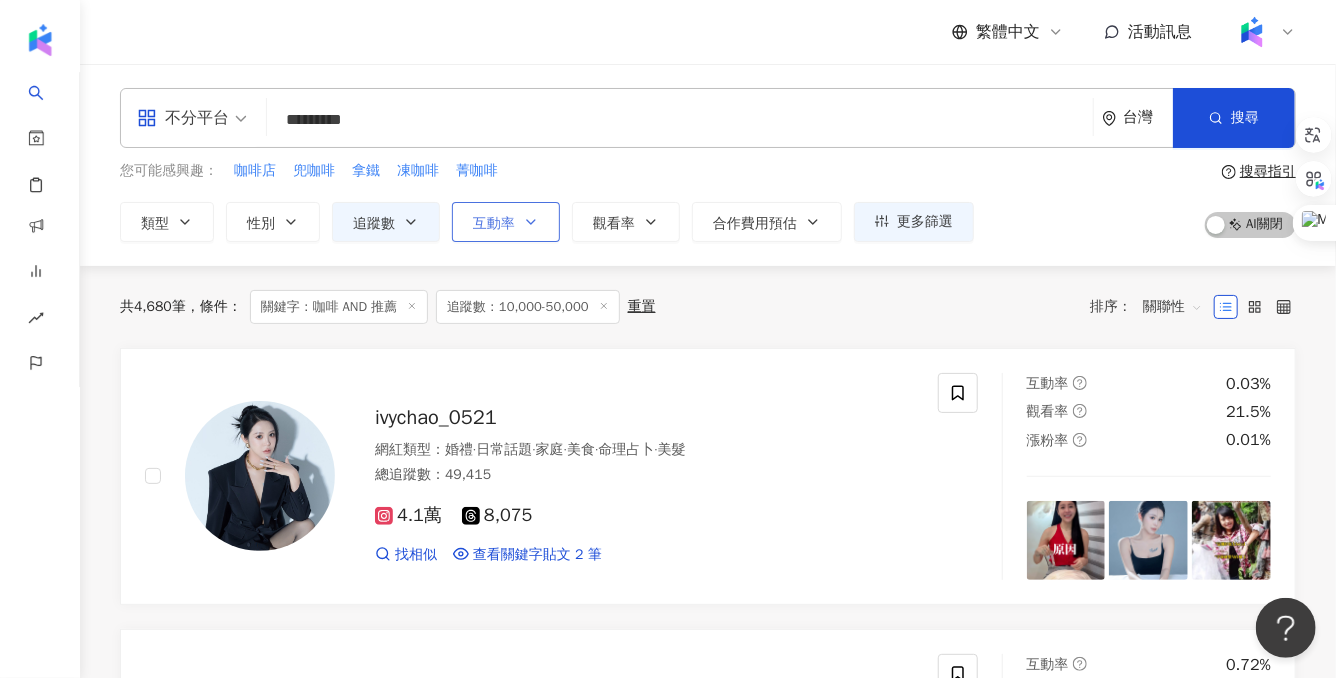 click on "互動率" at bounding box center [506, 222] 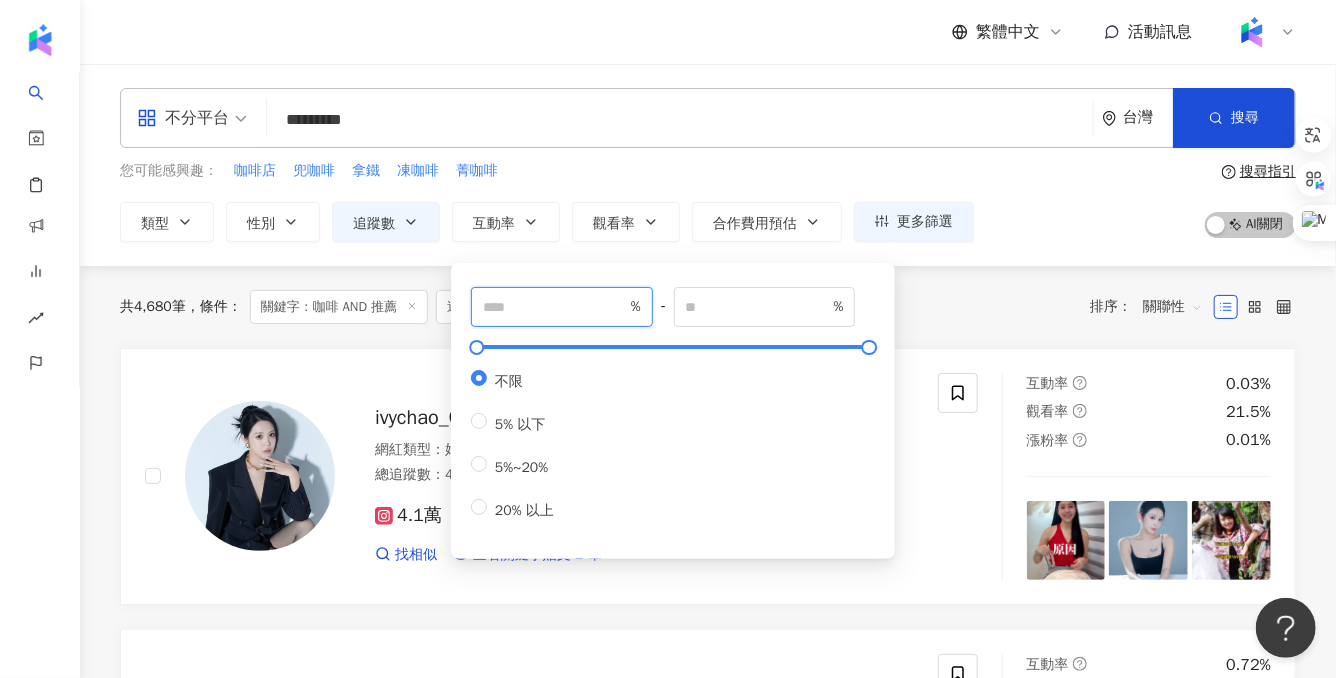 click at bounding box center (555, 307) 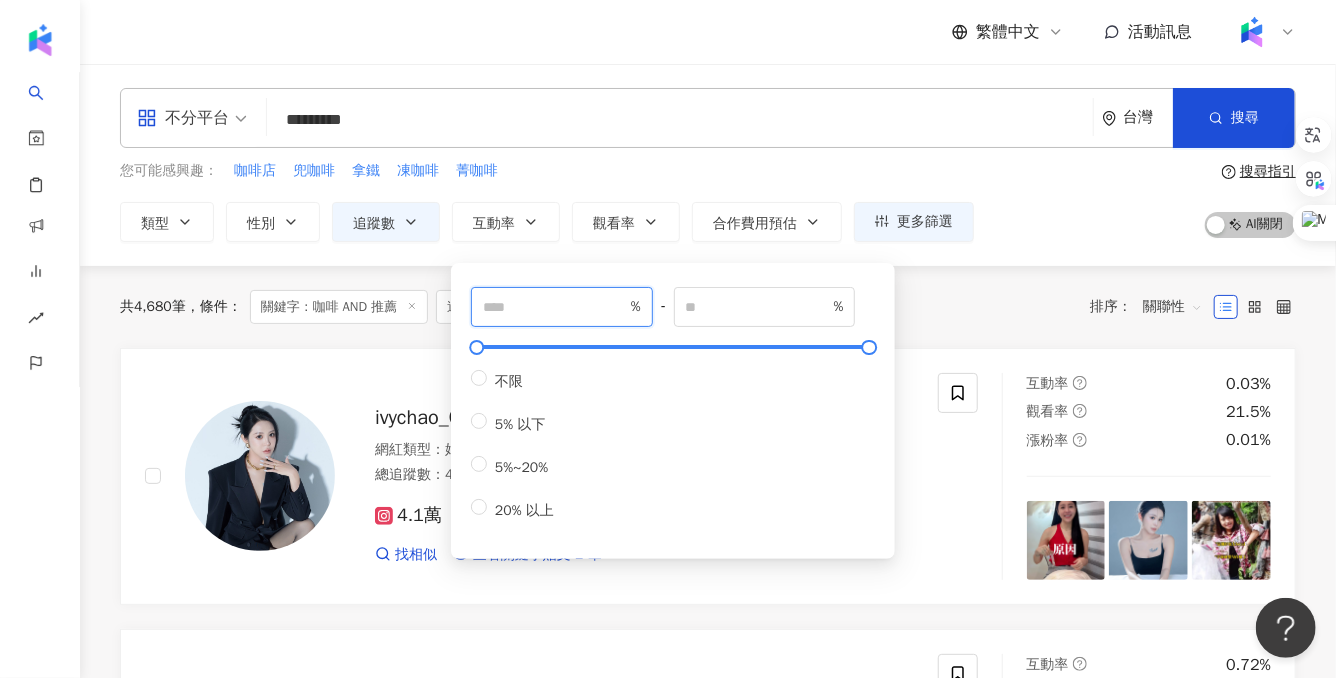 type on "*" 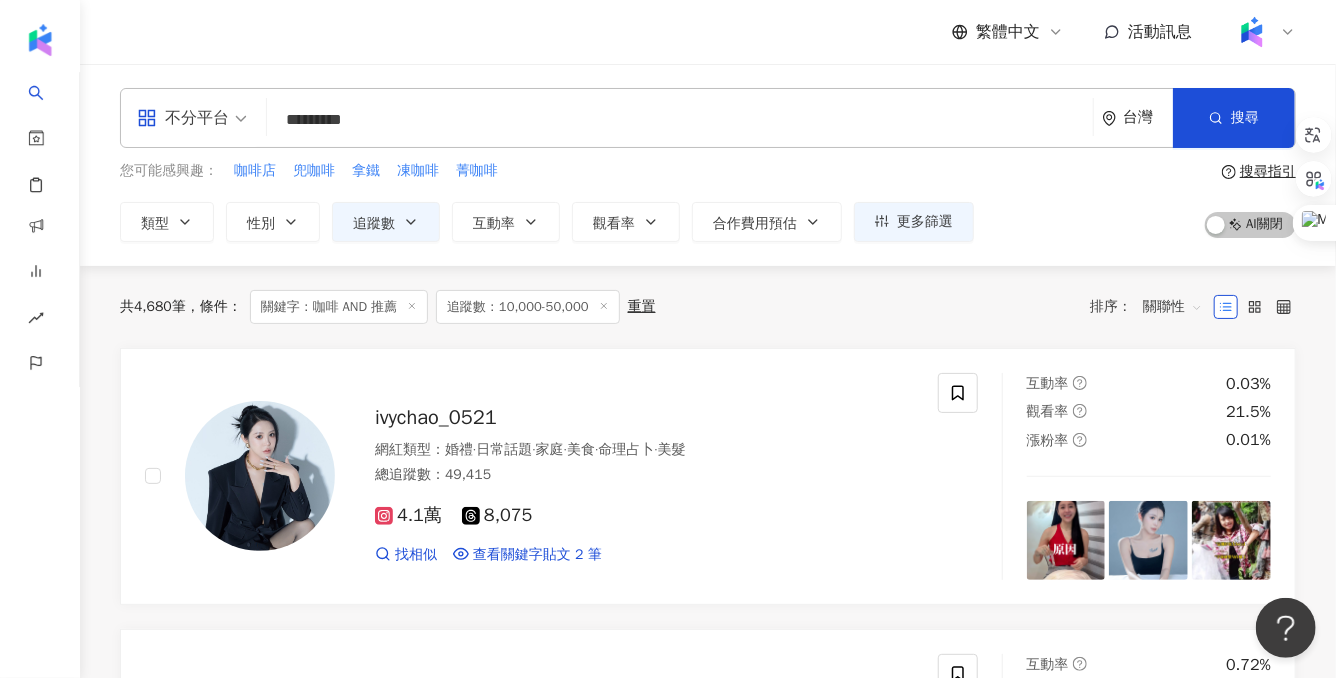 click on "您可能感興趣： 咖啡店  兜咖啡  拿鐵  凍咖啡  菁咖啡" at bounding box center [547, 171] 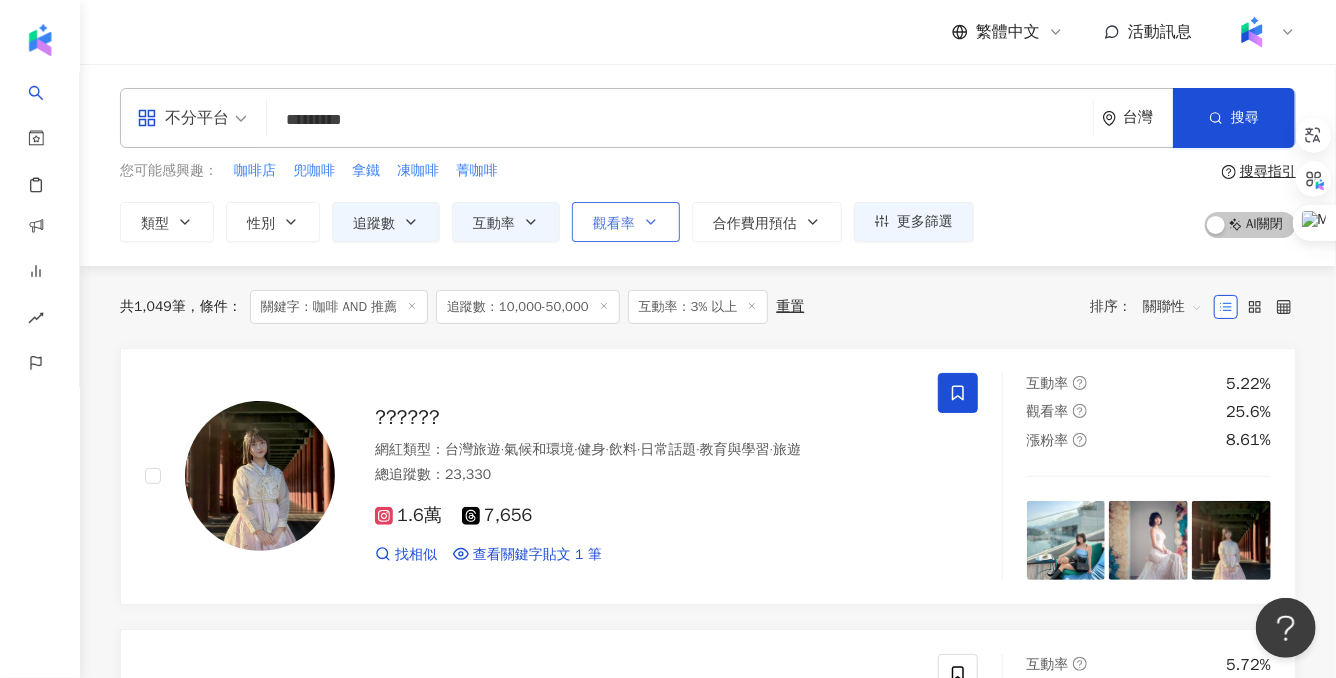 click on "觀看率" at bounding box center [614, 224] 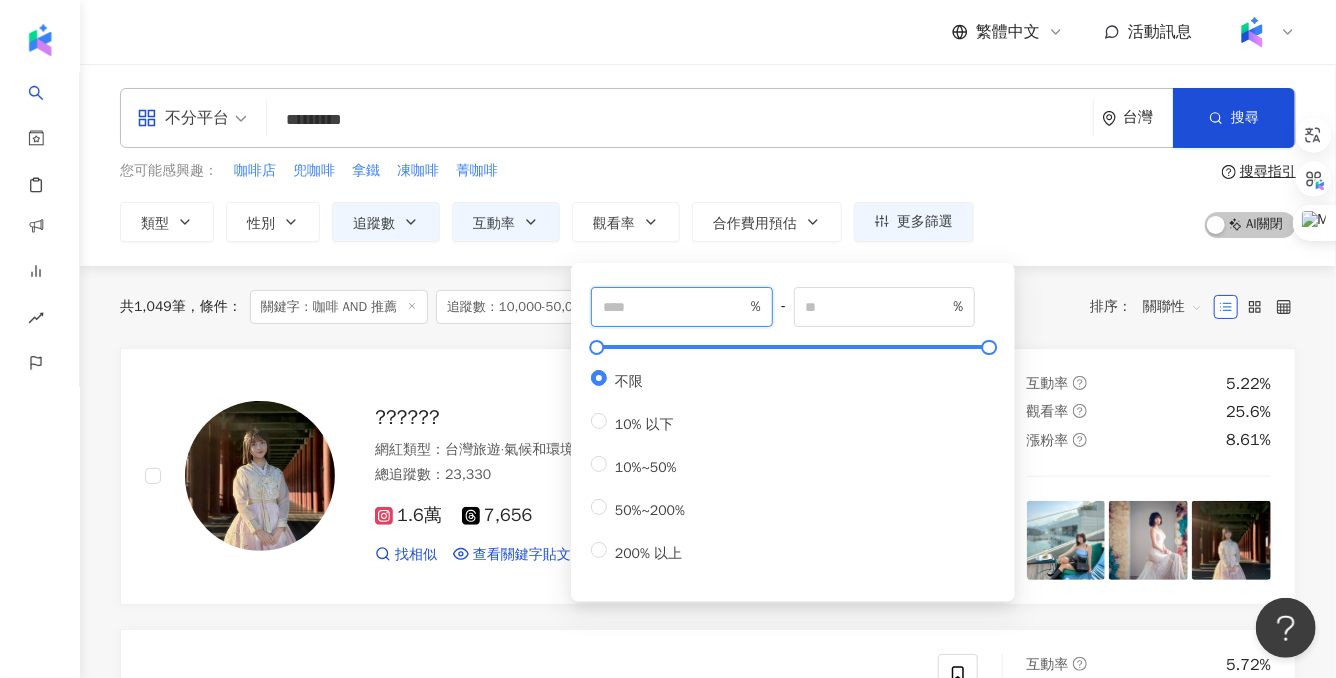 click at bounding box center (675, 307) 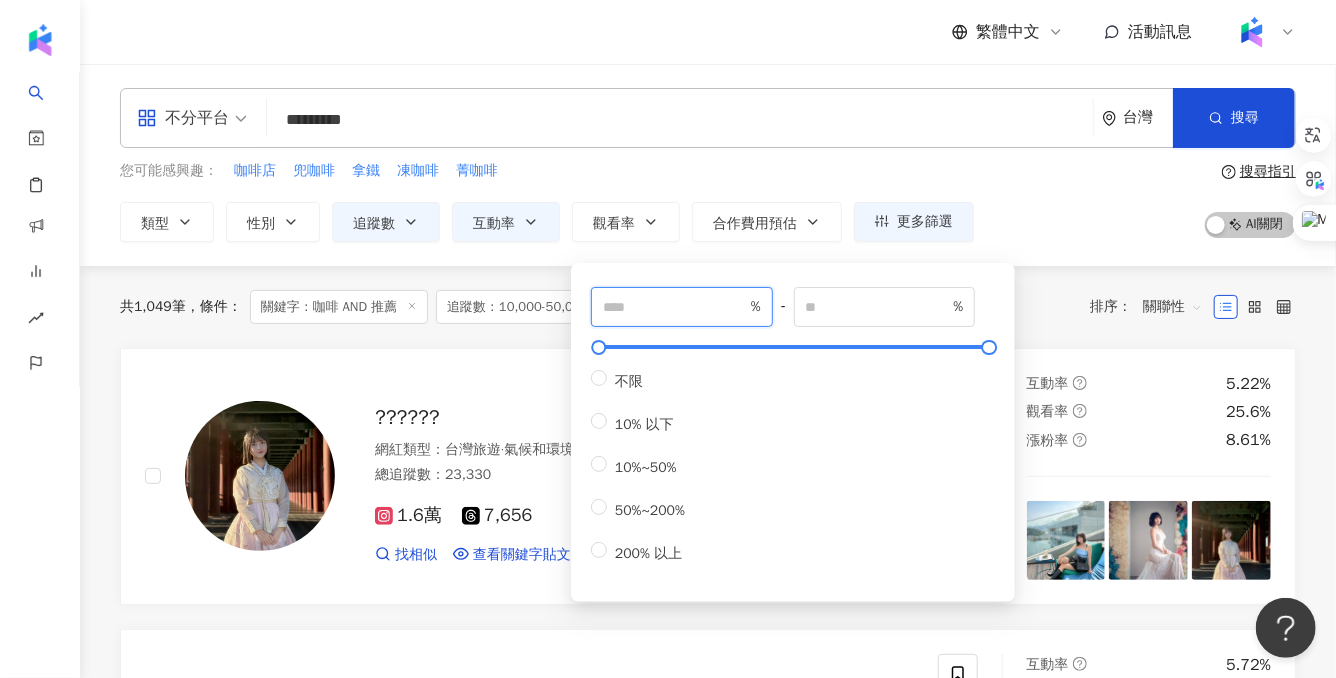 type on "**" 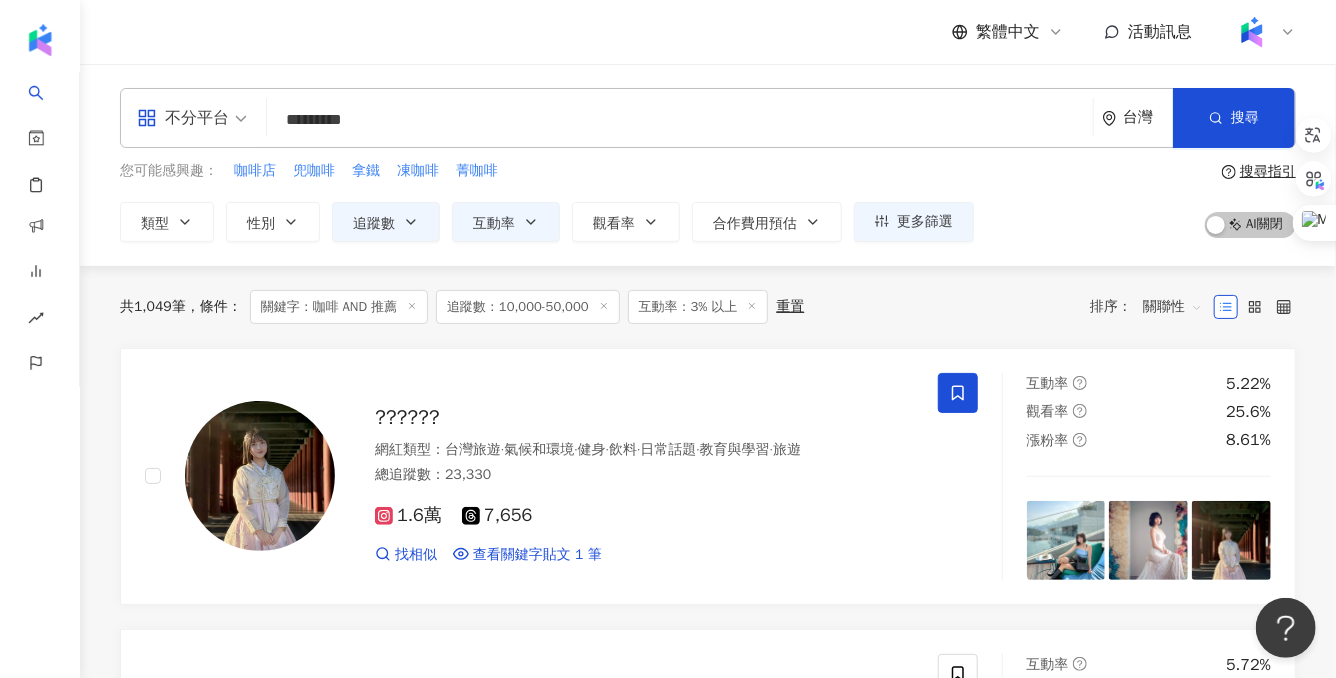 click on "您可能感興趣： 咖啡店  兜咖啡  拿鐵  凍咖啡  菁咖啡" at bounding box center (547, 171) 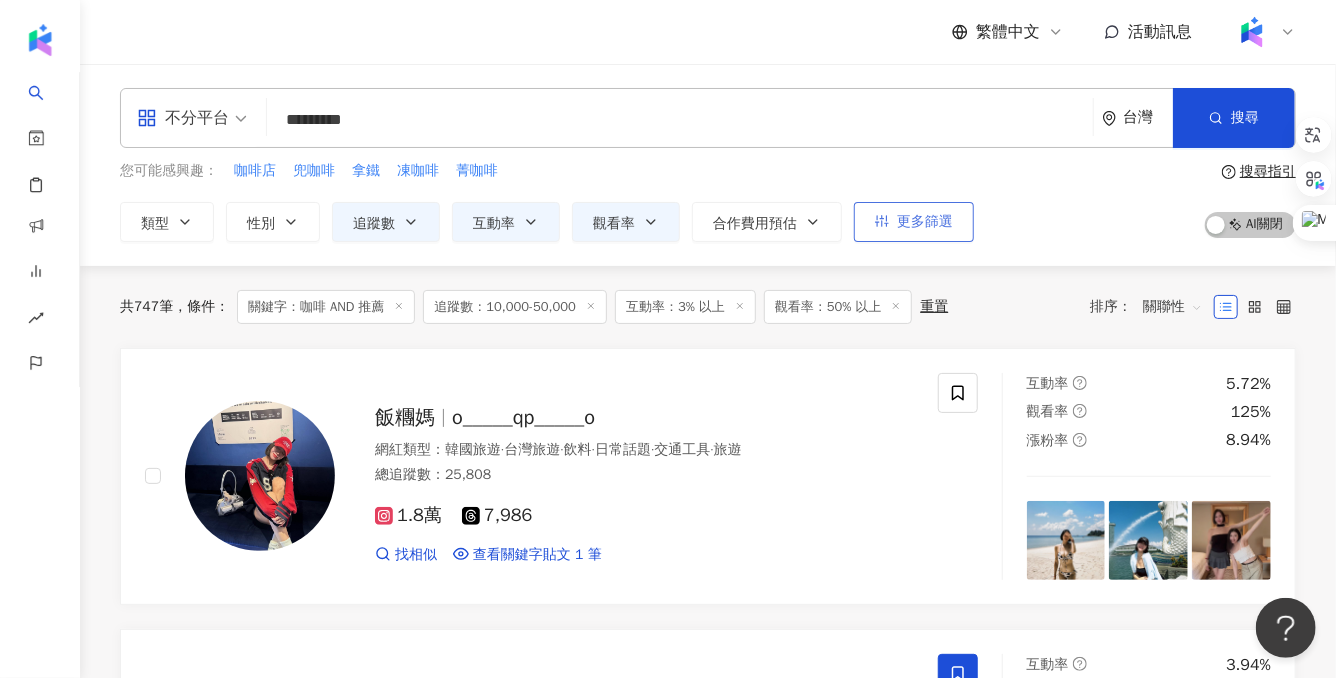 click on "更多篩選" at bounding box center [914, 222] 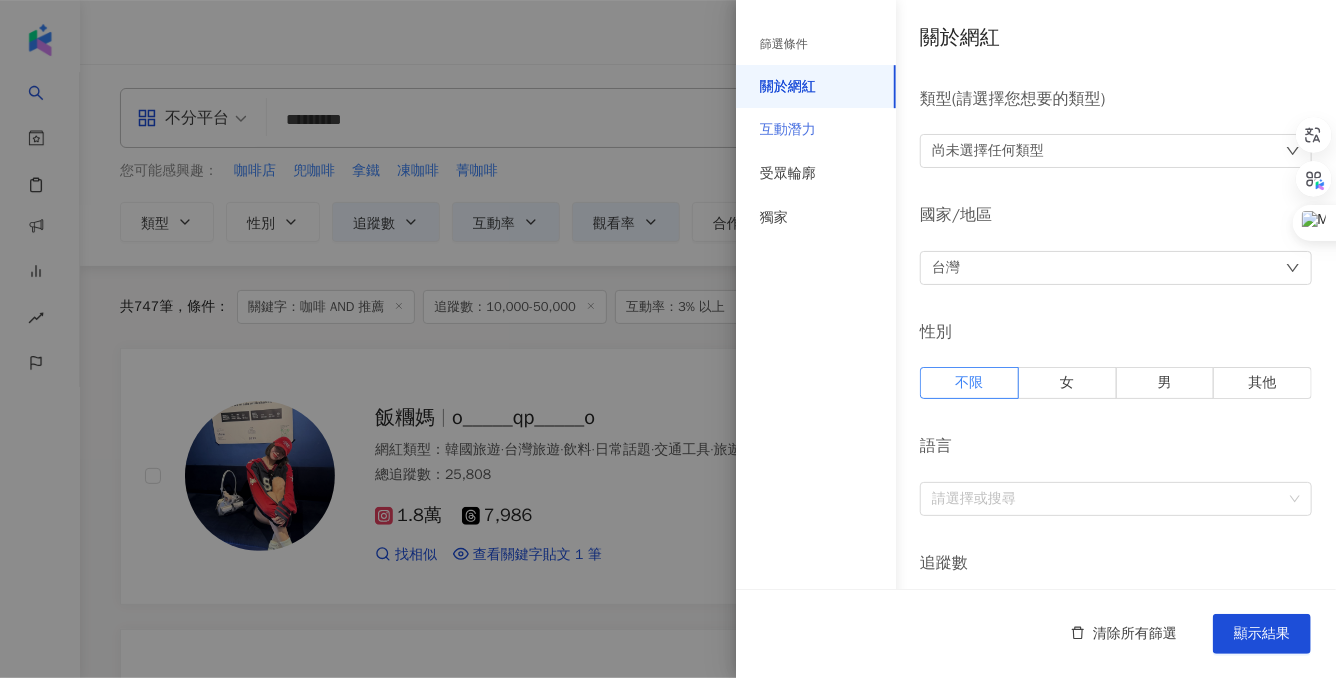 click on "互動潛力" at bounding box center [816, 130] 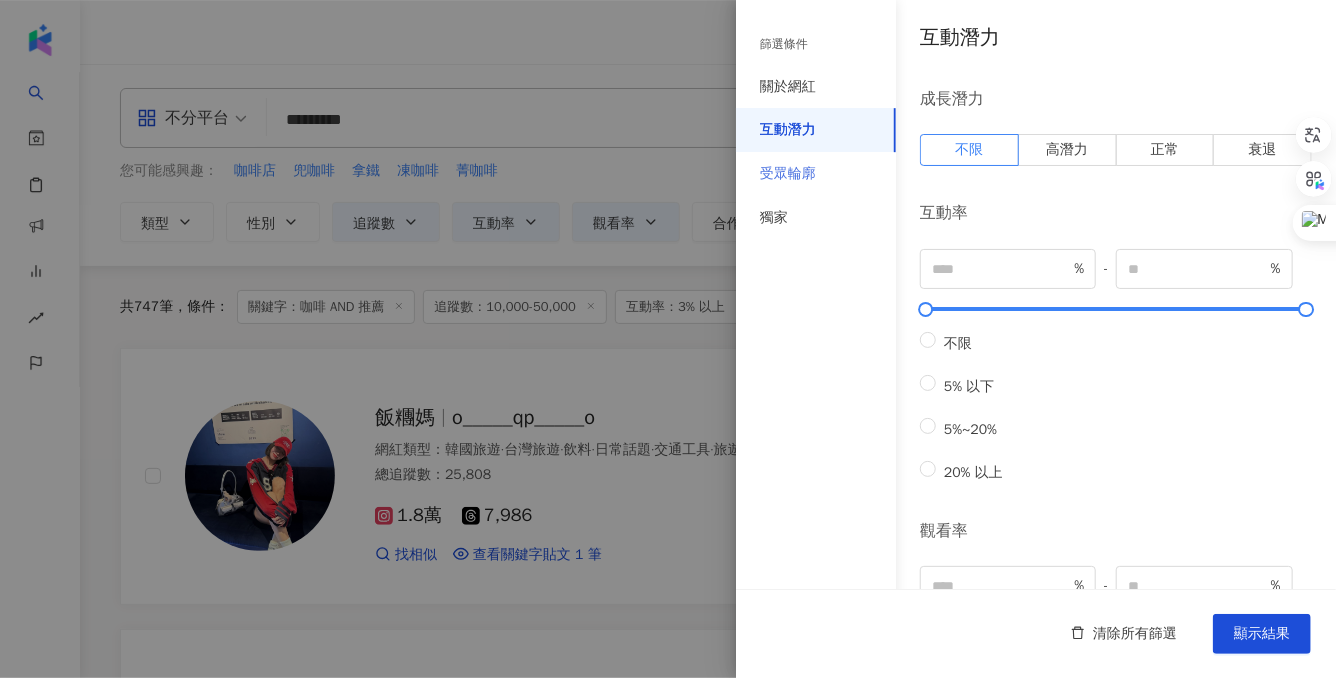 click on "受眾輪廓" at bounding box center [816, 174] 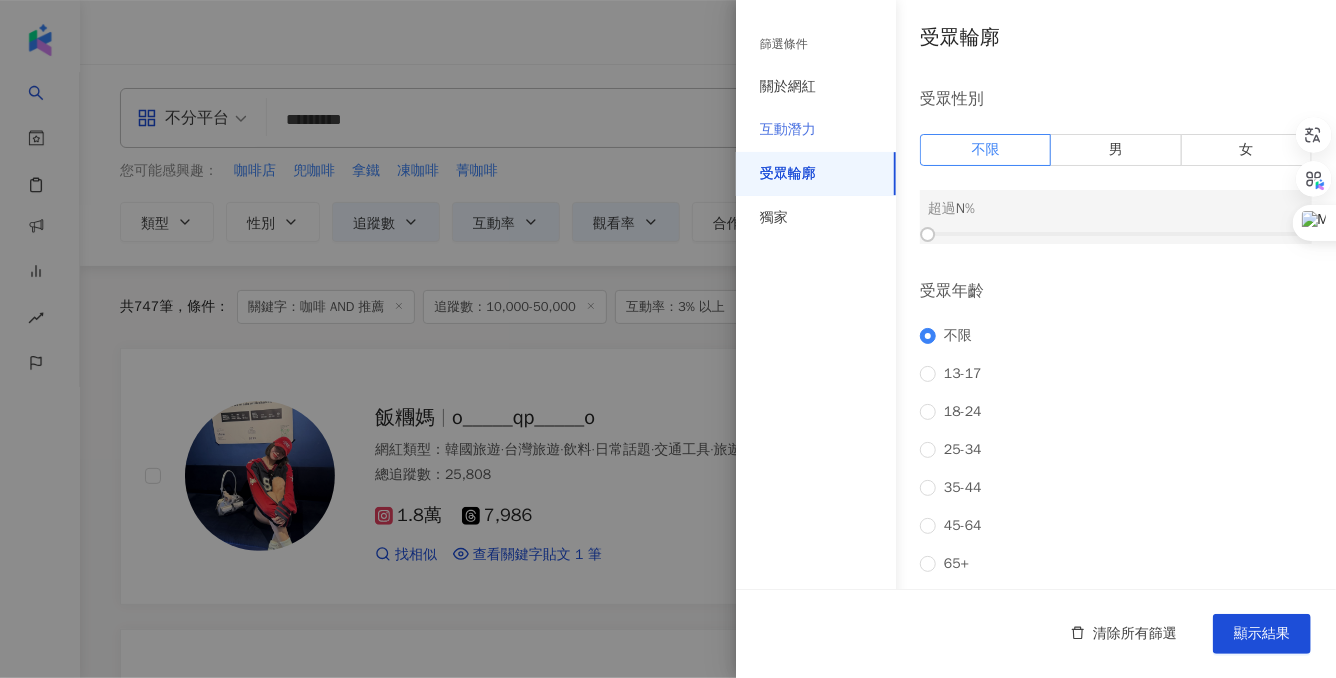 click on "互動潛力" at bounding box center [816, 130] 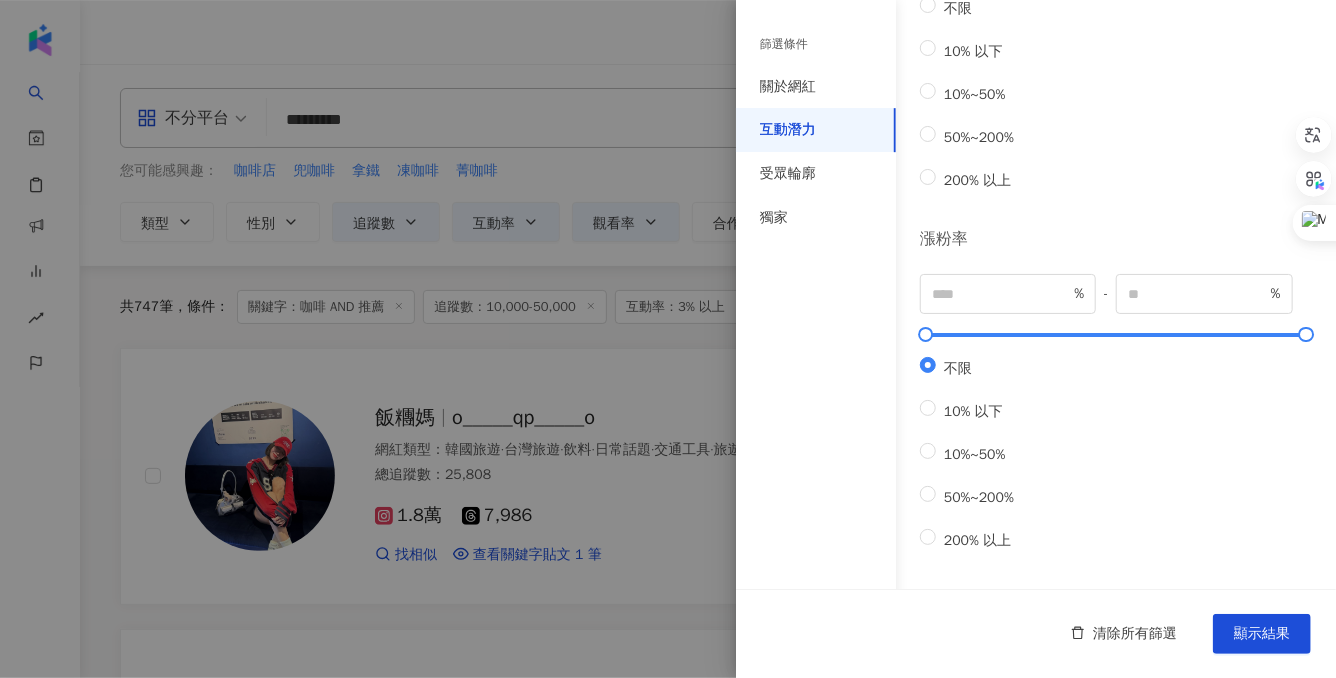 scroll, scrollTop: 694, scrollLeft: 0, axis: vertical 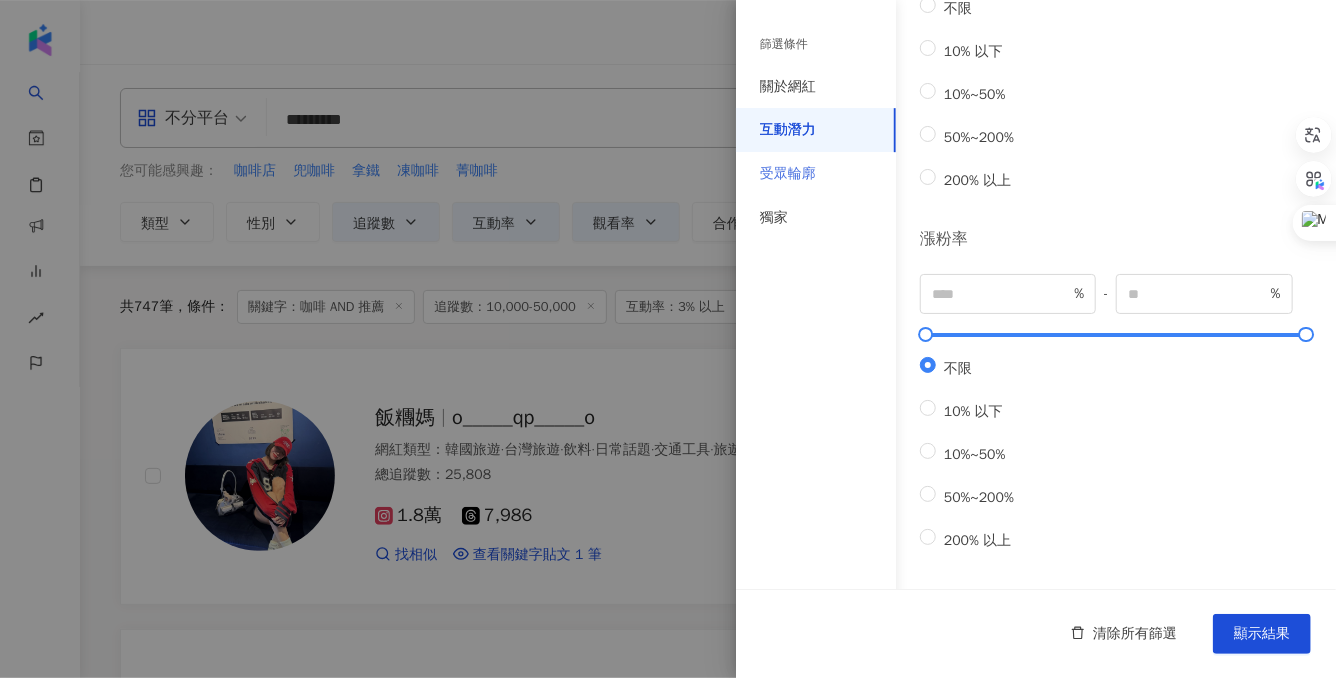 click on "受眾輪廓" at bounding box center [816, 174] 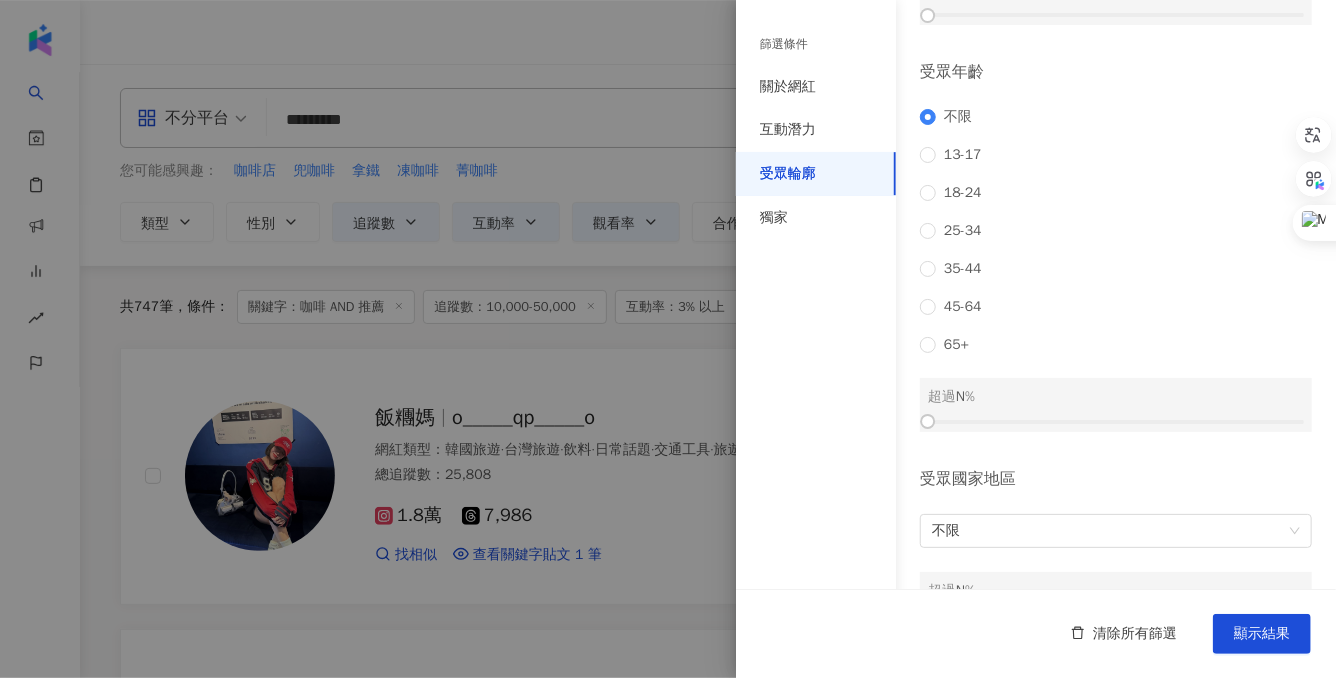 scroll, scrollTop: 202, scrollLeft: 0, axis: vertical 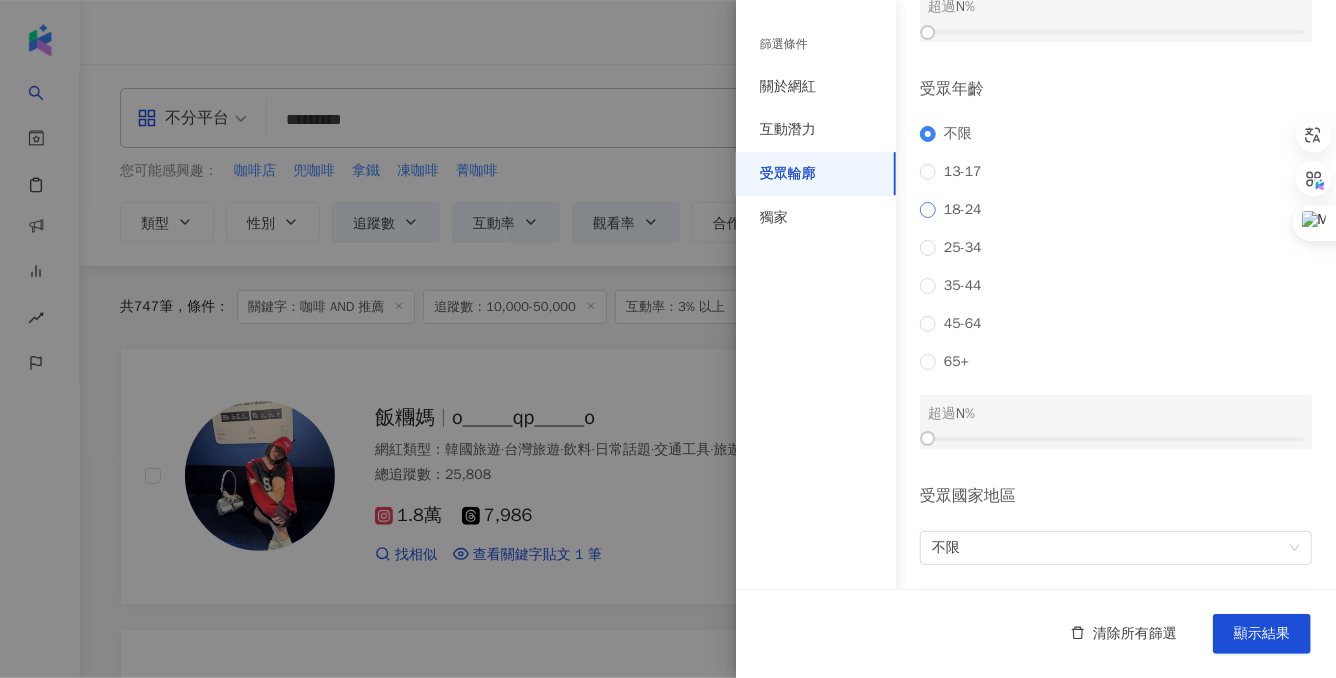 click on "18-24" at bounding box center [963, 210] 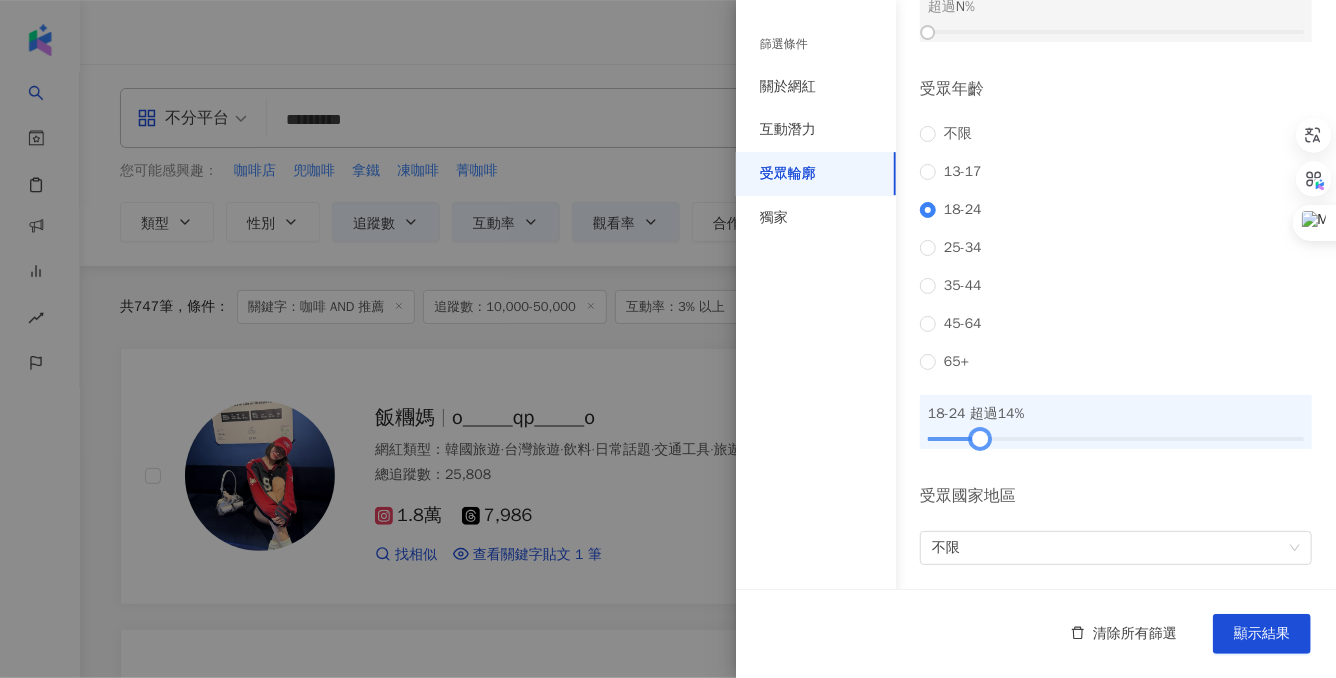 drag, startPoint x: 929, startPoint y: 461, endPoint x: 981, endPoint y: 454, distance: 52.46904 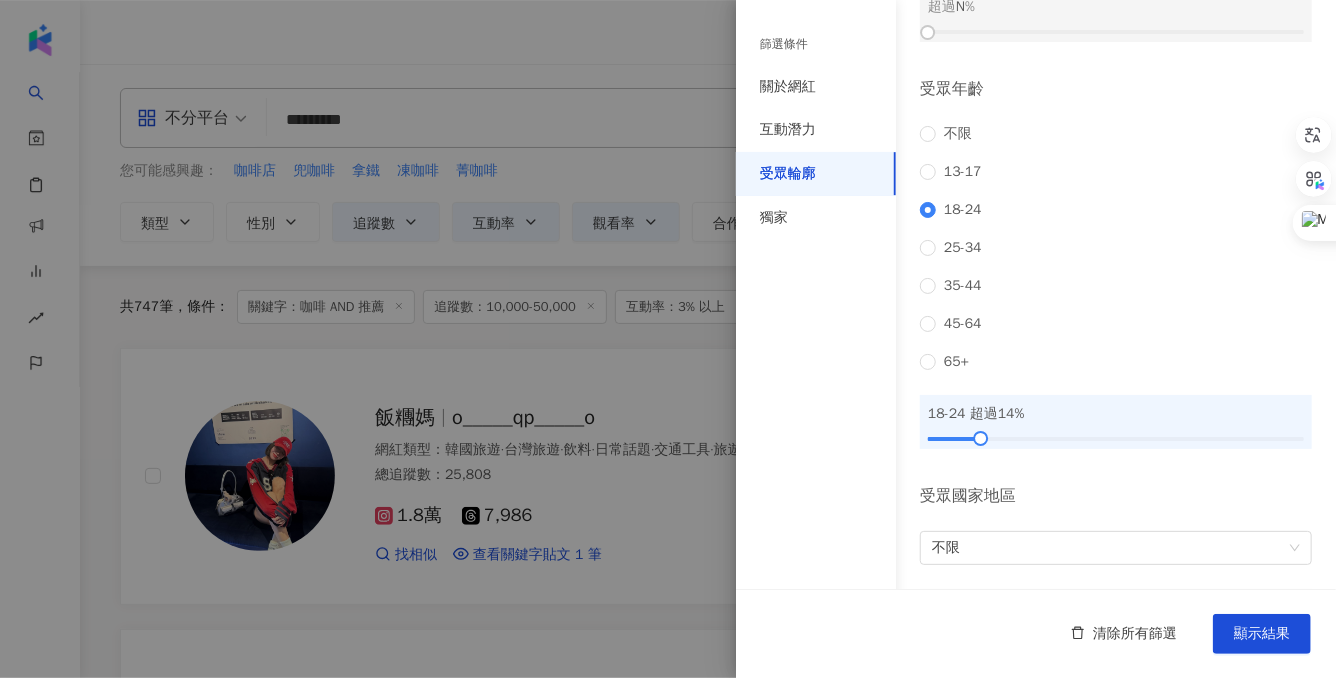 click at bounding box center [668, 339] 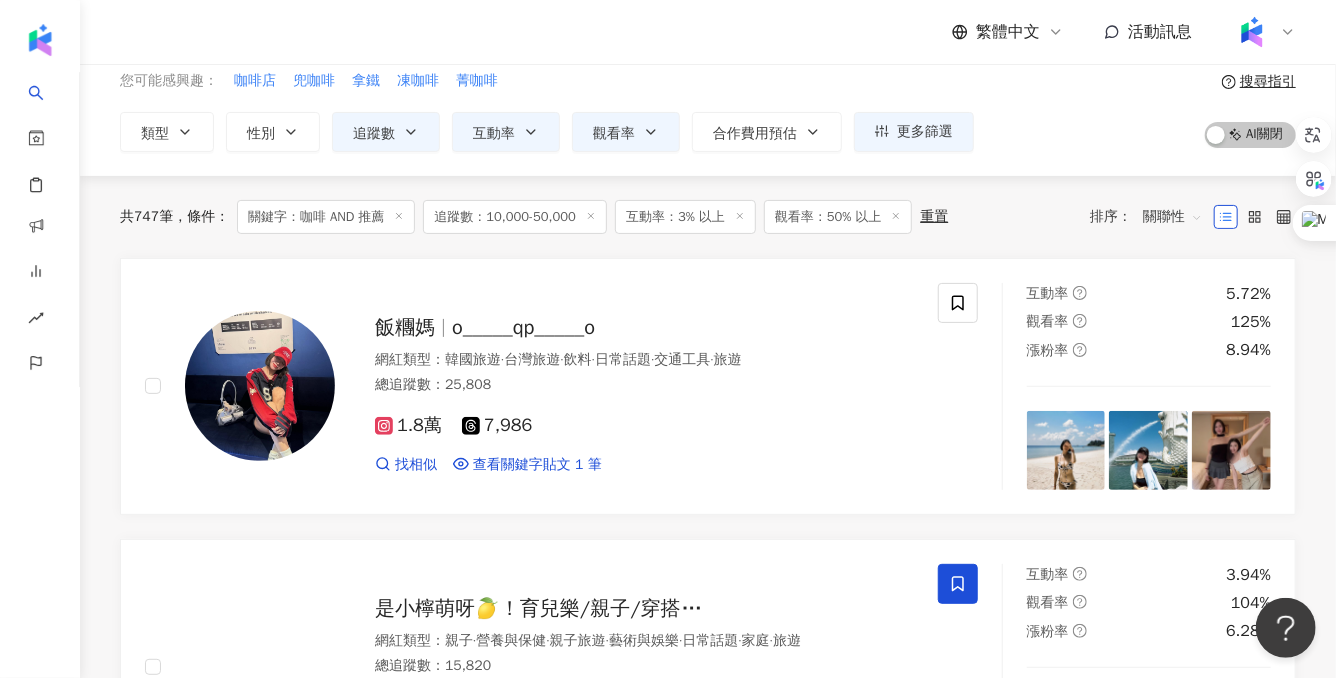 scroll, scrollTop: 100, scrollLeft: 0, axis: vertical 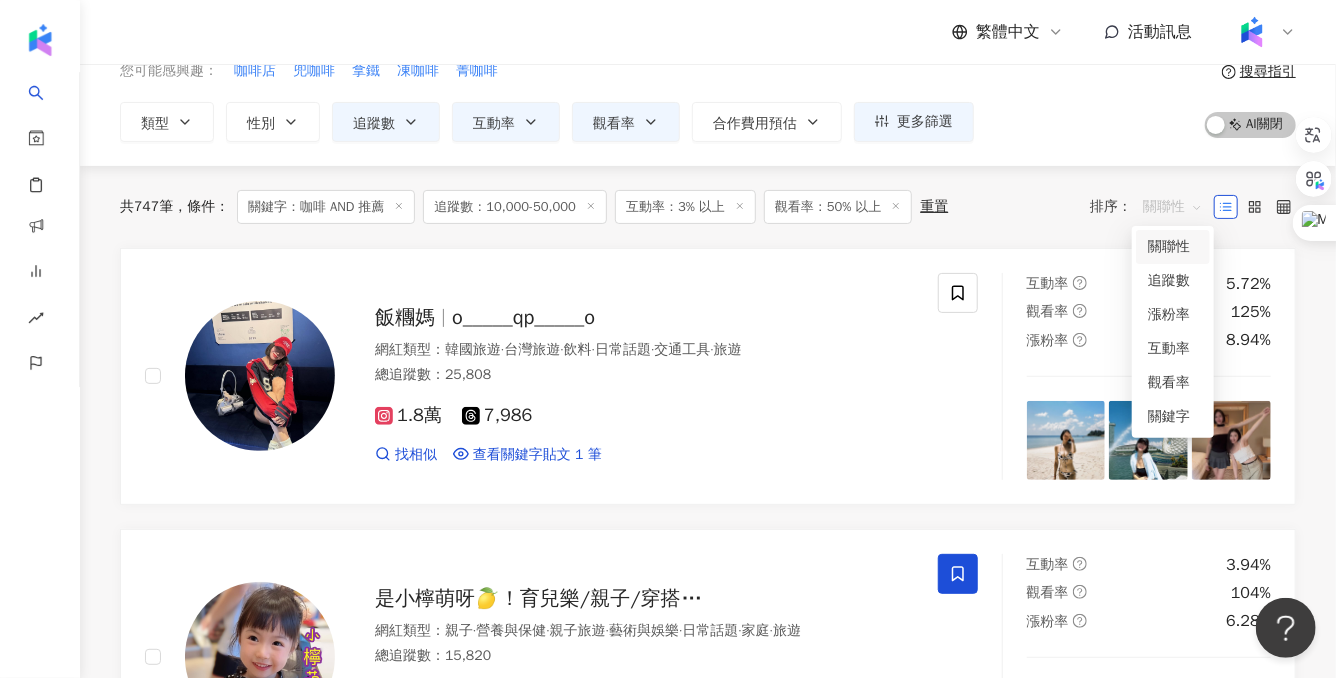 click on "關聯性" at bounding box center (1173, 207) 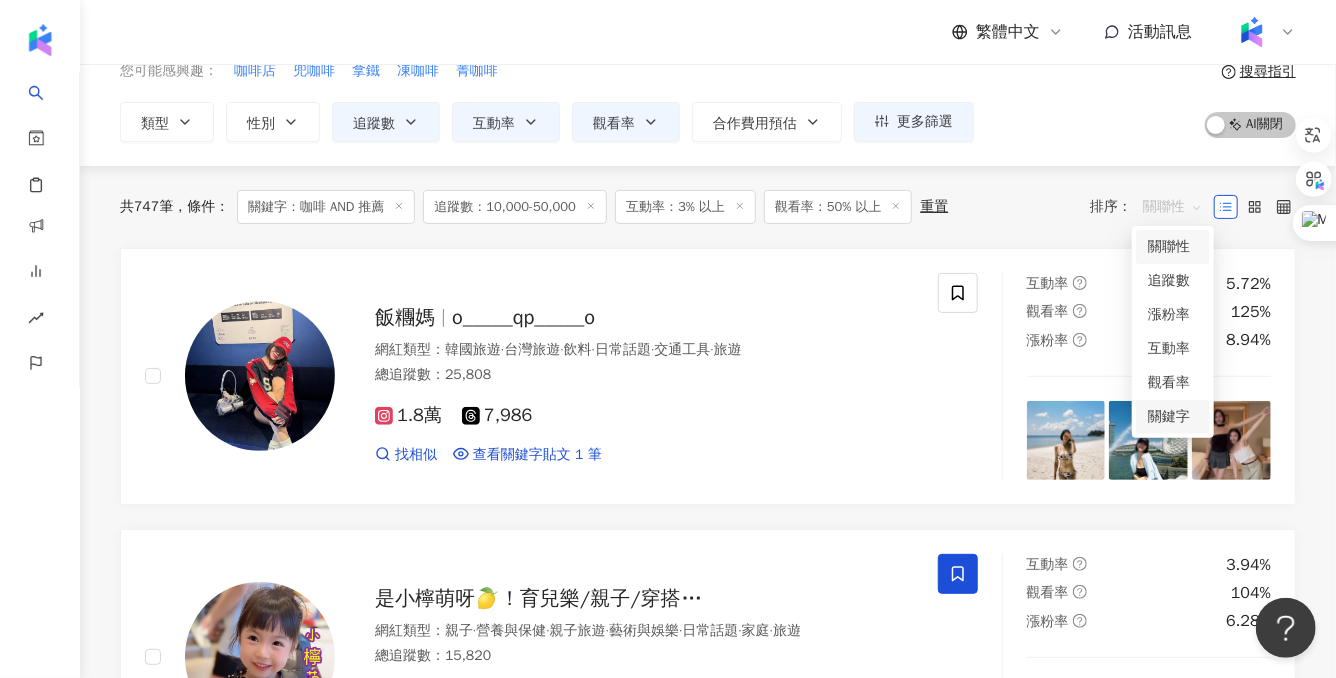 click on "關鍵字" at bounding box center [1173, 417] 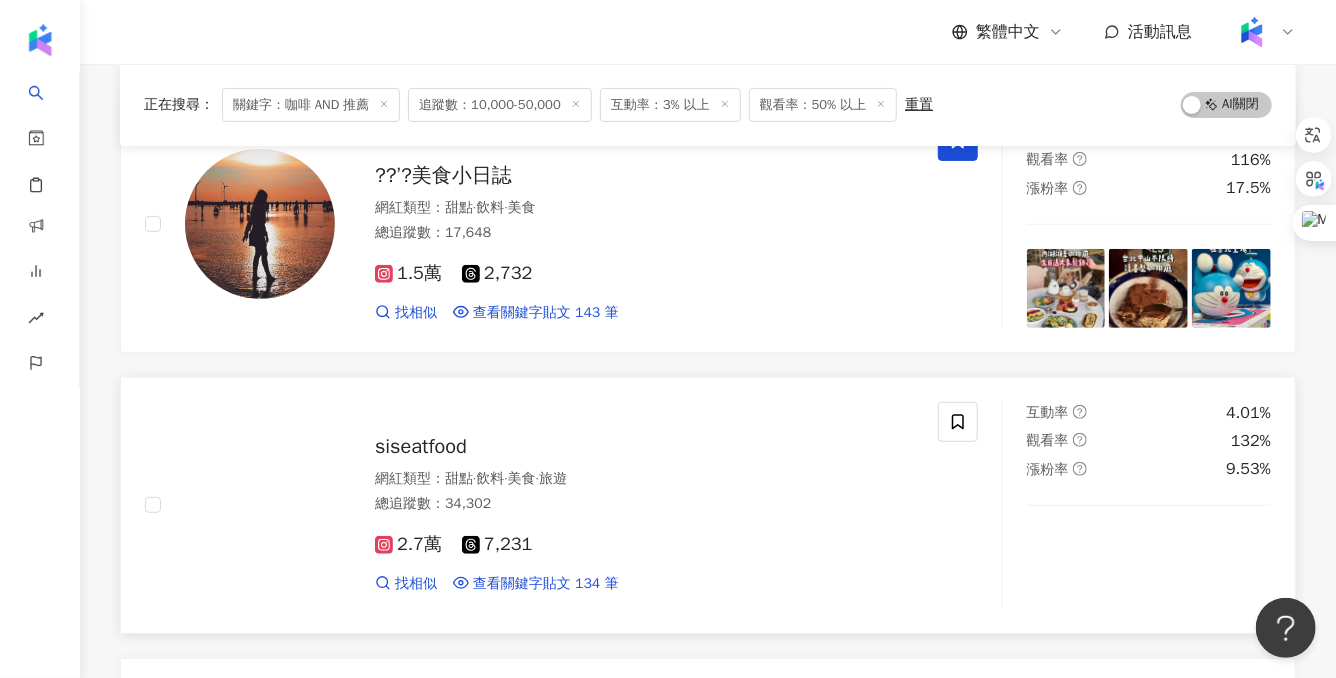 scroll, scrollTop: 253, scrollLeft: 0, axis: vertical 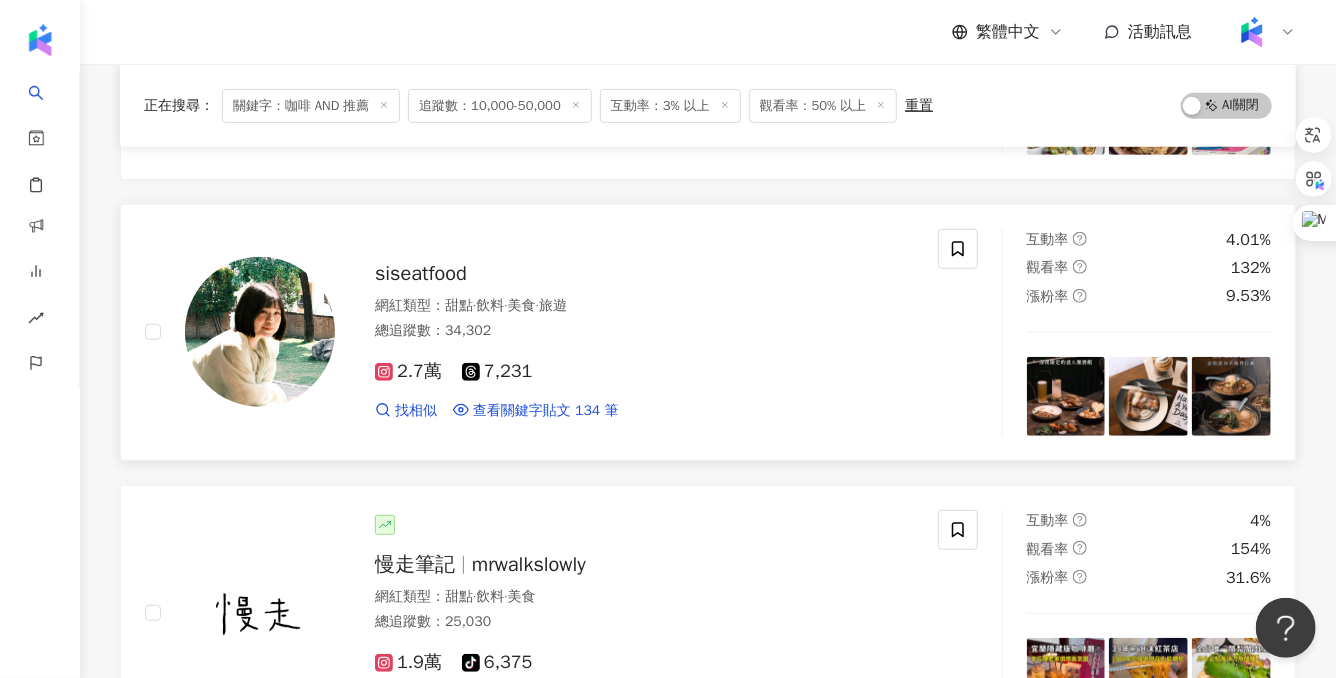 click on "siseatfood" at bounding box center [421, 273] 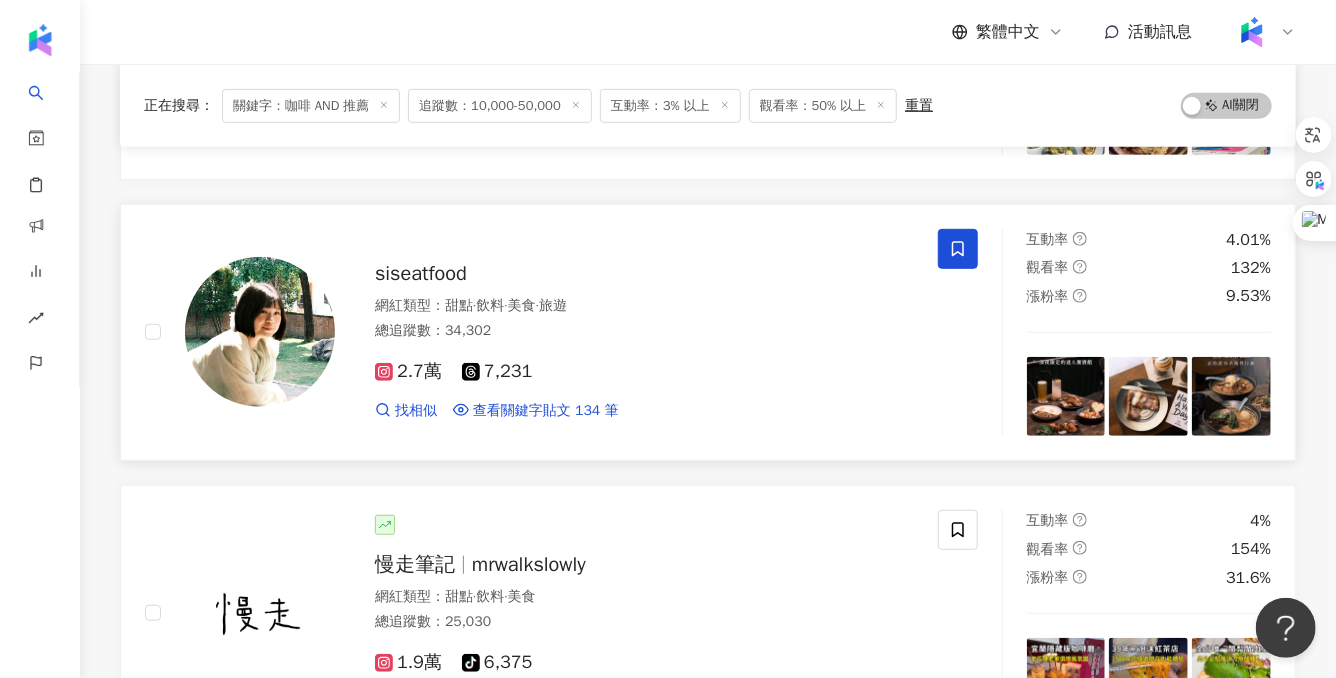 click at bounding box center [958, 249] 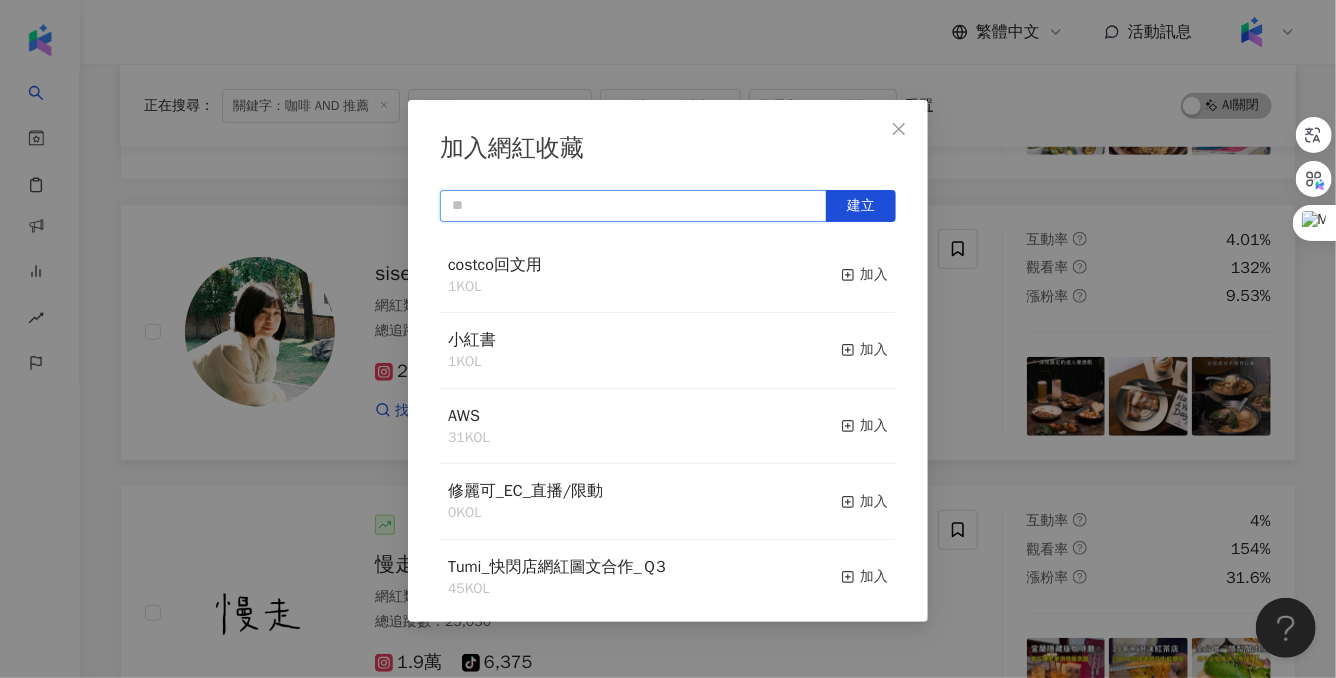 click at bounding box center (633, 206) 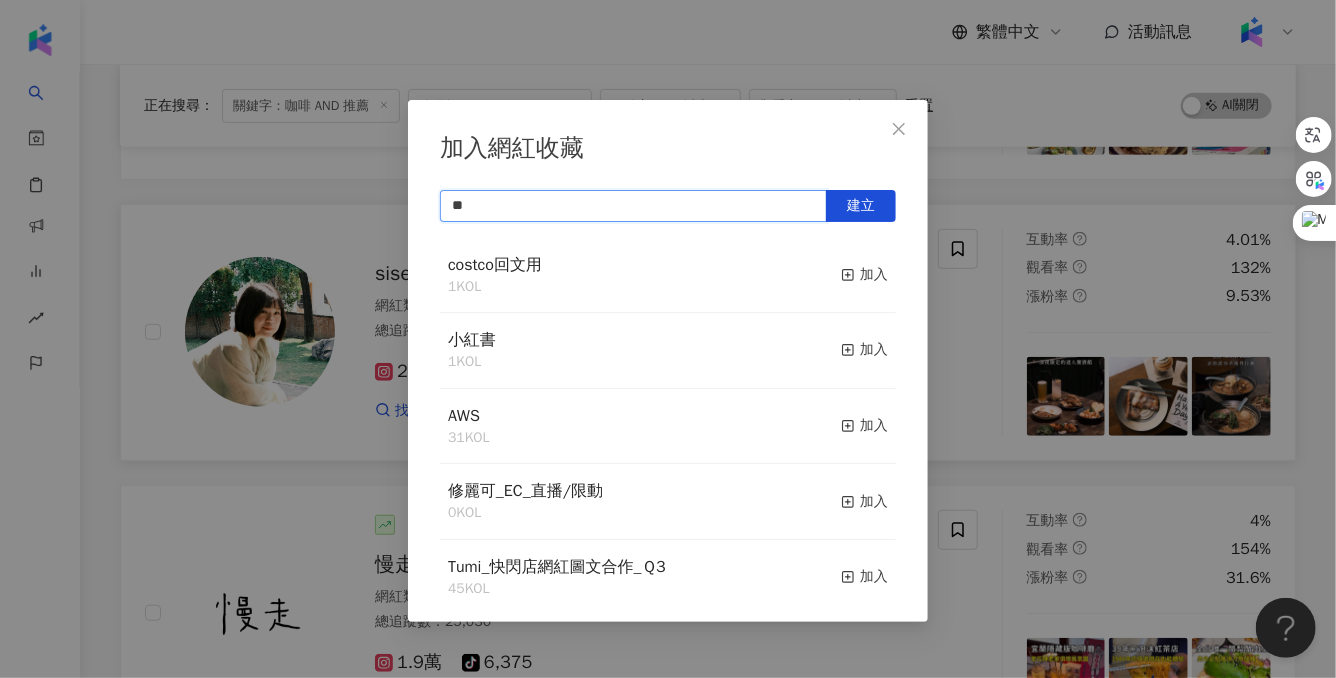 type on "*" 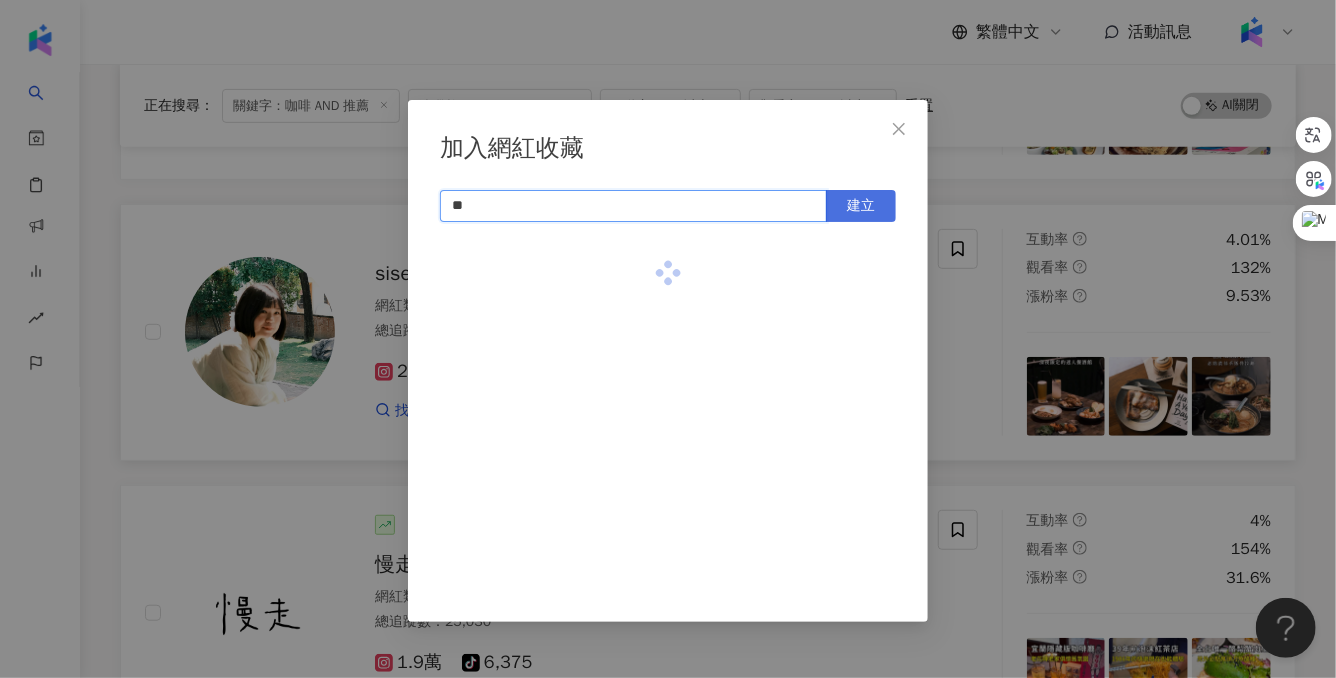 click on "建立" at bounding box center (861, 206) 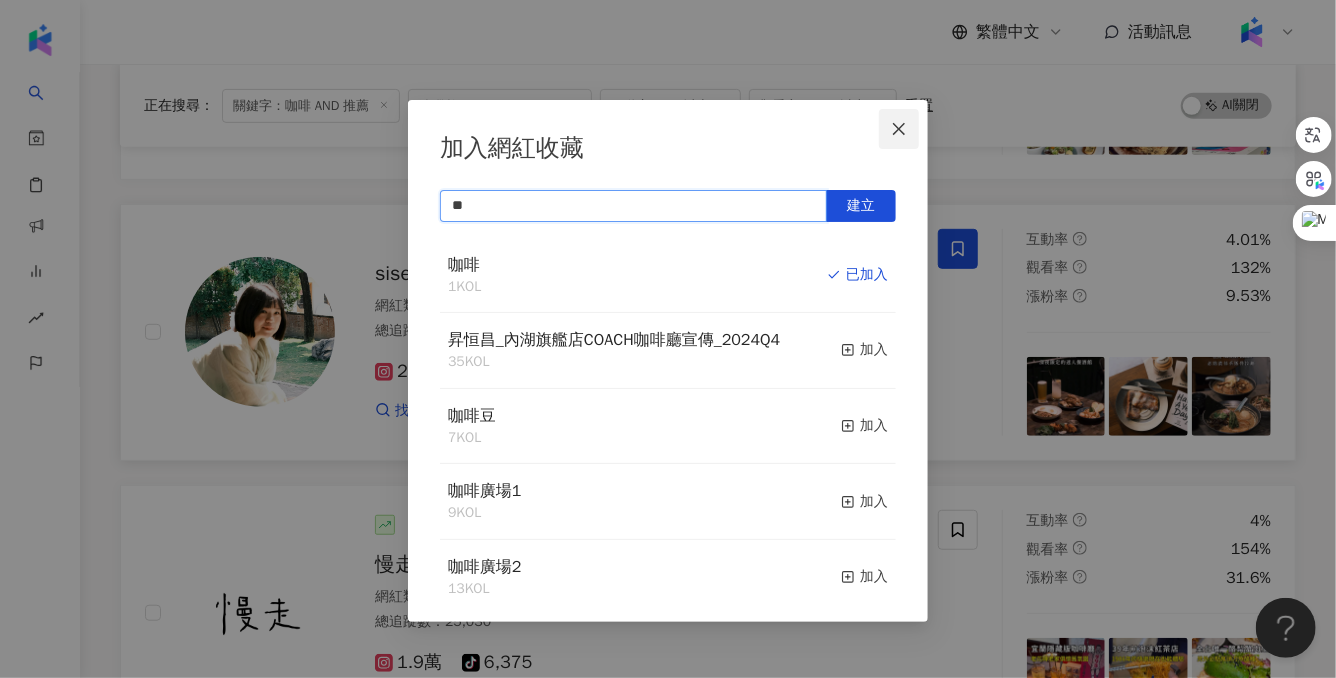 type on "**" 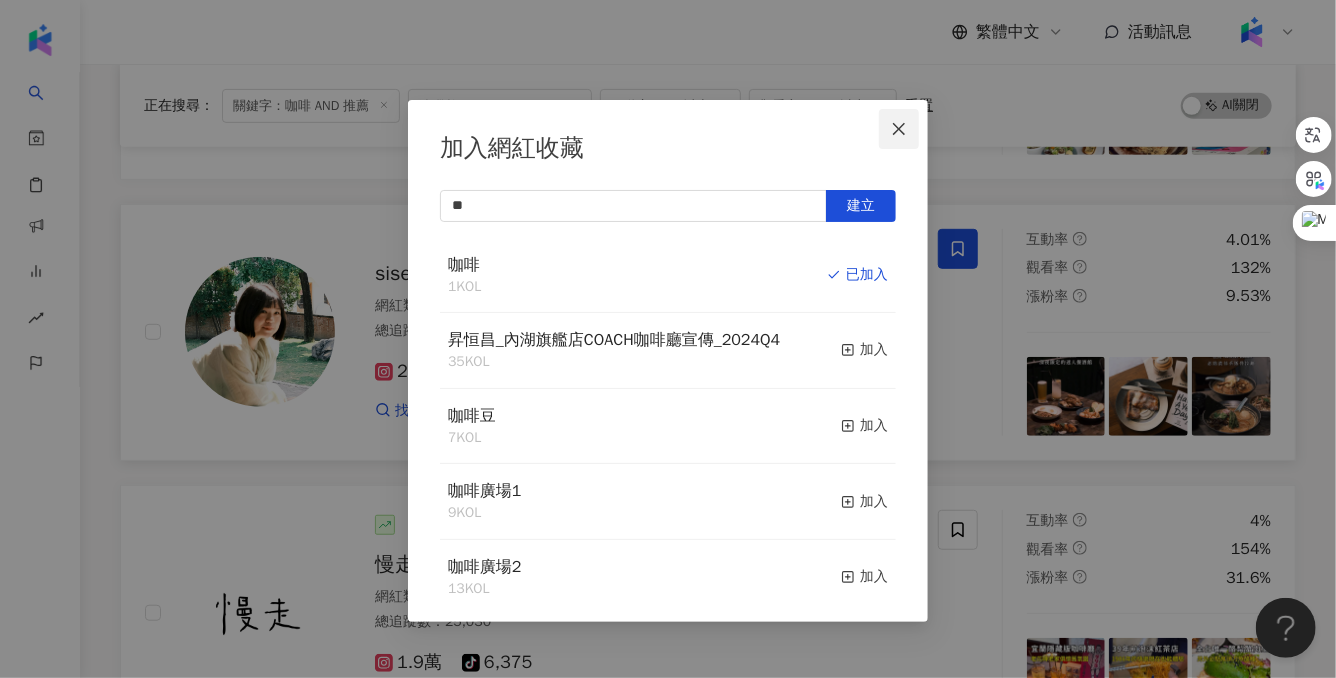 click at bounding box center (899, 129) 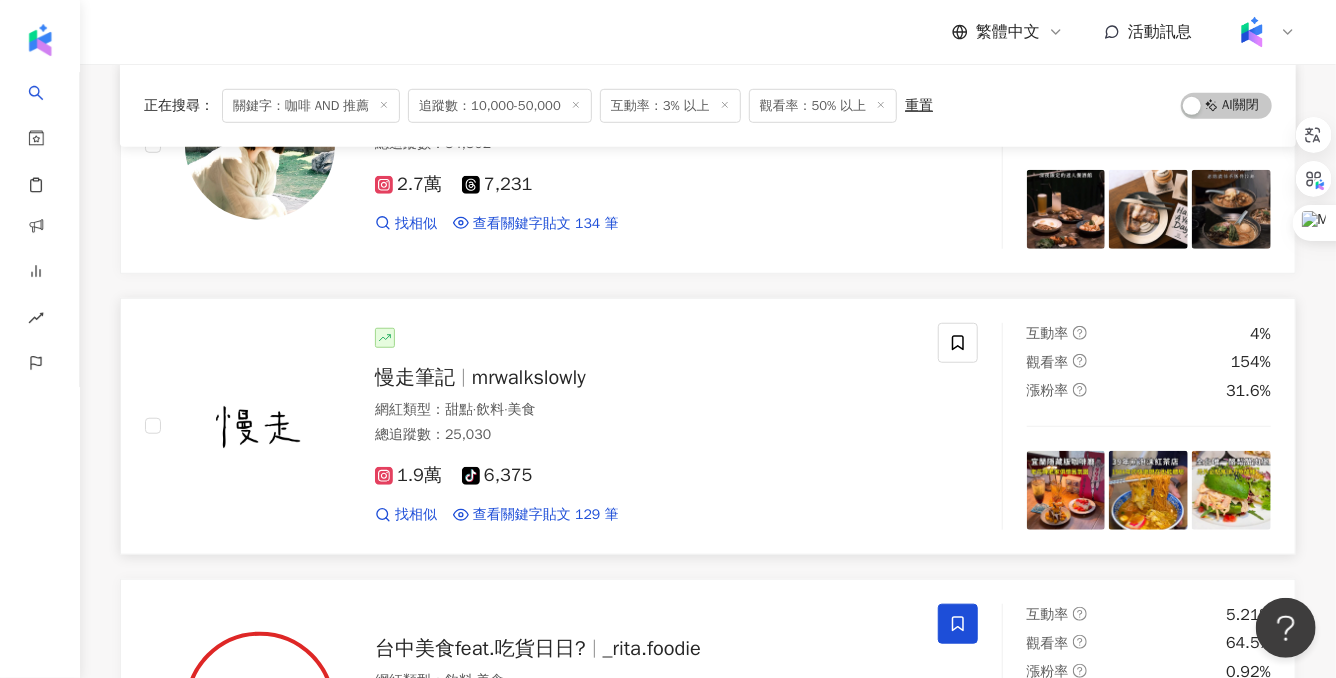 scroll, scrollTop: 630, scrollLeft: 0, axis: vertical 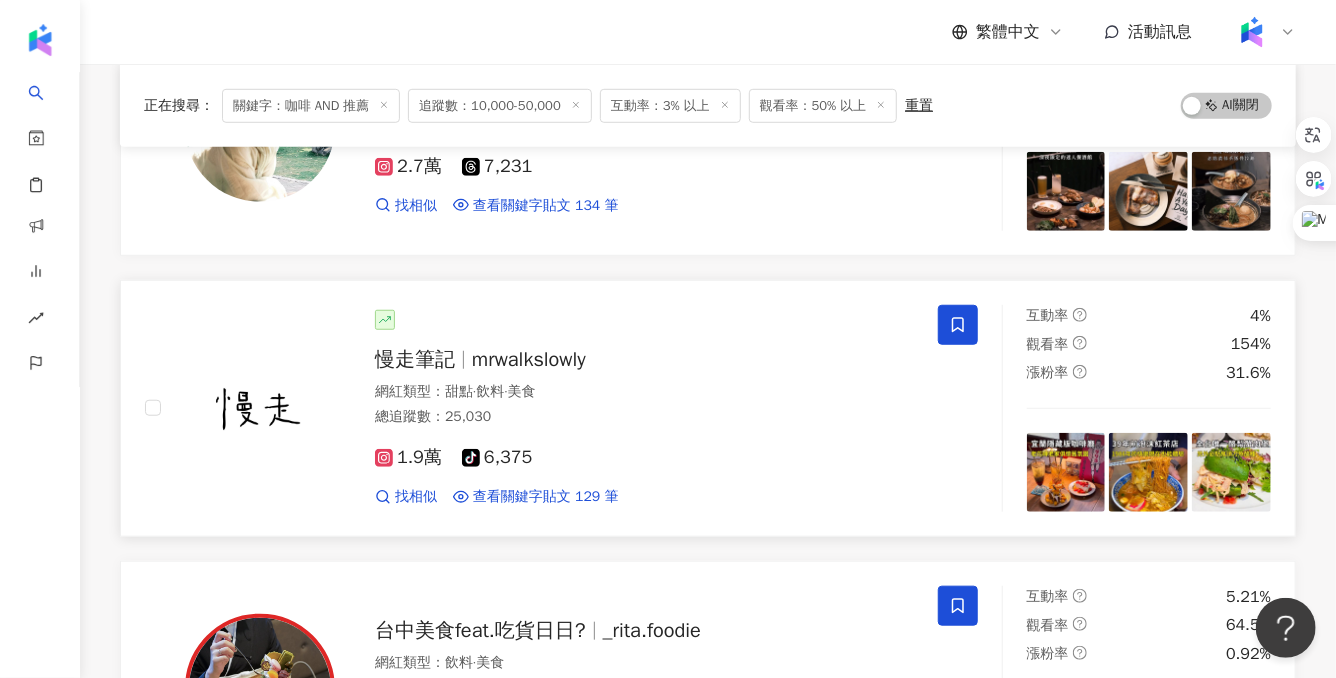click 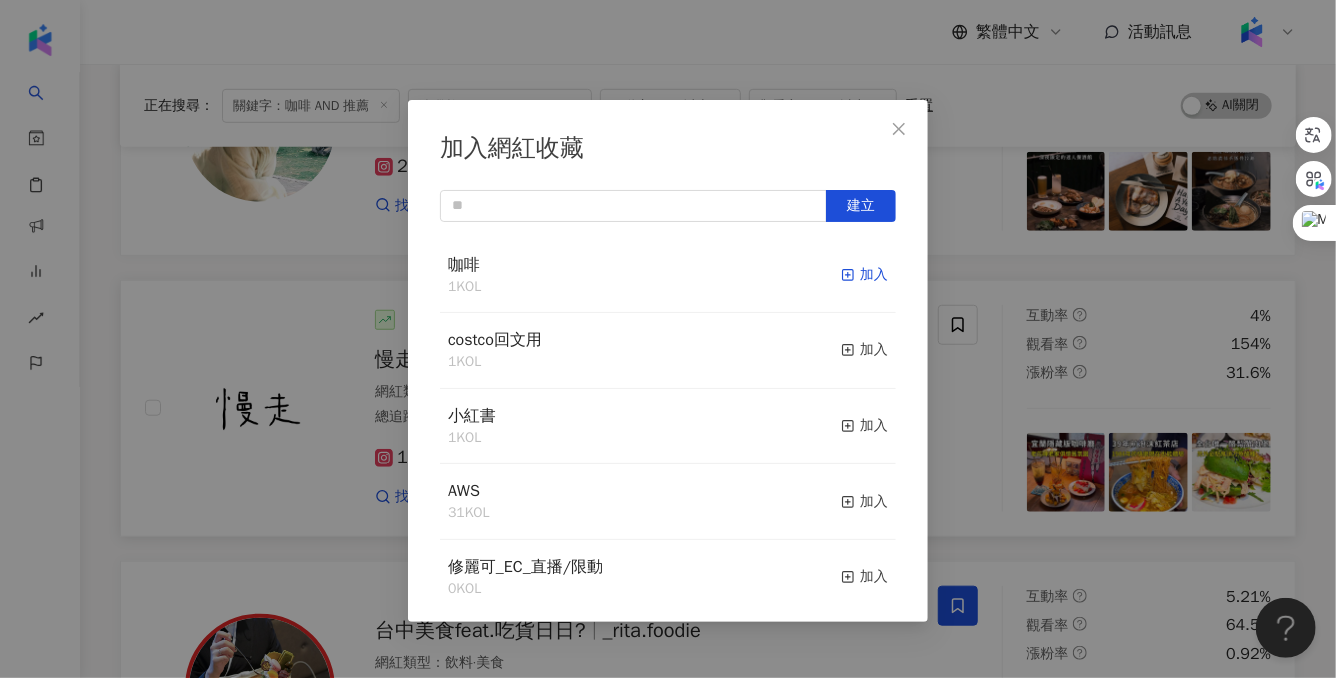 click on "加入" at bounding box center [864, 275] 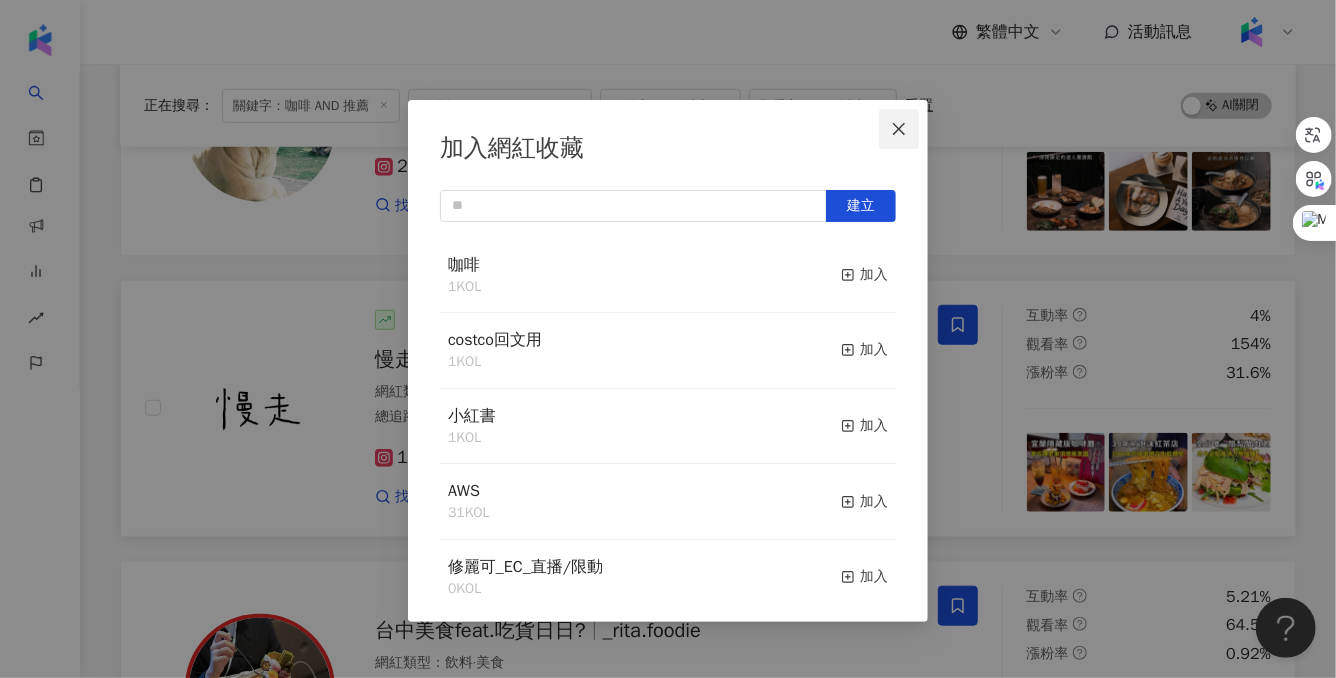 click at bounding box center [899, 129] 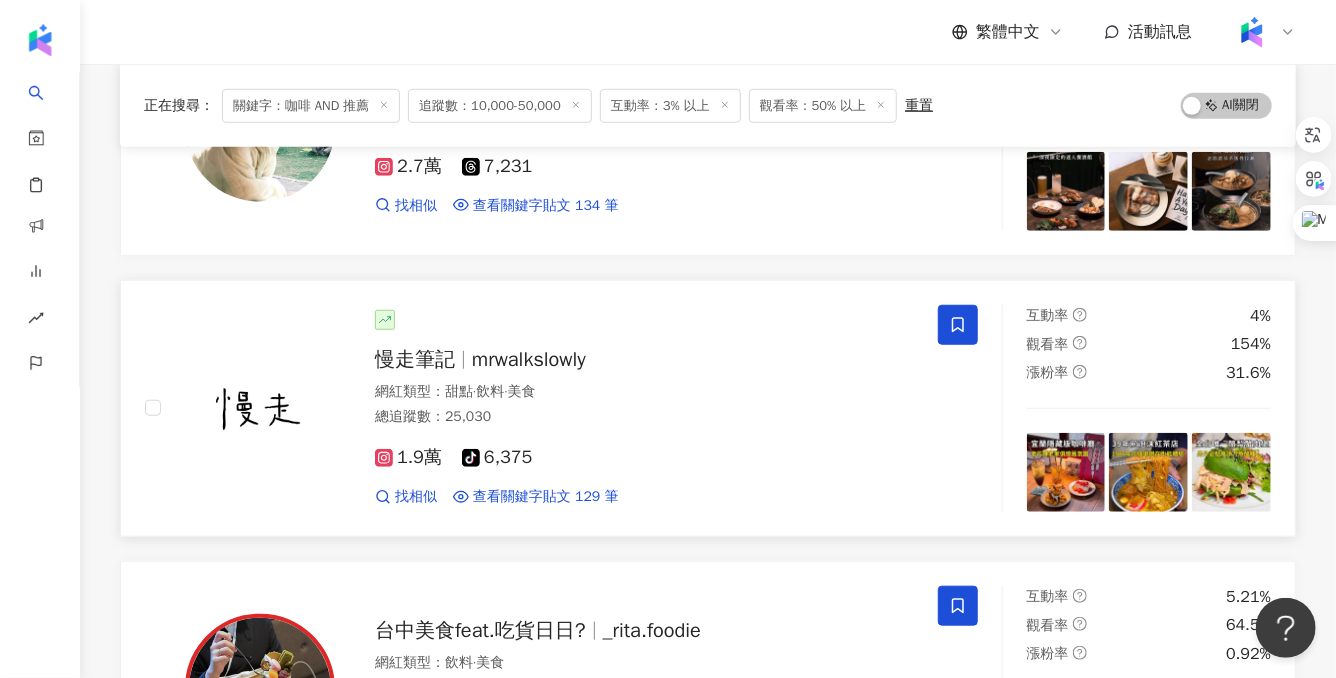 scroll, scrollTop: 833, scrollLeft: 0, axis: vertical 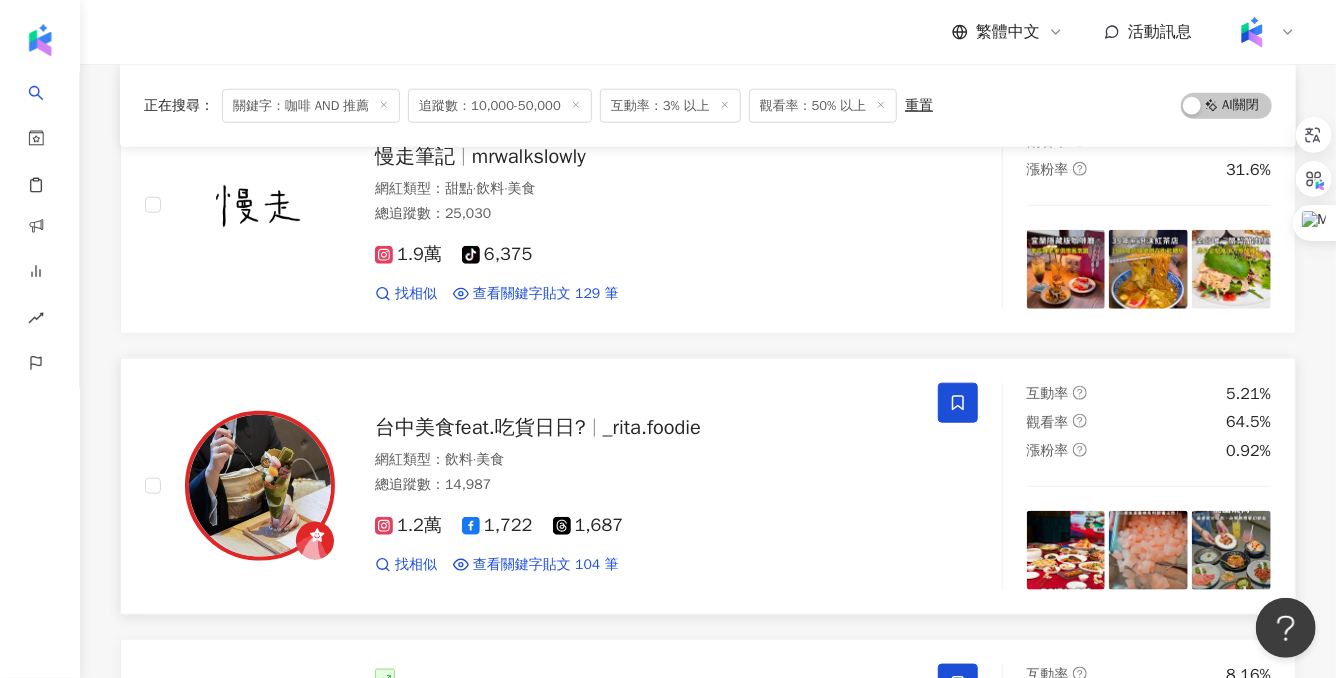 click 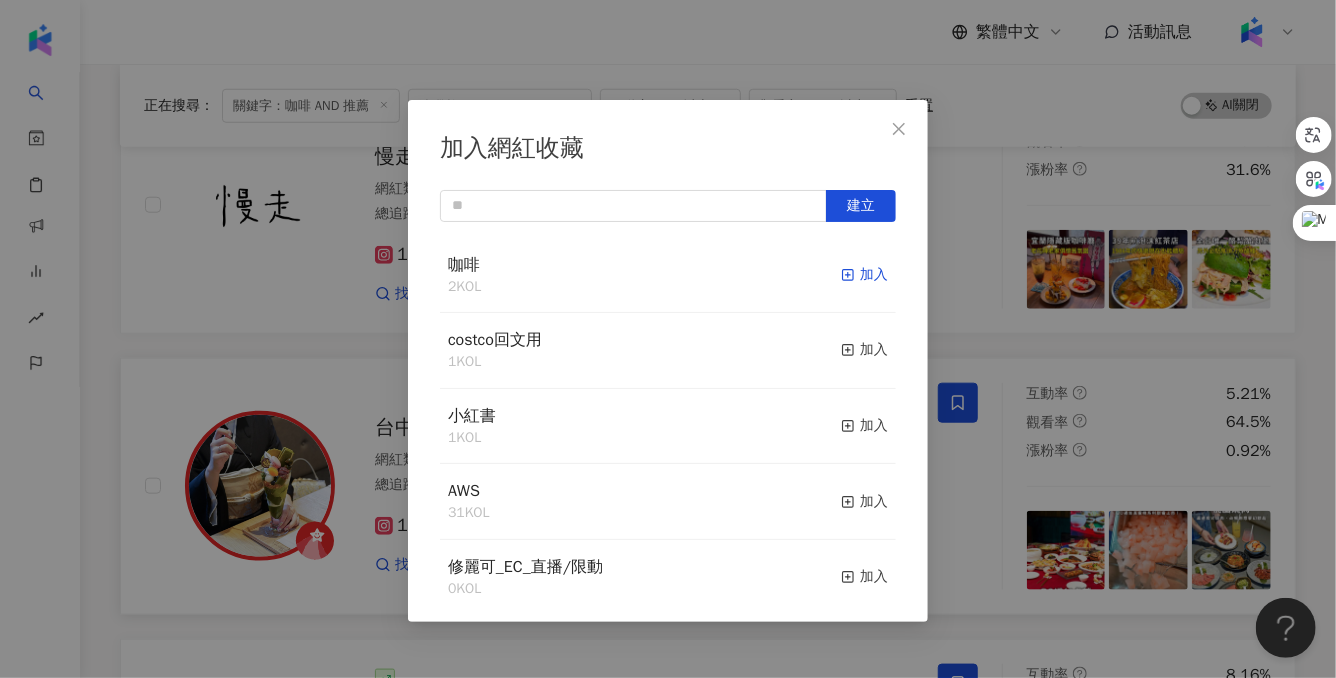 click 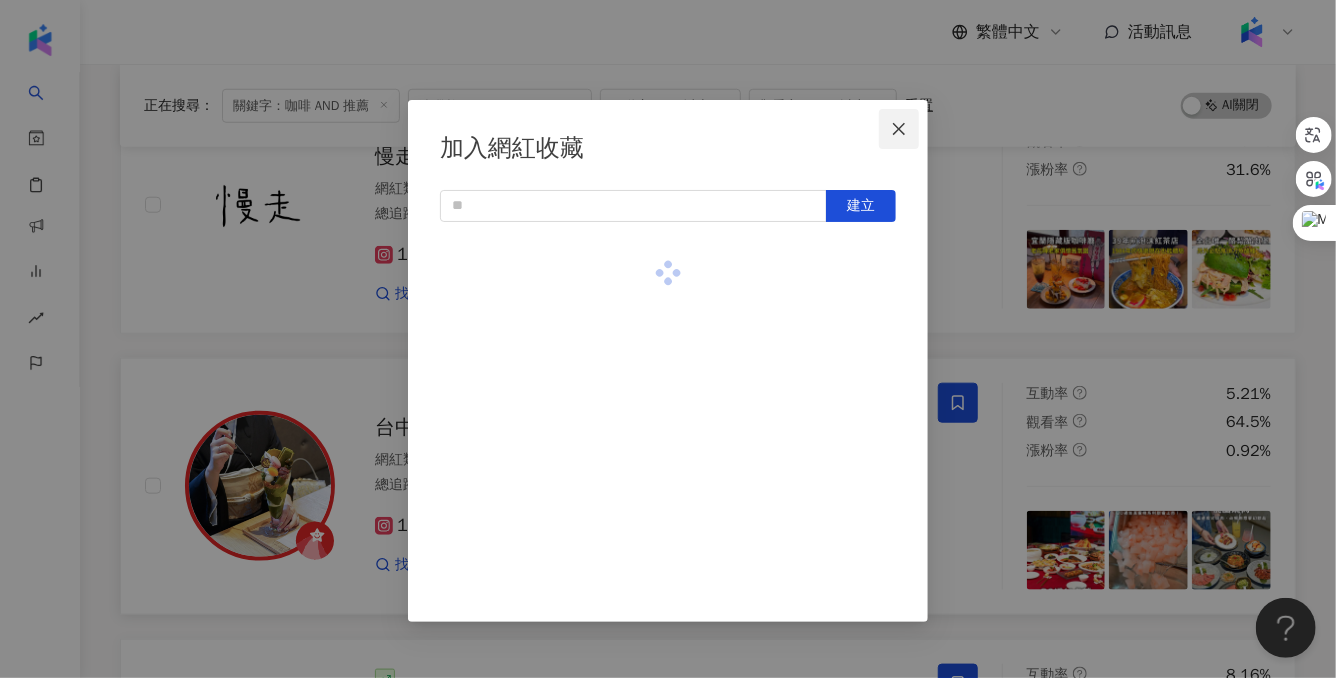click at bounding box center (899, 129) 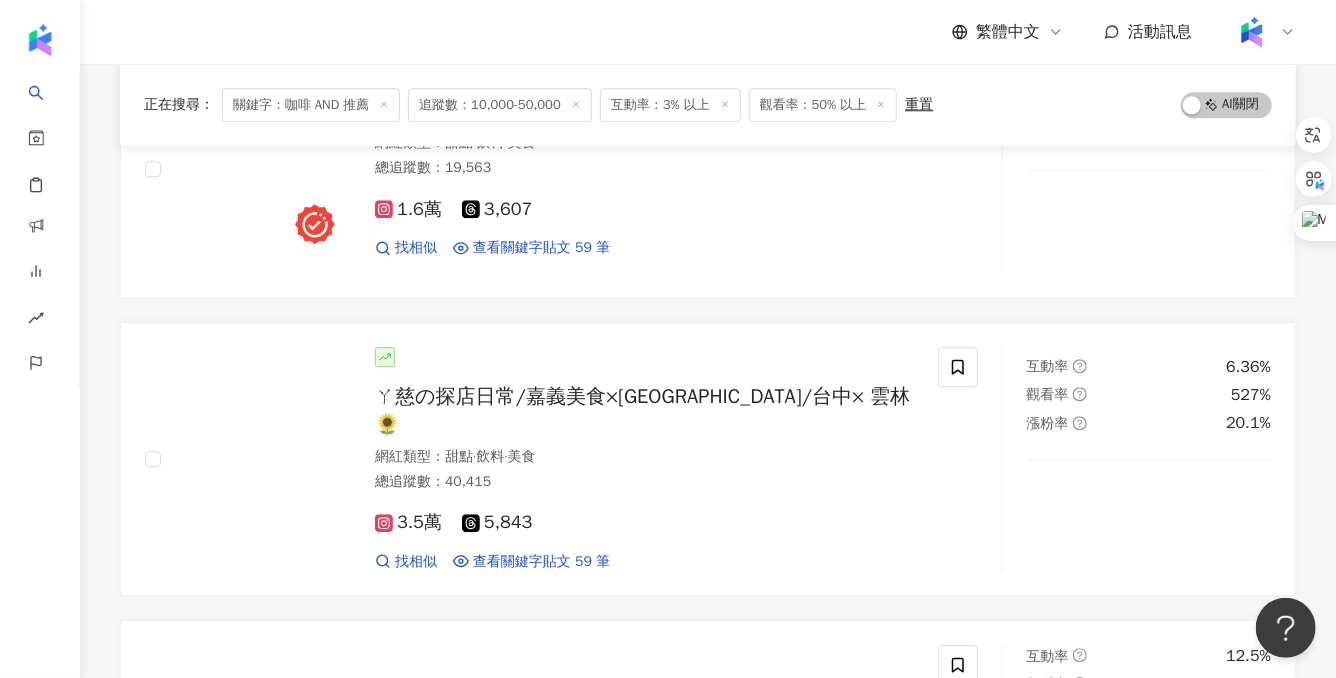 scroll, scrollTop: 2428, scrollLeft: 0, axis: vertical 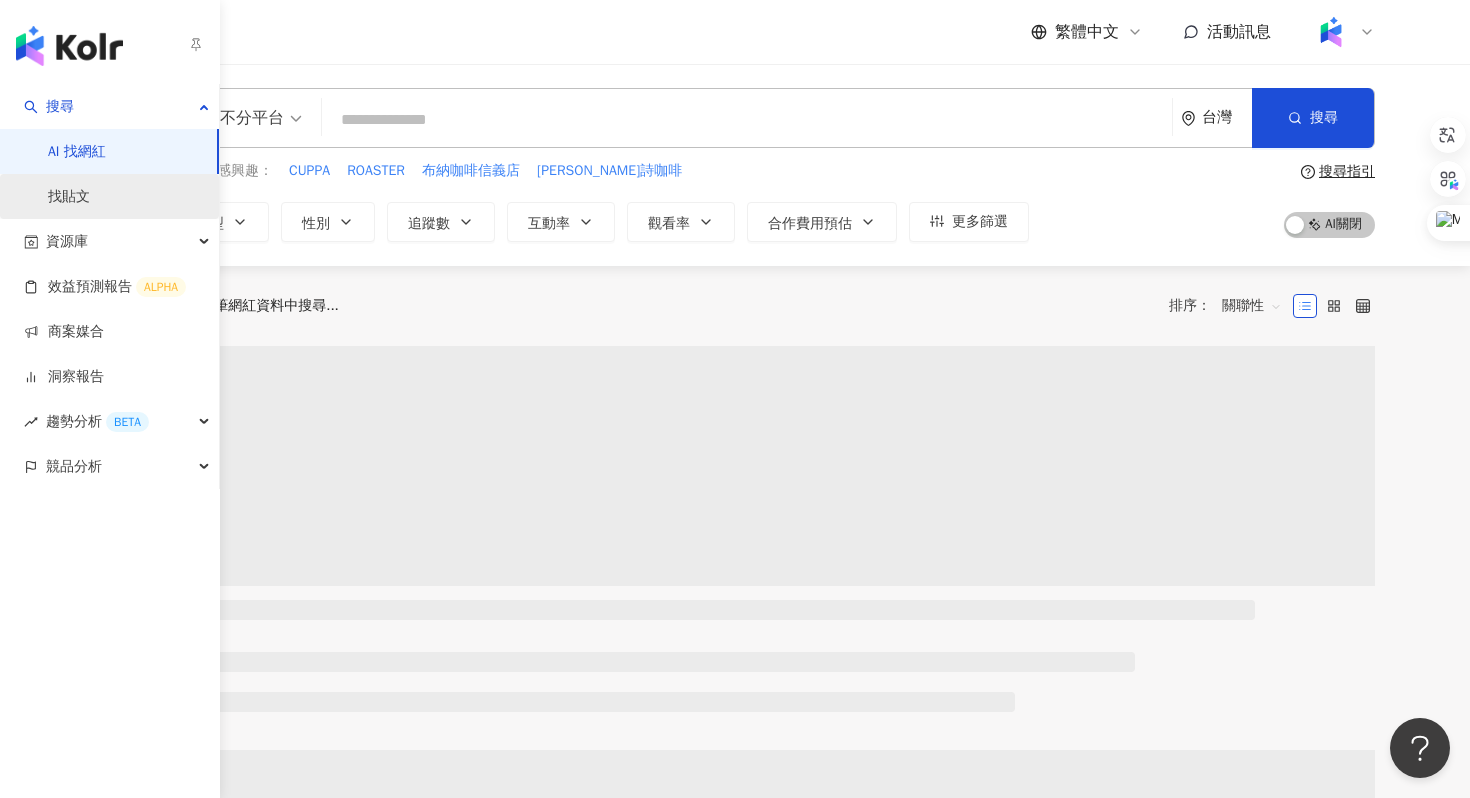 click on "找貼文" at bounding box center [69, 197] 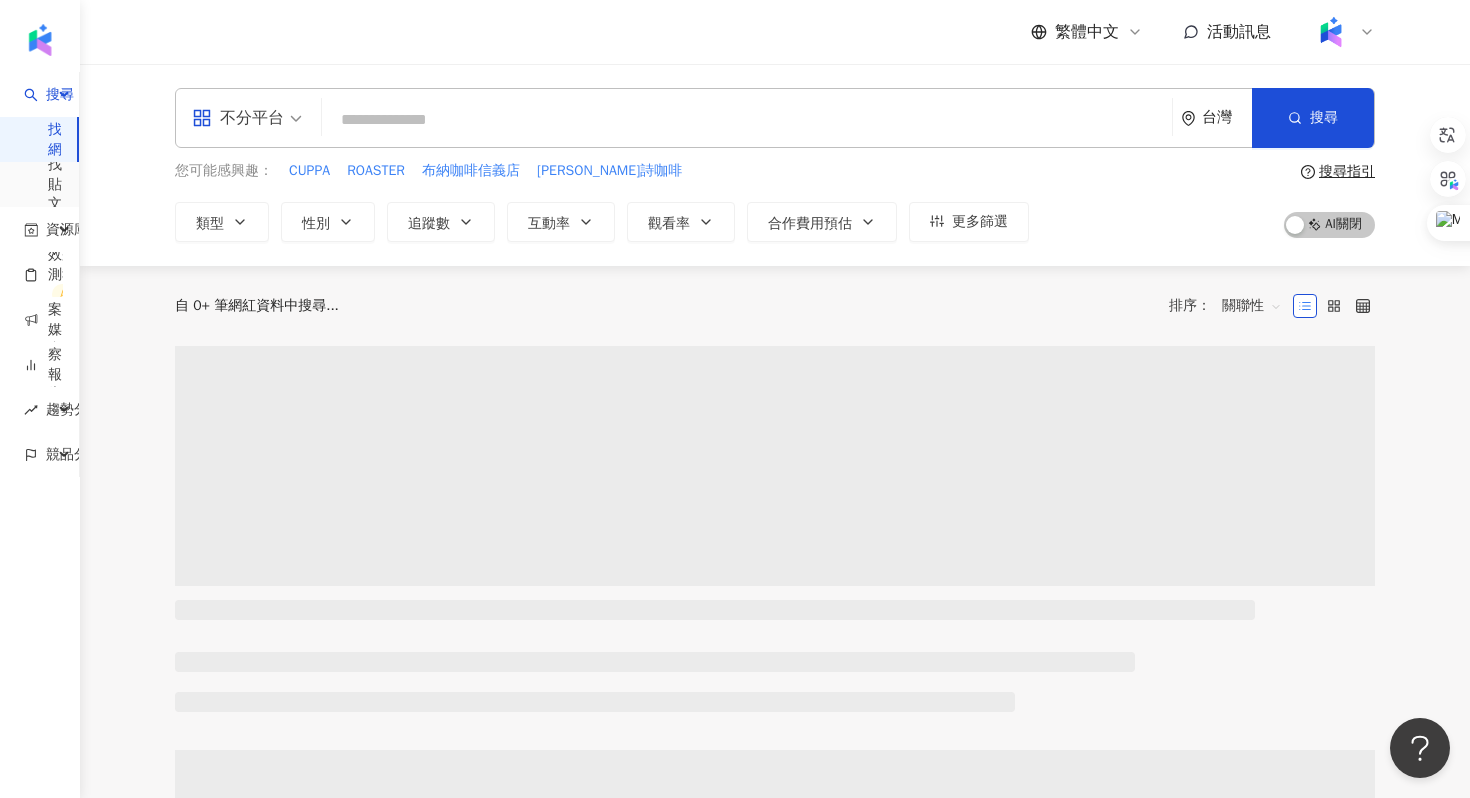 click at bounding box center (747, 120) 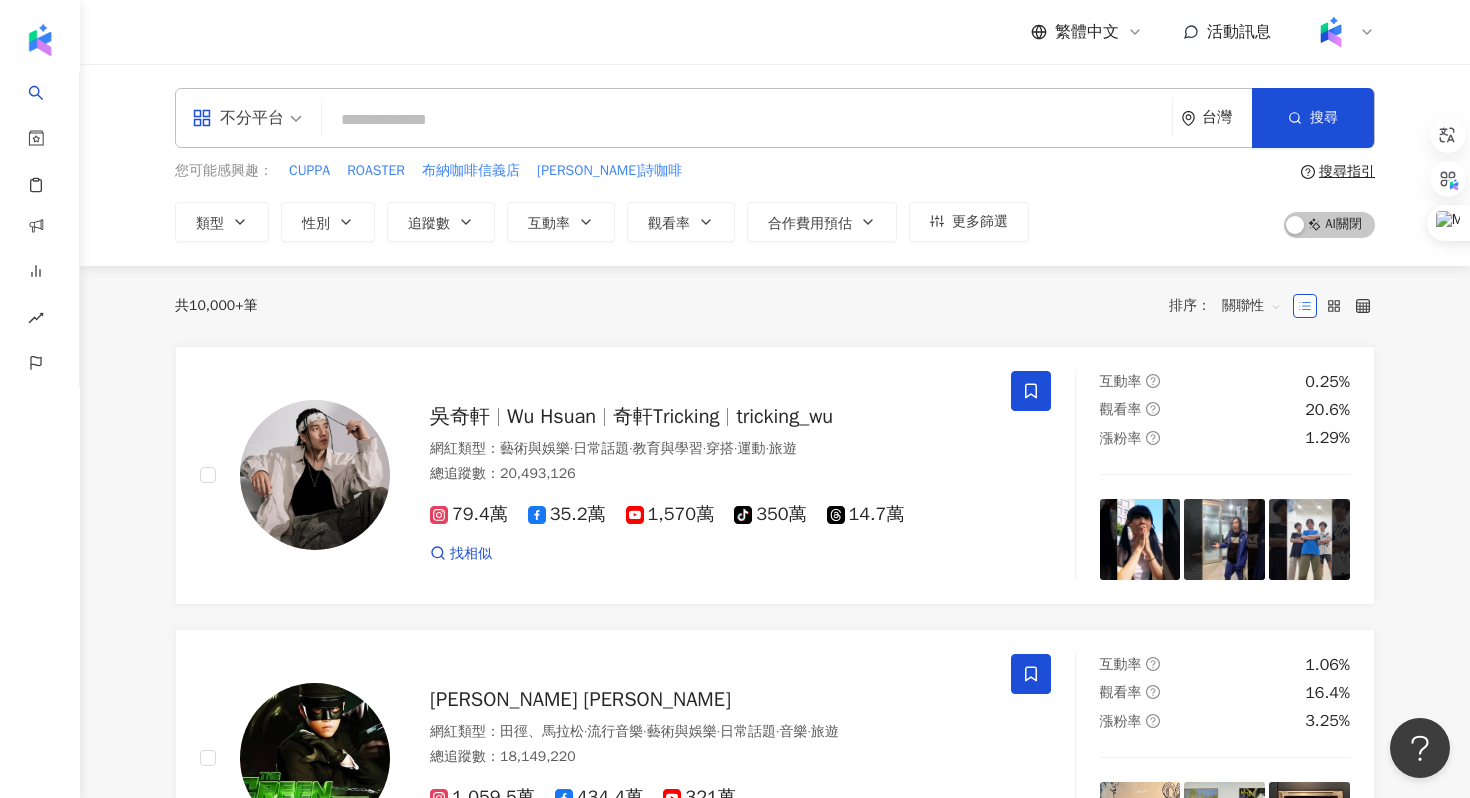 paste on "**********" 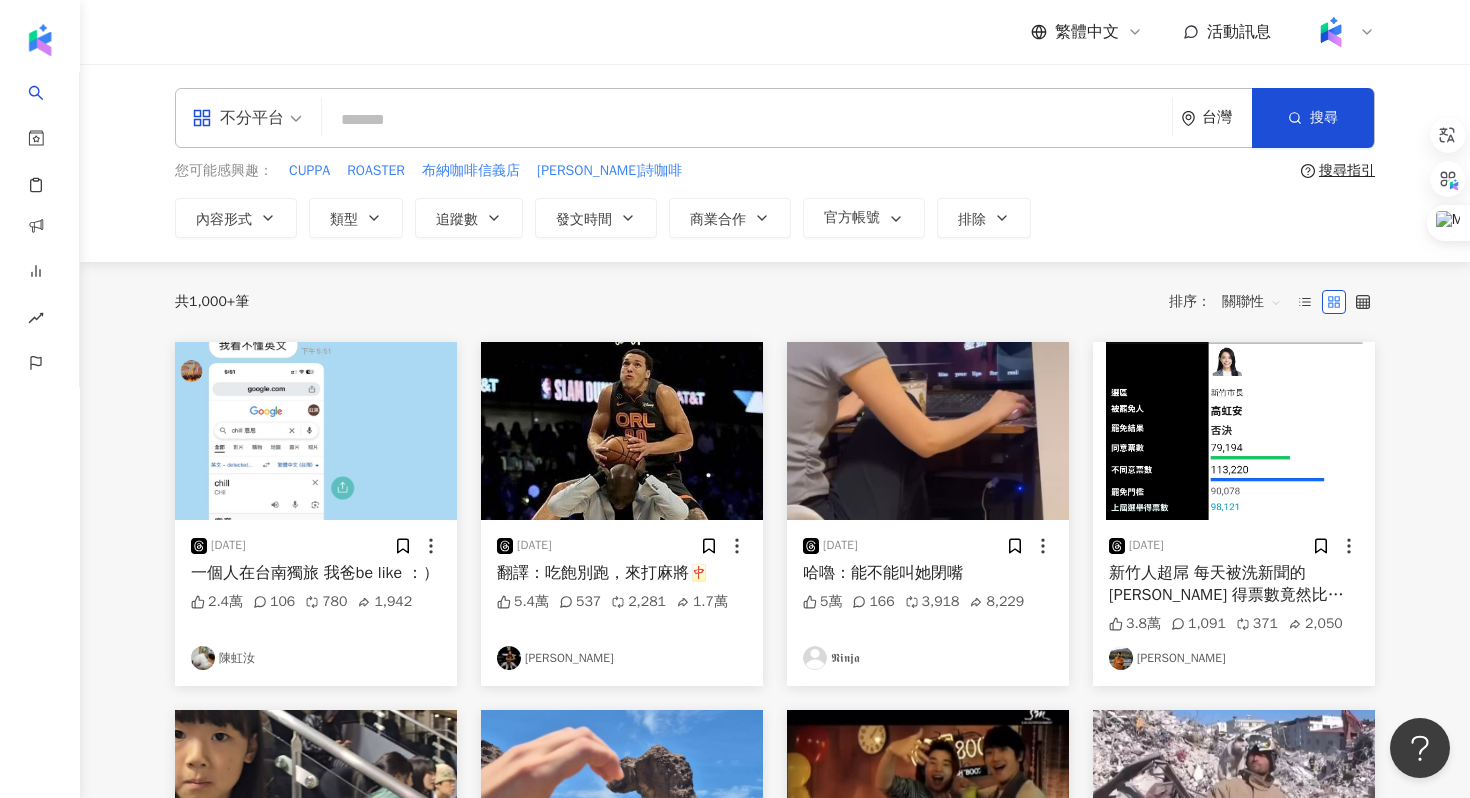 click at bounding box center (747, 119) 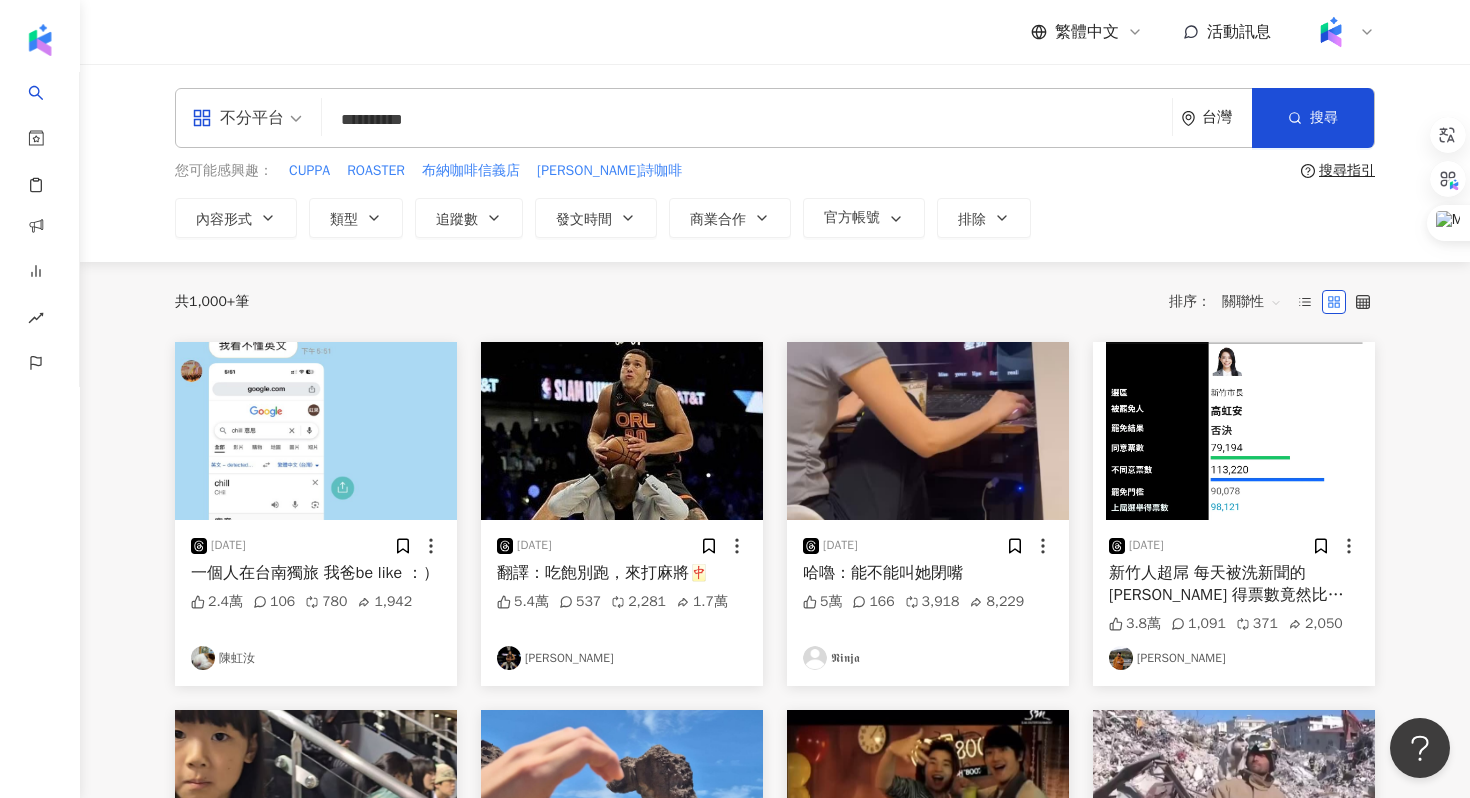 type on "**********" 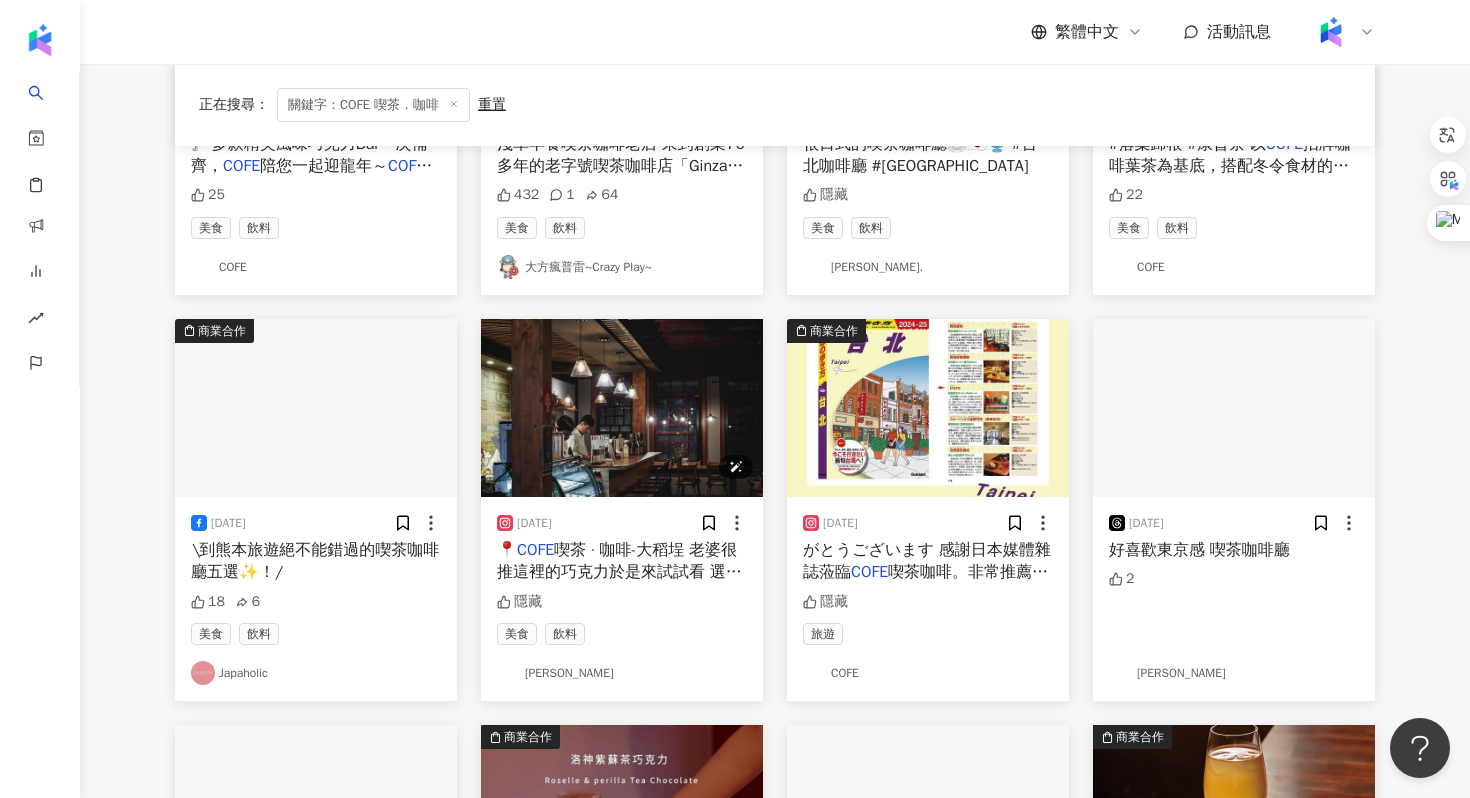 scroll, scrollTop: 437, scrollLeft: 0, axis: vertical 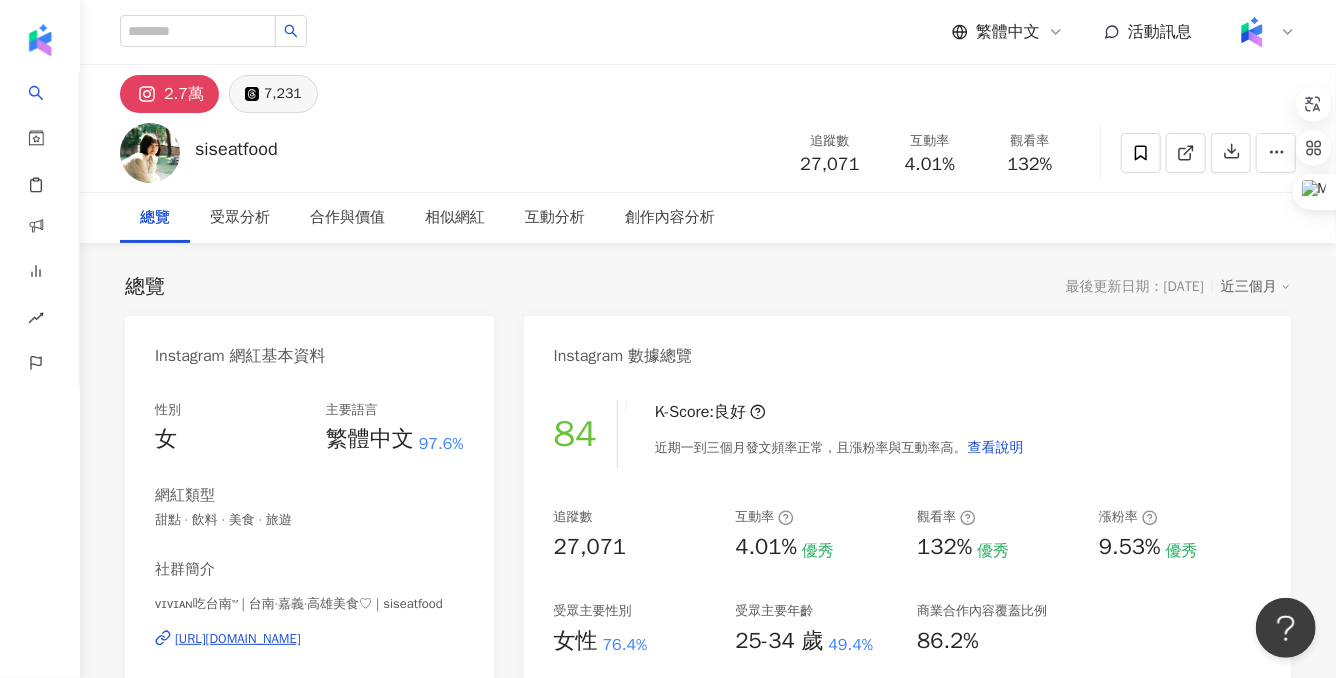 click on "7,231" at bounding box center [283, 94] 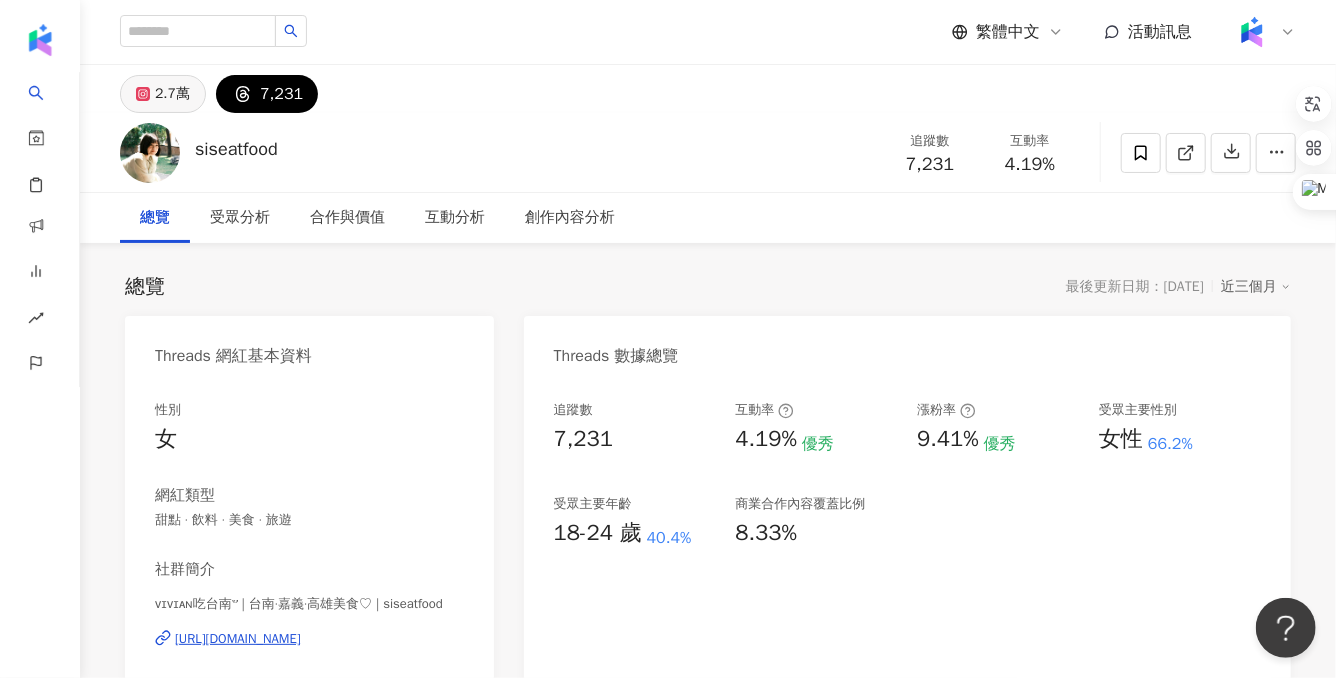 click on "2.7萬" at bounding box center (172, 94) 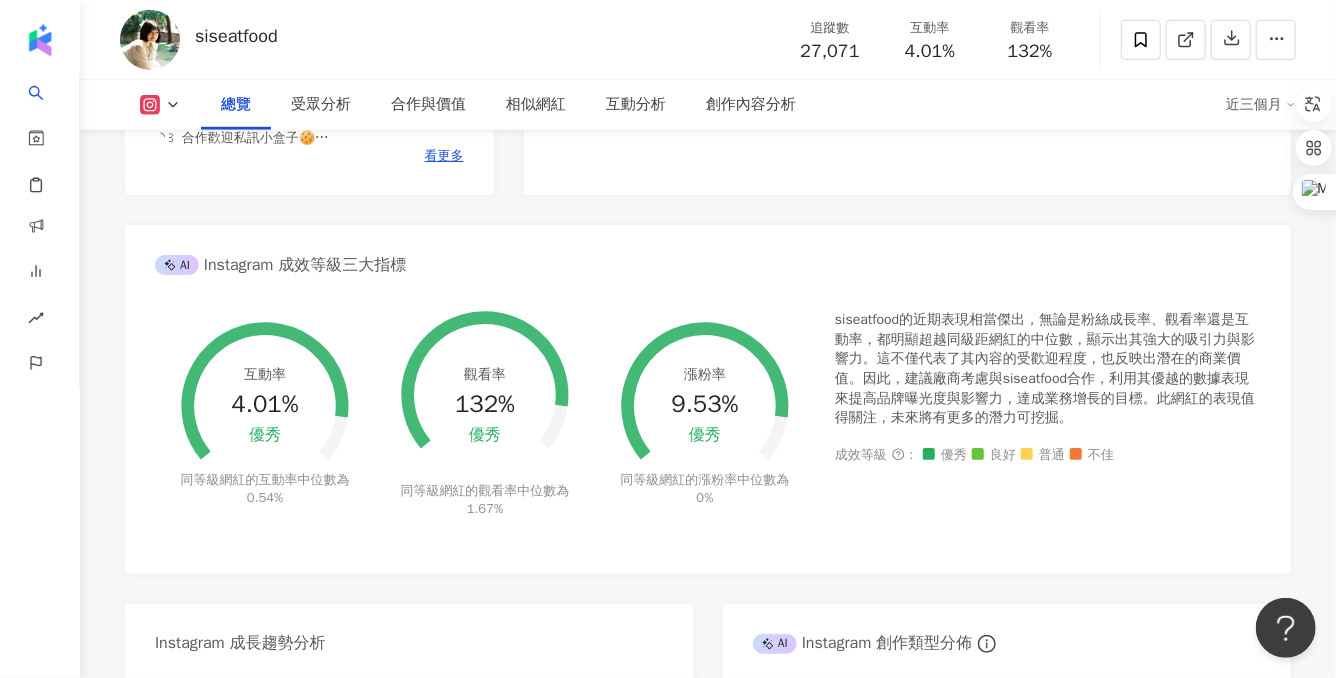 scroll, scrollTop: 629, scrollLeft: 0, axis: vertical 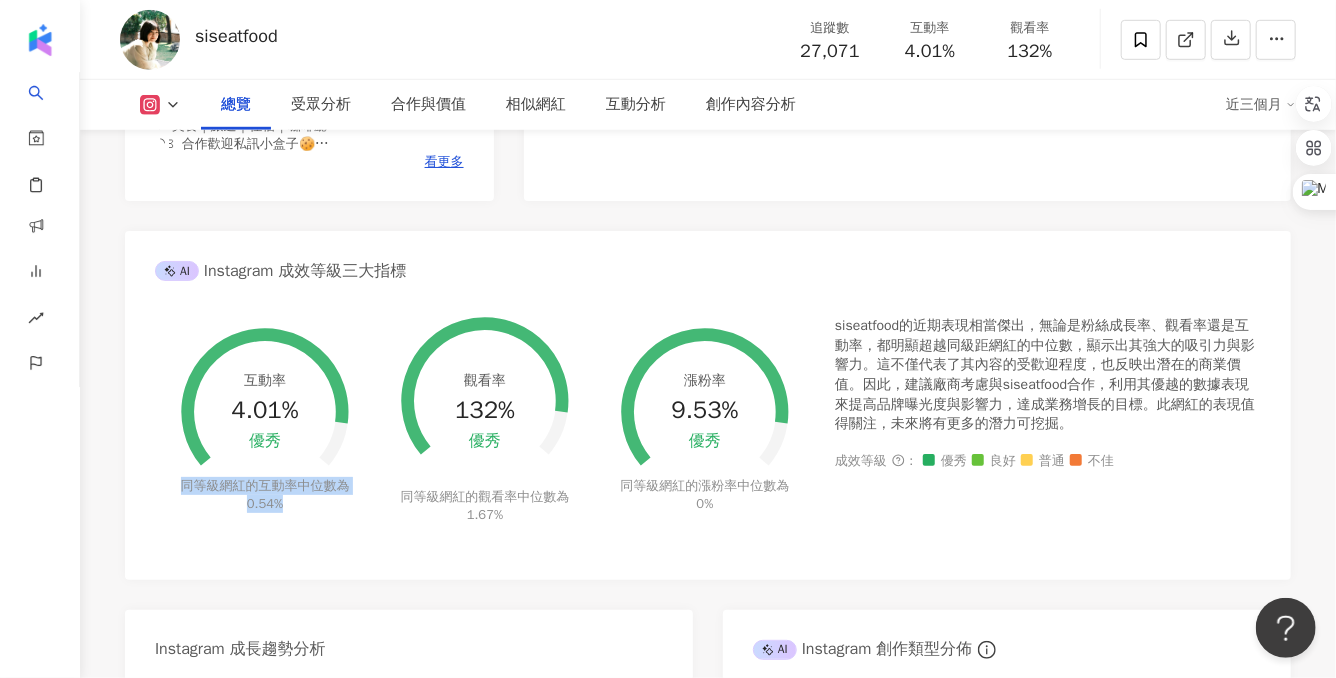 drag, startPoint x: 178, startPoint y: 487, endPoint x: 353, endPoint y: 499, distance: 175.41095 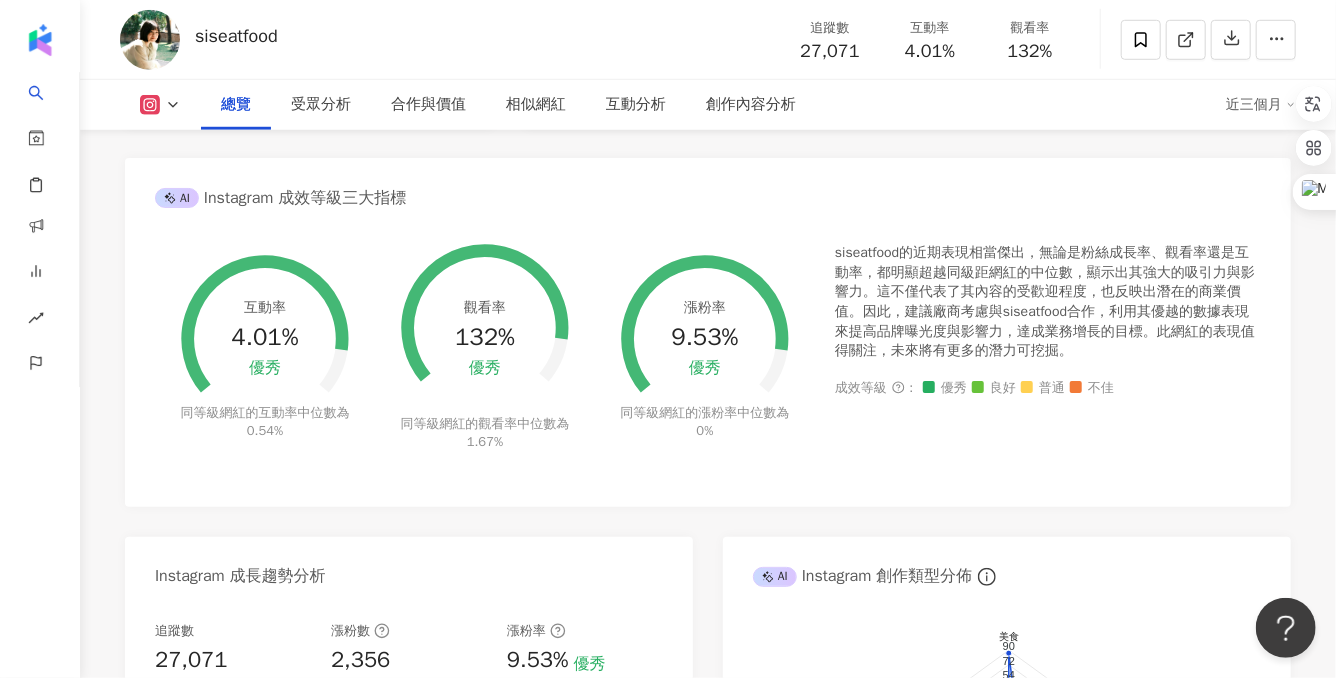 scroll, scrollTop: 698, scrollLeft: 0, axis: vertical 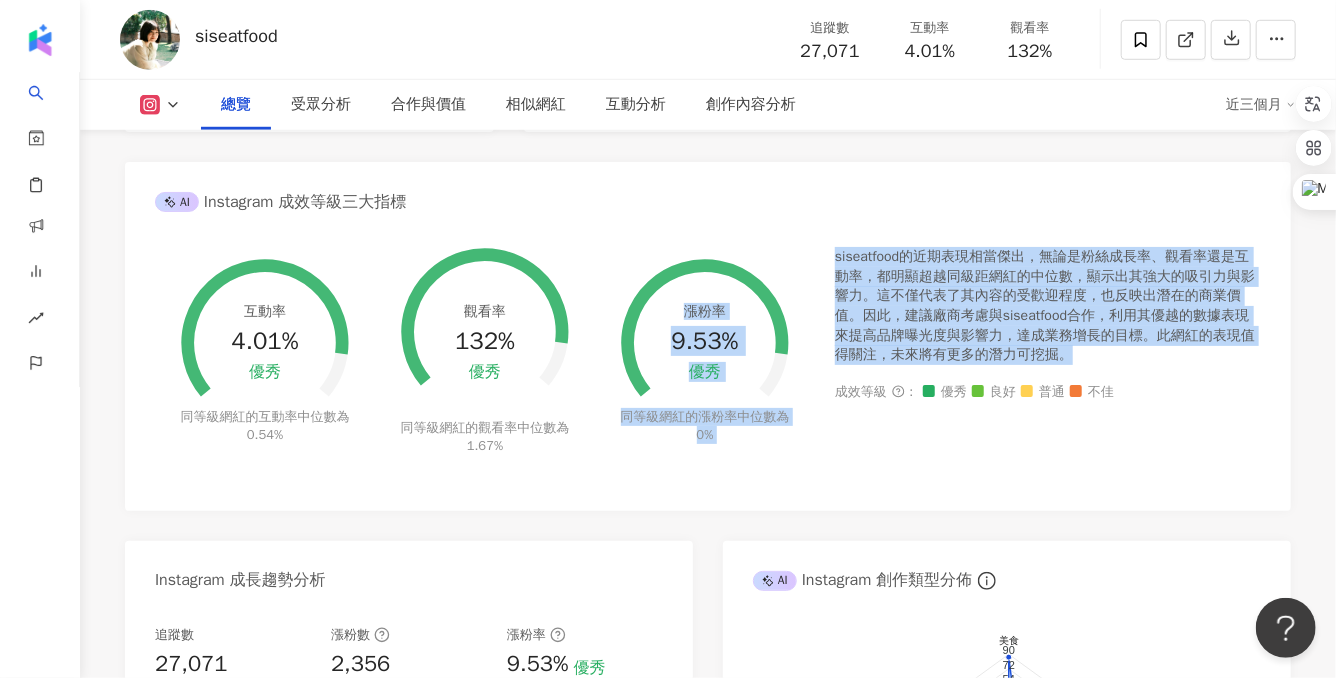 drag, startPoint x: 824, startPoint y: 257, endPoint x: 1081, endPoint y: 353, distance: 274.34467 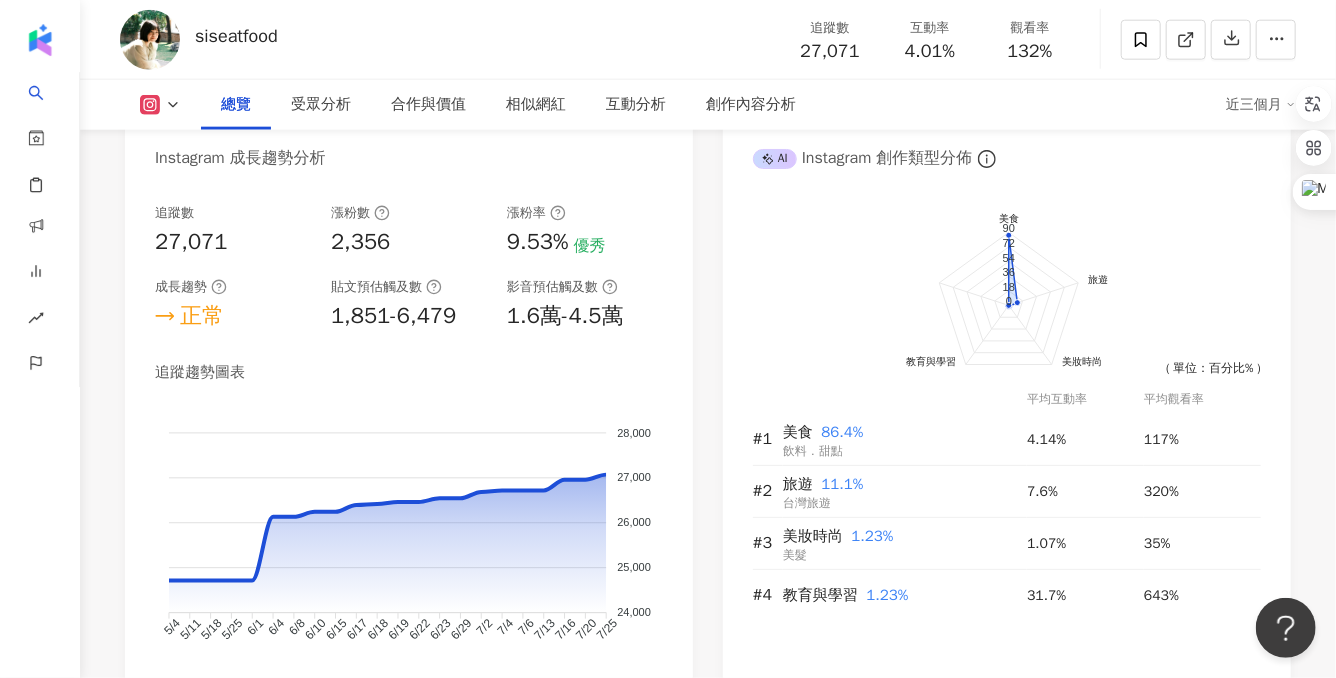 scroll, scrollTop: 1131, scrollLeft: 0, axis: vertical 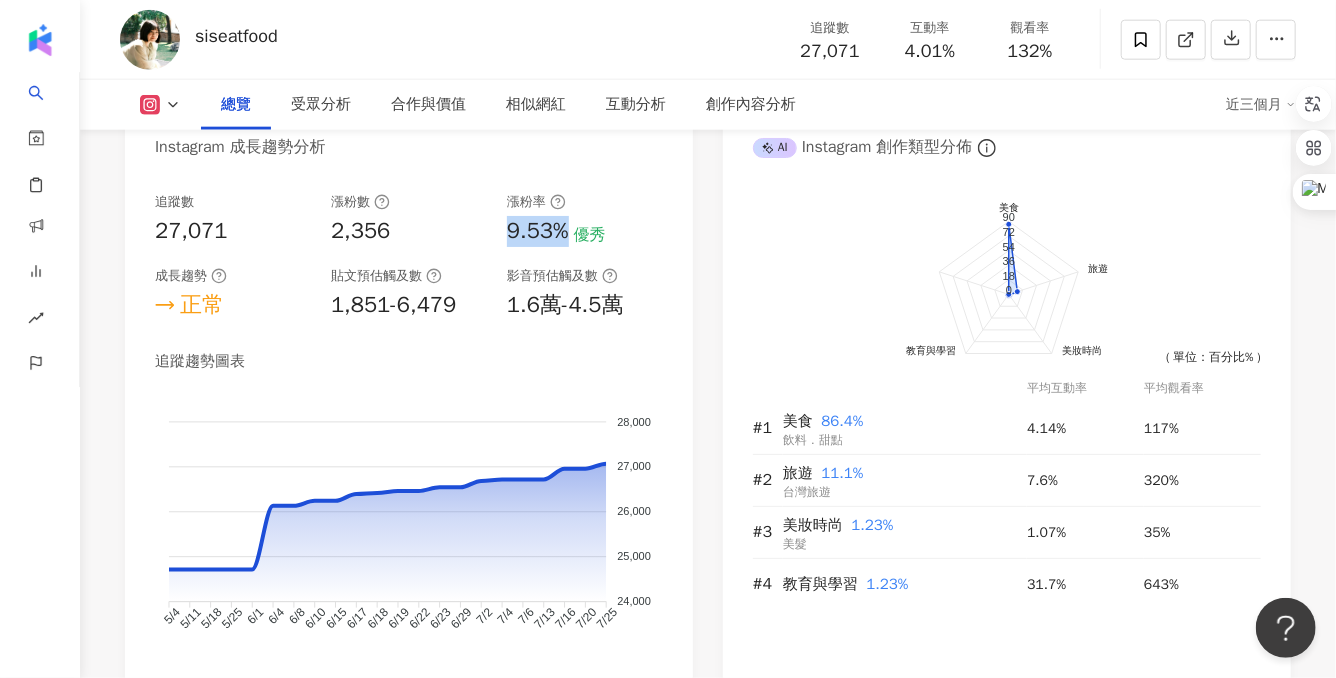 drag, startPoint x: 508, startPoint y: 229, endPoint x: 571, endPoint y: 229, distance: 63 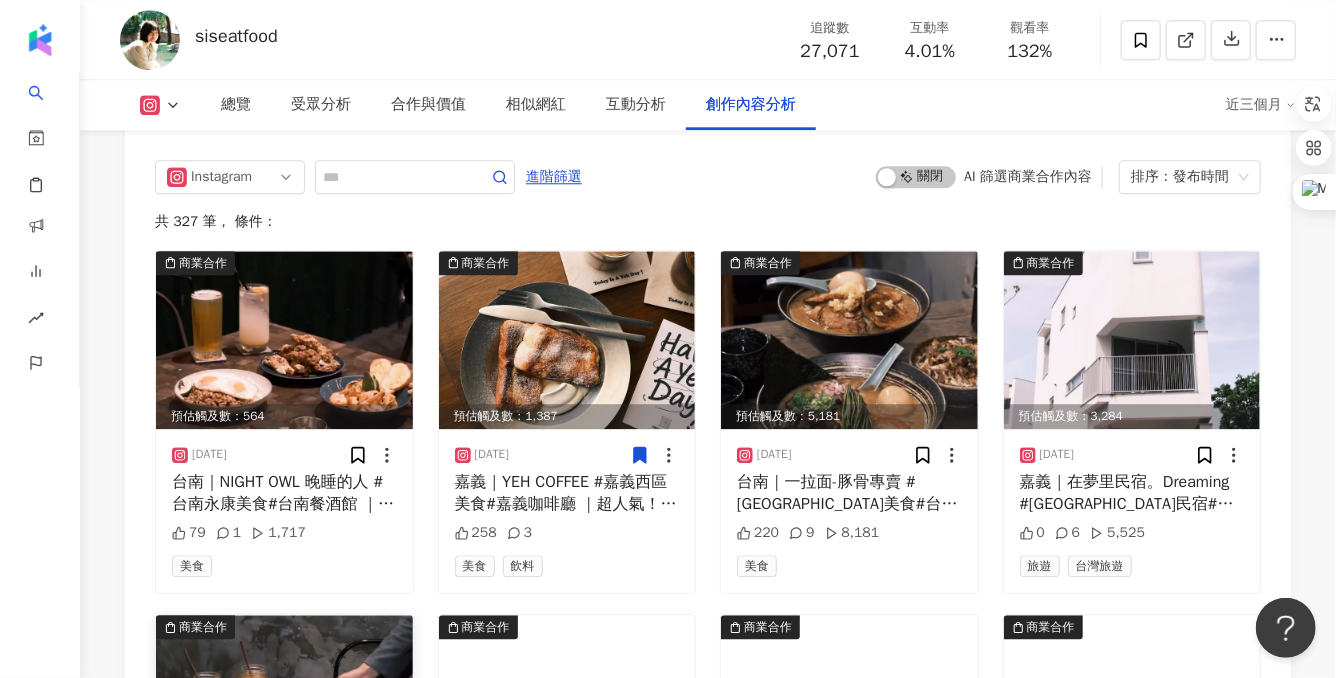 scroll, scrollTop: 6156, scrollLeft: 0, axis: vertical 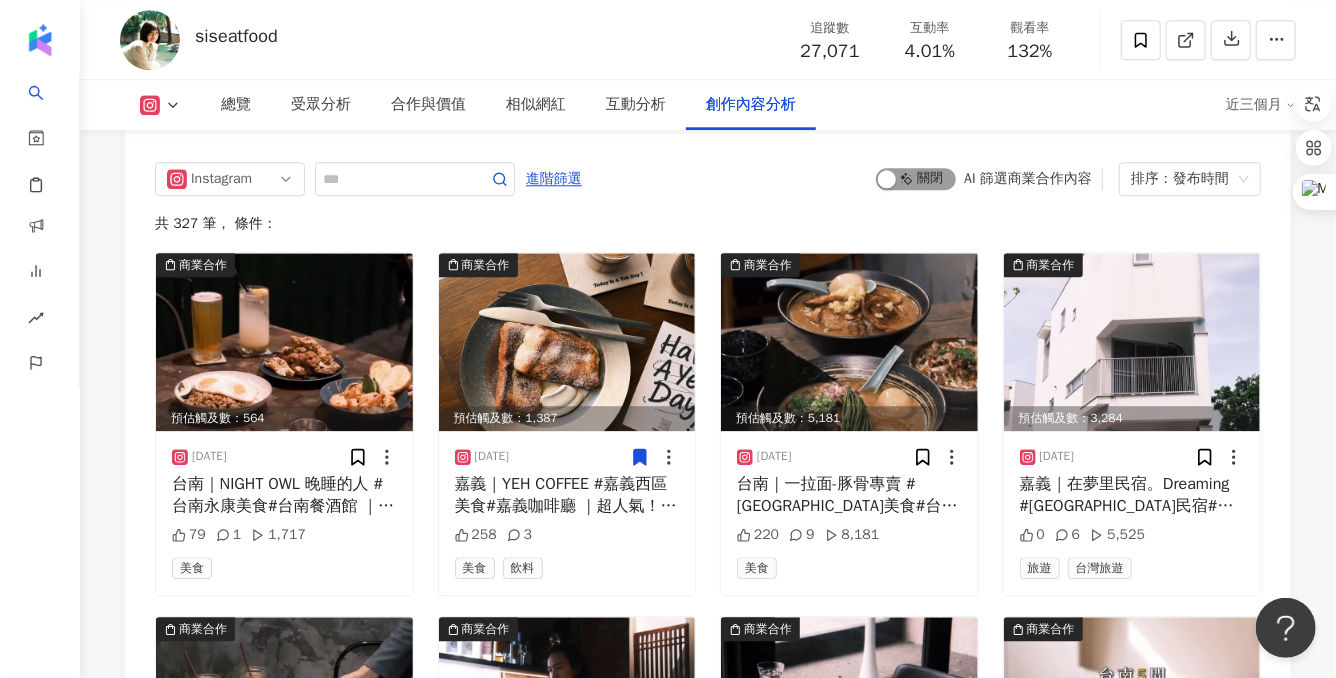 click on "啟動 關閉" at bounding box center (916, 179) 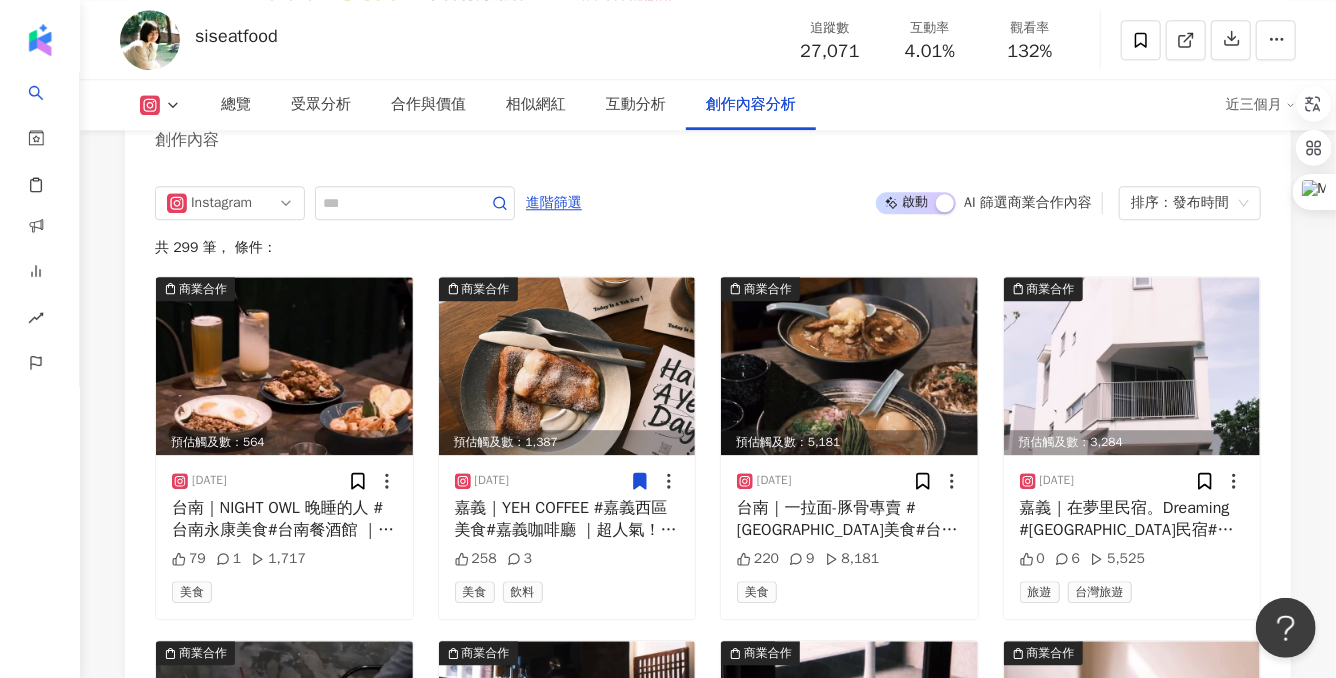 scroll, scrollTop: 6057, scrollLeft: 0, axis: vertical 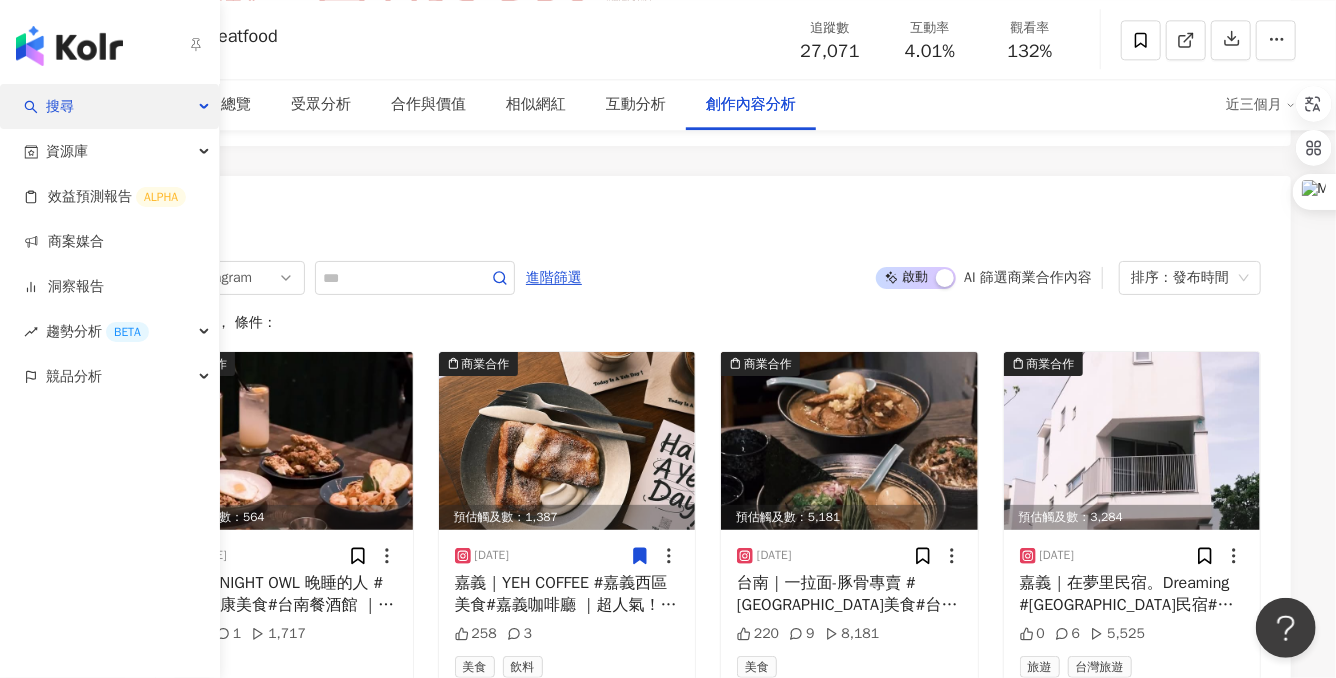 click on "搜尋" at bounding box center [60, 106] 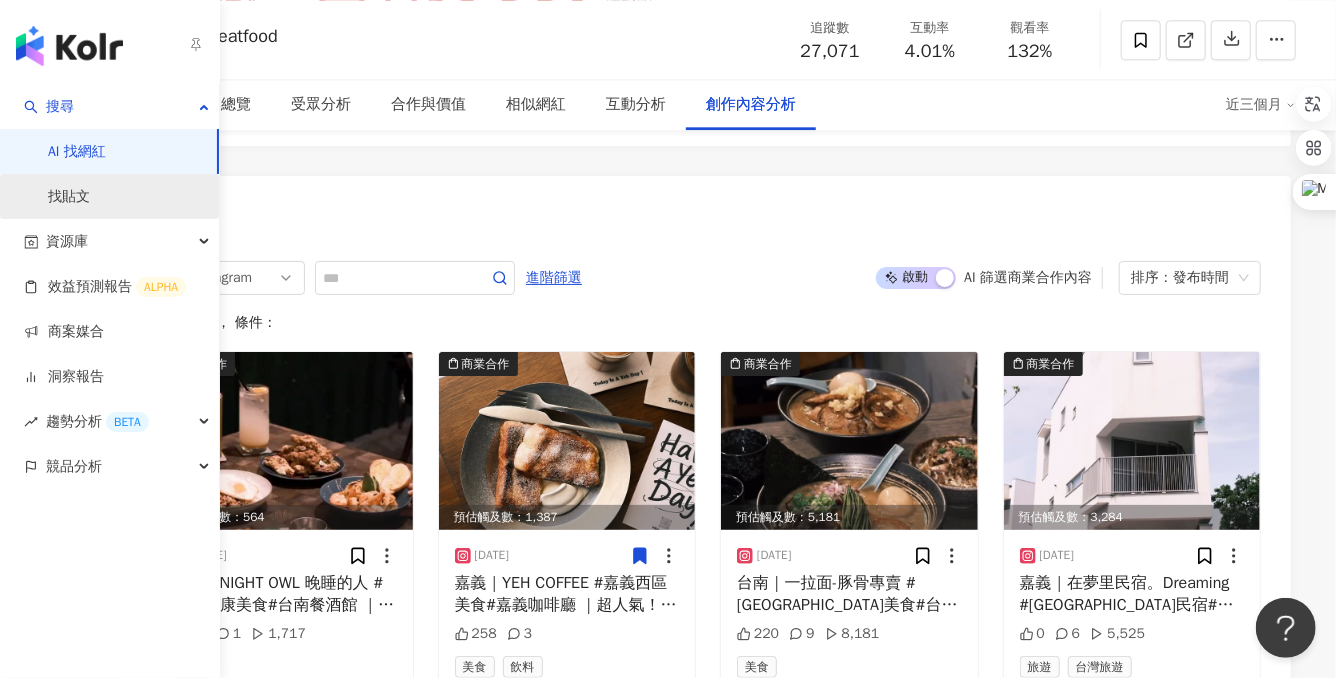 click on "找貼文" at bounding box center [69, 197] 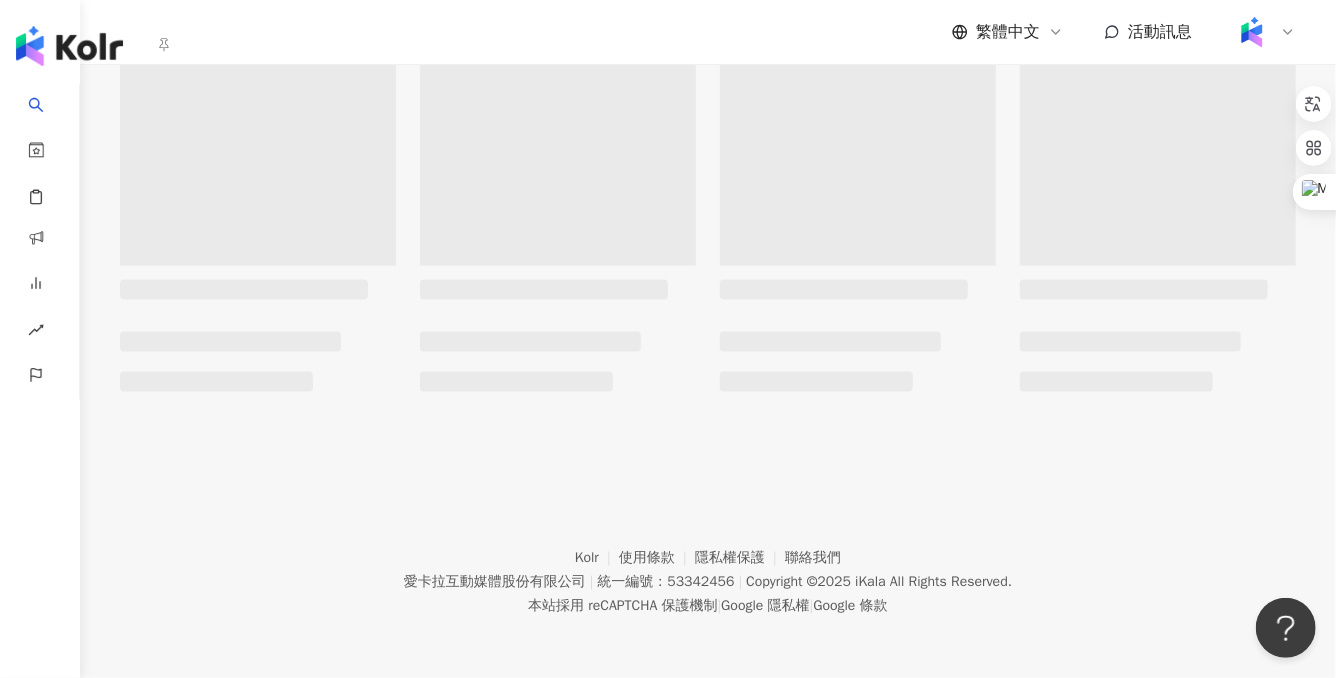 scroll, scrollTop: 0, scrollLeft: 0, axis: both 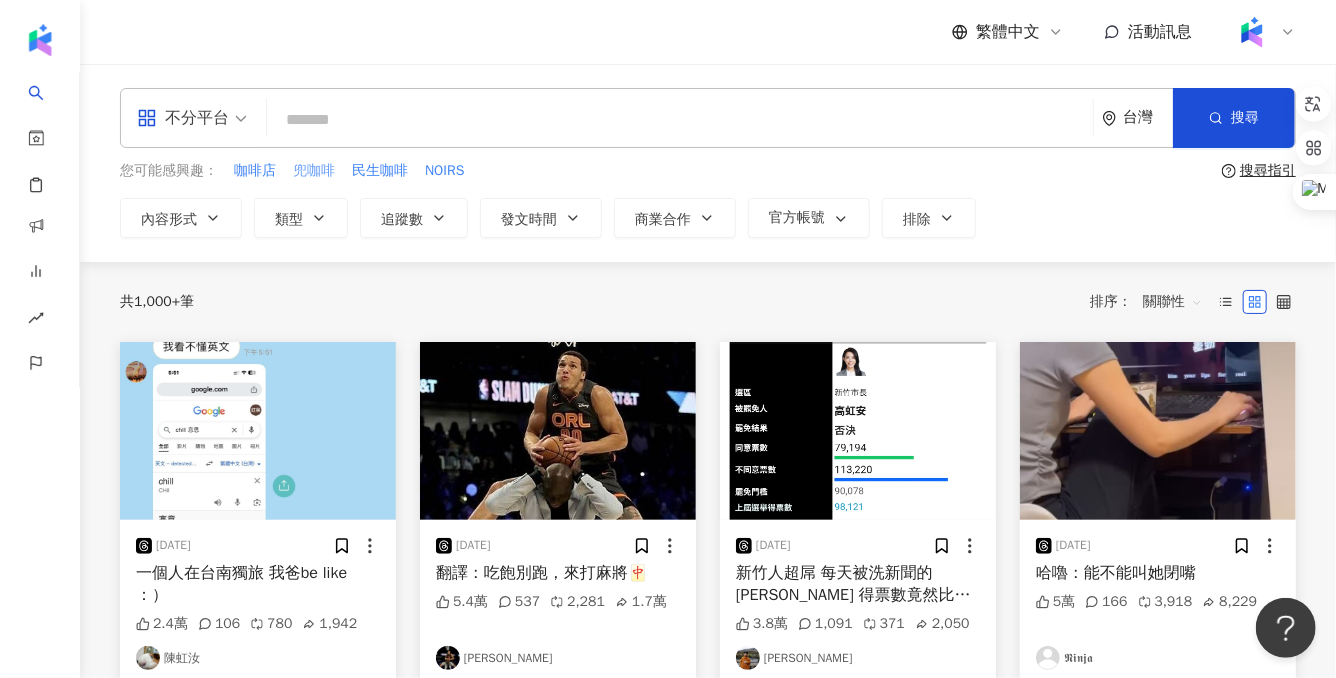 click on "兜咖啡" at bounding box center (314, 171) 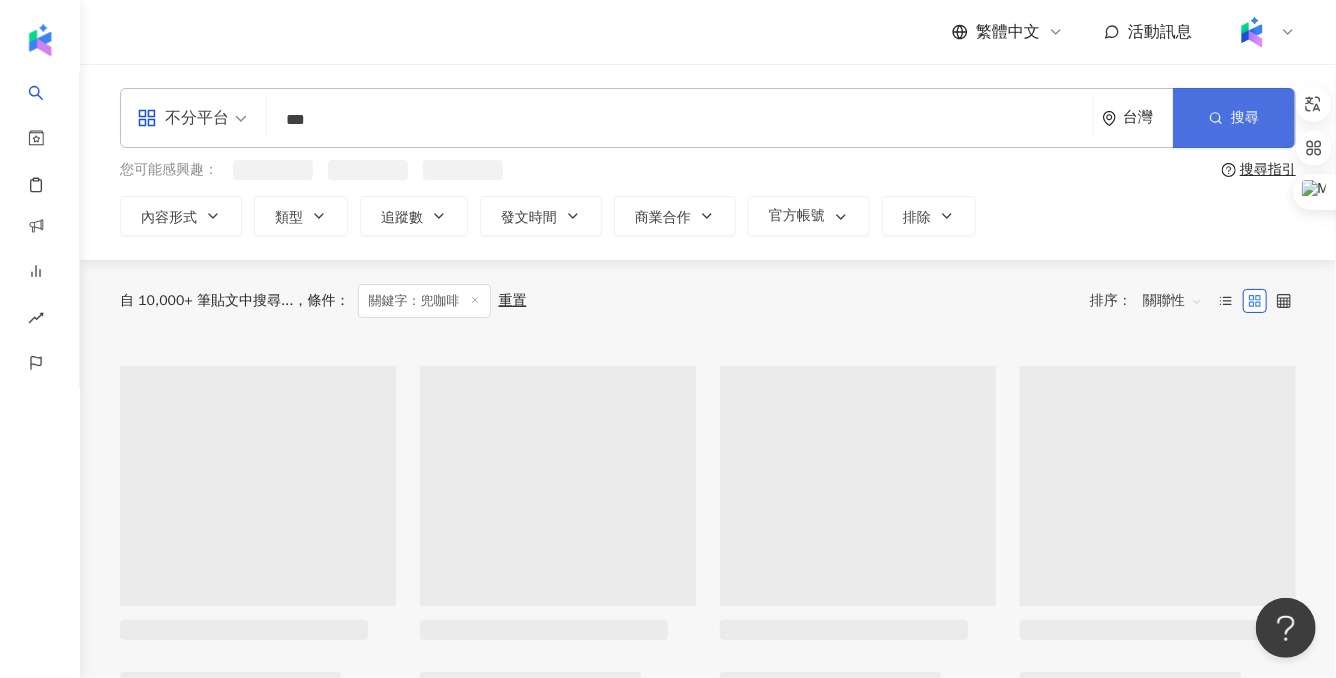 click on "搜尋" at bounding box center [1234, 118] 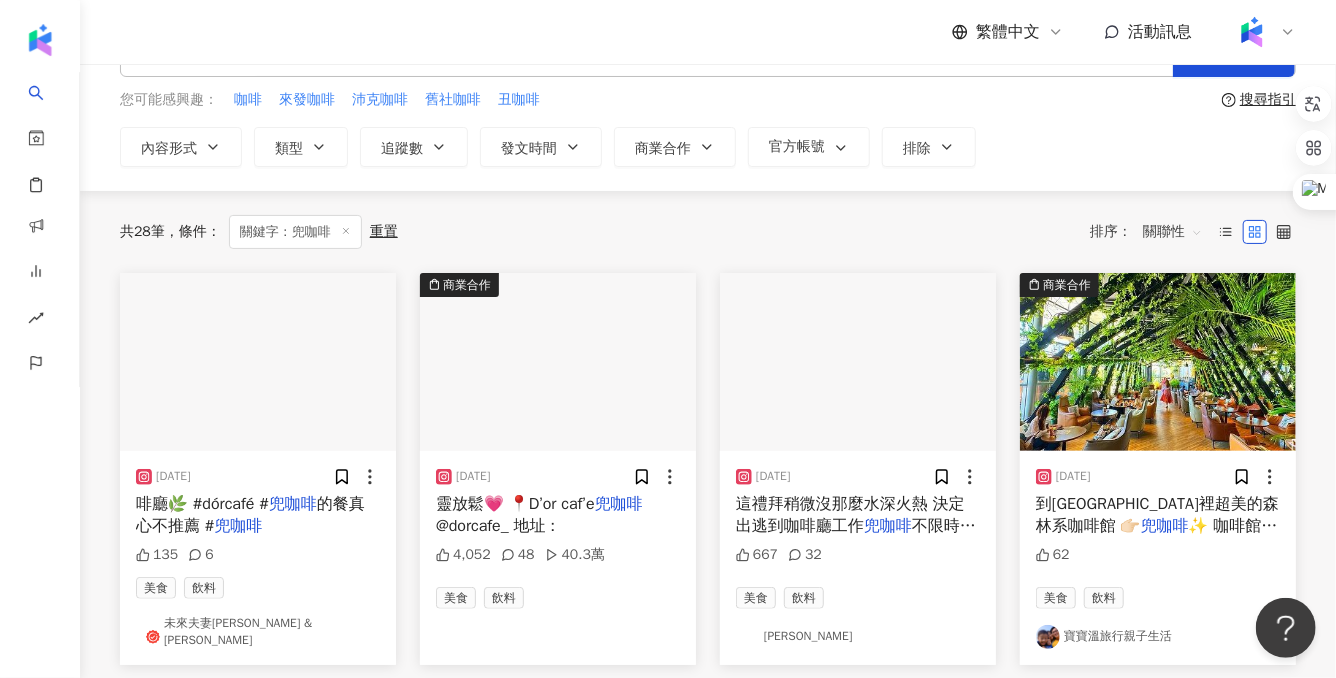 scroll, scrollTop: 0, scrollLeft: 0, axis: both 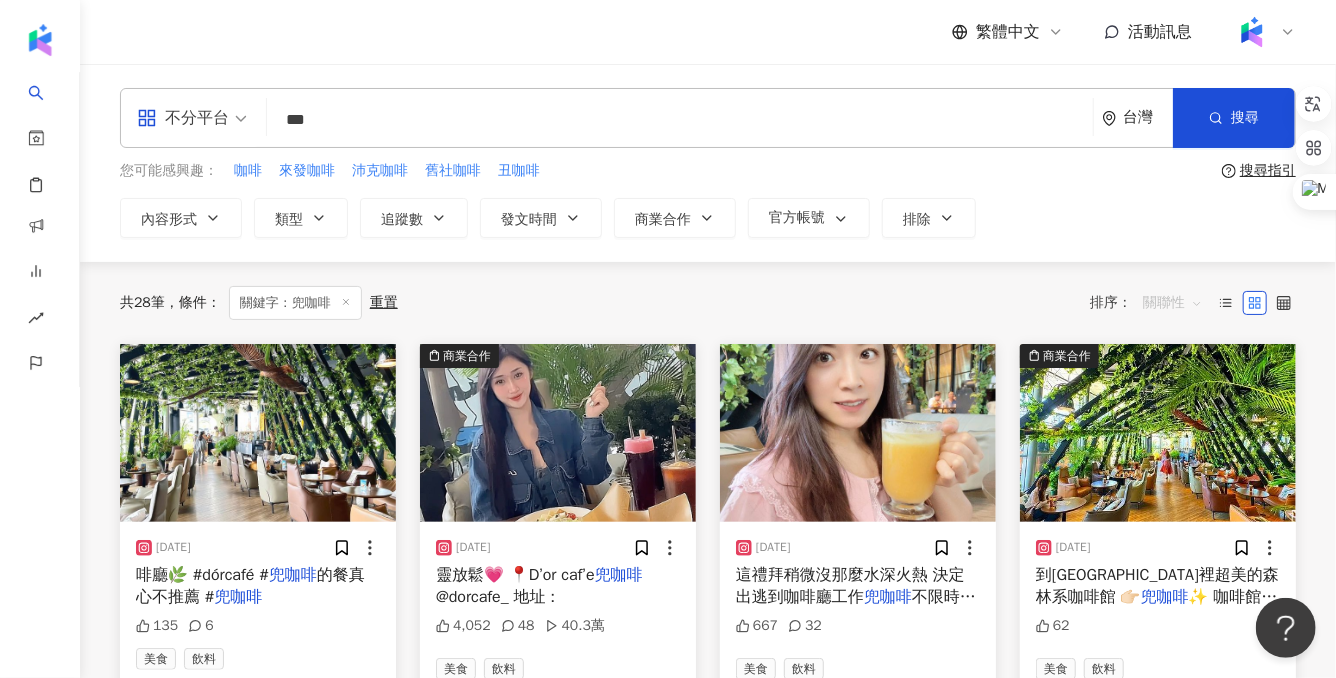 click on "關聯性" at bounding box center [1173, 303] 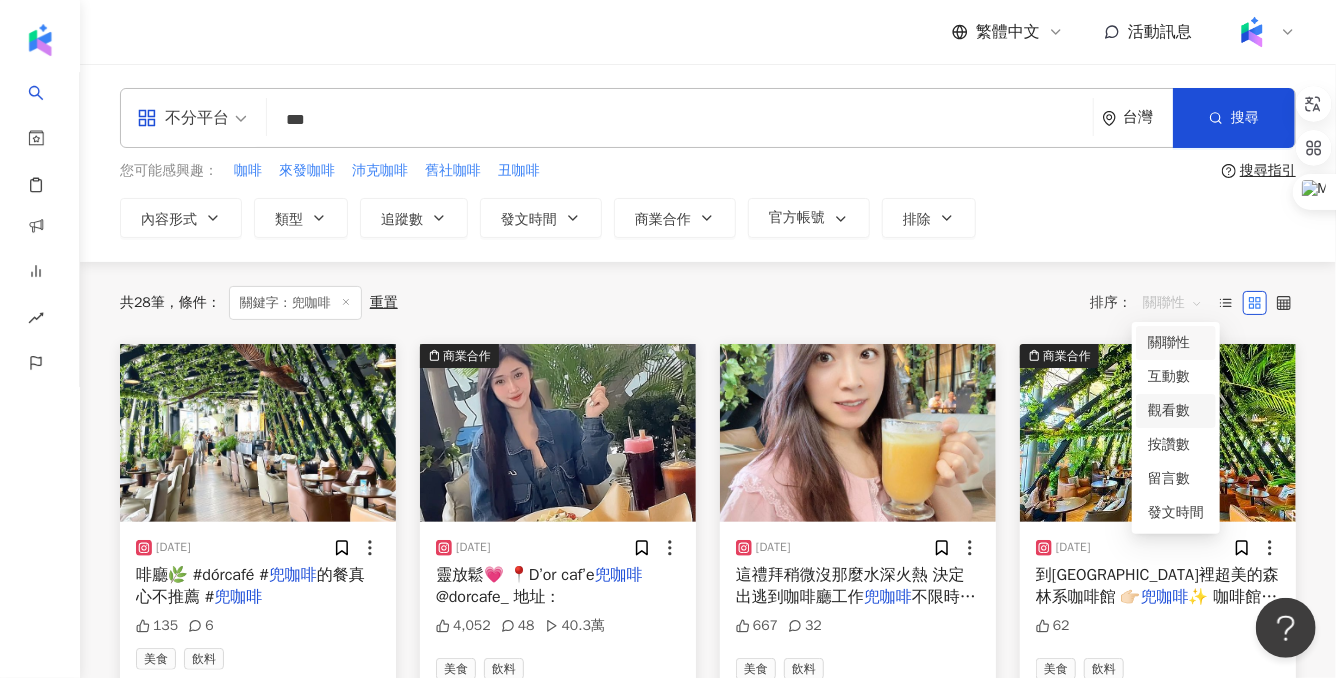 click on "觀看數" at bounding box center [1176, 411] 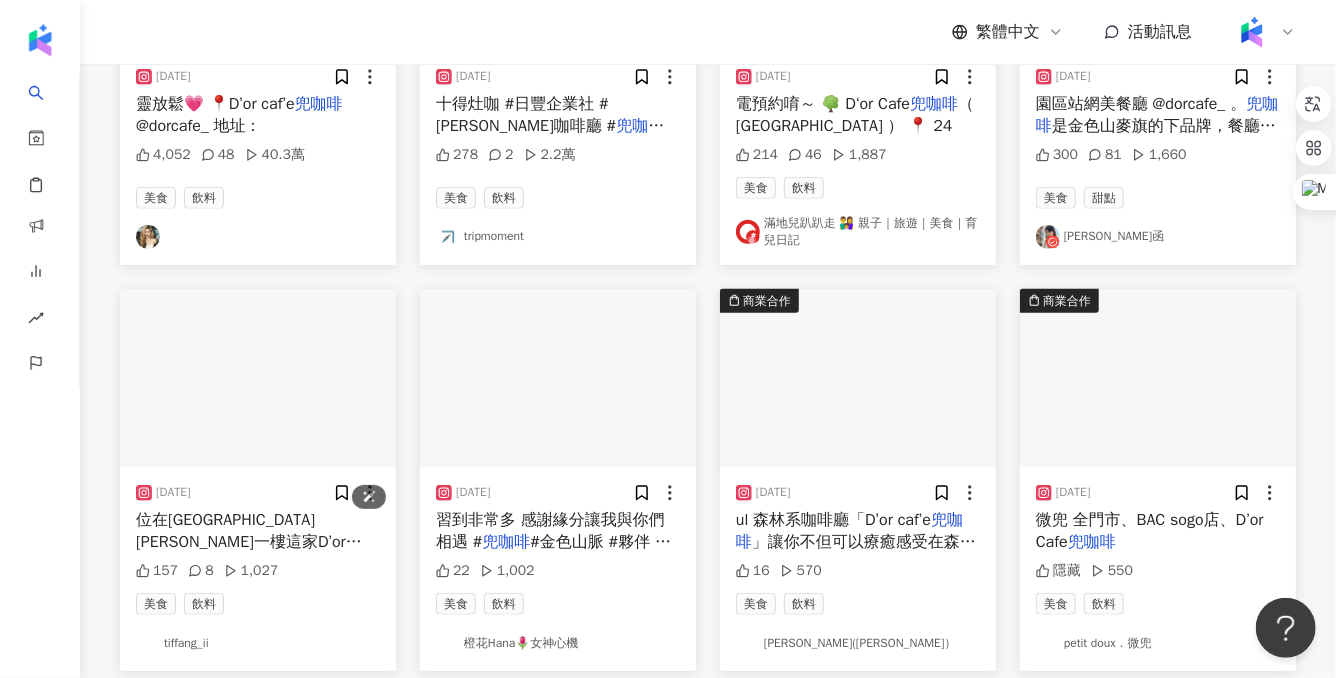 scroll, scrollTop: 0, scrollLeft: 0, axis: both 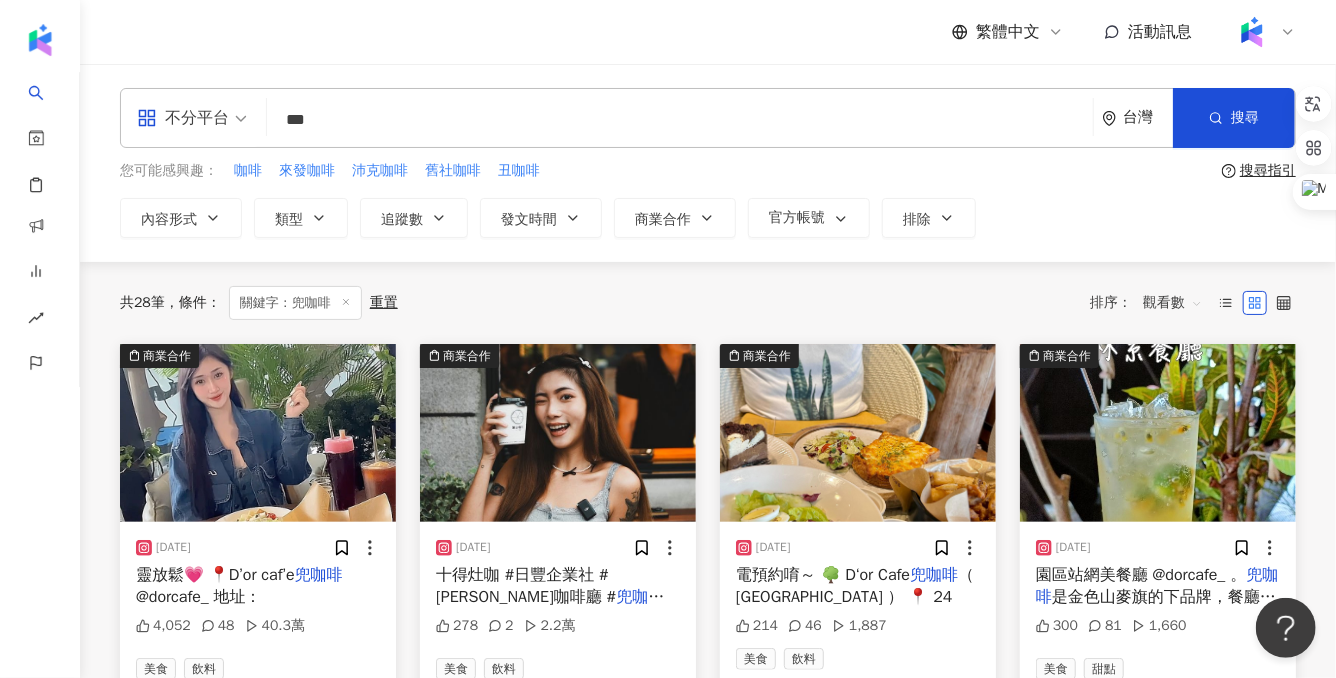 click on "***" at bounding box center [680, 119] 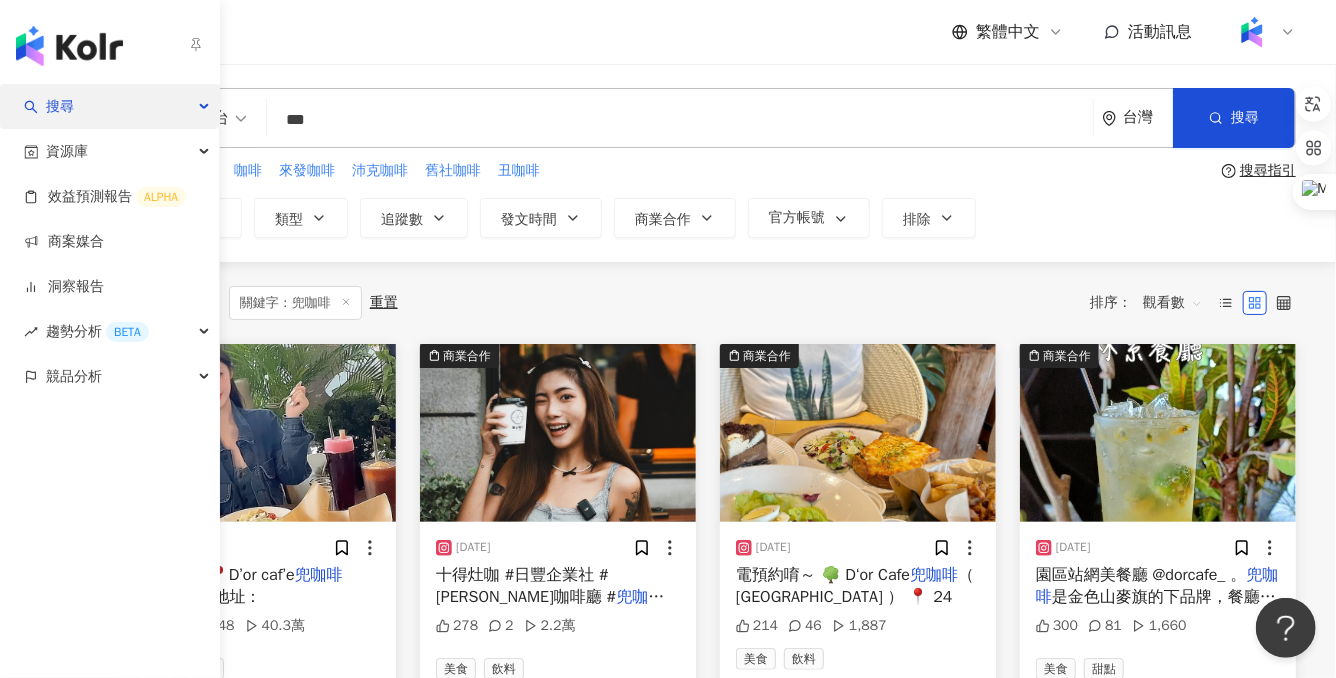 click on "搜尋" at bounding box center [60, 106] 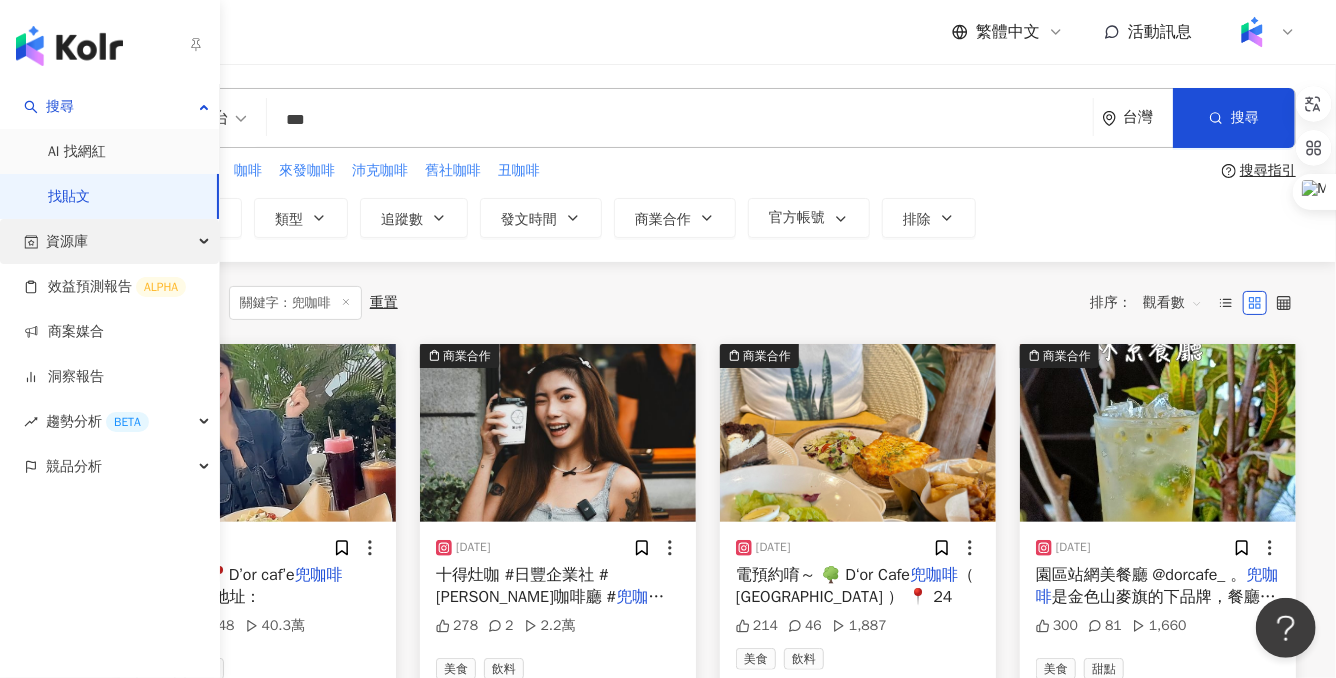 click on "資源庫" at bounding box center [67, 241] 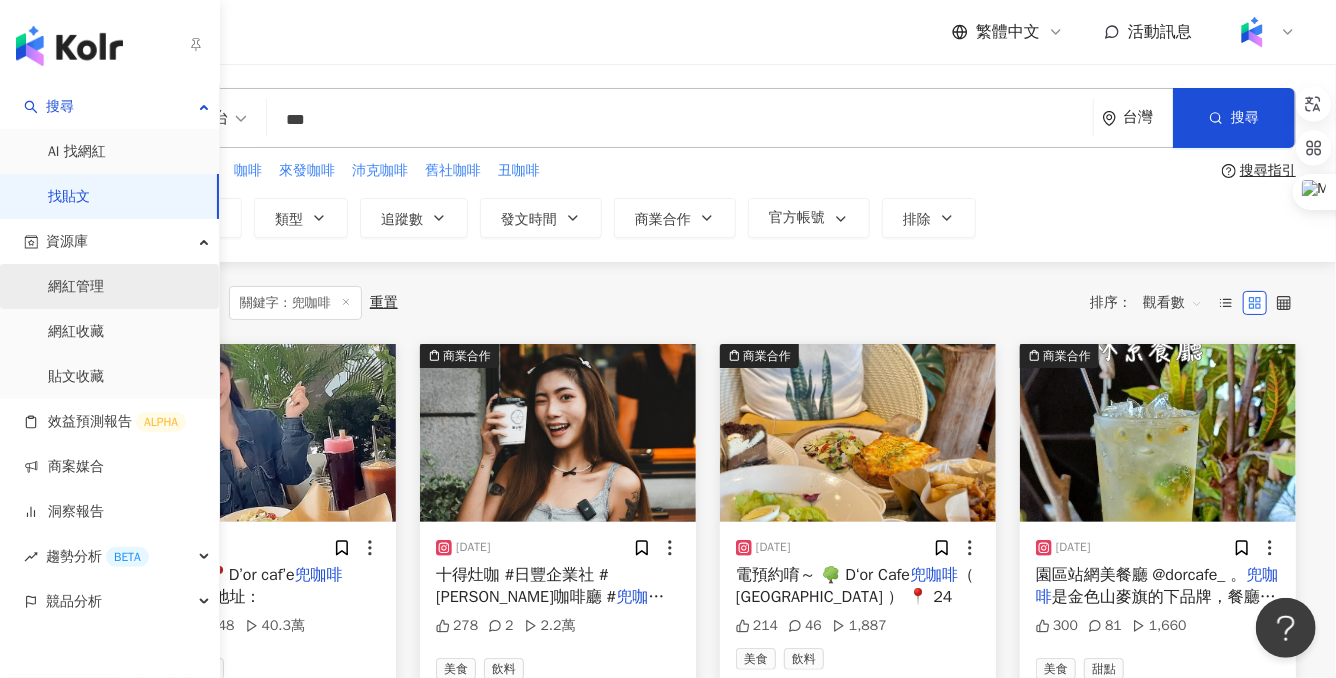 click on "網紅管理" at bounding box center (76, 287) 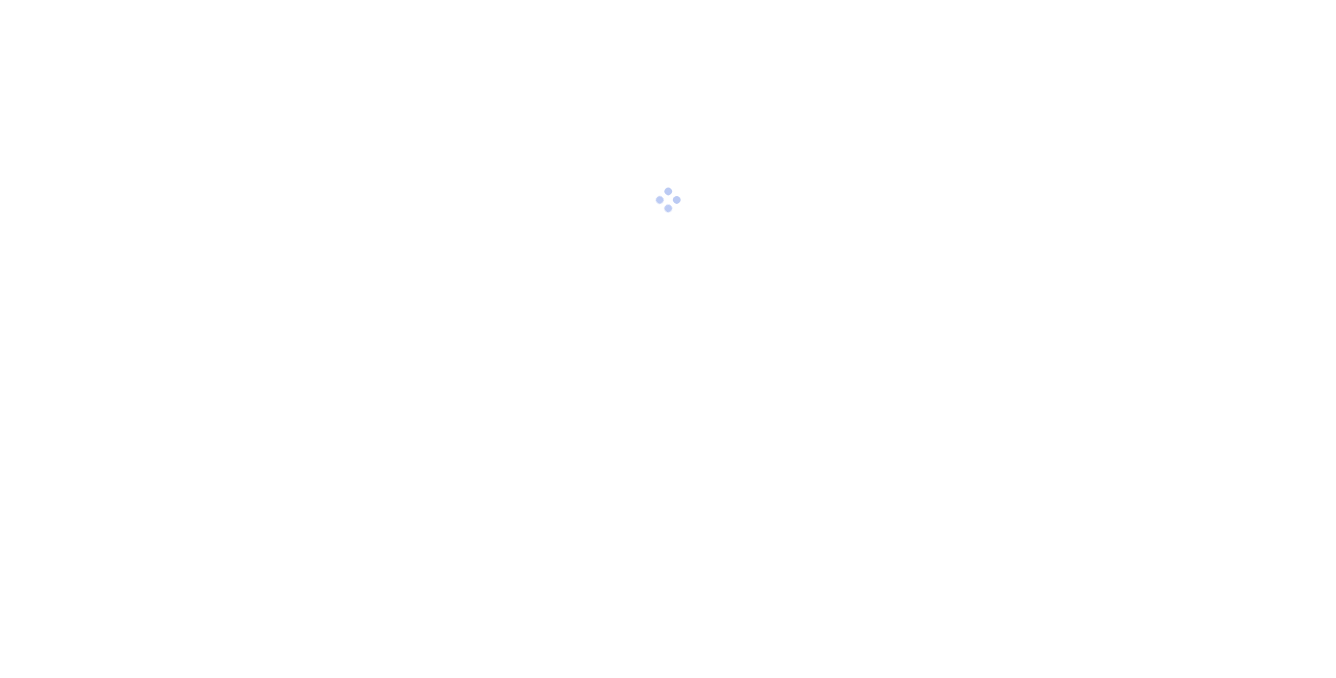 scroll, scrollTop: 0, scrollLeft: 0, axis: both 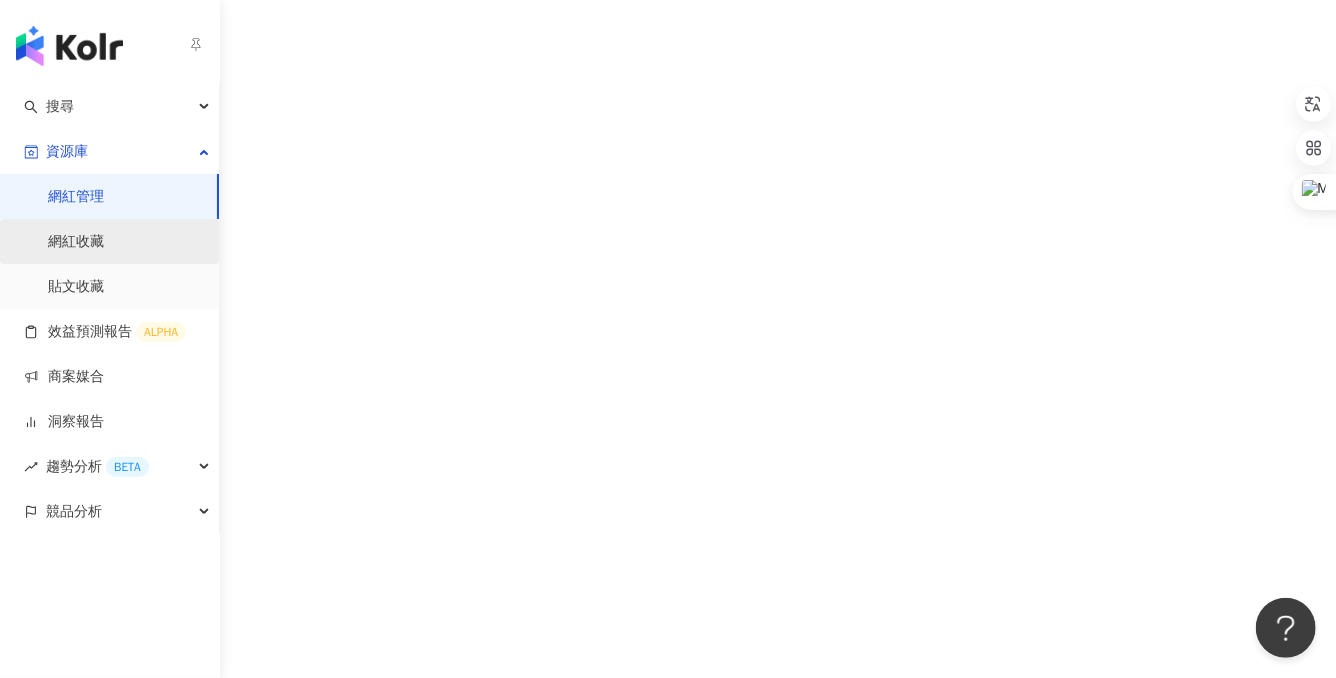 click on "網紅收藏" at bounding box center [76, 242] 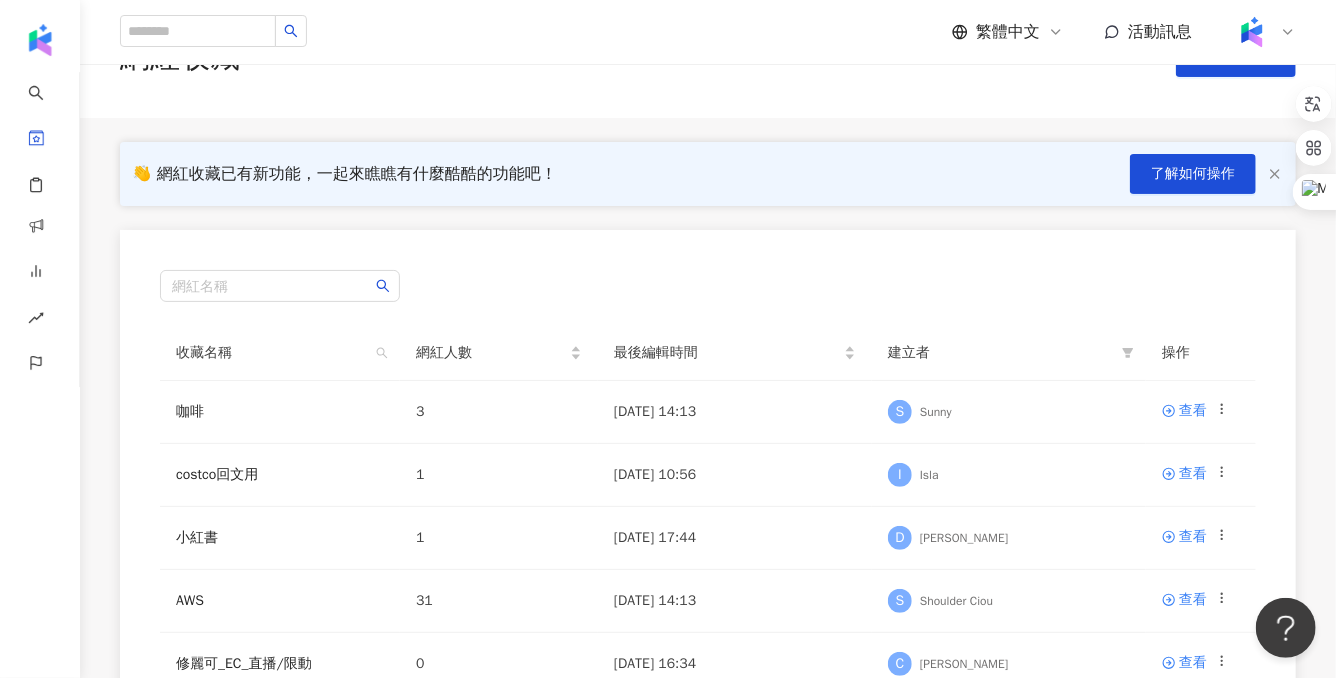 scroll, scrollTop: 74, scrollLeft: 0, axis: vertical 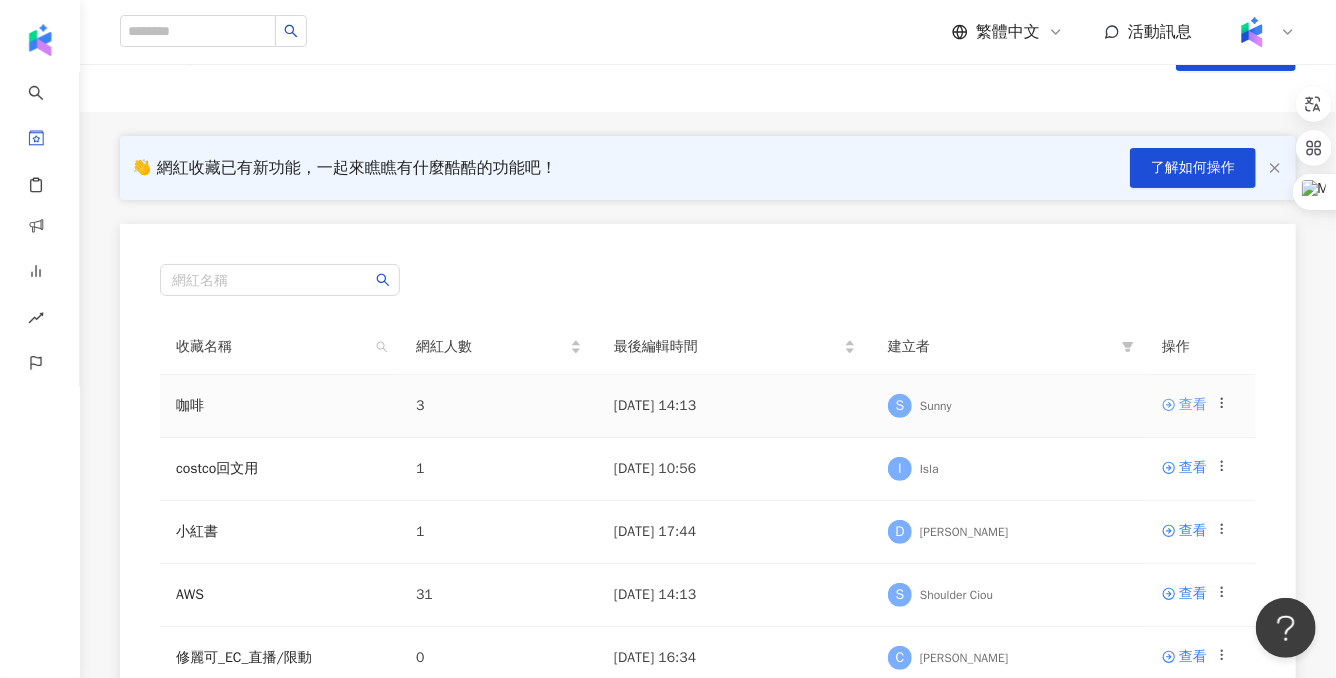 click on "查看" at bounding box center (1184, 405) 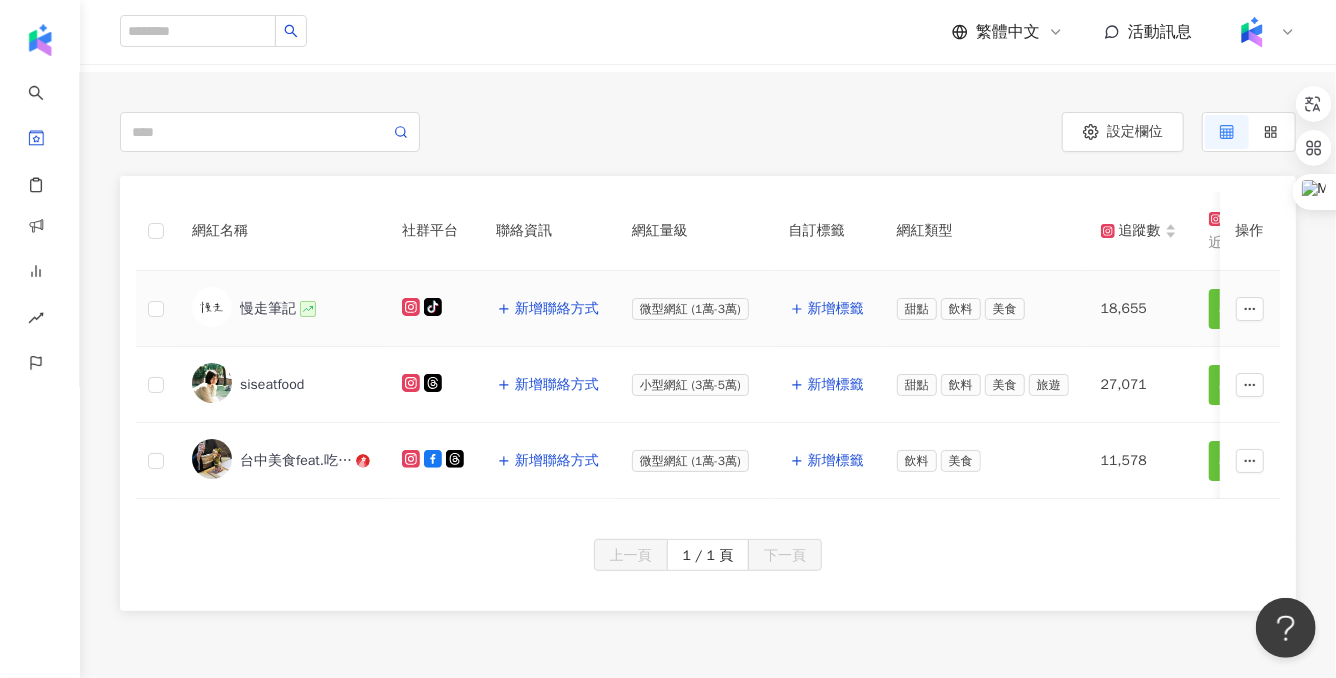 scroll, scrollTop: 179, scrollLeft: 0, axis: vertical 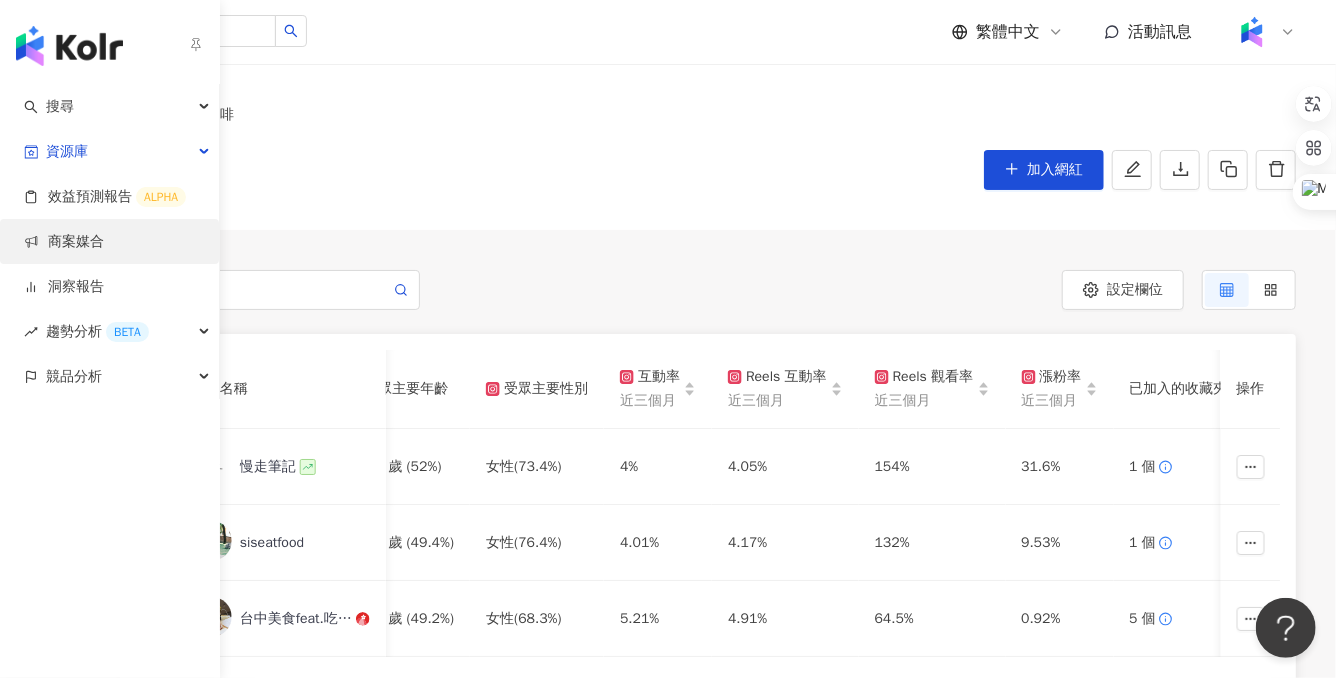 click on "商案媒合" at bounding box center [64, 242] 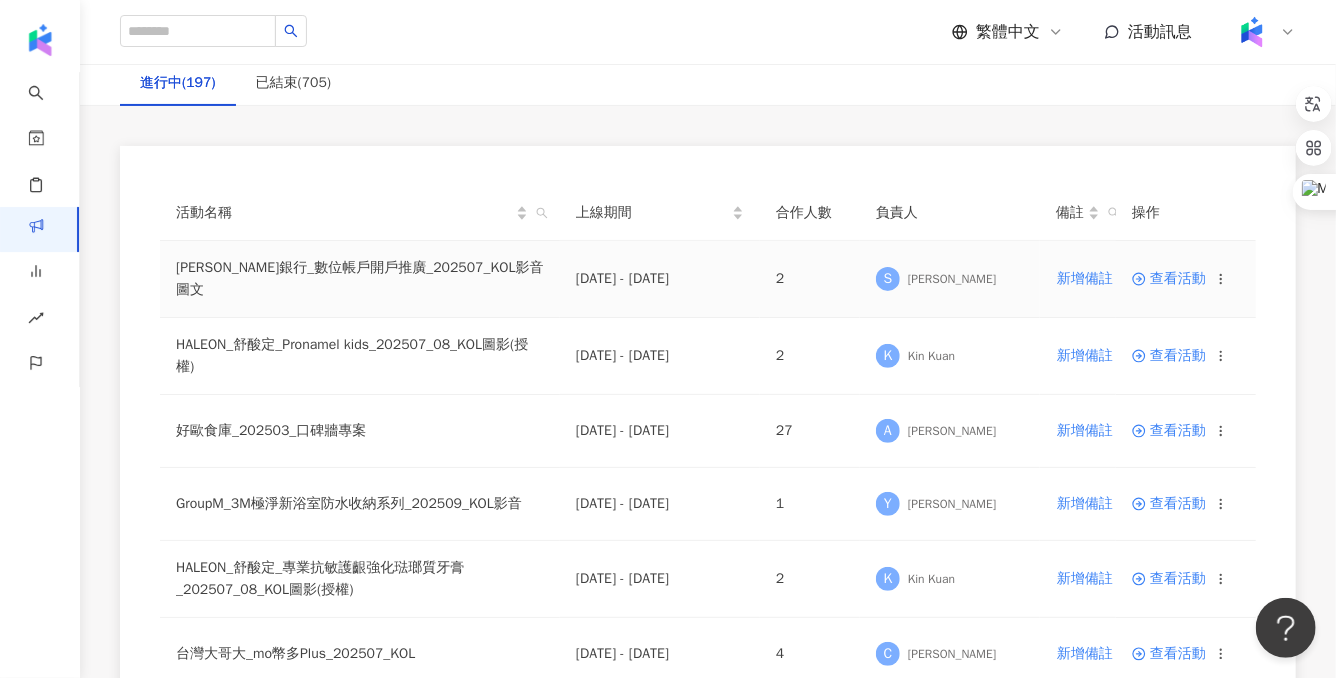 scroll, scrollTop: 0, scrollLeft: 0, axis: both 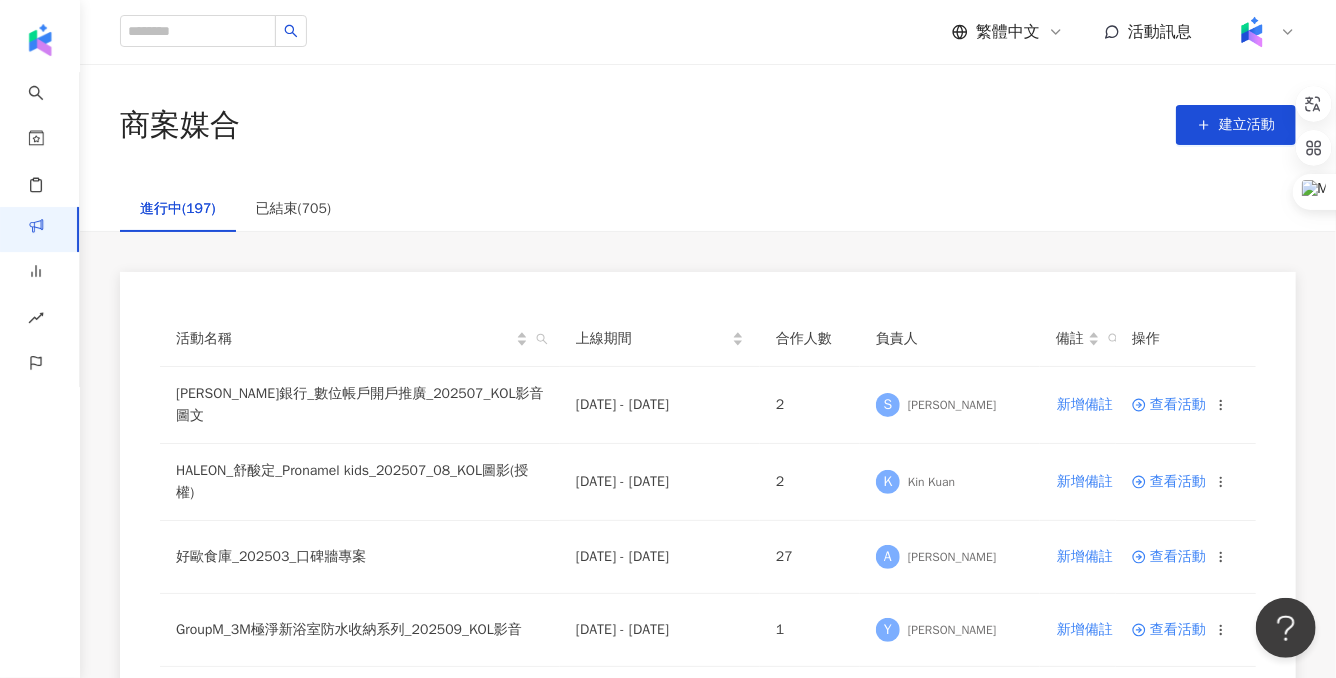 click at bounding box center [1252, 32] 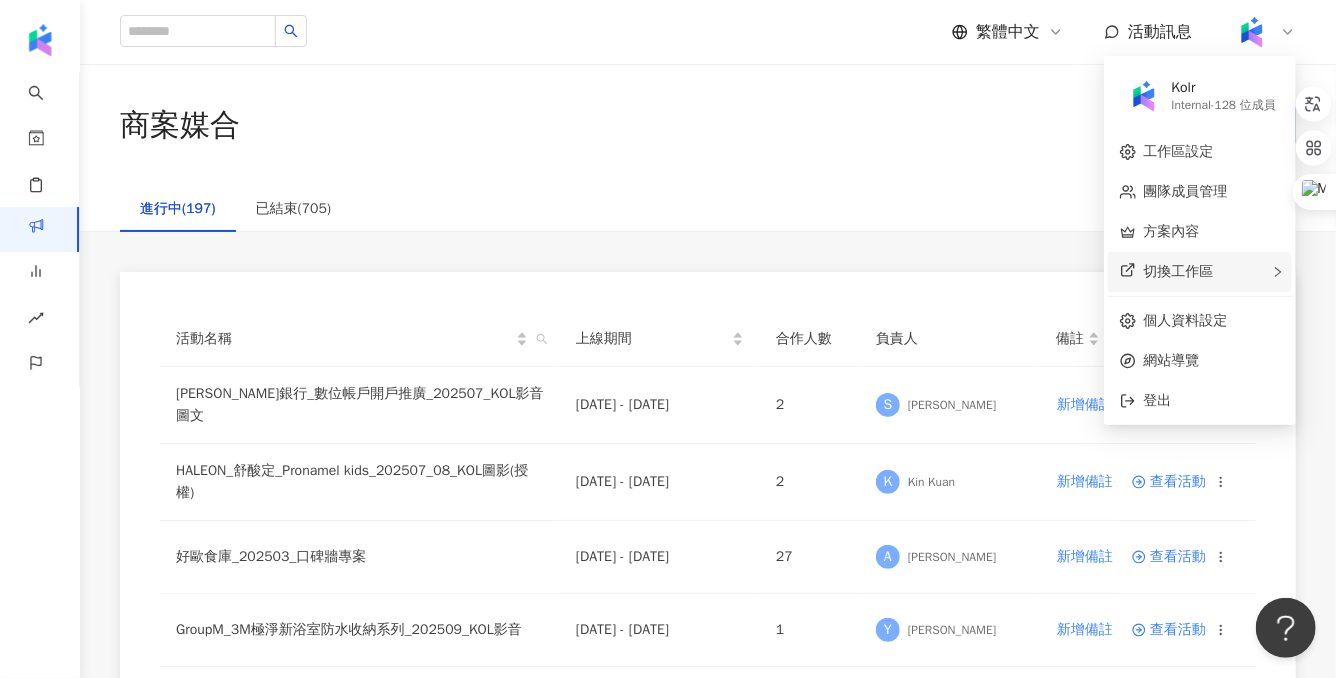 click on "切換工作區" at bounding box center [1179, 271] 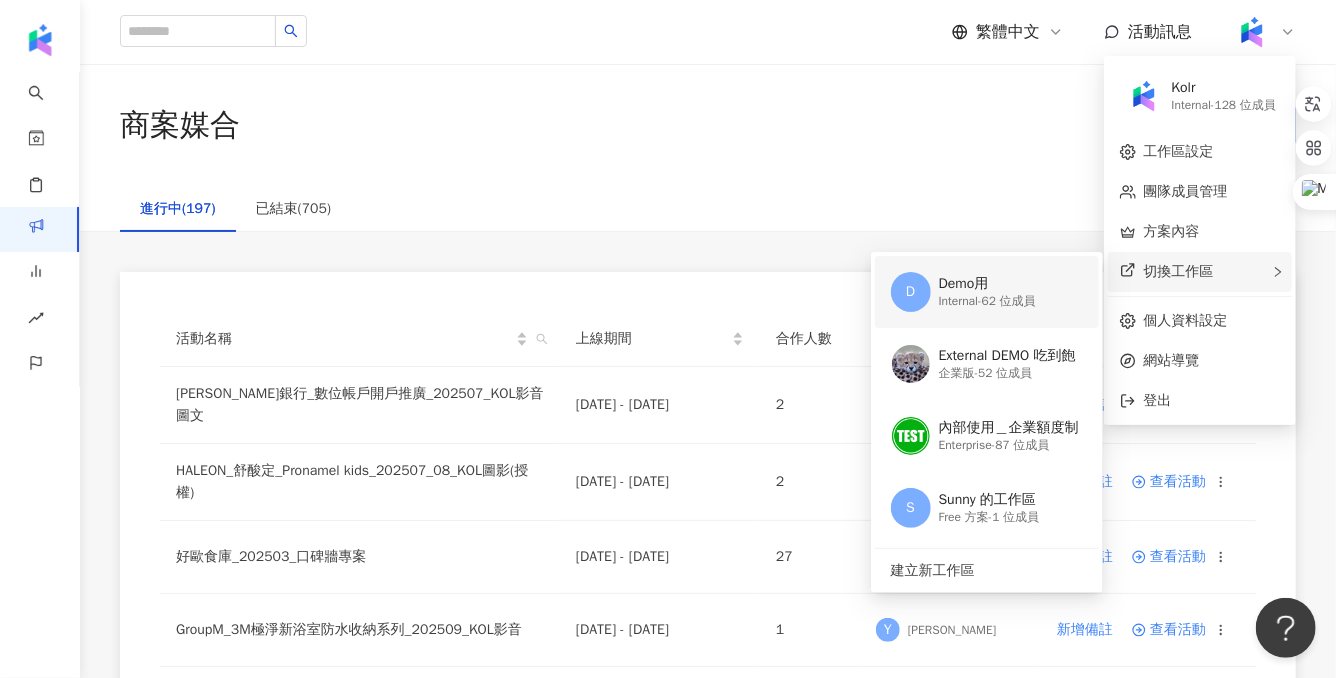 click on "Internal  -  62 位成員" at bounding box center [987, 301] 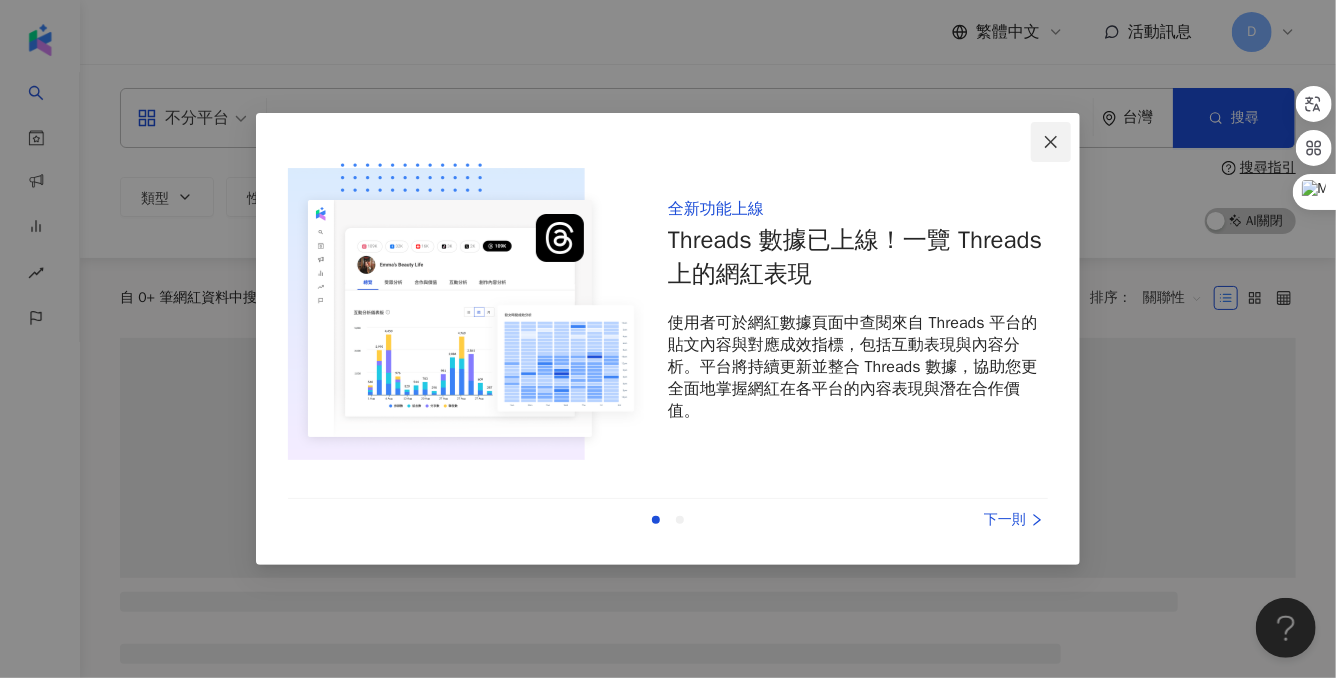 click 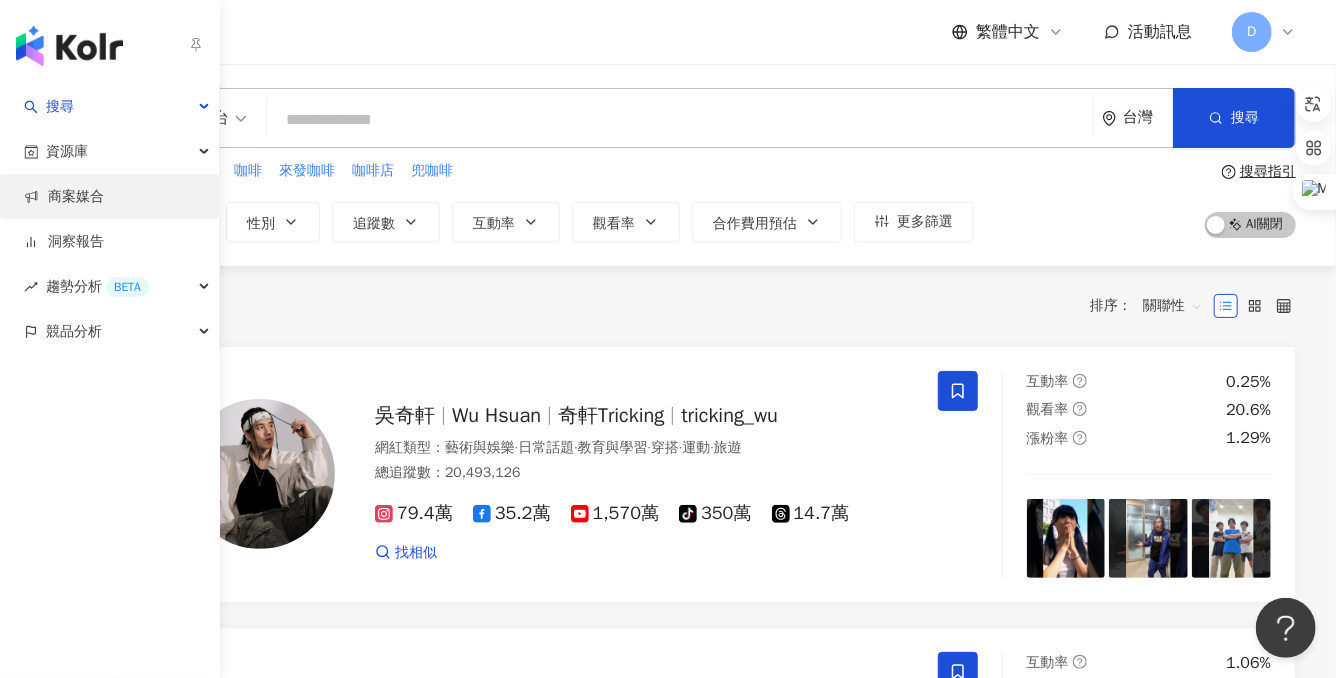 click on "商案媒合" at bounding box center (64, 197) 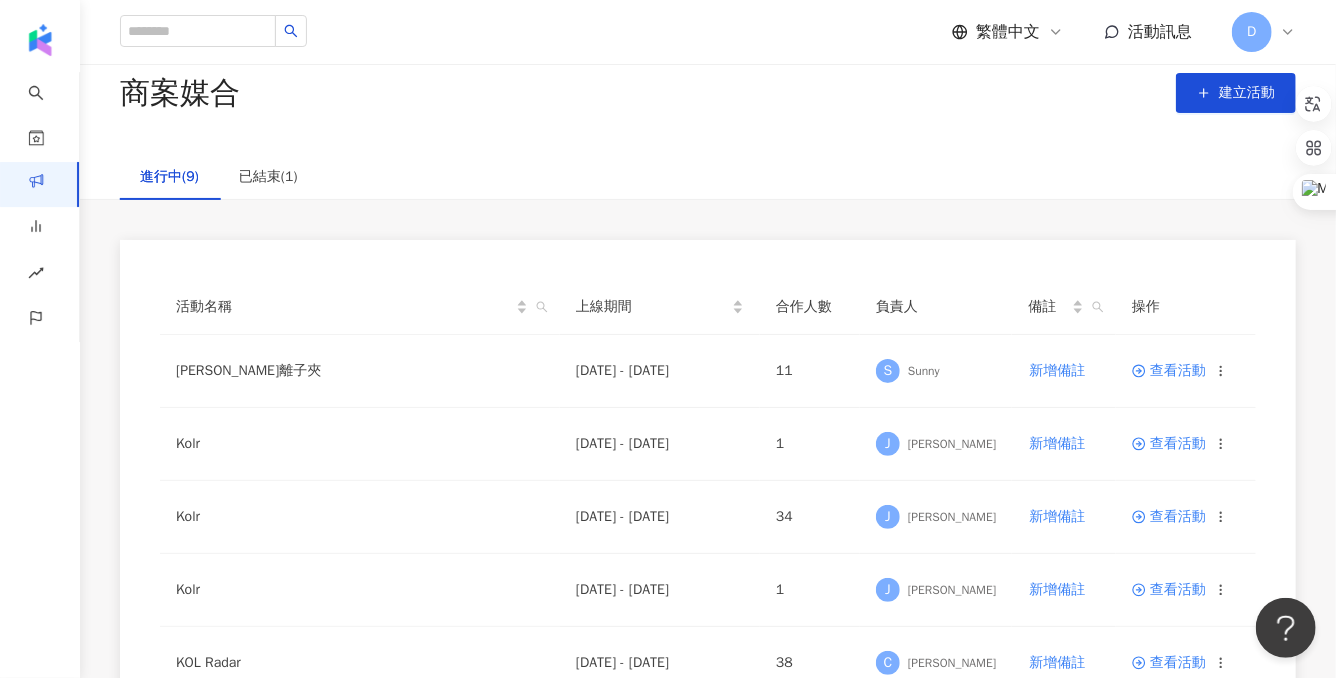 scroll, scrollTop: 42, scrollLeft: 0, axis: vertical 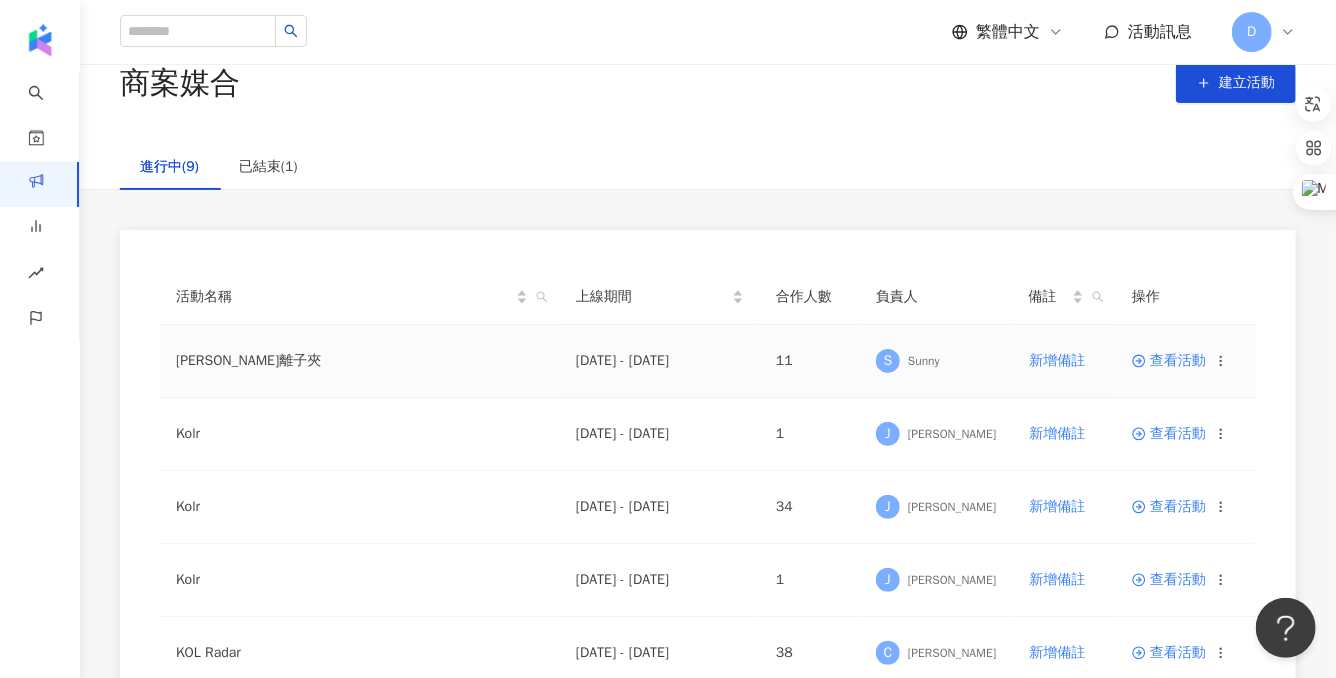 click on "查看活動" at bounding box center (1169, 361) 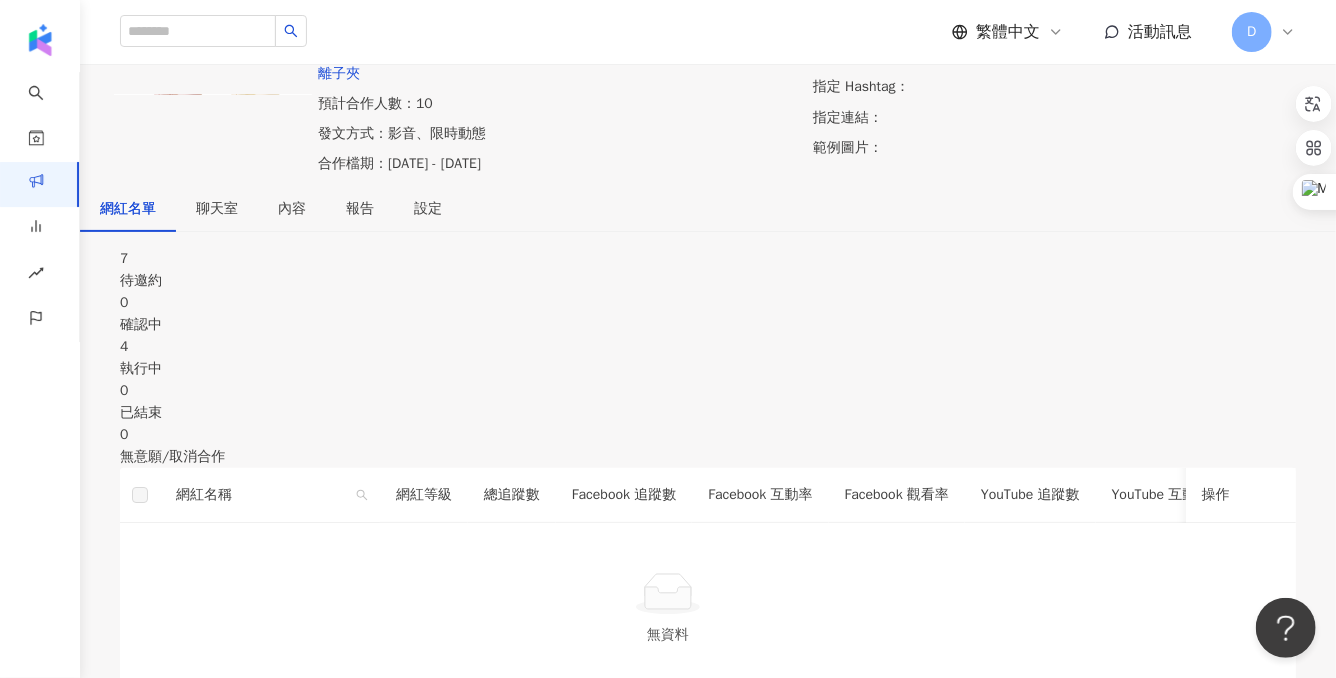 scroll, scrollTop: 163, scrollLeft: 0, axis: vertical 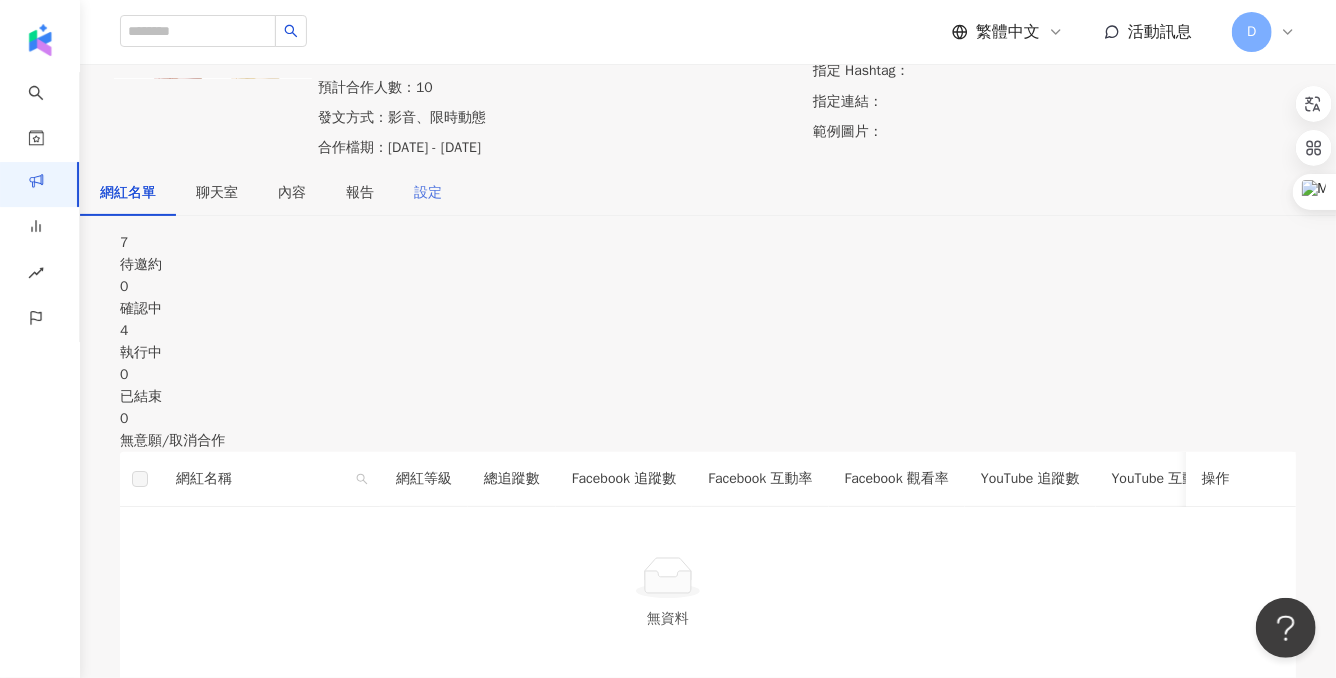 click on "設定" at bounding box center (428, 193) 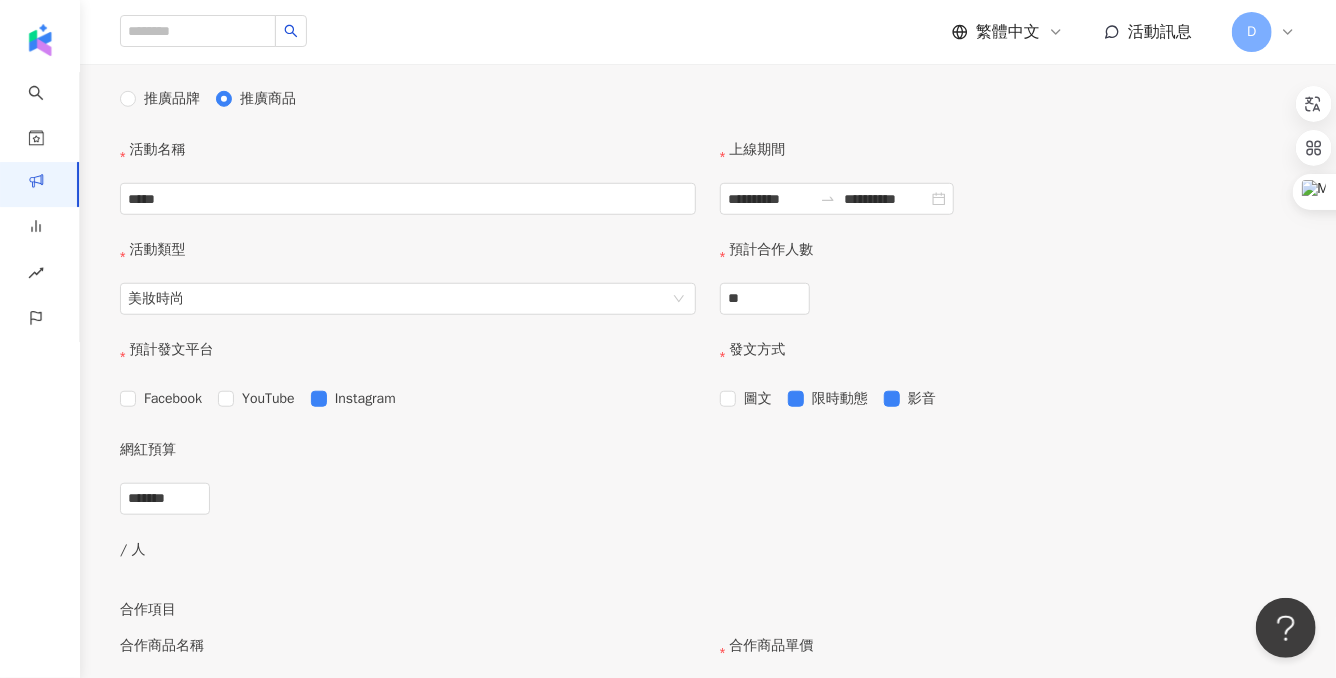 scroll, scrollTop: 656, scrollLeft: 0, axis: vertical 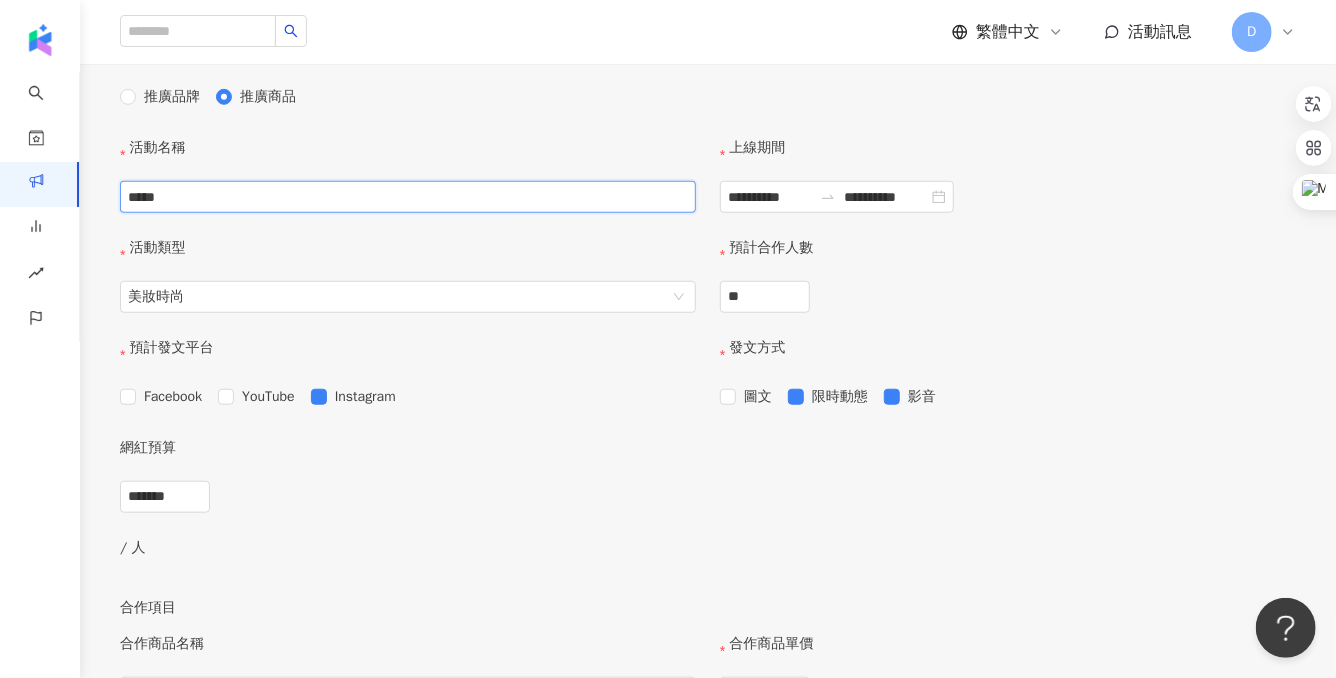 drag, startPoint x: 264, startPoint y: 251, endPoint x: 145, endPoint y: 249, distance: 119.01681 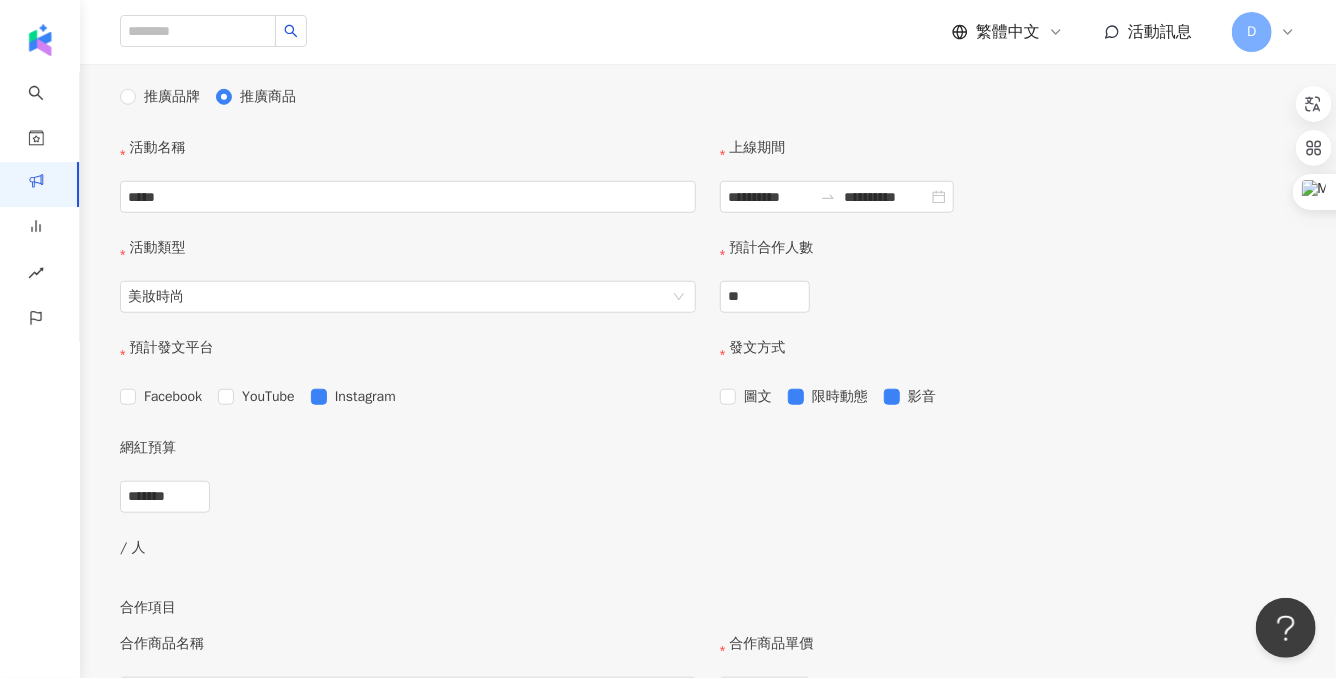click on "活動名稱 *****" at bounding box center [408, 187] 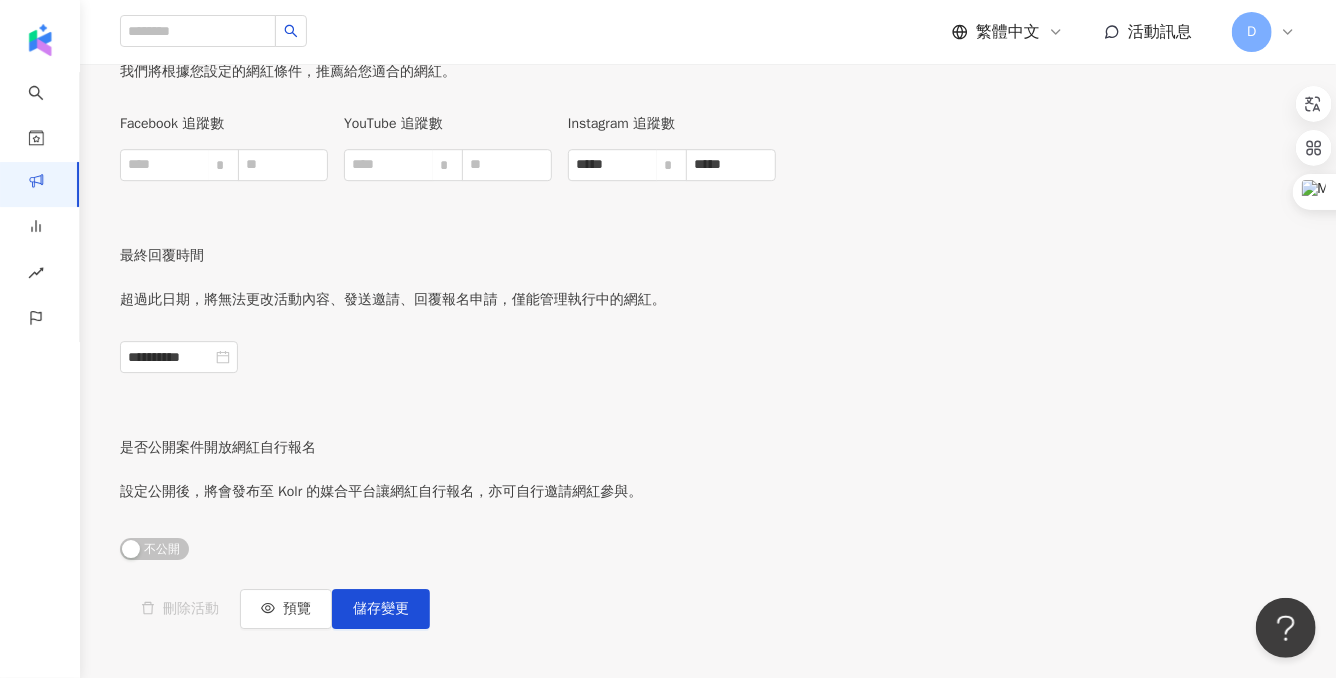 scroll, scrollTop: 2839, scrollLeft: 0, axis: vertical 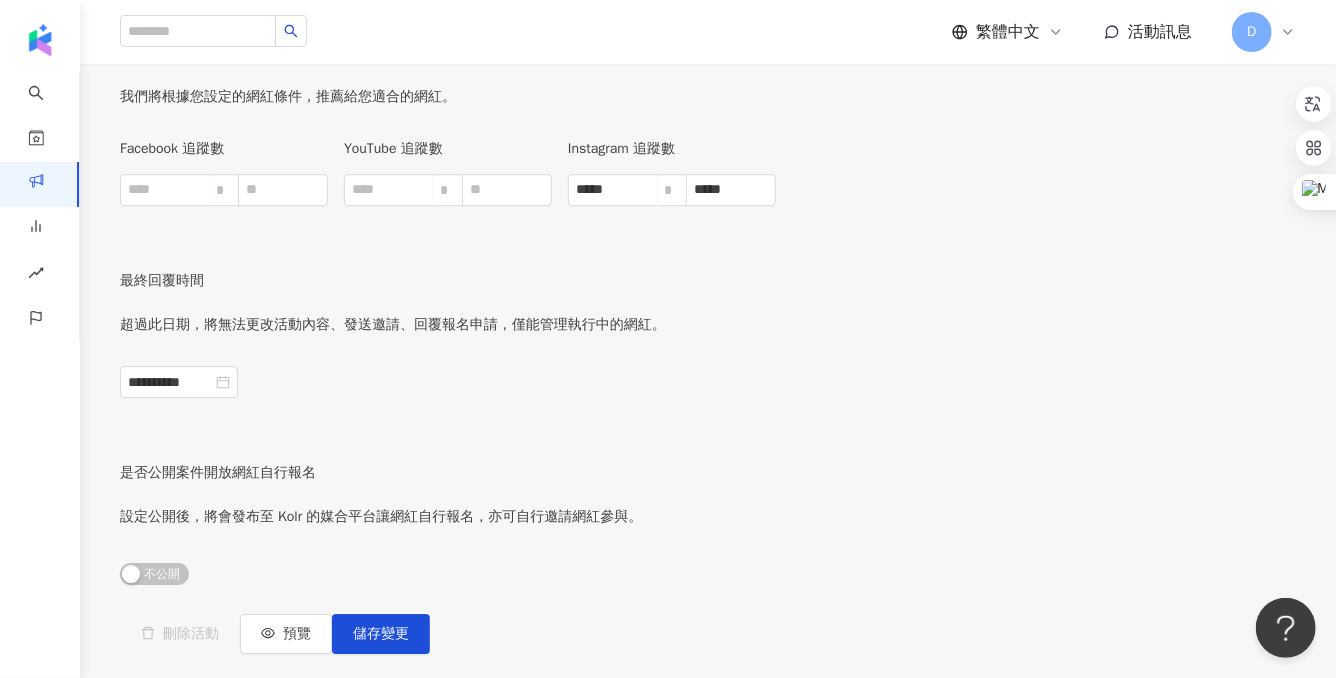 drag, startPoint x: 148, startPoint y: 283, endPoint x: 504, endPoint y: 281, distance: 356.0056 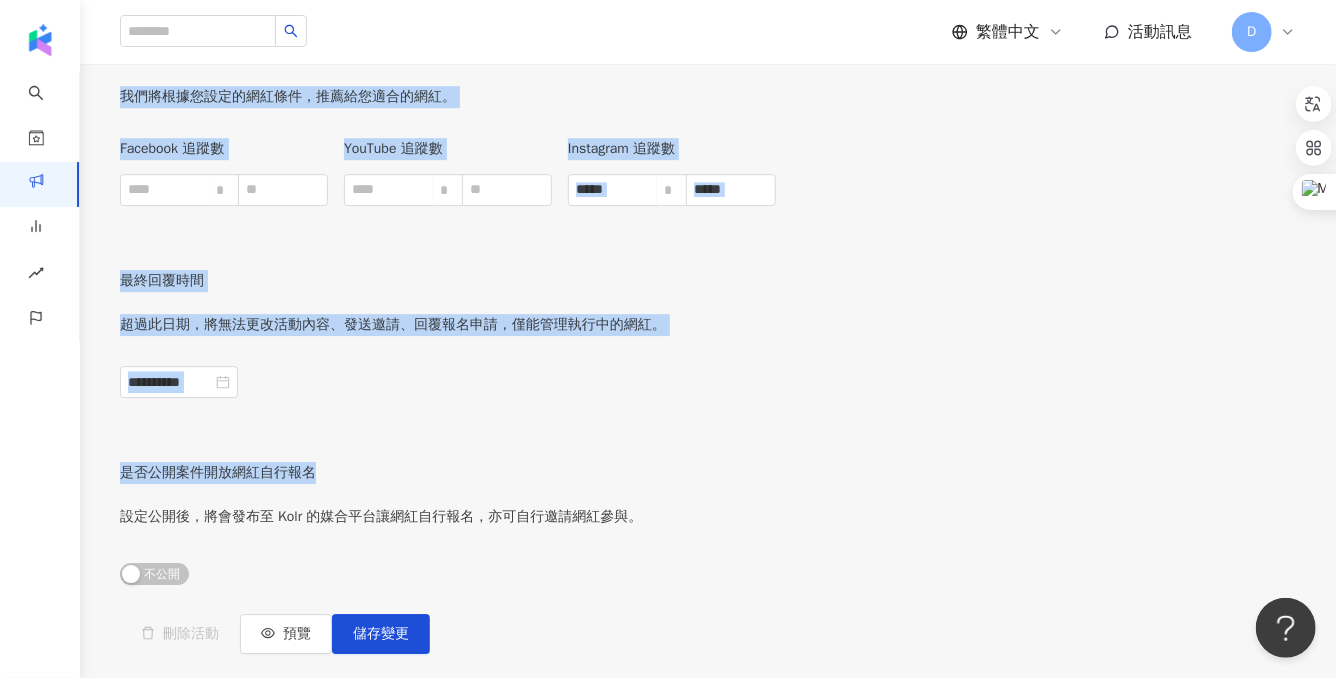 click on "是否公開案件開放網紅自行報名" at bounding box center (381, 473) 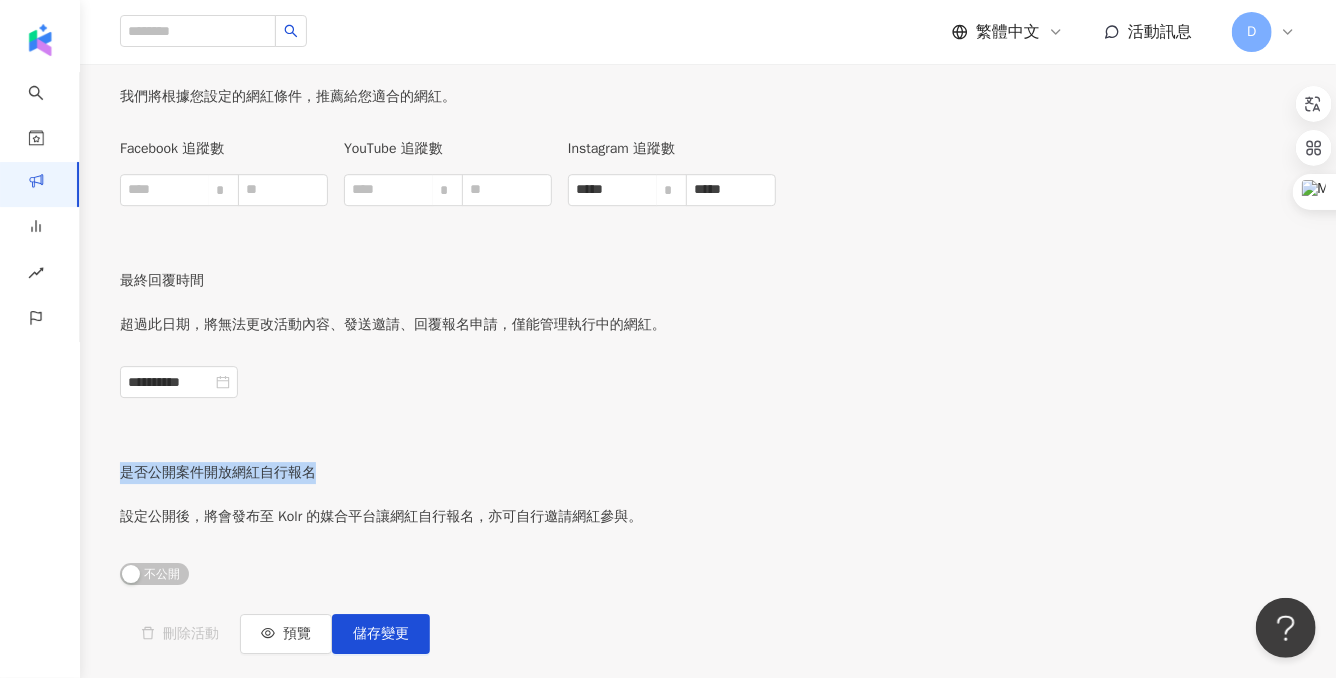 drag, startPoint x: 426, startPoint y: 294, endPoint x: 162, endPoint y: 291, distance: 264.01706 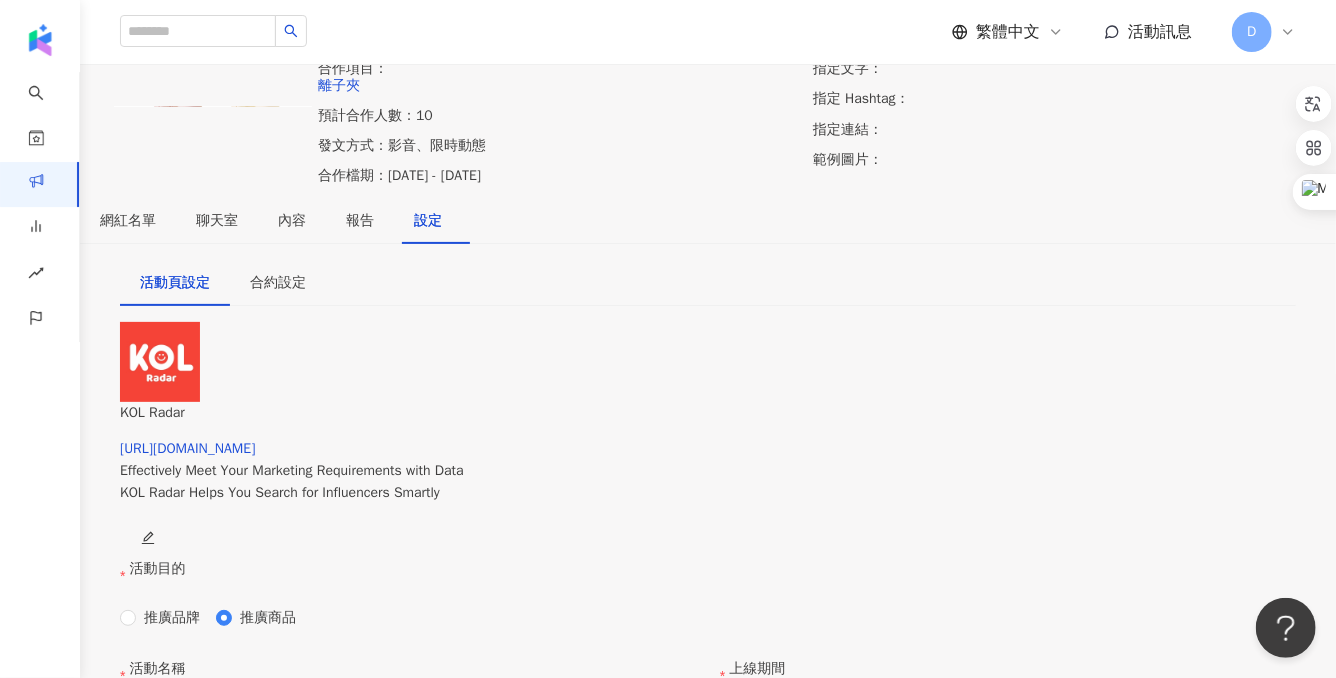 scroll, scrollTop: 0, scrollLeft: 0, axis: both 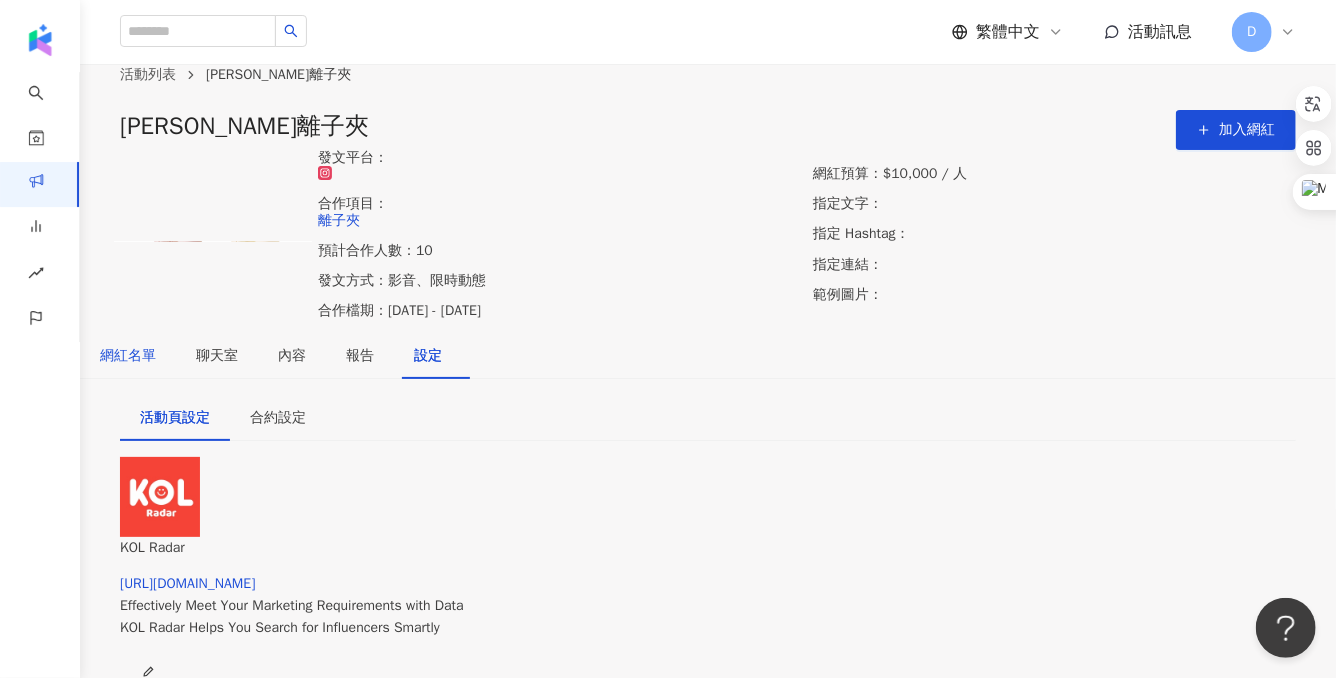 click on "網紅名單" at bounding box center (128, 356) 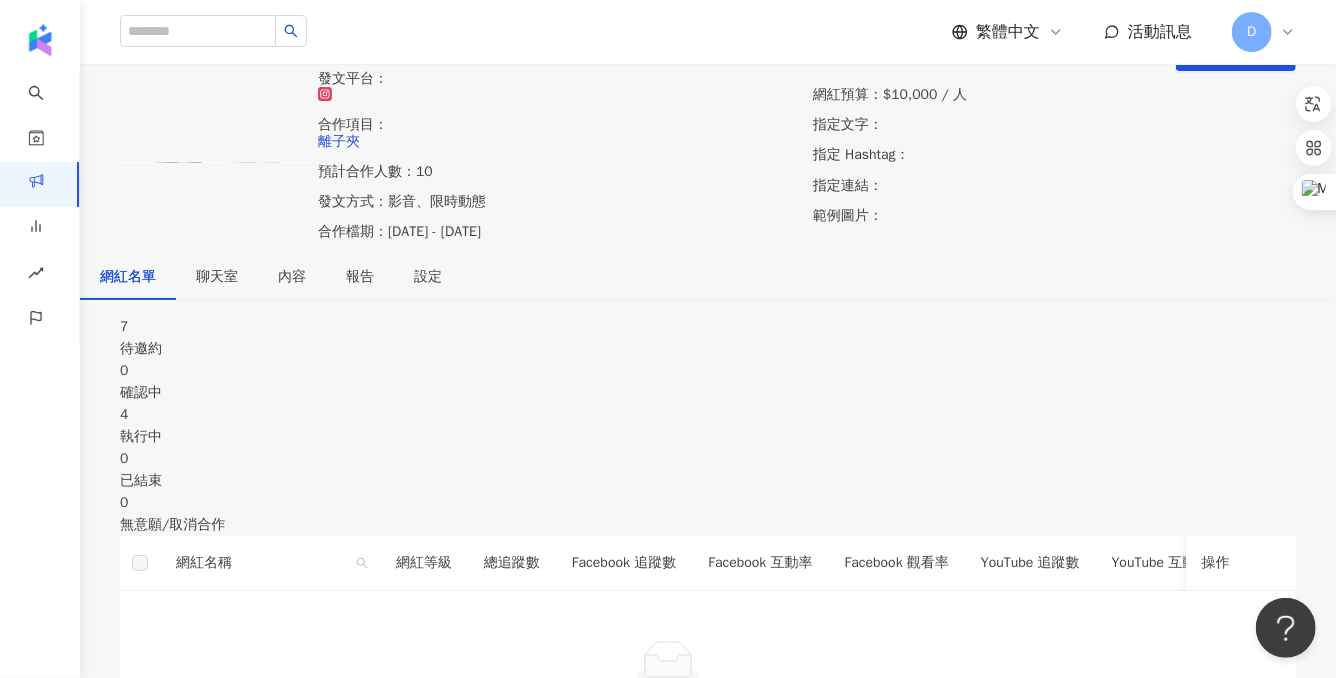 scroll, scrollTop: 71, scrollLeft: 0, axis: vertical 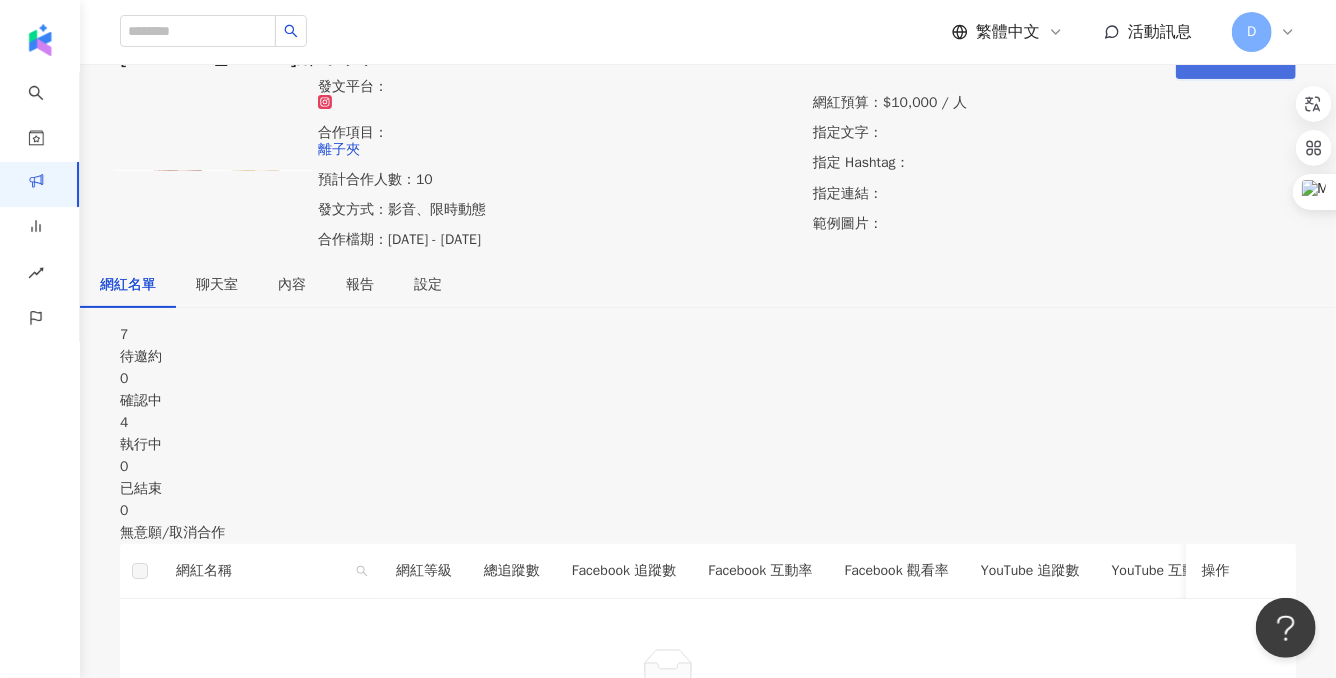 click on "加入網紅" at bounding box center (1236, 59) 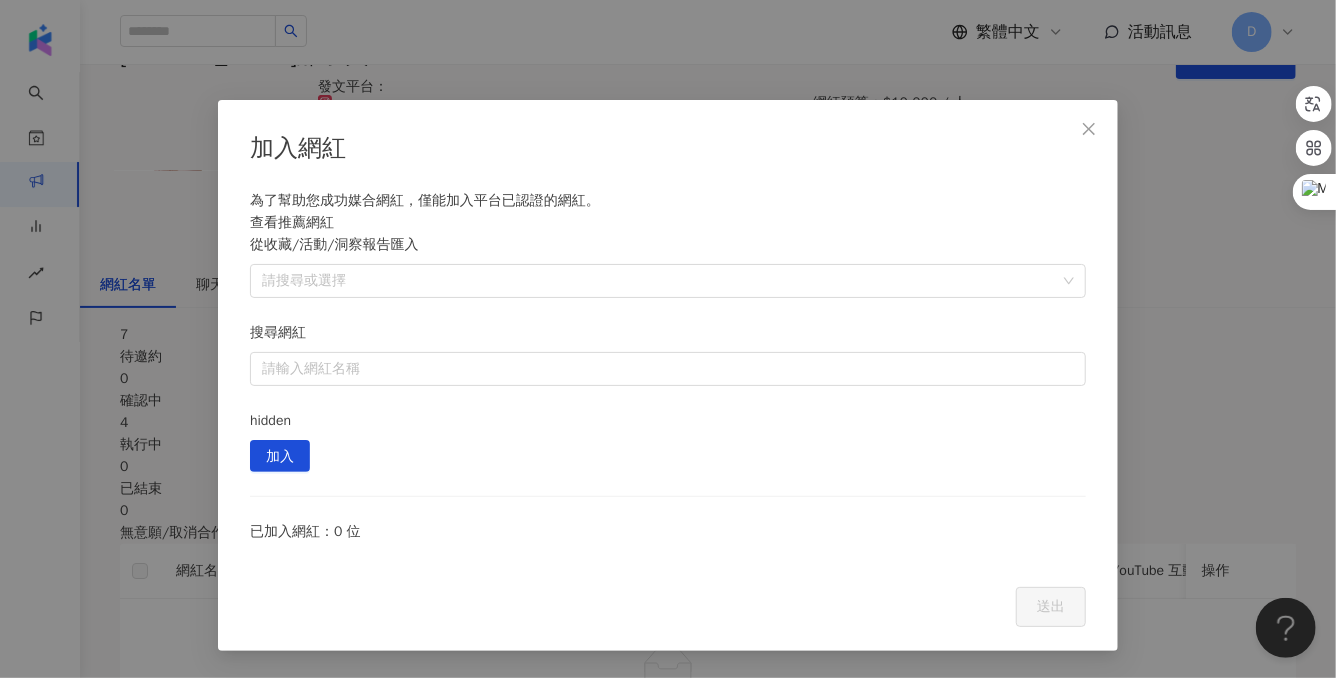 scroll, scrollTop: 7, scrollLeft: 0, axis: vertical 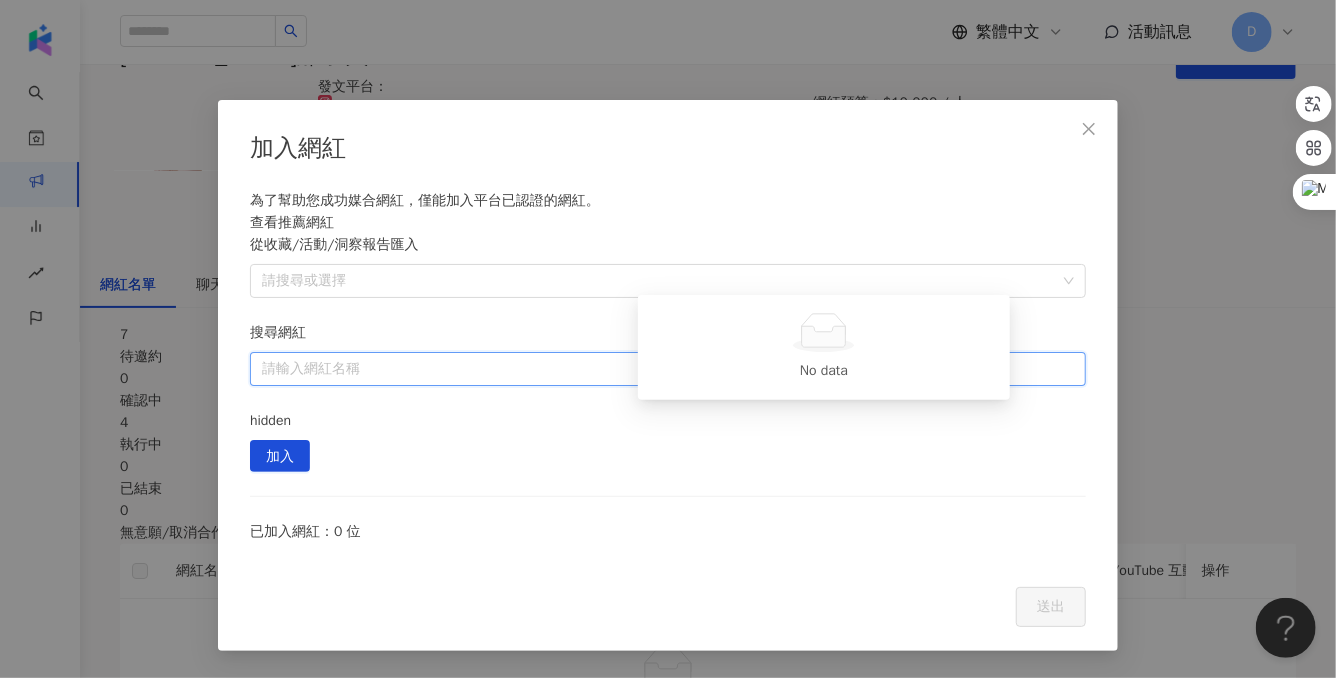 click on "搜尋網紅" at bounding box center [668, 369] 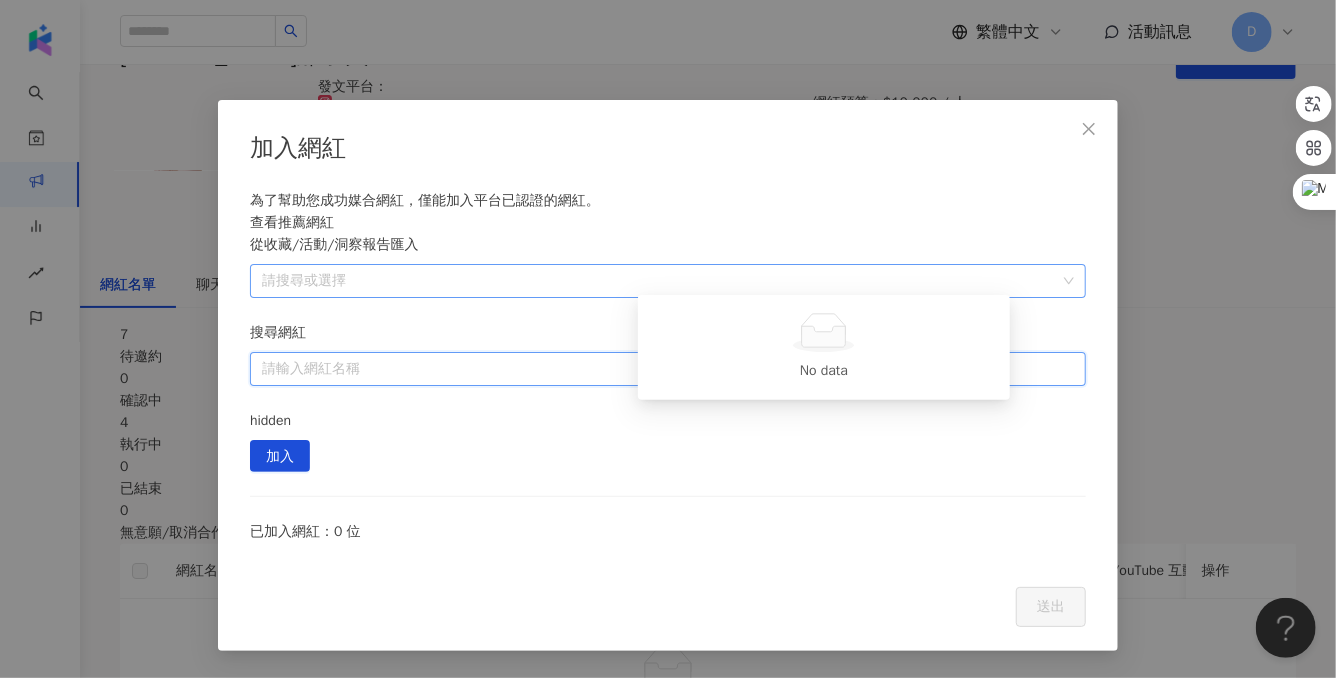 click at bounding box center [657, 280] 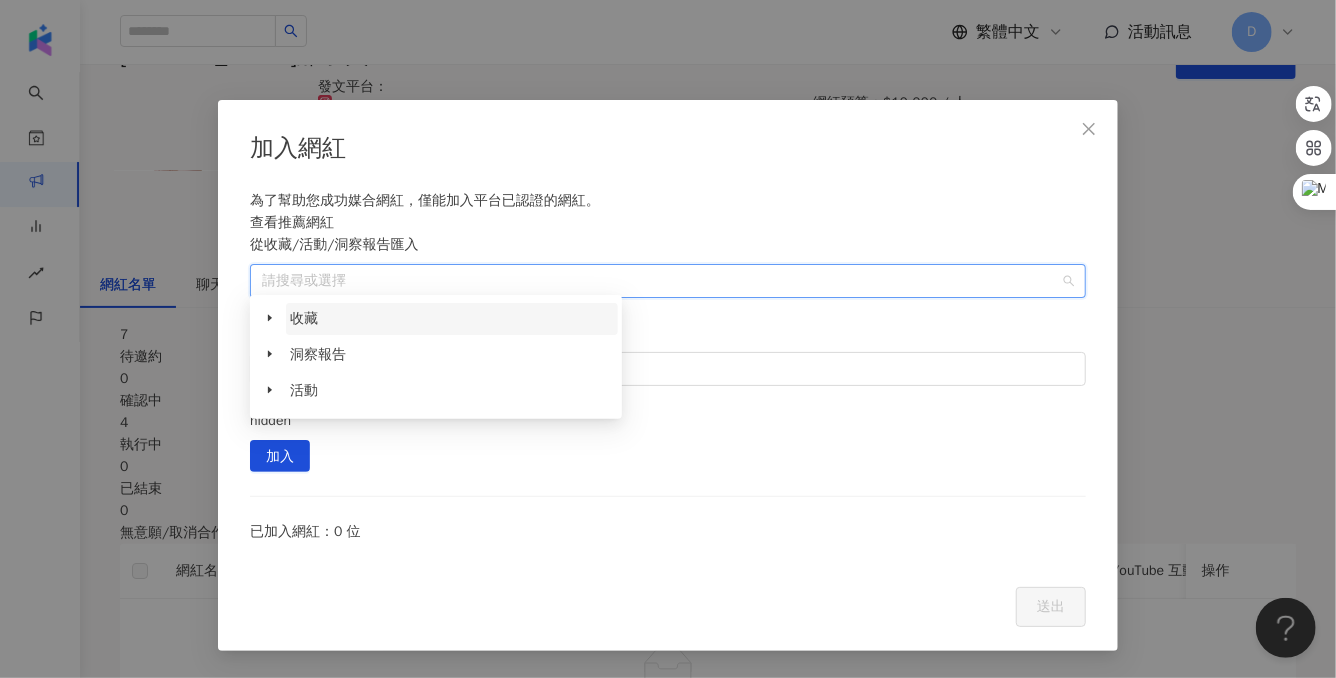 click on "收藏" at bounding box center (452, 319) 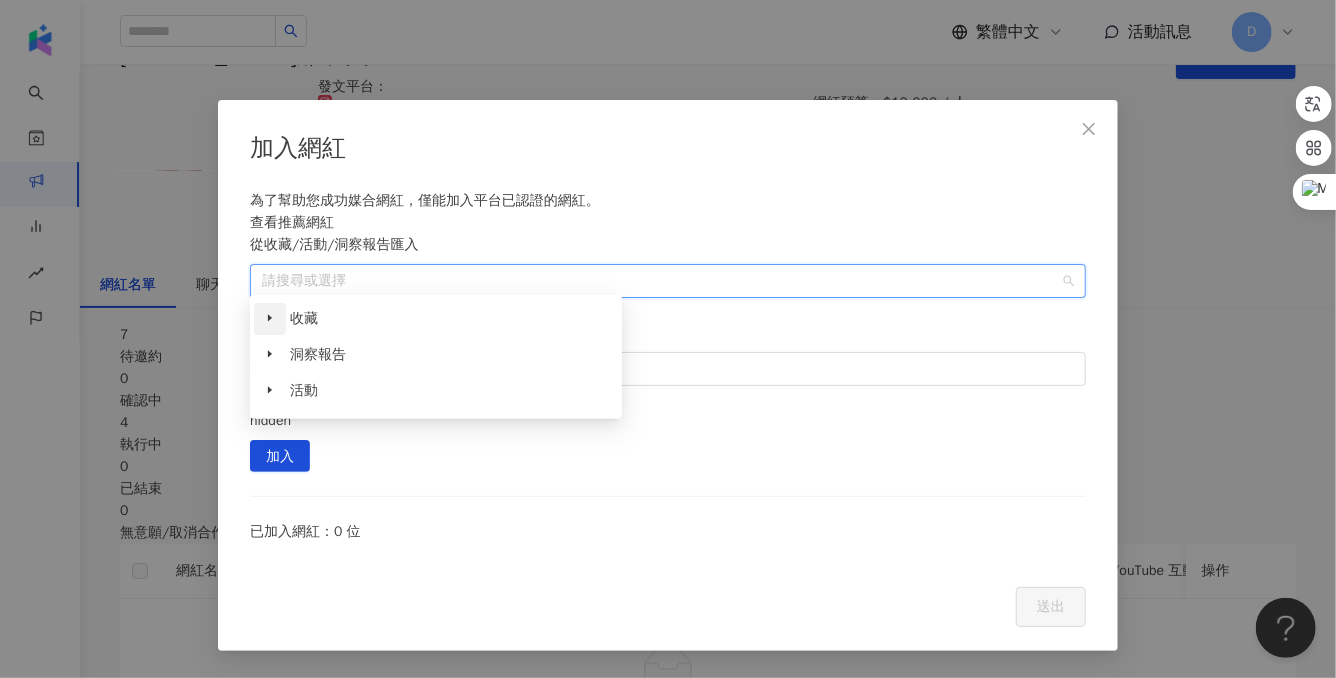click 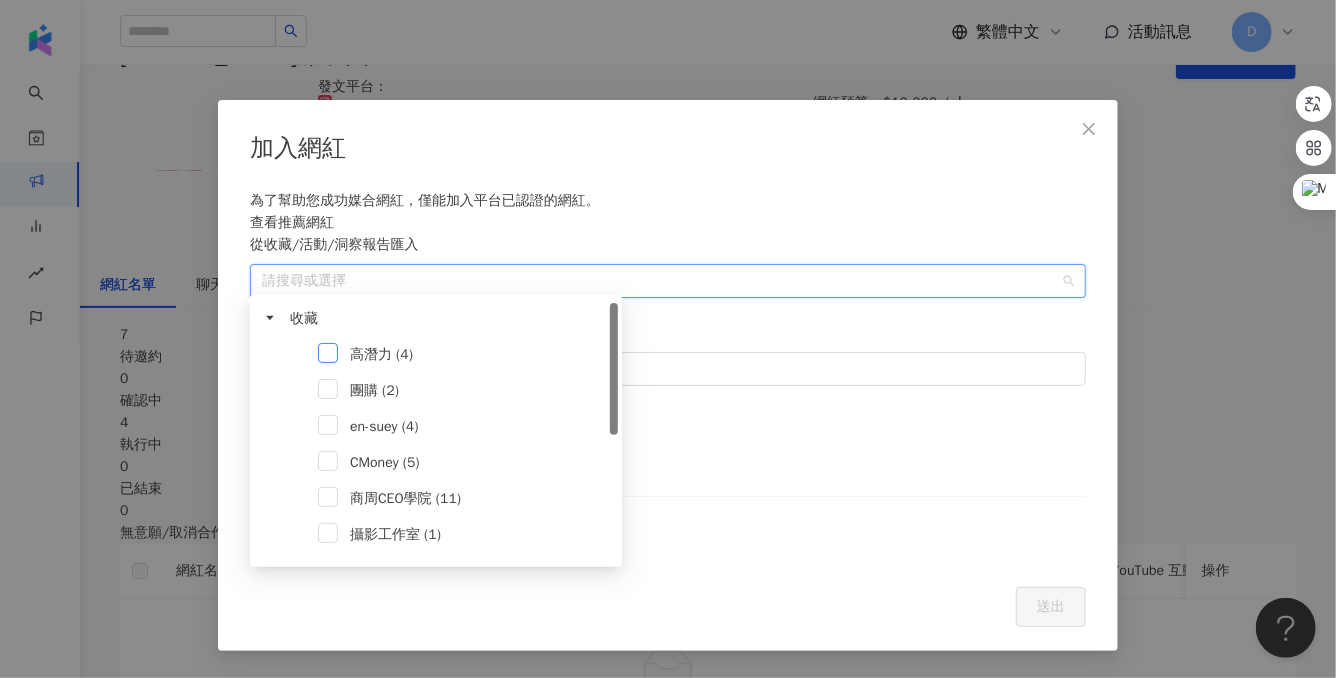 click at bounding box center [328, 353] 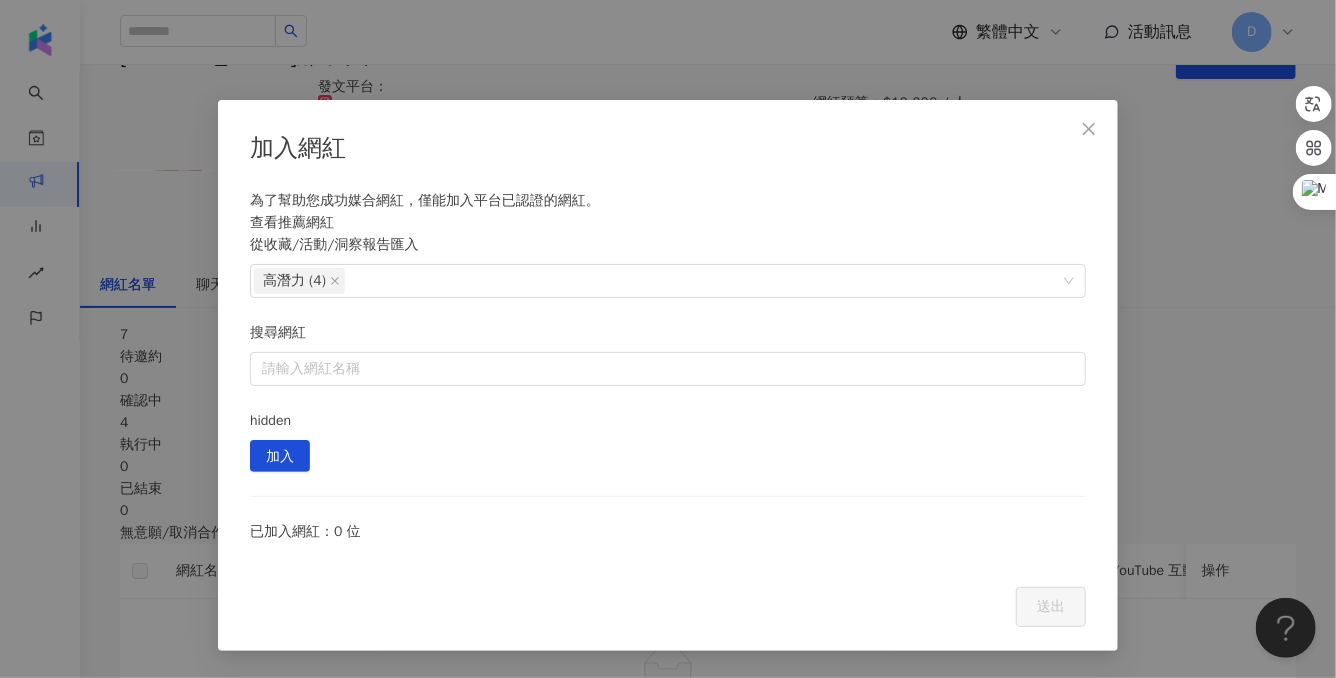 click on "加入網紅 為了幫助您成功媒合網紅，僅能加入平台已認證的網紅。 查看推薦網紅 從收藏/活動/洞察報告匯入 高潛力 (4)    搜尋網紅 請輸入網紅名稱 hidden 加入 已加入網紅：0 位 Cancel 送出" at bounding box center (668, 375) 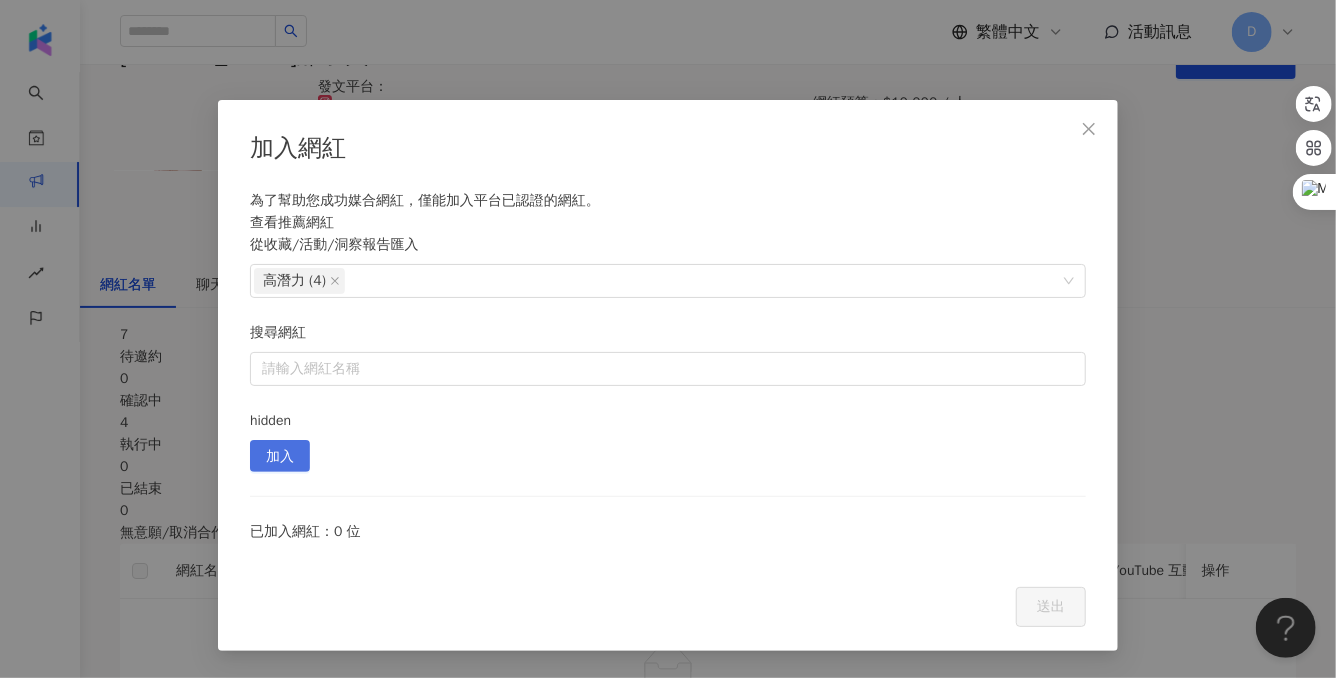 click on "加入" at bounding box center [280, 456] 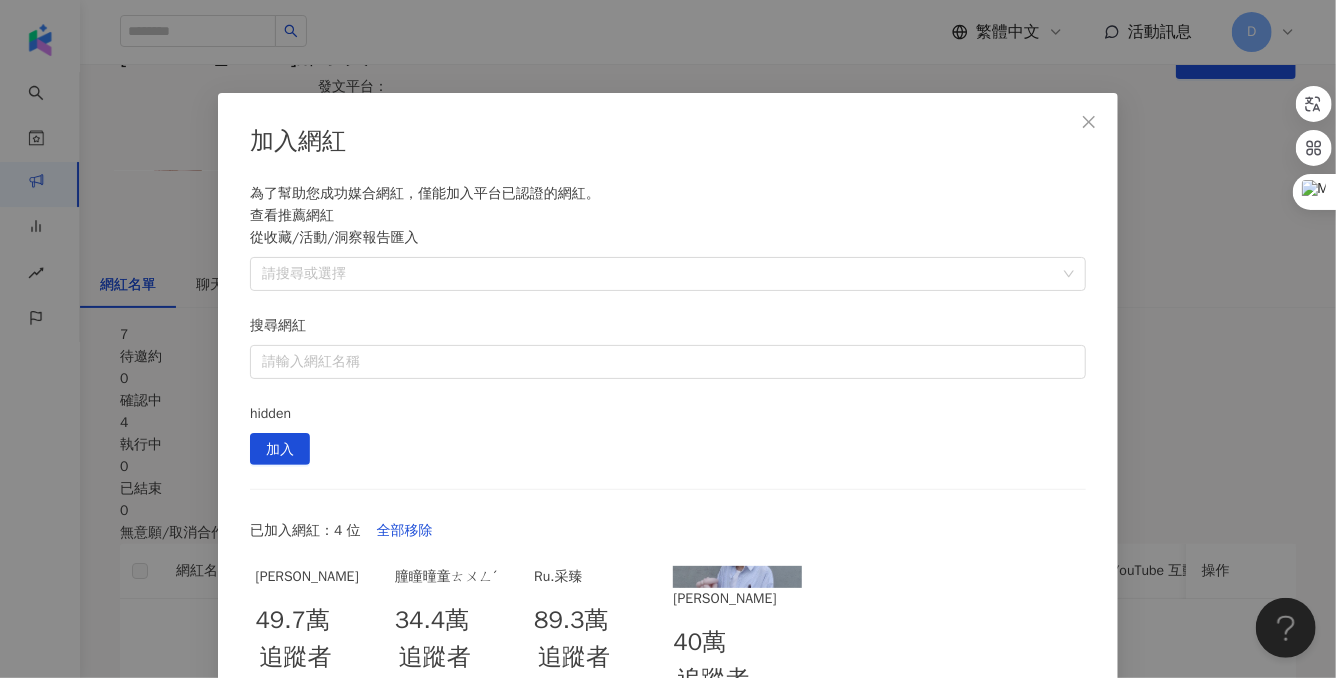 scroll, scrollTop: 41, scrollLeft: 0, axis: vertical 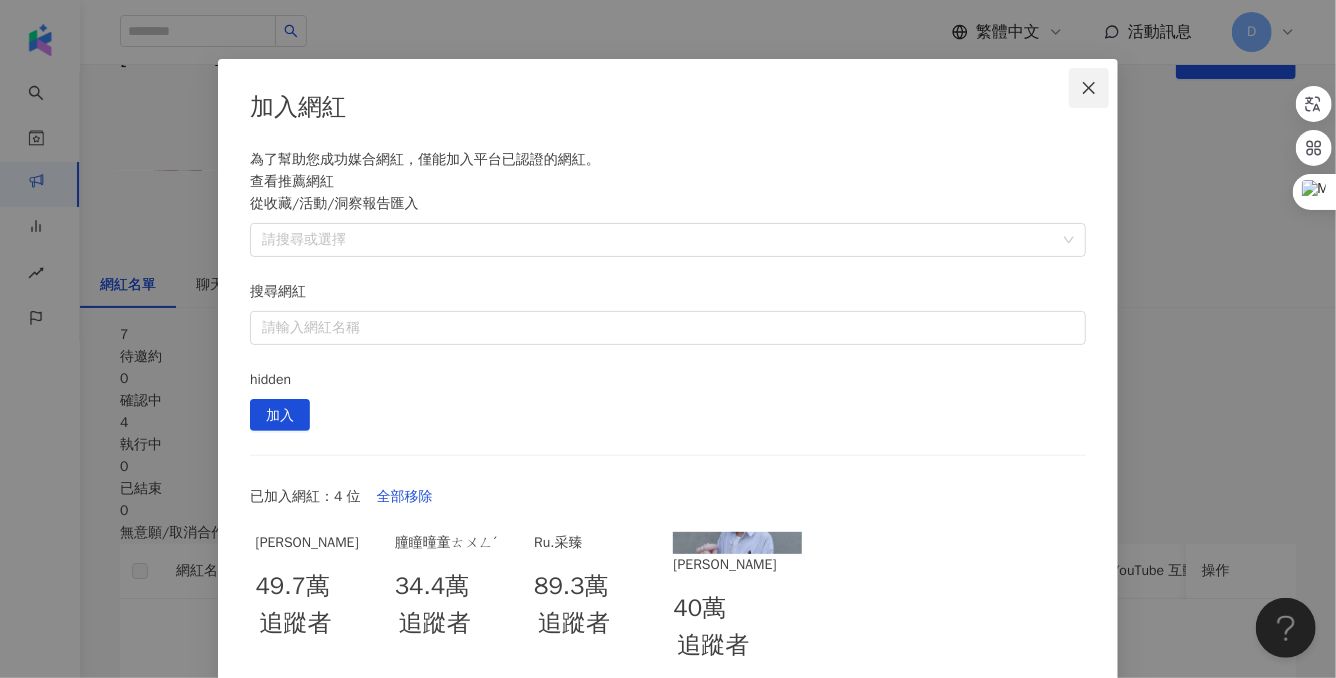 click 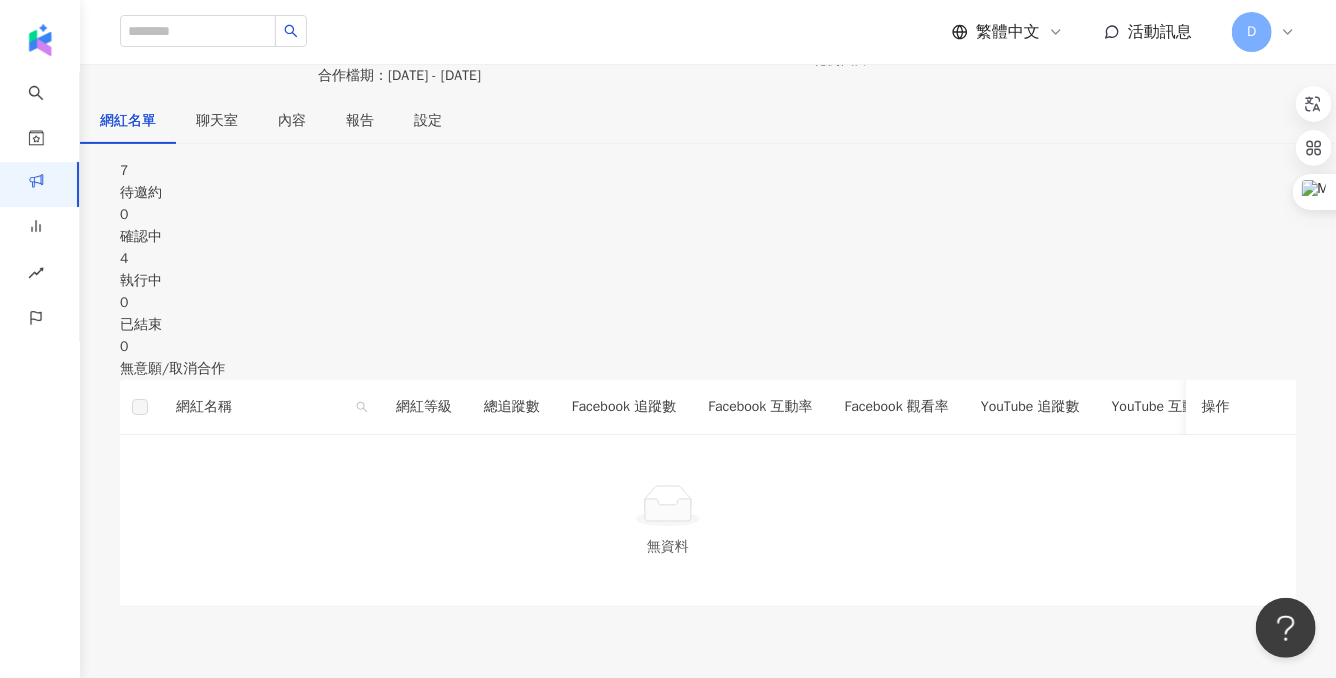 scroll, scrollTop: 221, scrollLeft: 0, axis: vertical 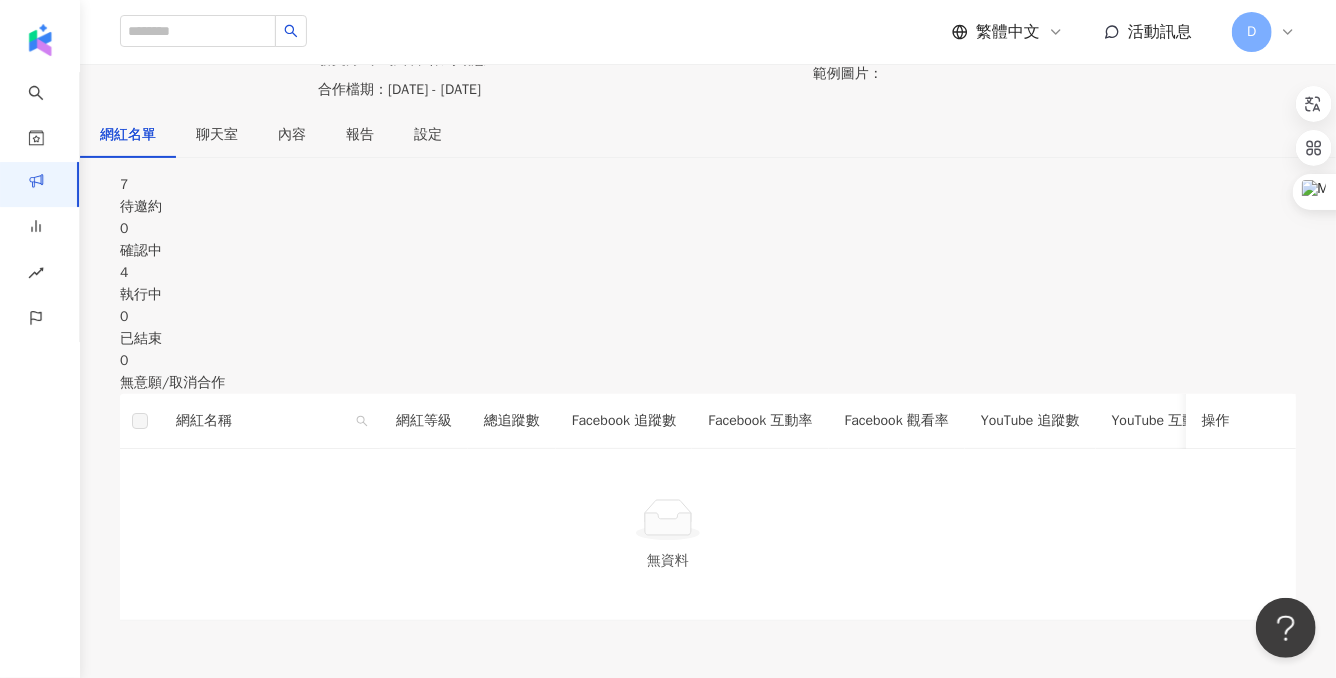 click on "待邀約" at bounding box center [708, 207] 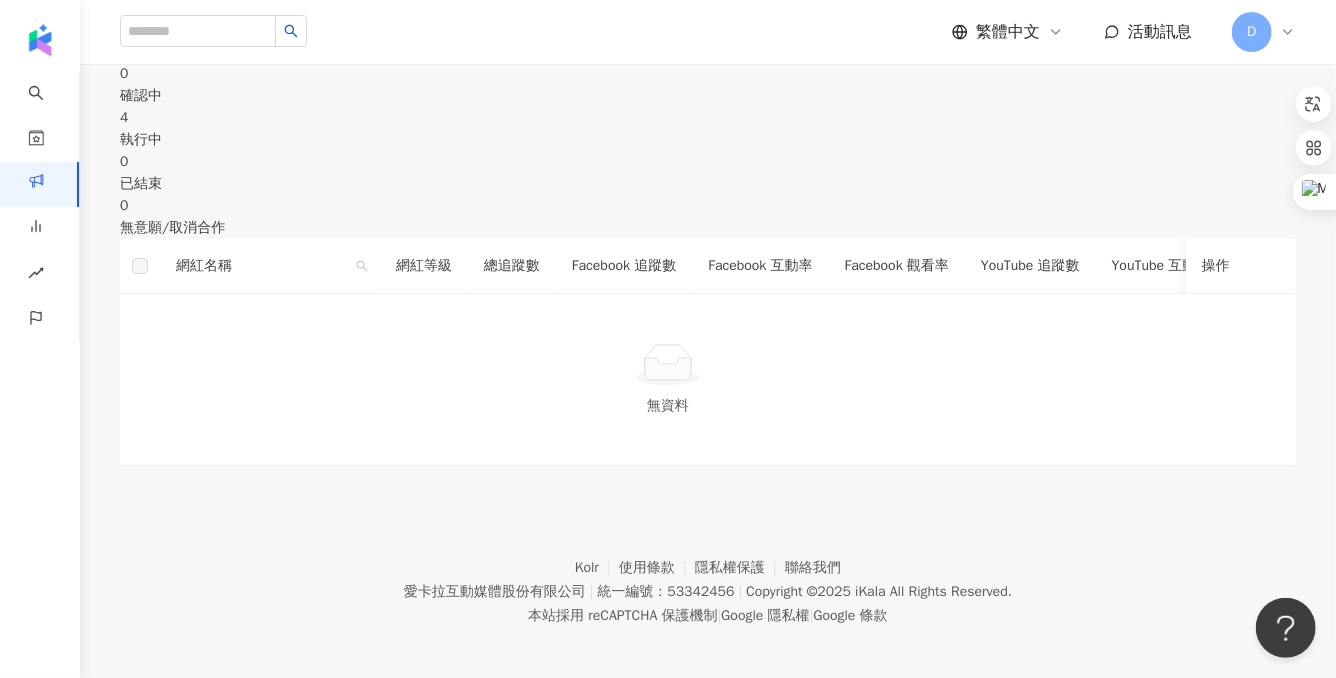 click on "確認中" at bounding box center (708, 96) 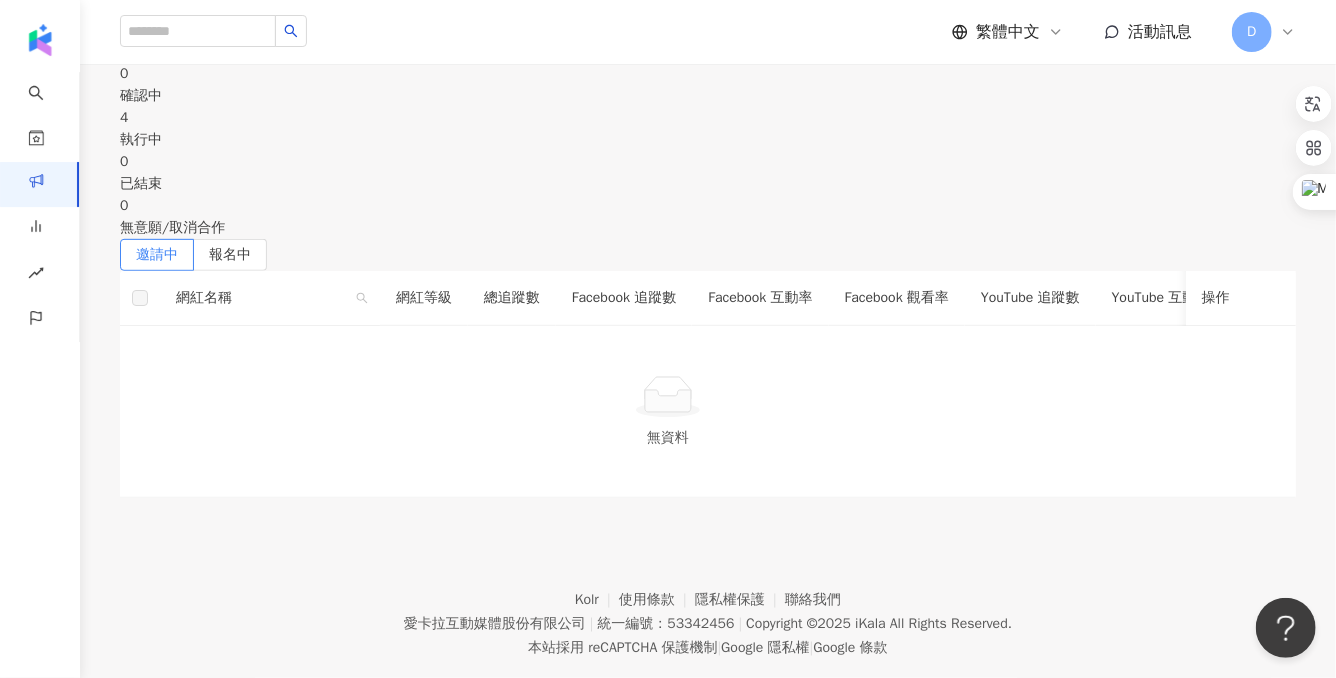 click on "待邀約" at bounding box center (708, 52) 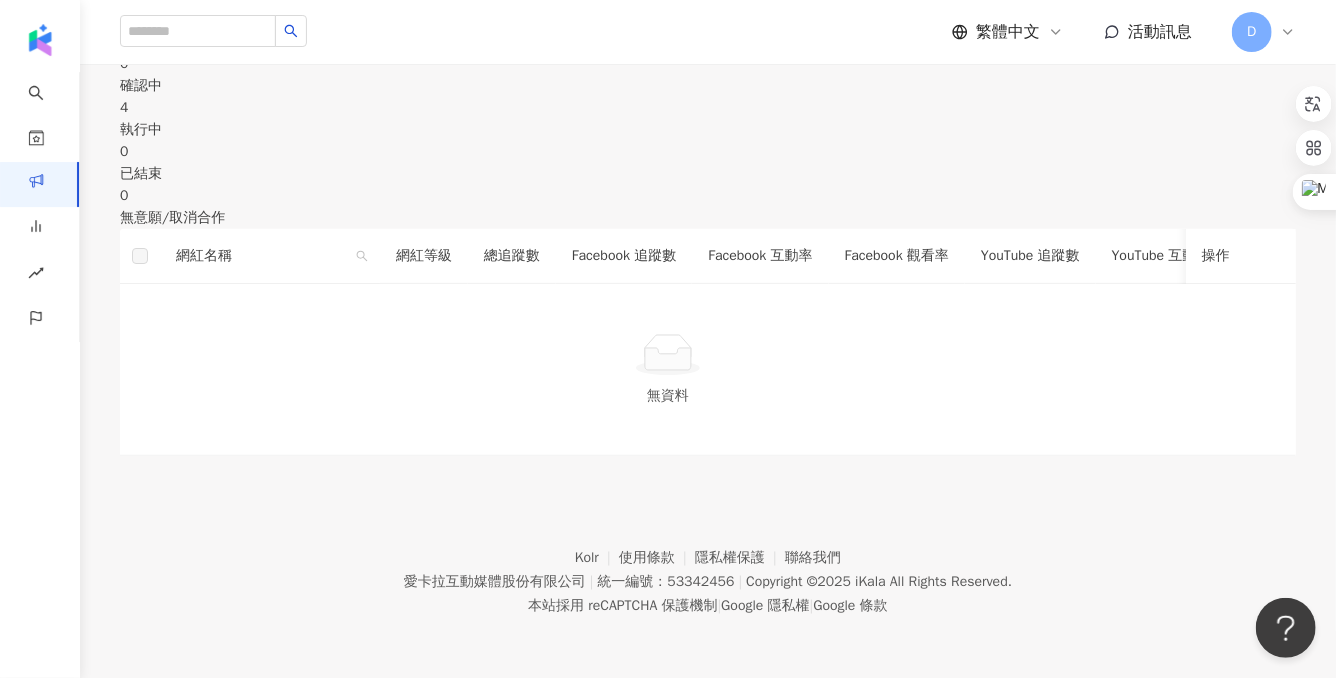 scroll, scrollTop: 425, scrollLeft: 0, axis: vertical 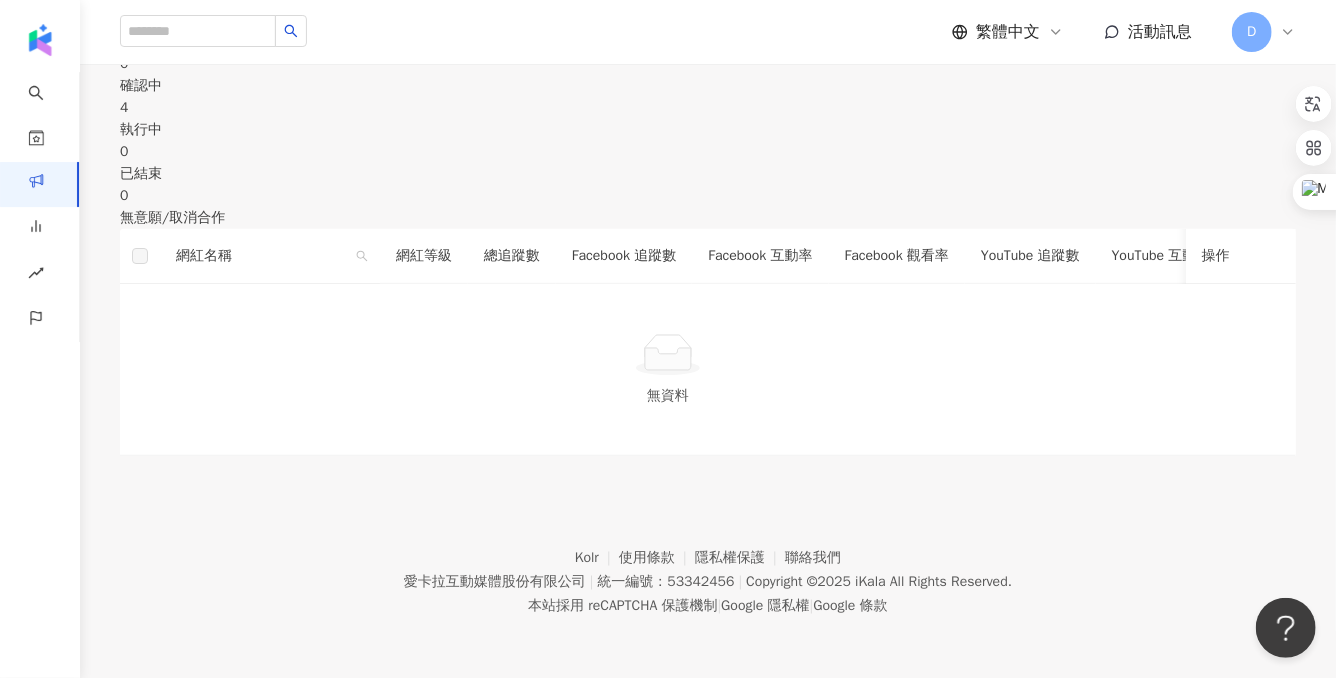 click 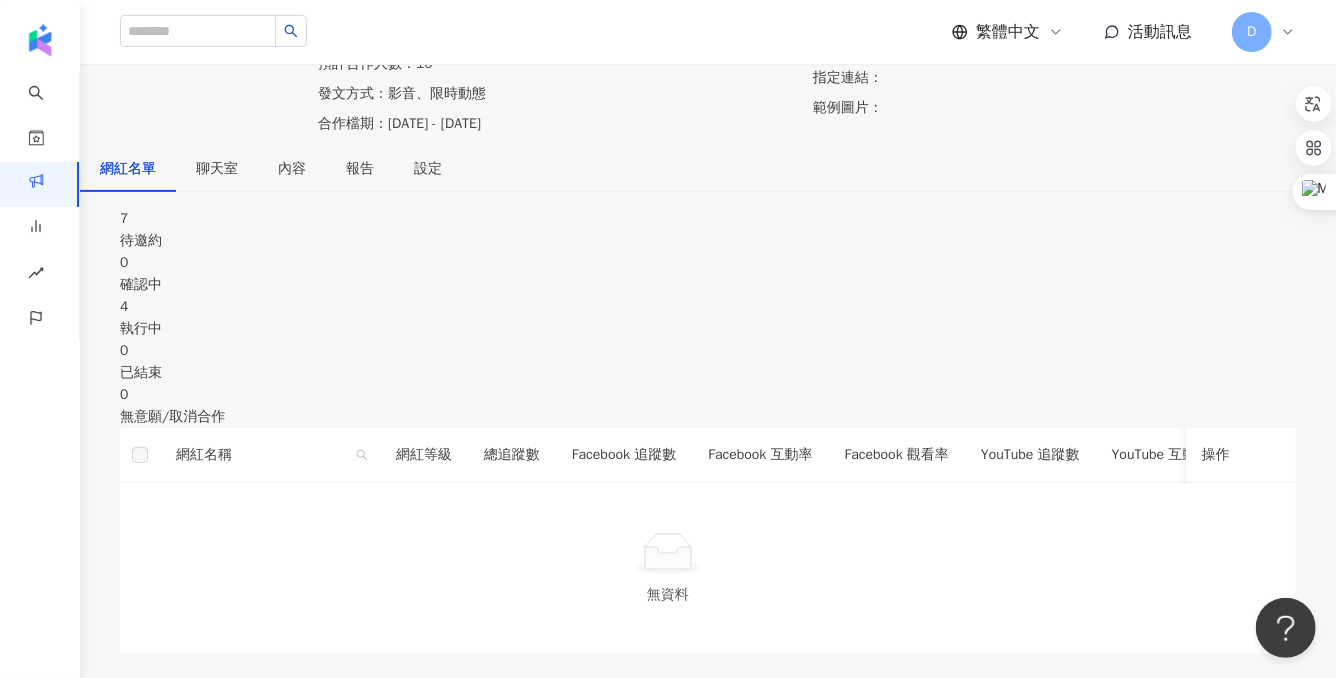 scroll, scrollTop: 0, scrollLeft: 0, axis: both 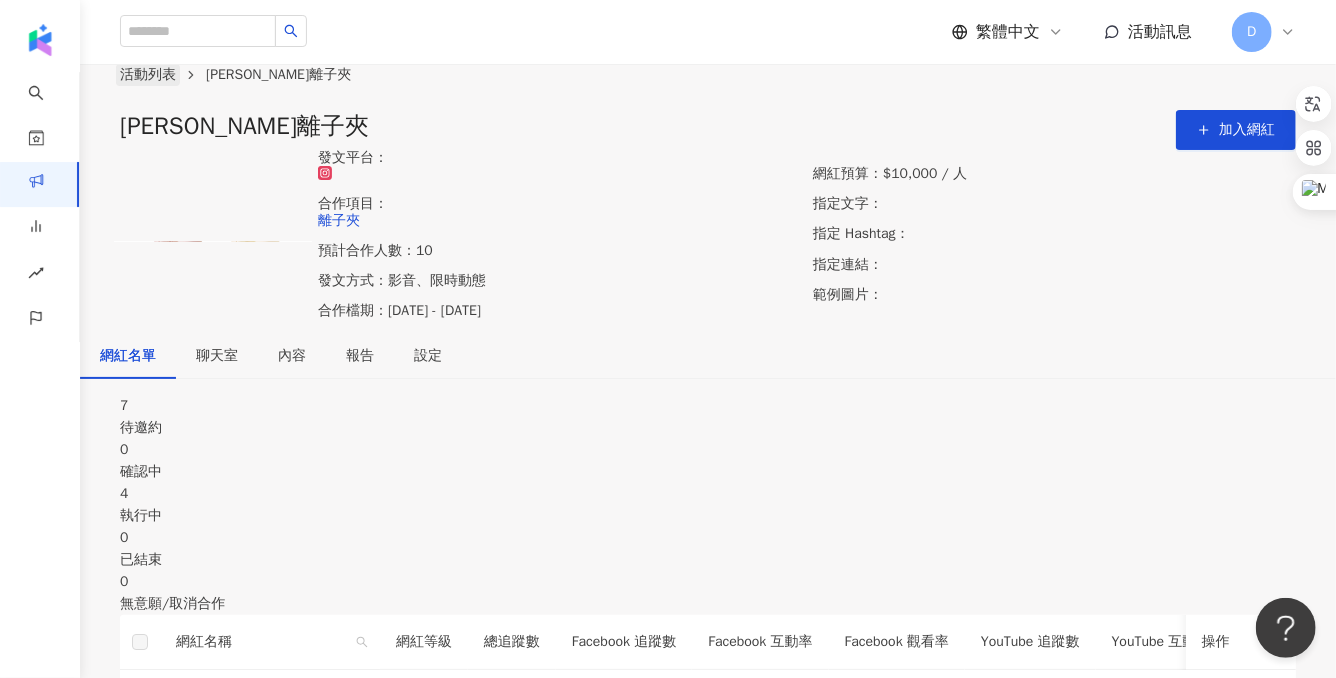 click on "活動列表" at bounding box center (148, 75) 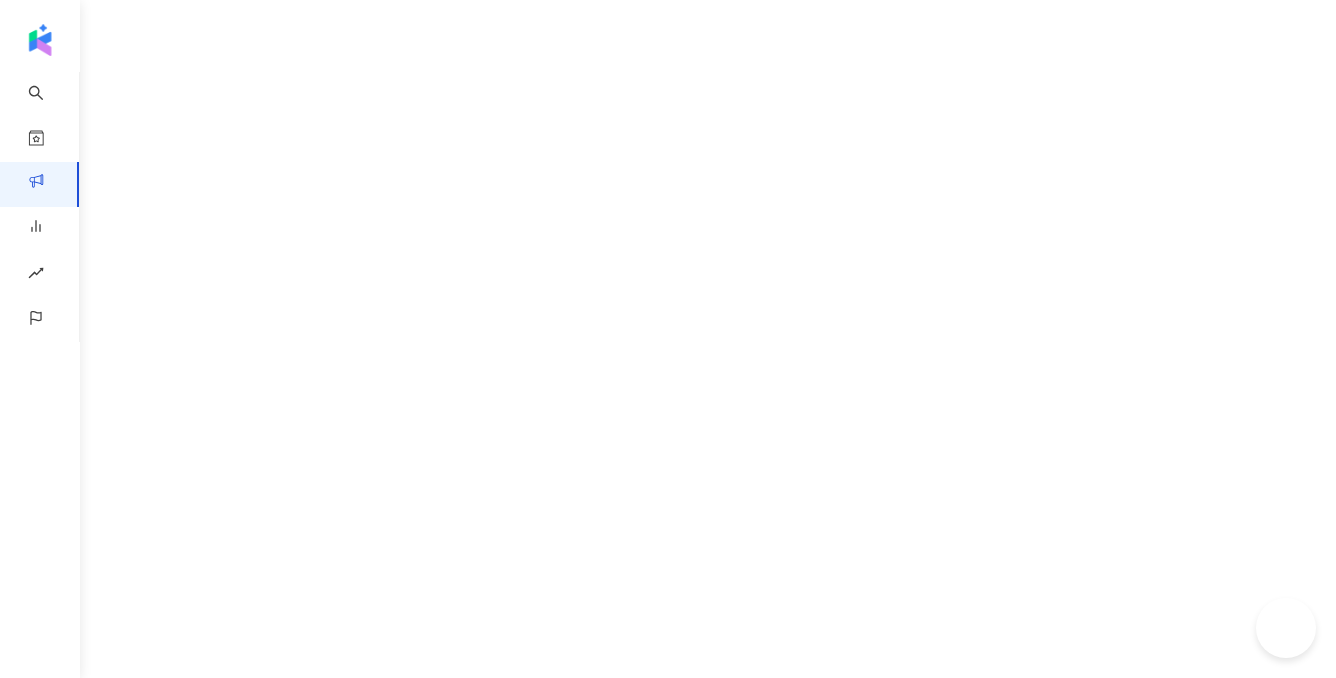 scroll, scrollTop: 0, scrollLeft: 0, axis: both 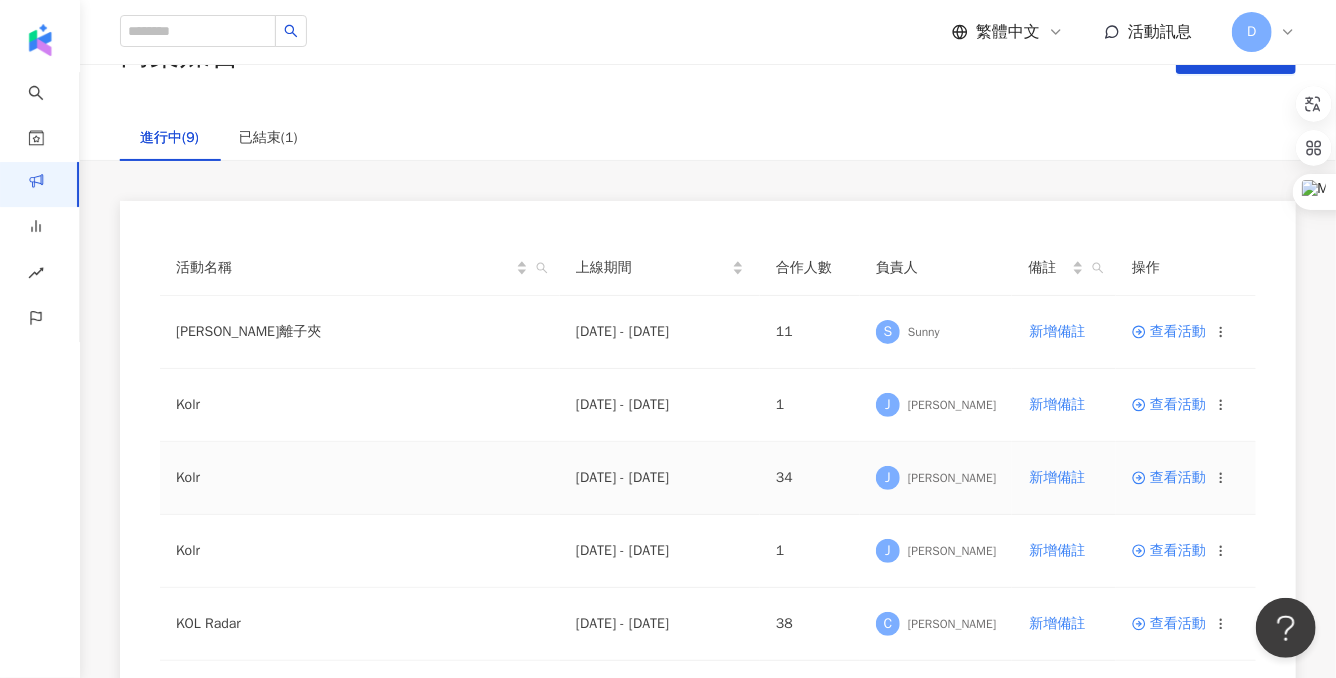 click on "查看活動" at bounding box center (1169, 478) 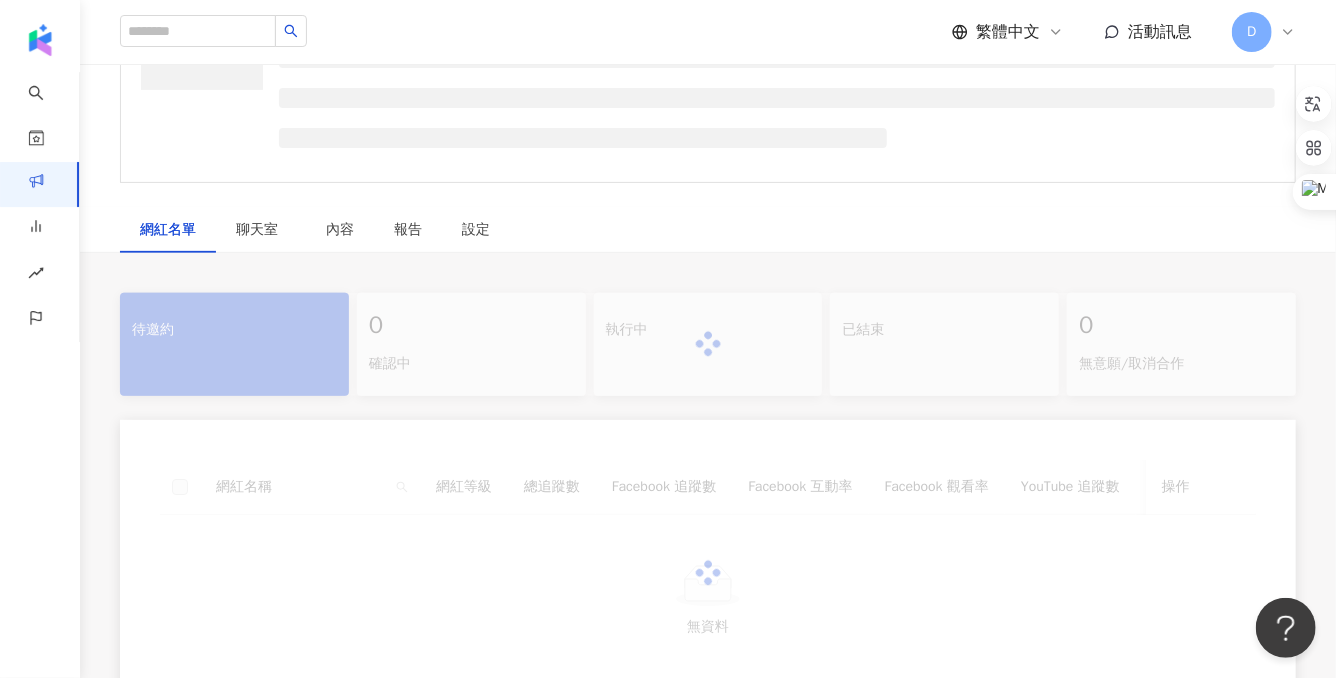 scroll, scrollTop: 298, scrollLeft: 0, axis: vertical 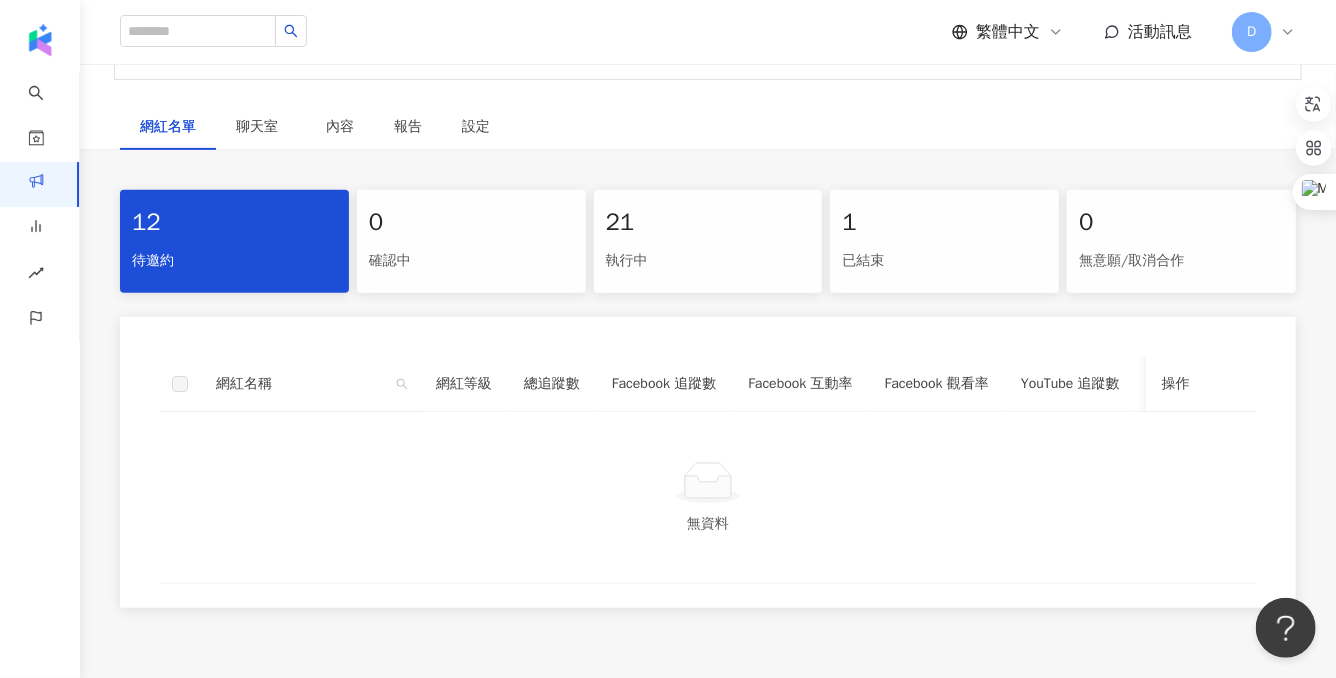 click 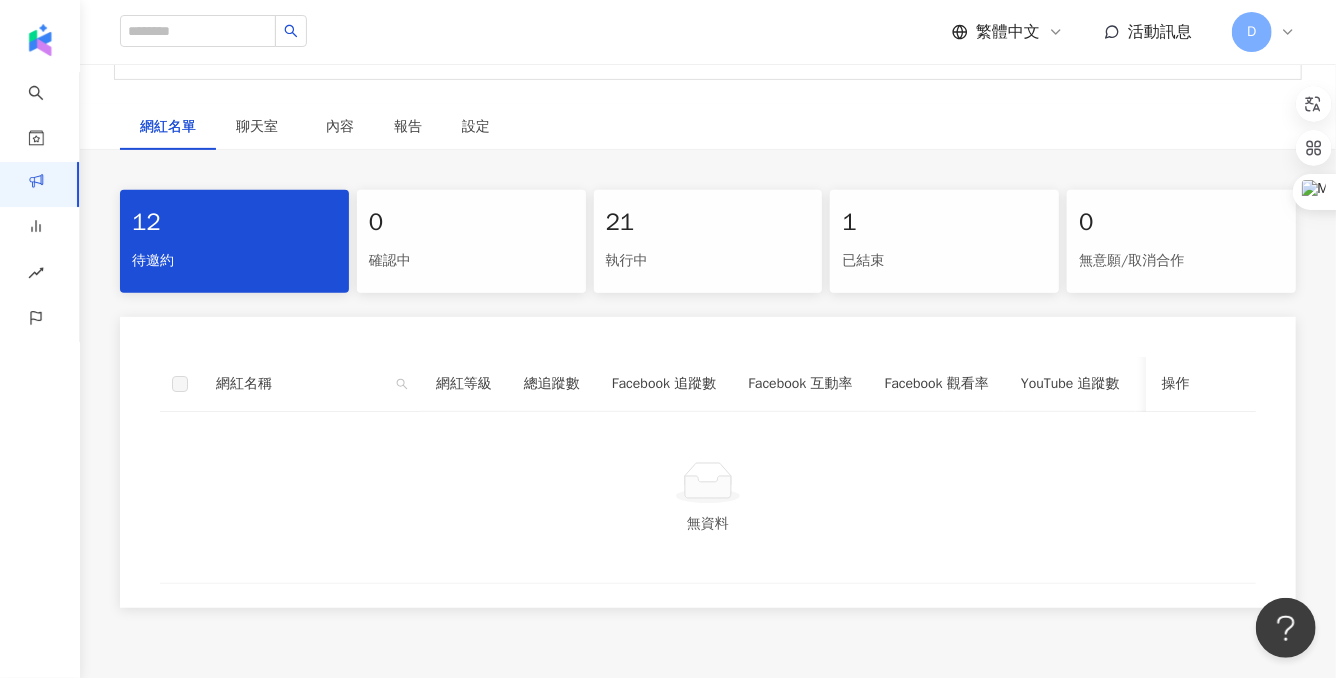 click on "21" at bounding box center (708, 223) 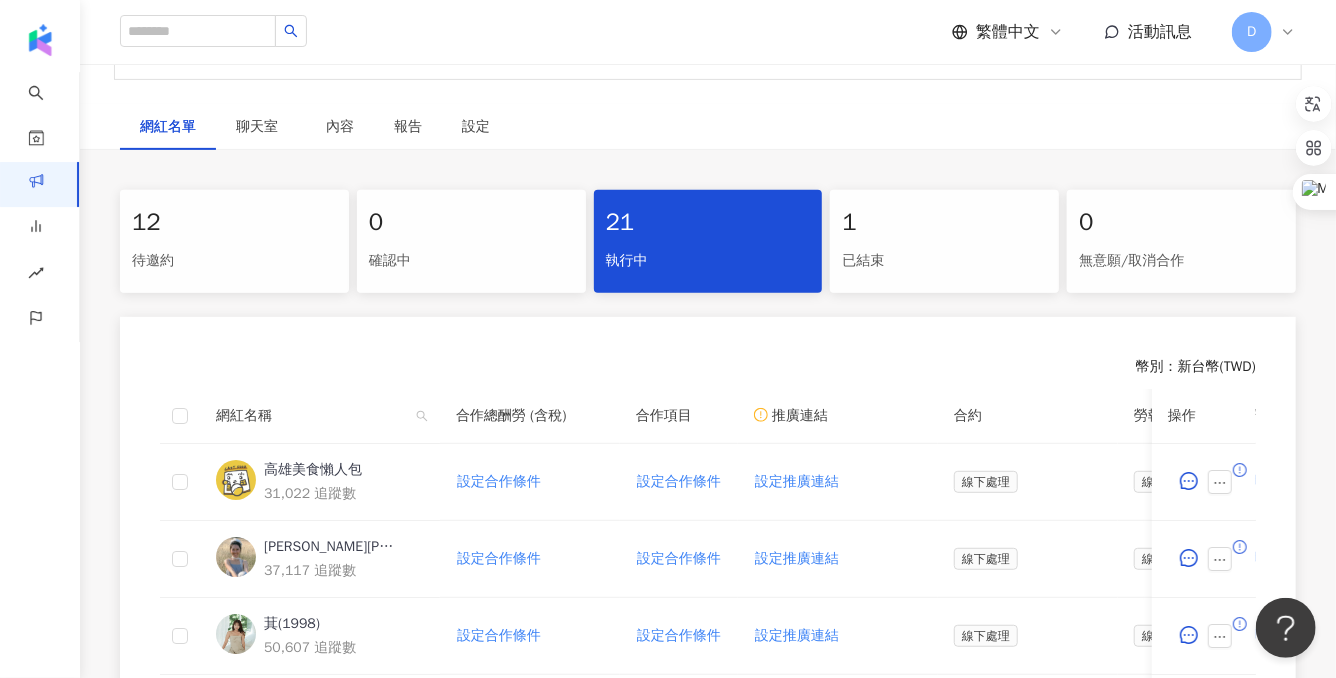 click on "待邀約" at bounding box center [234, 261] 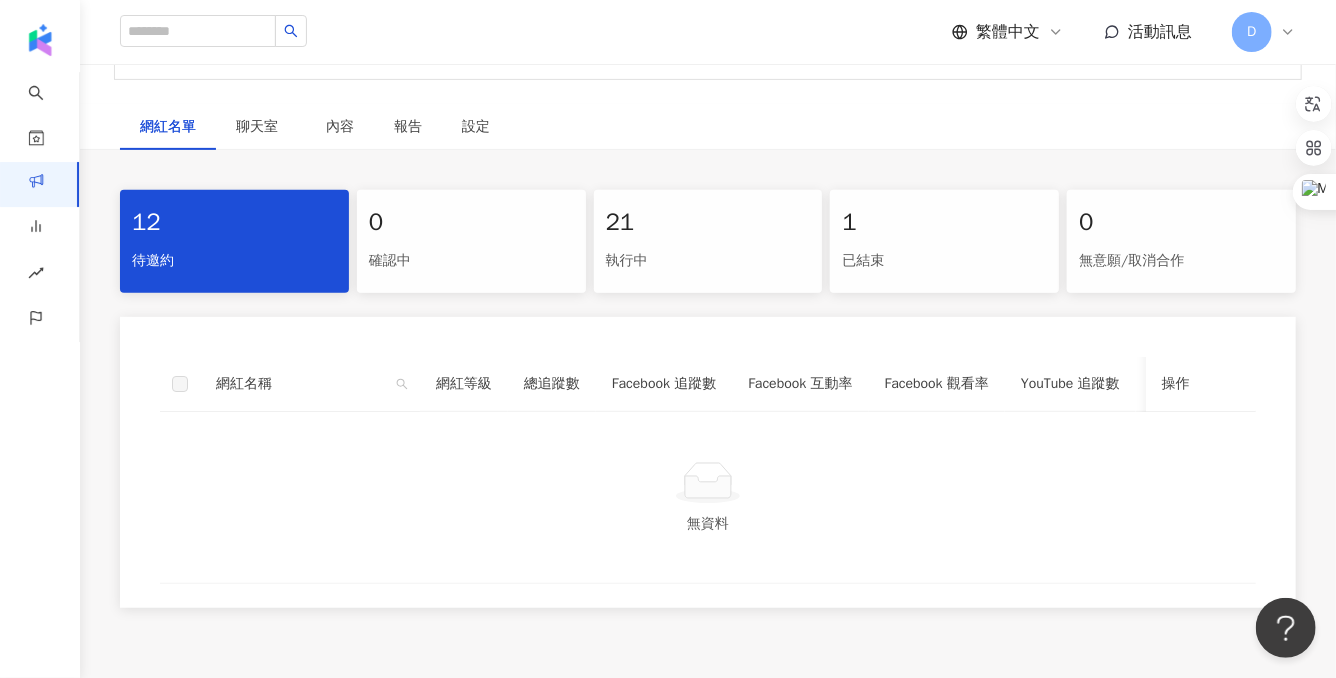 click on "執行中" at bounding box center [708, 261] 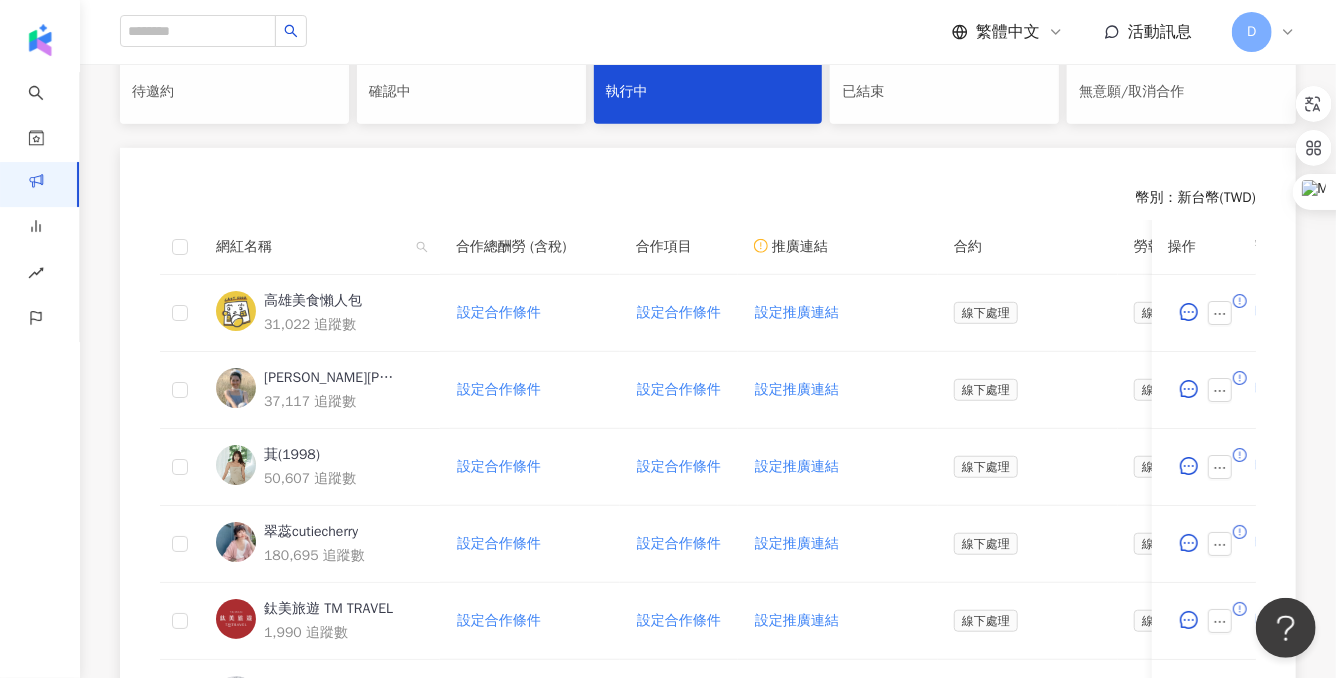 click on "12 待邀約" at bounding box center [234, 72] 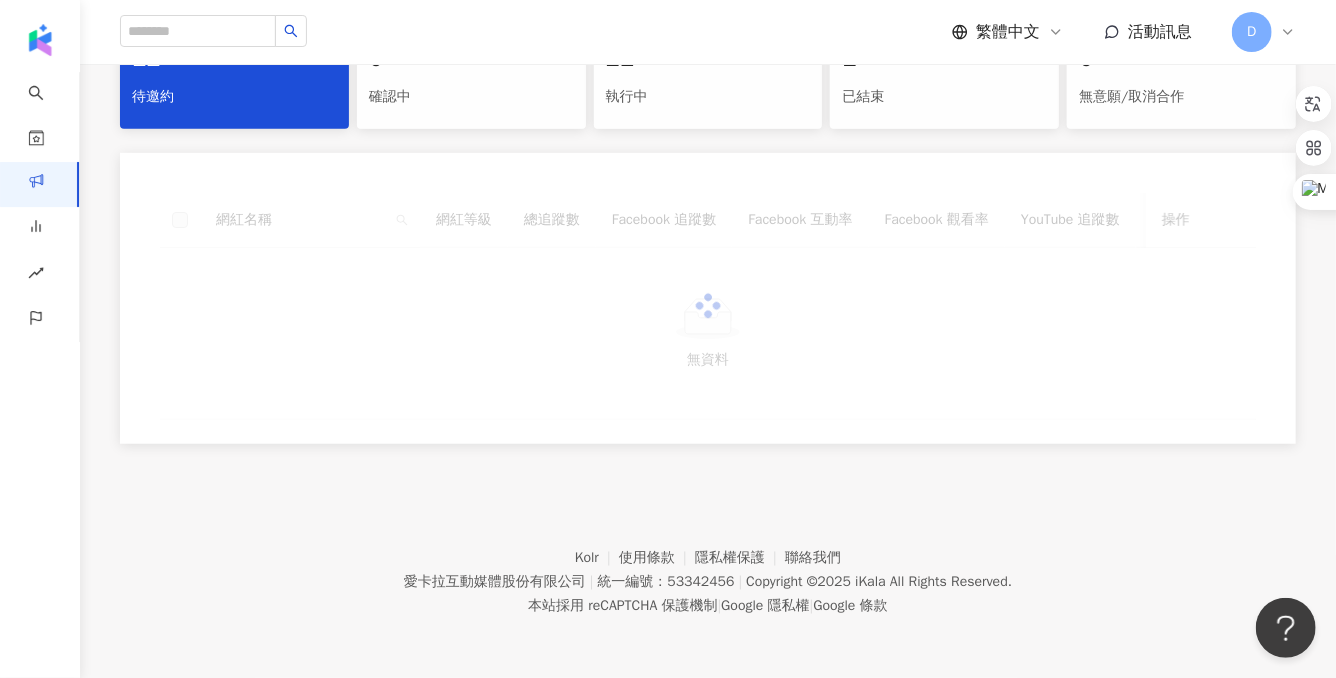 scroll, scrollTop: 461, scrollLeft: 0, axis: vertical 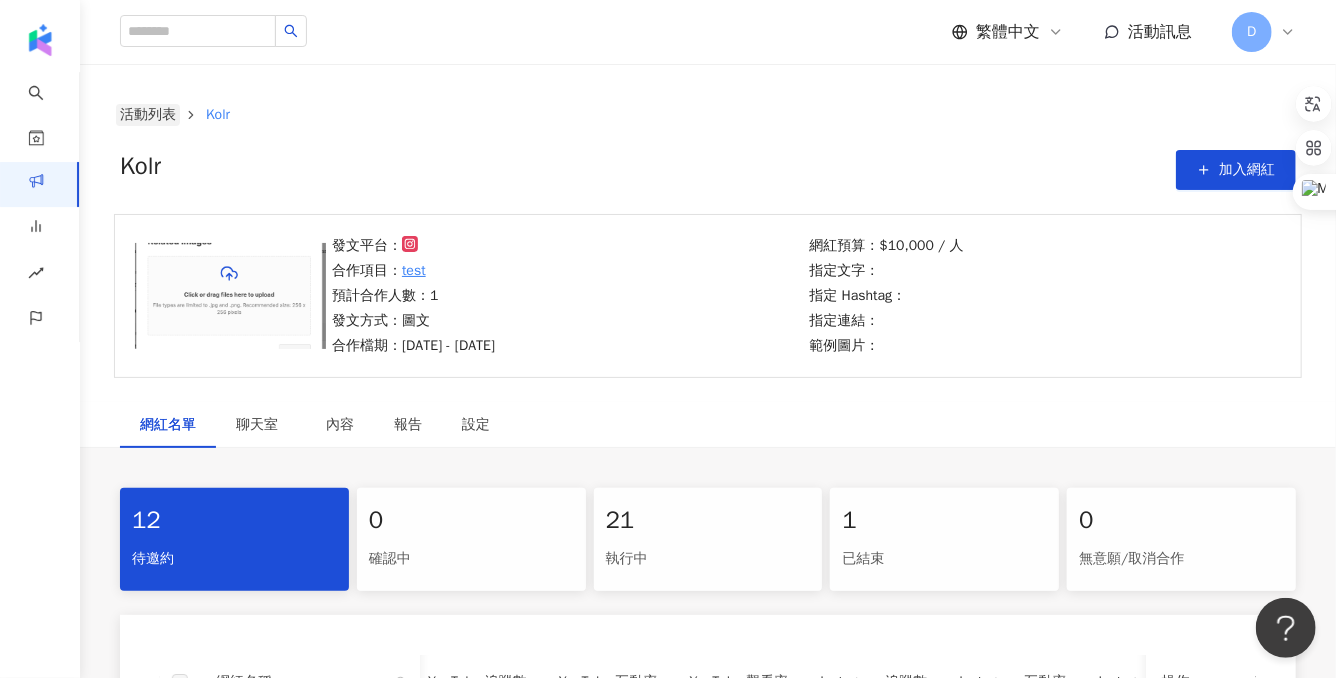click on "活動列表" at bounding box center (148, 115) 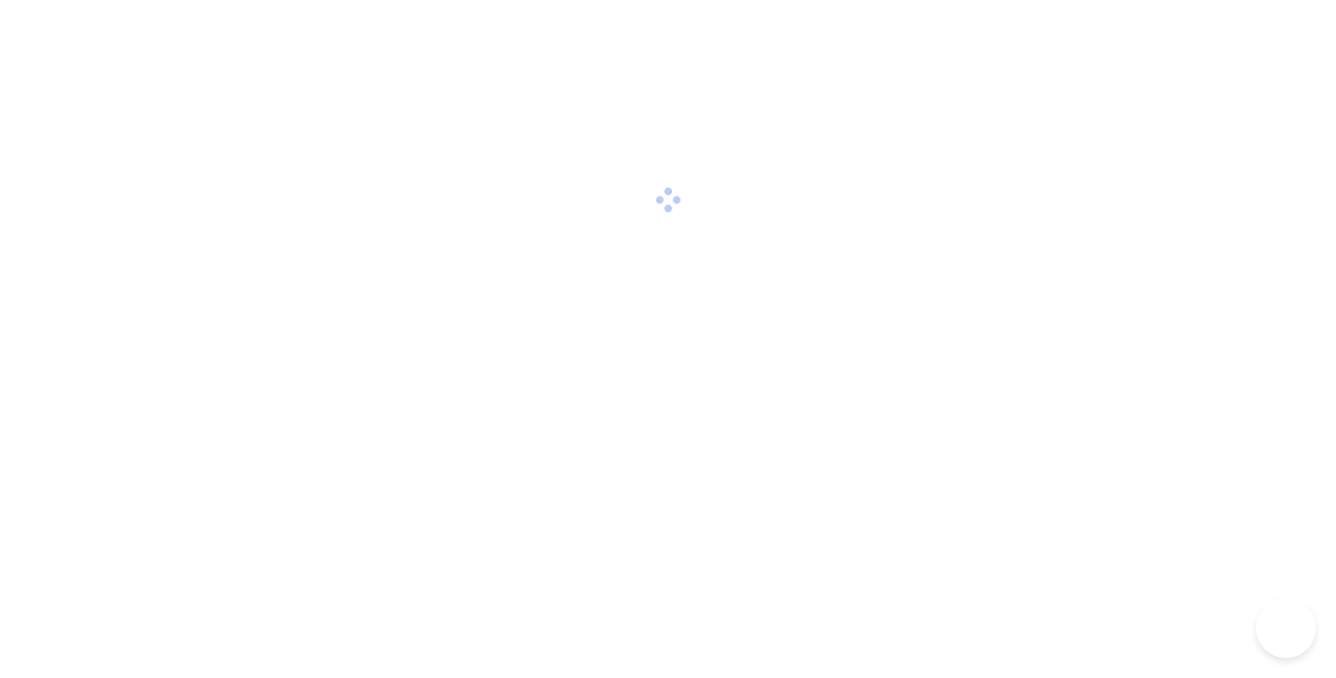 scroll, scrollTop: 0, scrollLeft: 0, axis: both 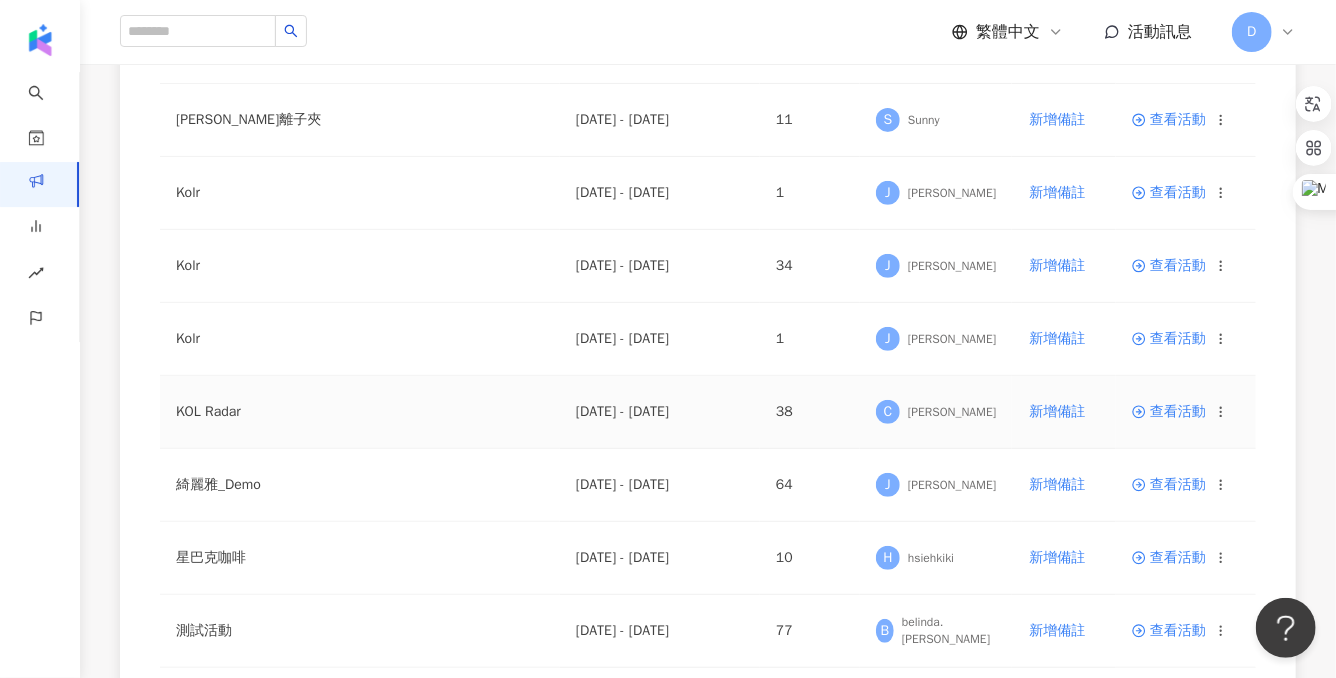 click on "查看活動" at bounding box center (1169, 412) 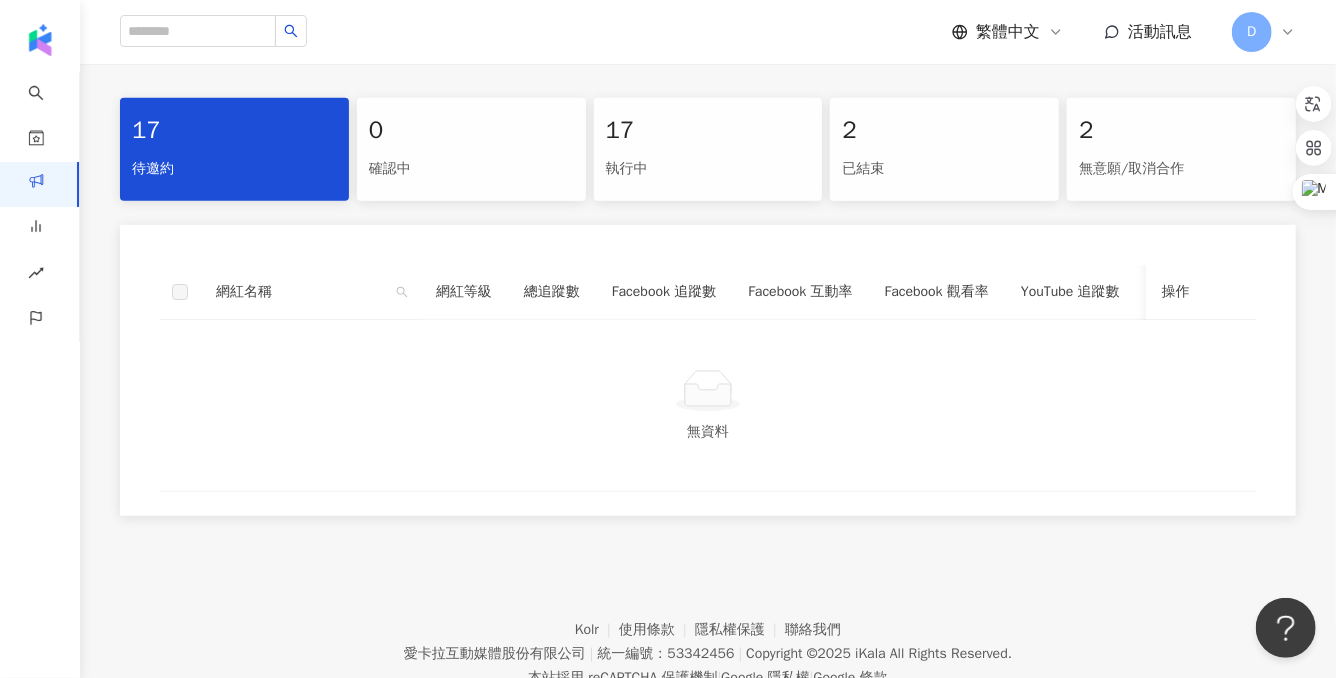 scroll, scrollTop: 316, scrollLeft: 0, axis: vertical 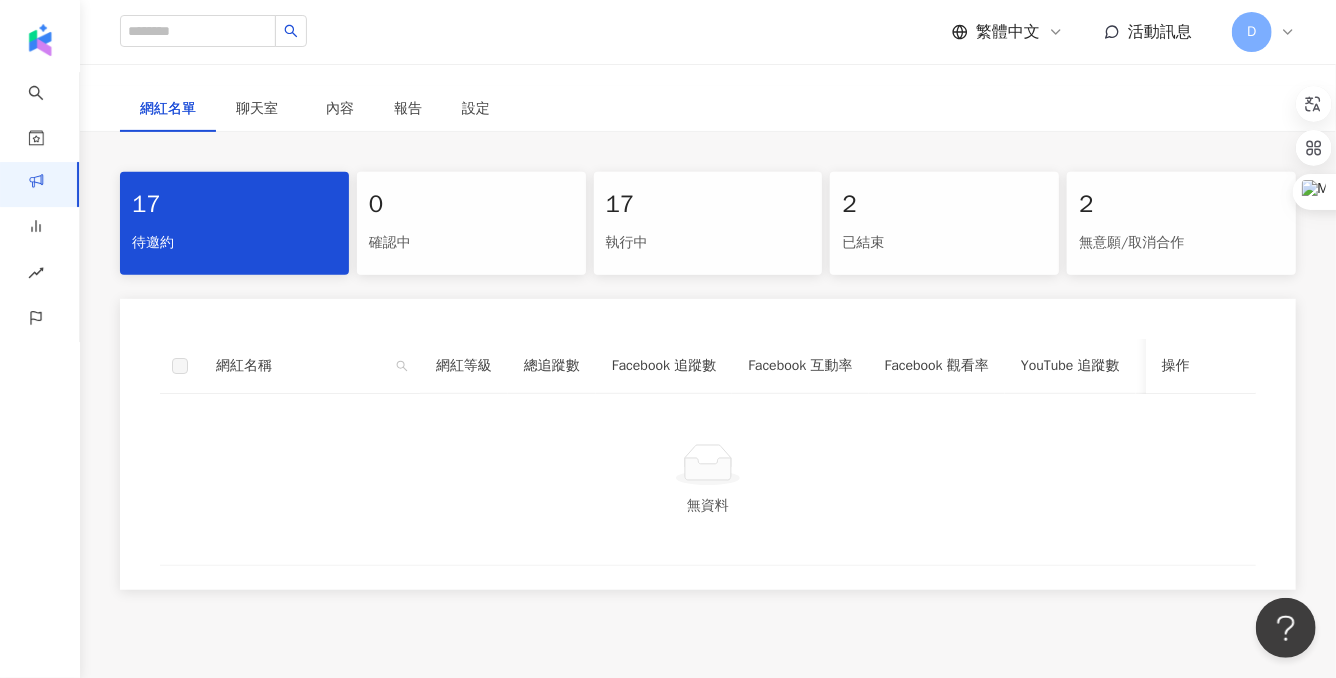 click on "17 執行中" at bounding box center [708, 223] 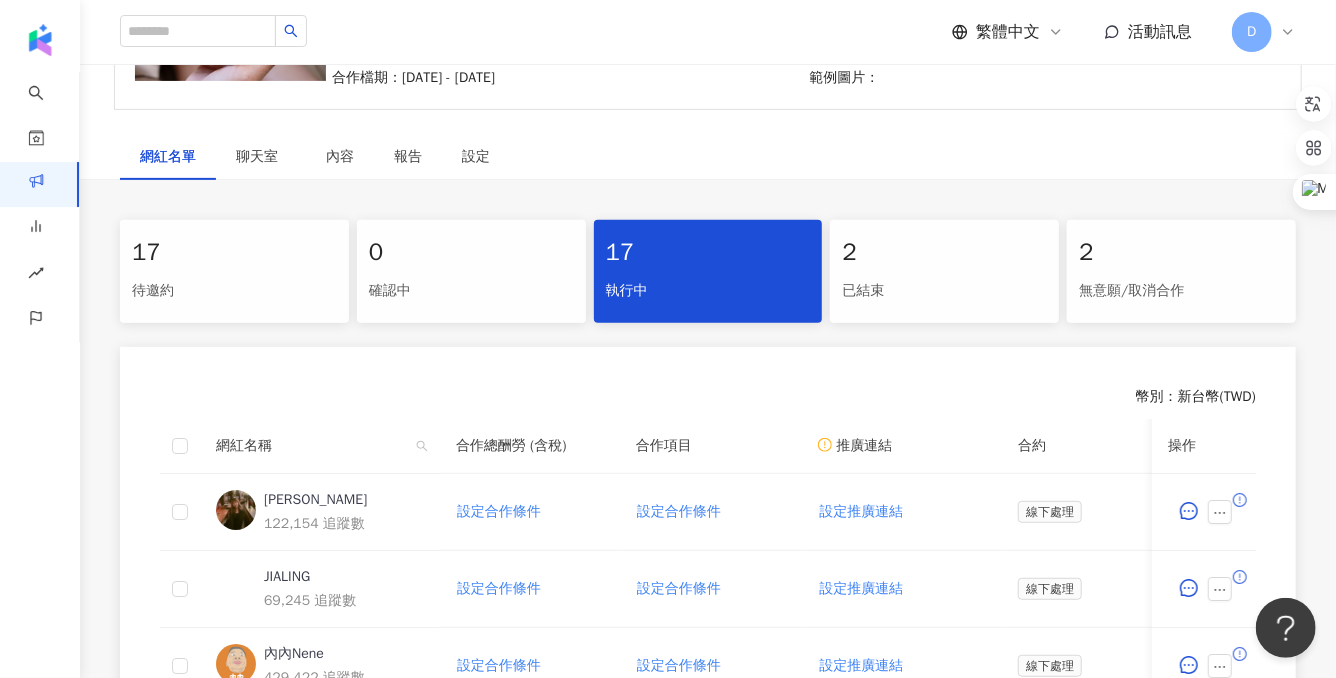 scroll, scrollTop: 435, scrollLeft: 0, axis: vertical 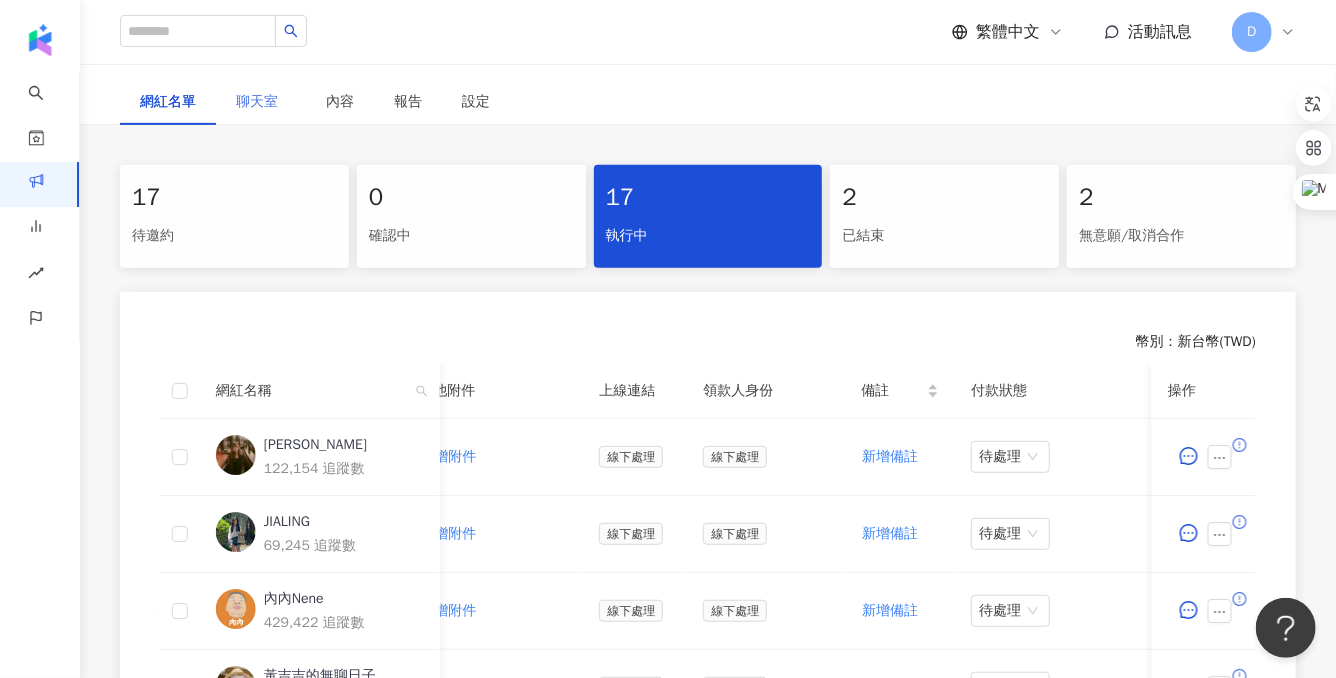 click on "聊天室" at bounding box center [261, 102] 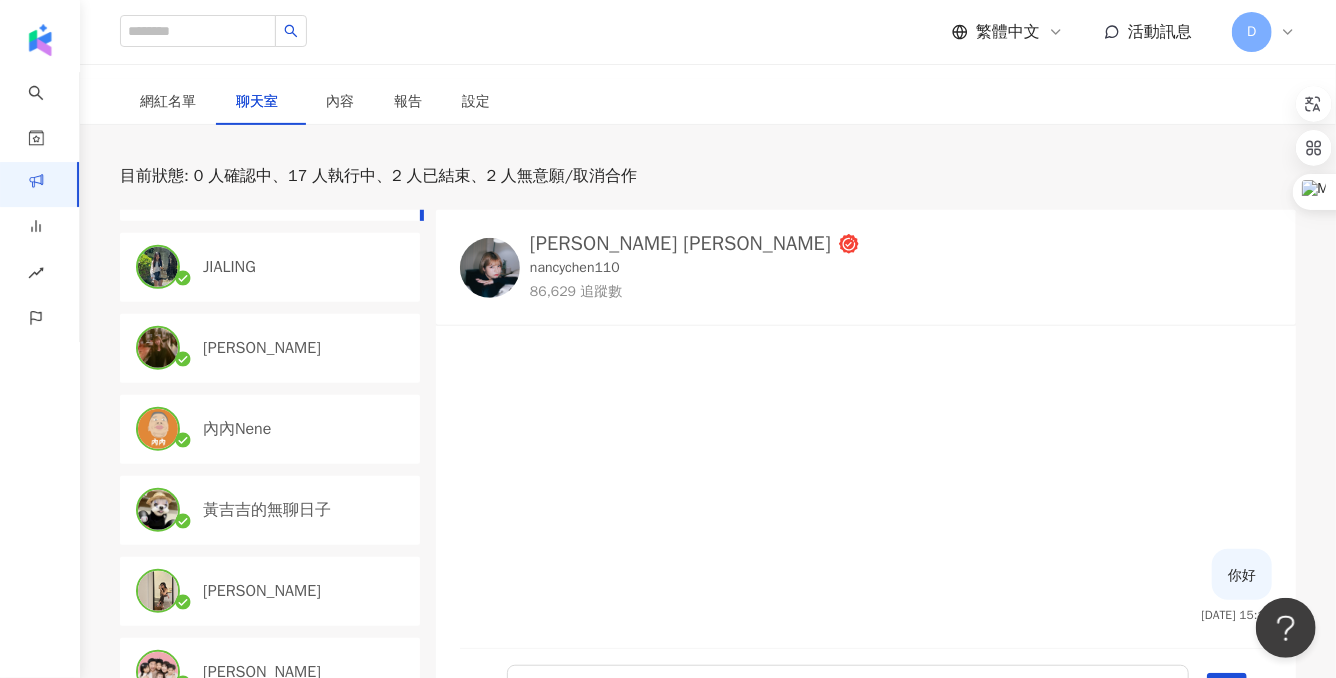 scroll, scrollTop: 160, scrollLeft: 0, axis: vertical 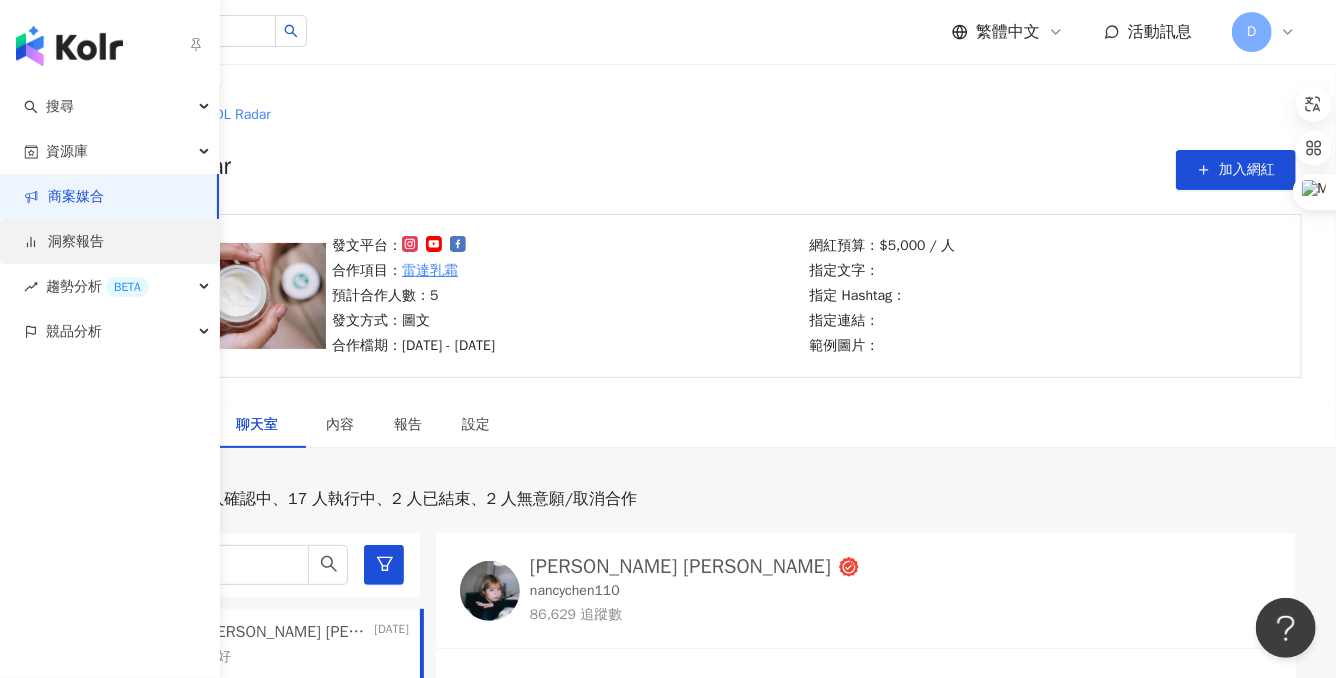 click on "洞察報告" at bounding box center [64, 242] 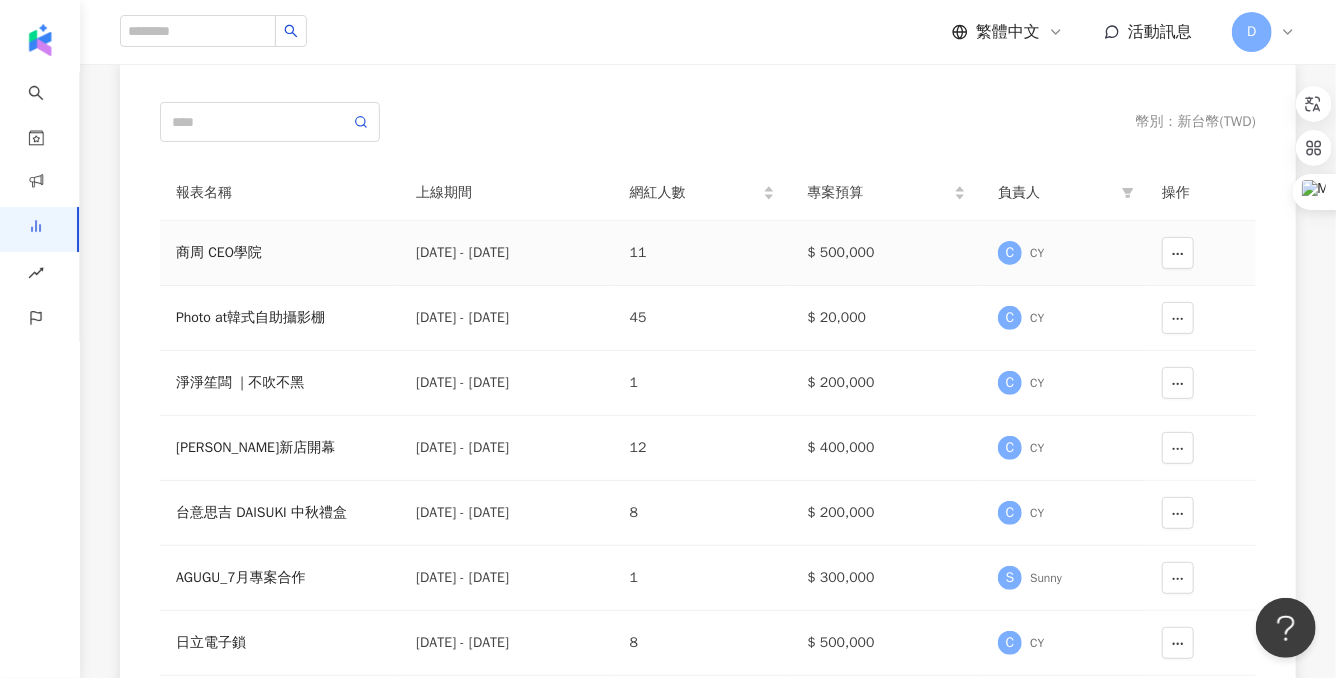 scroll, scrollTop: 166, scrollLeft: 0, axis: vertical 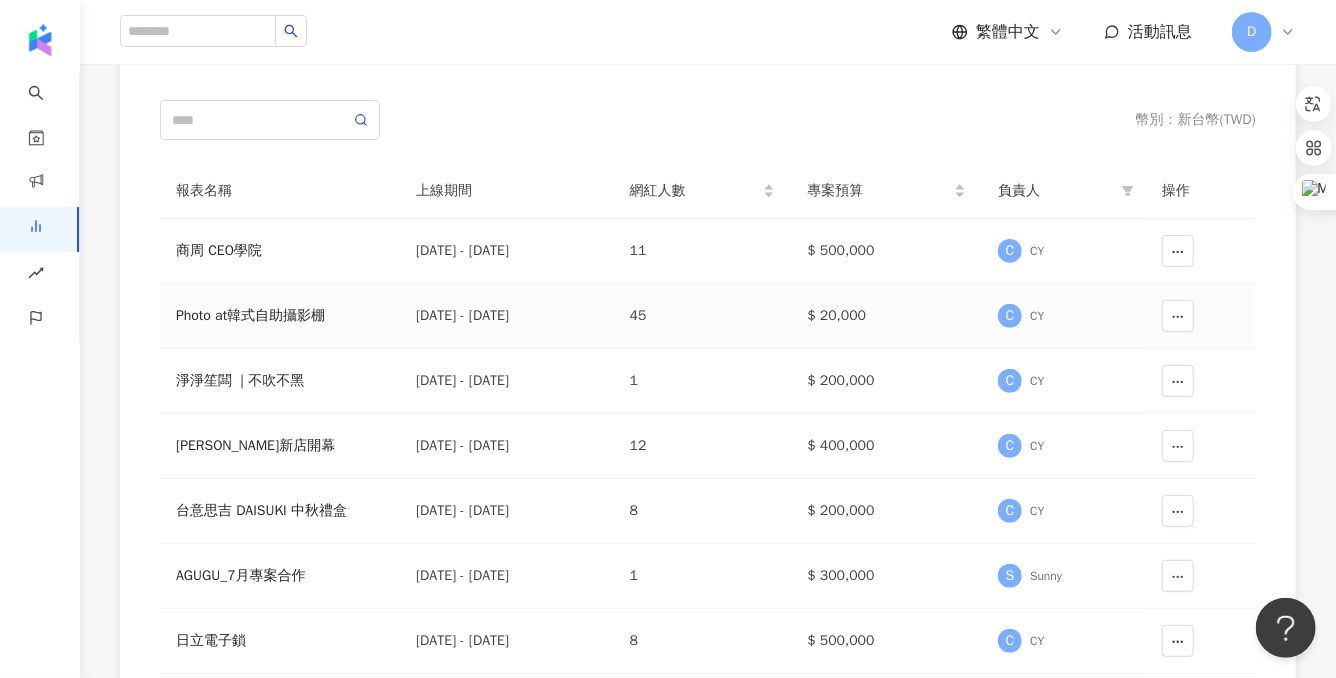 click on "Photo at韓式自助攝影棚" at bounding box center [280, 316] 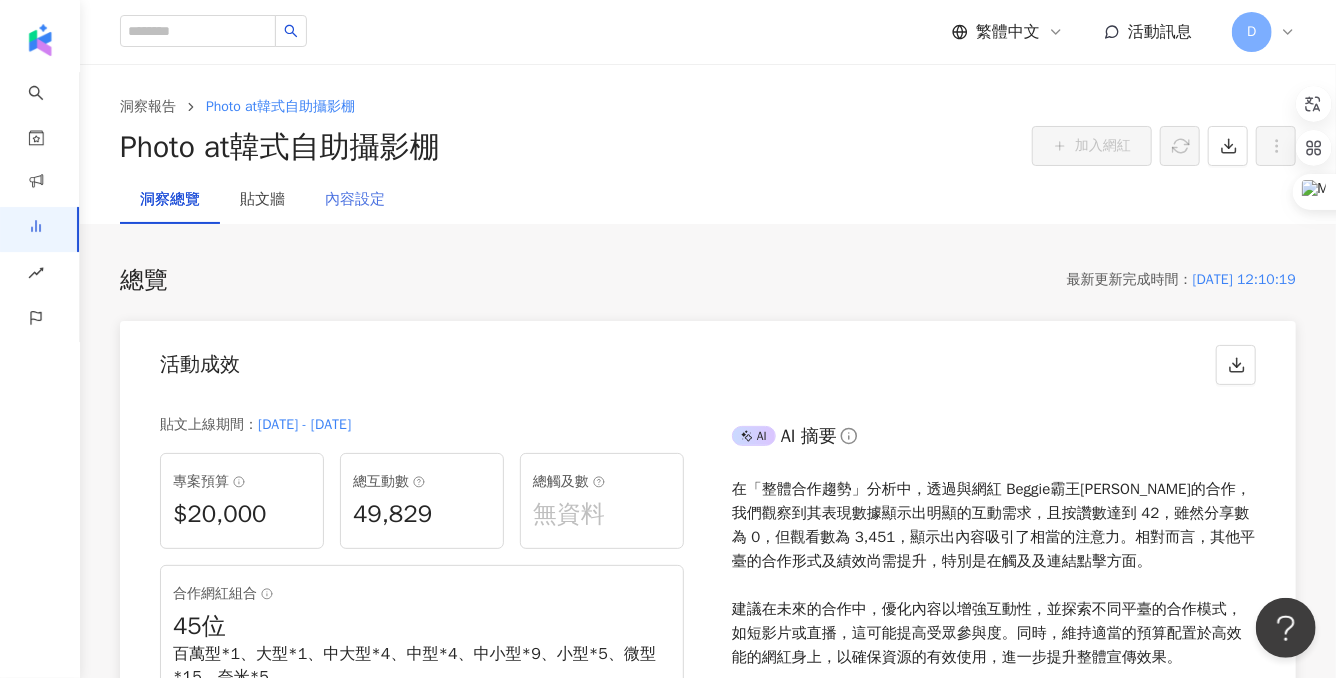 click on "內容設定" at bounding box center [355, 200] 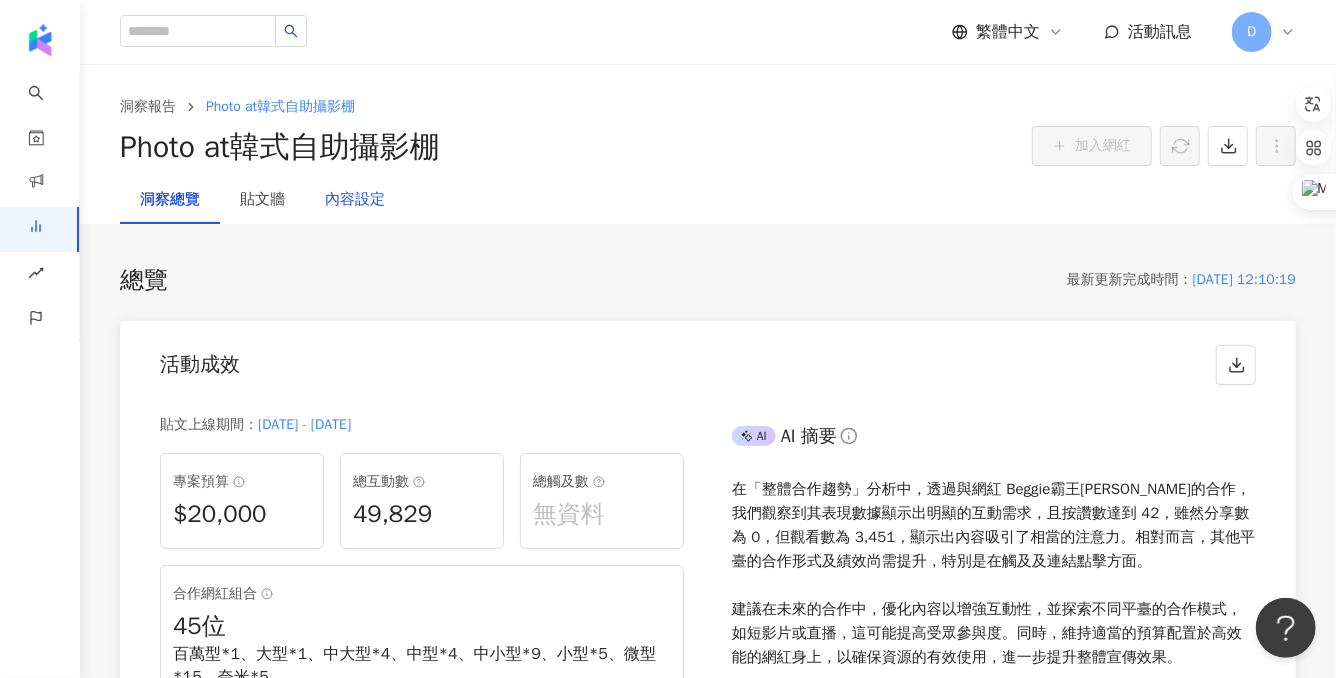 click on "內容設定" at bounding box center (355, 200) 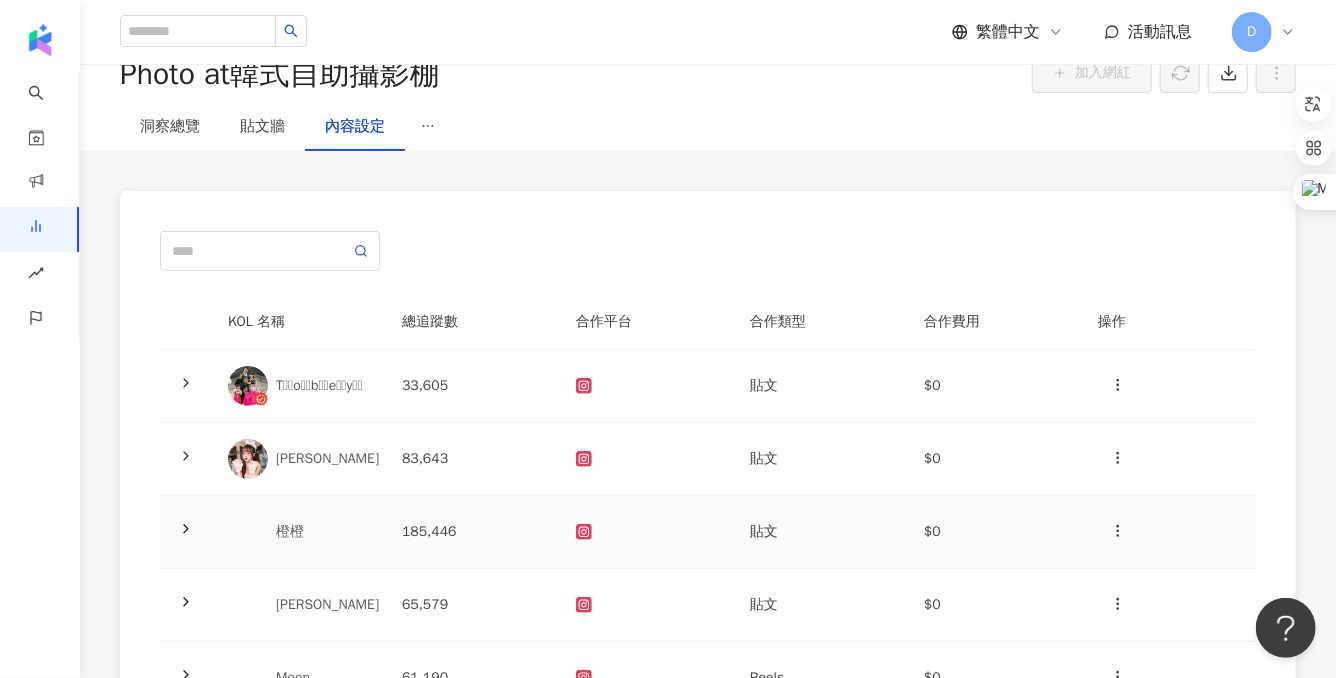 scroll, scrollTop: 59, scrollLeft: 0, axis: vertical 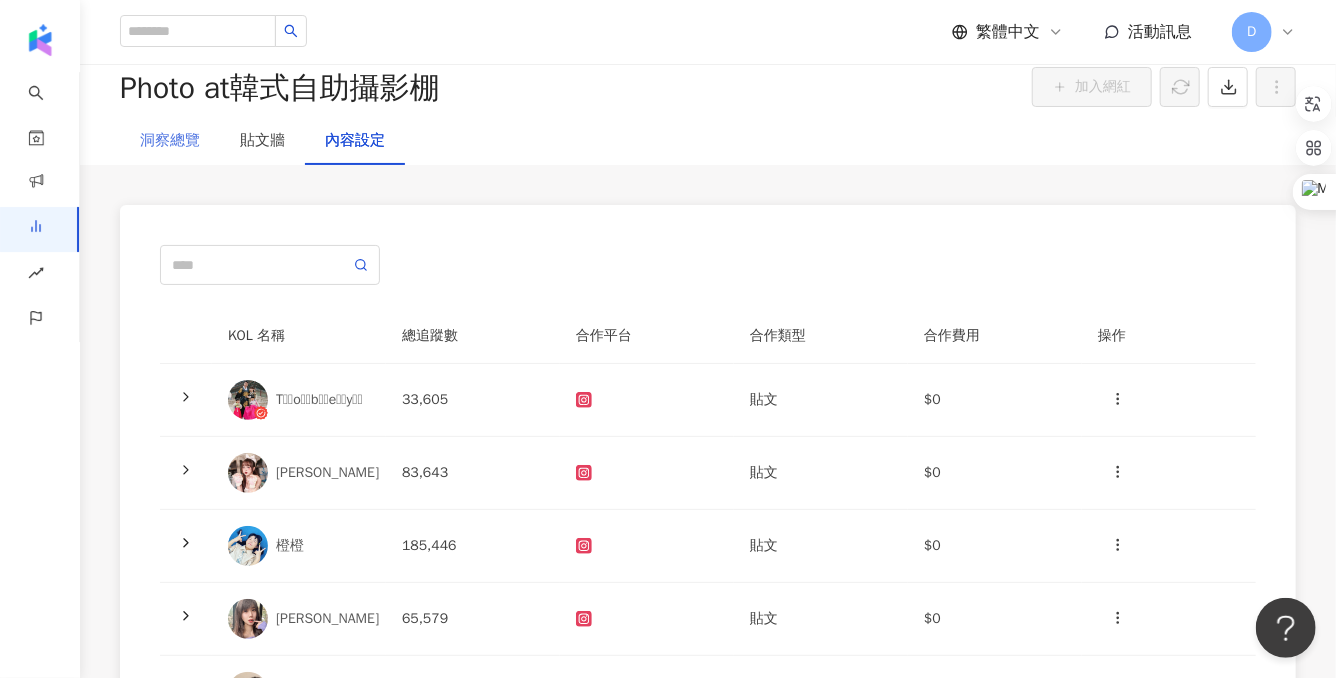 click on "洞察總覽" at bounding box center (170, 141) 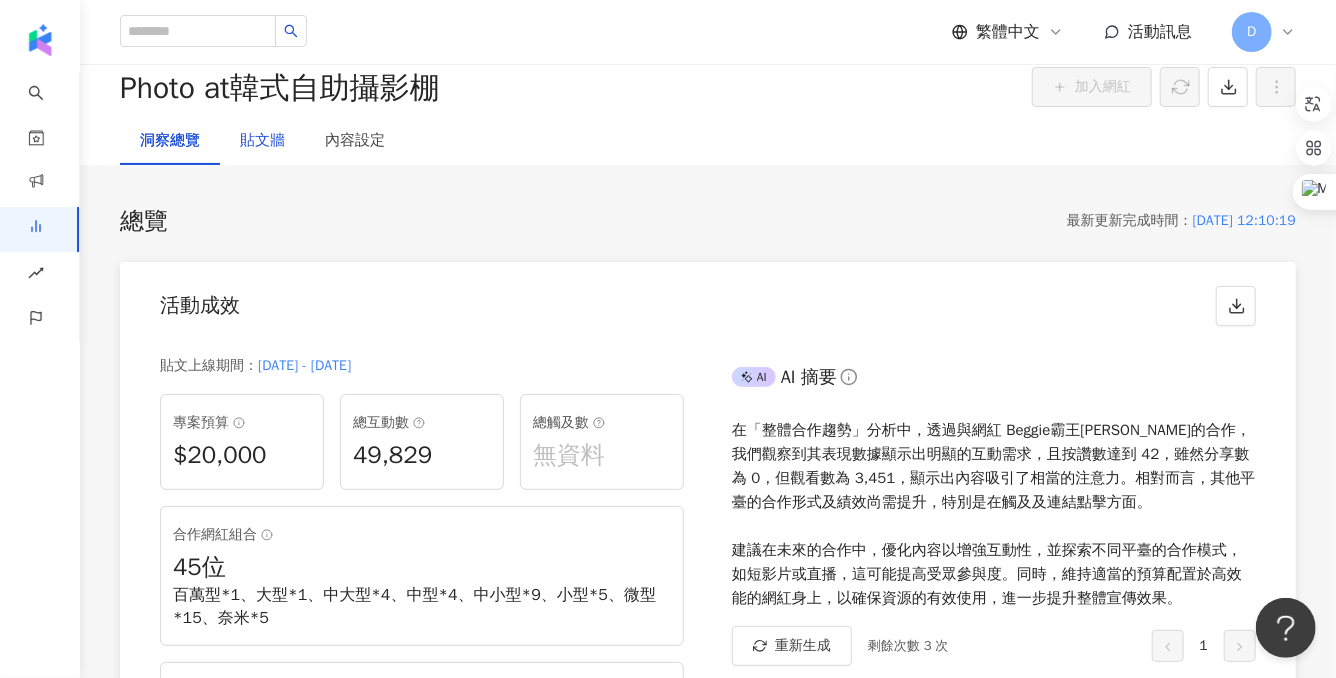click on "貼文牆" at bounding box center [262, 141] 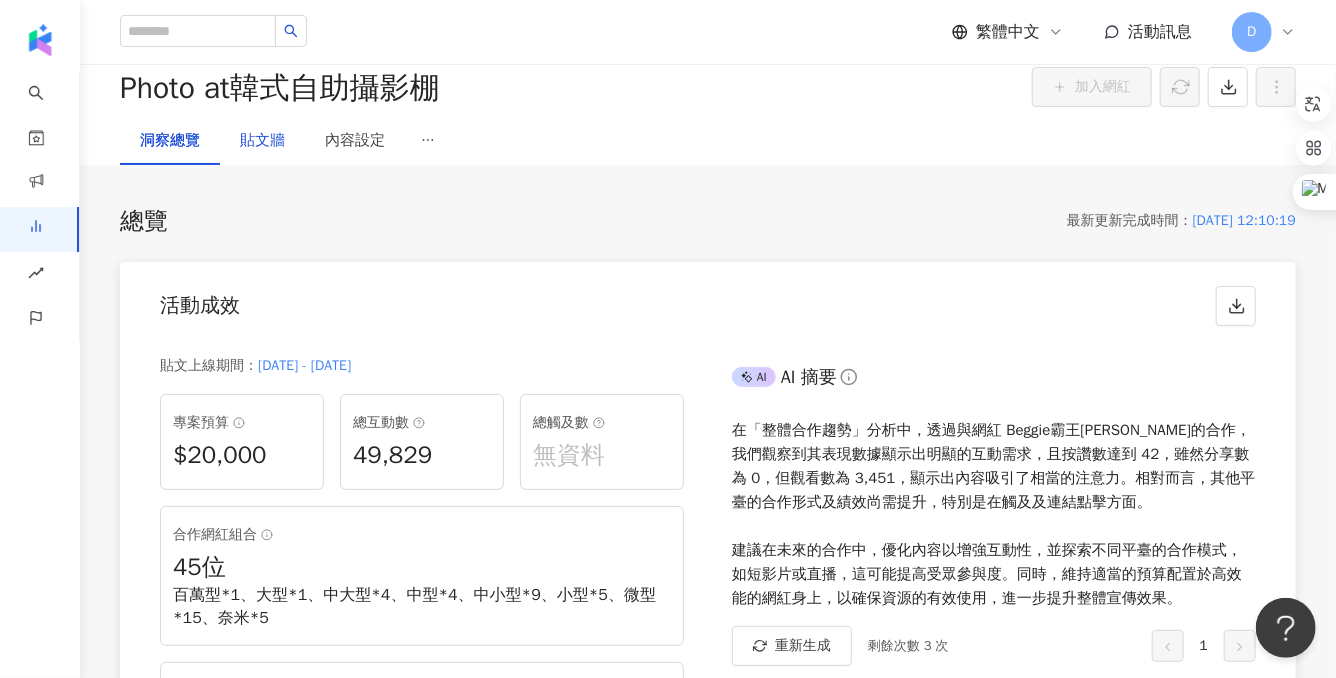 scroll, scrollTop: 0, scrollLeft: 0, axis: both 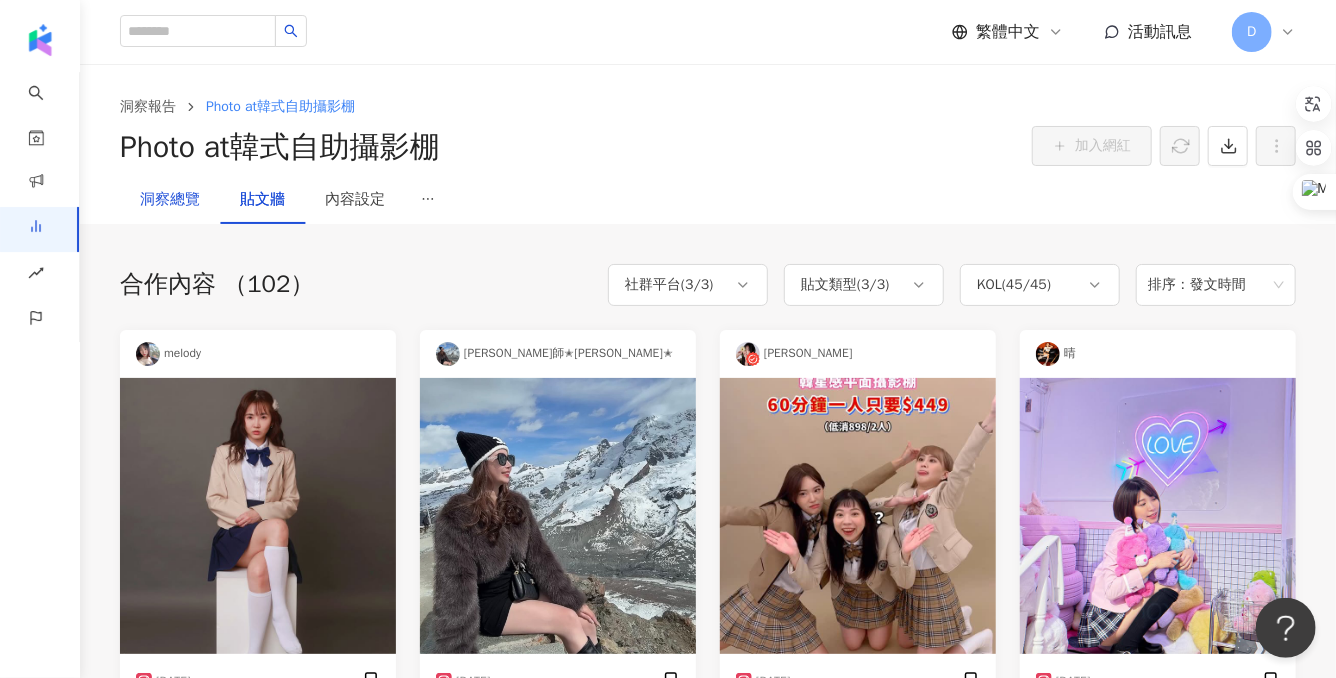 click on "洞察總覽" at bounding box center (170, 200) 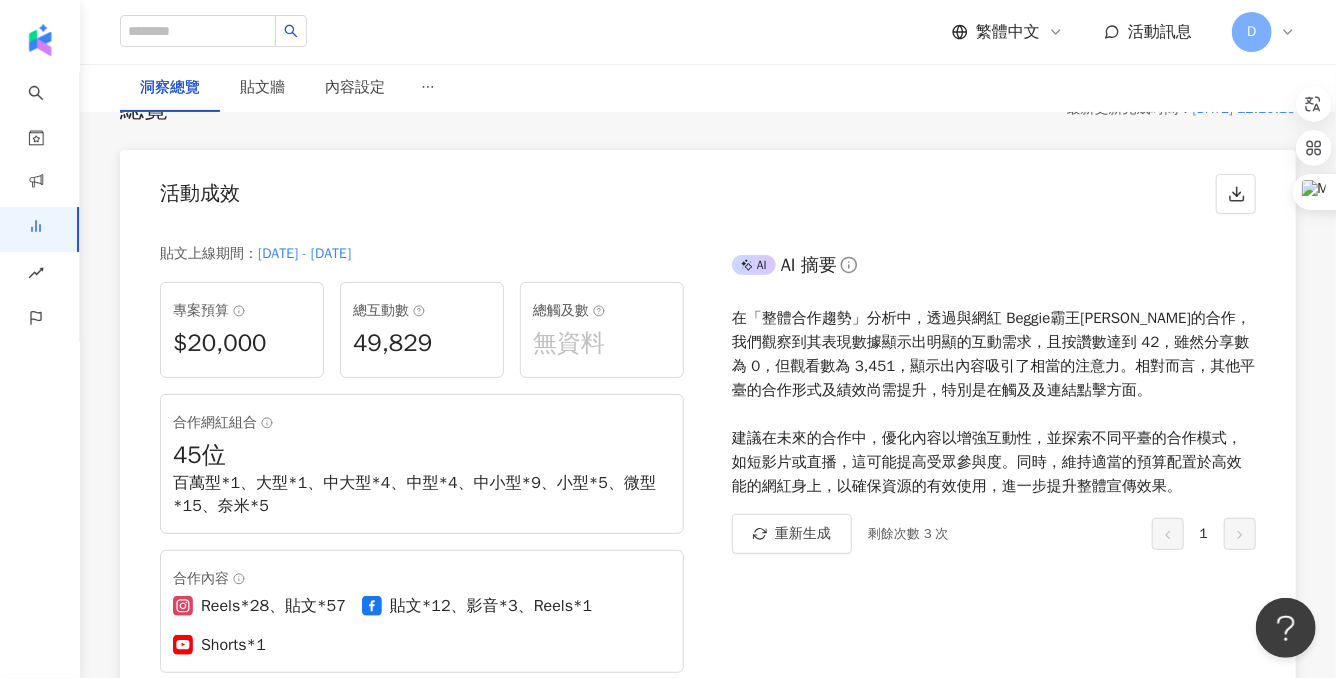 scroll, scrollTop: 242, scrollLeft: 0, axis: vertical 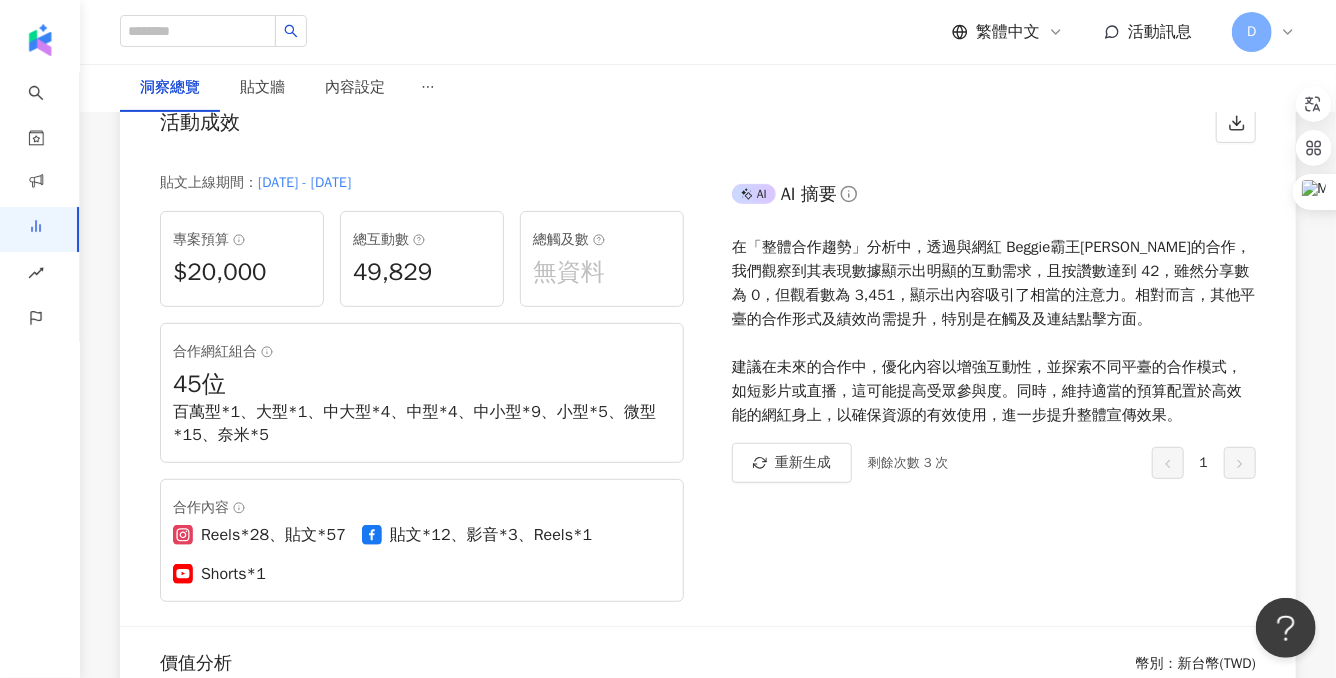 click on "貼文上線期間 ： [DATE] - [DATE] 專案預算 $20,000 總互動數 49,829 總觸及數 無資料 合作網紅組合   45 位 百萬型*1、大型*1、中大型*4、中型*4、中小型*9、小型*5、微型*15、奈米*5 合作內容 Reels*28、貼文*57 貼文*12、影音*3、Reels*1 Shorts*1" at bounding box center [414, 390] 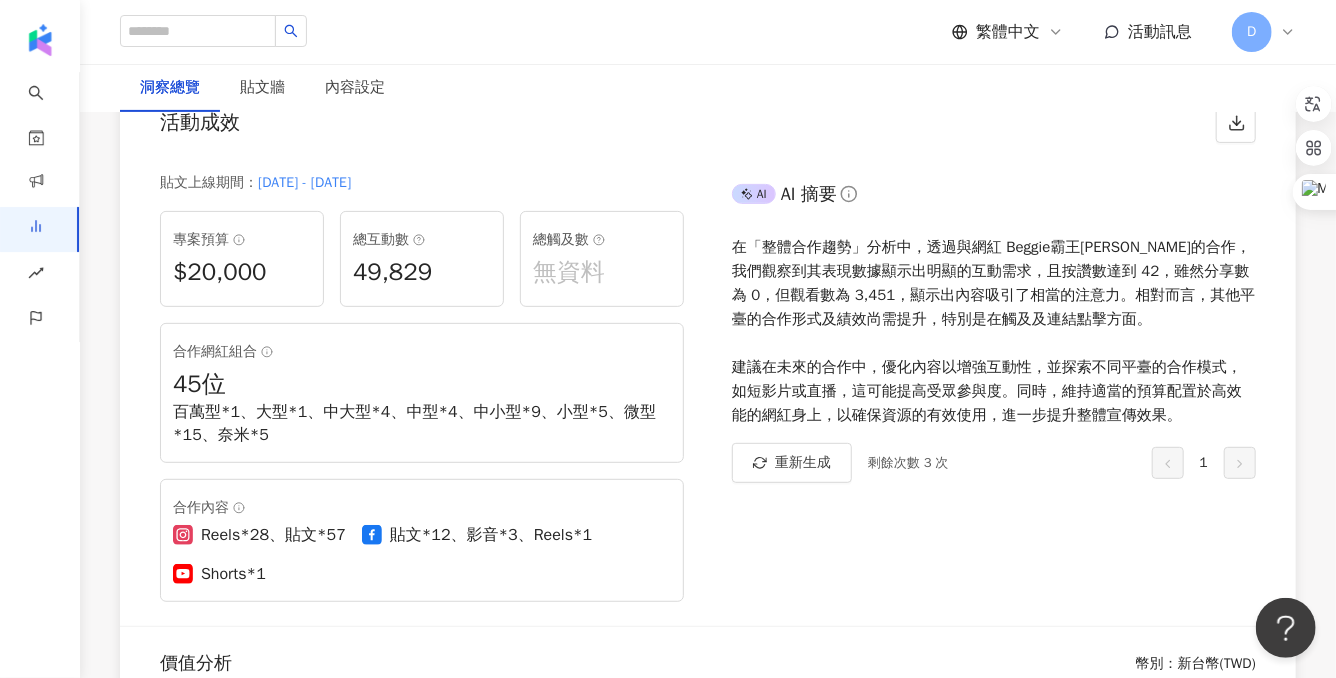 click on "49,829" at bounding box center (422, 273) 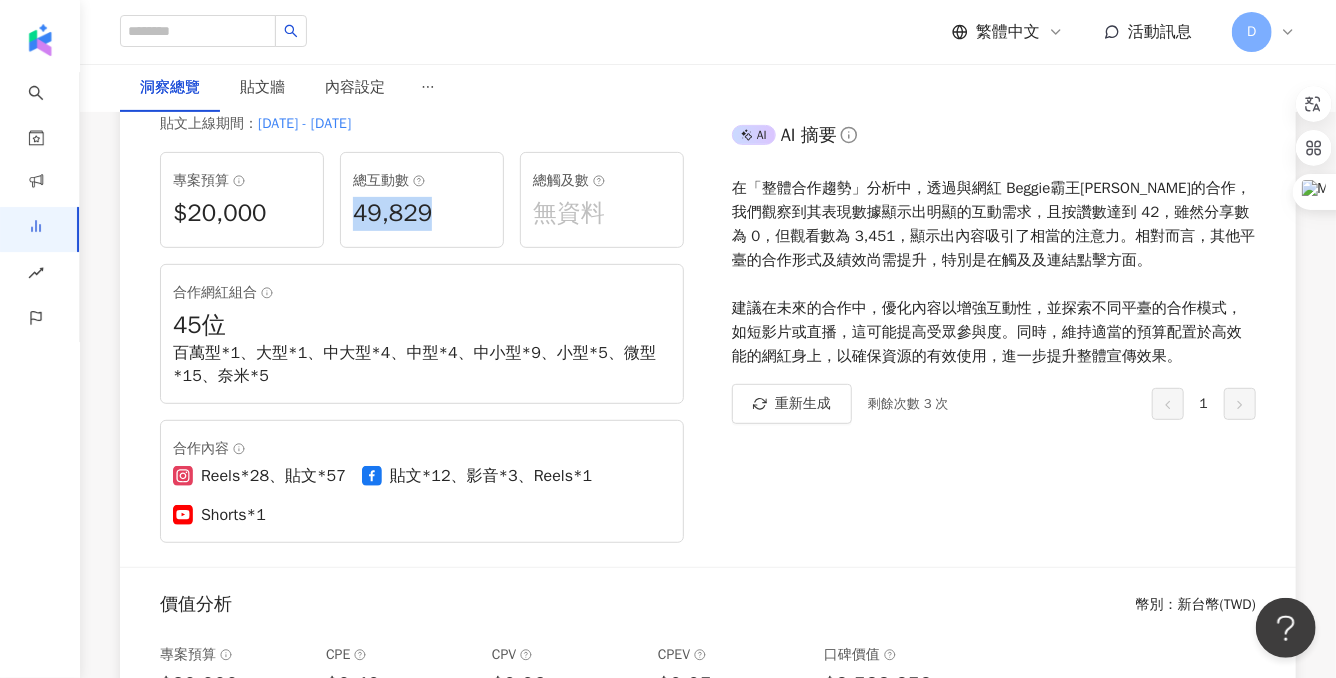 drag, startPoint x: 449, startPoint y: 213, endPoint x: 350, endPoint y: 213, distance: 99 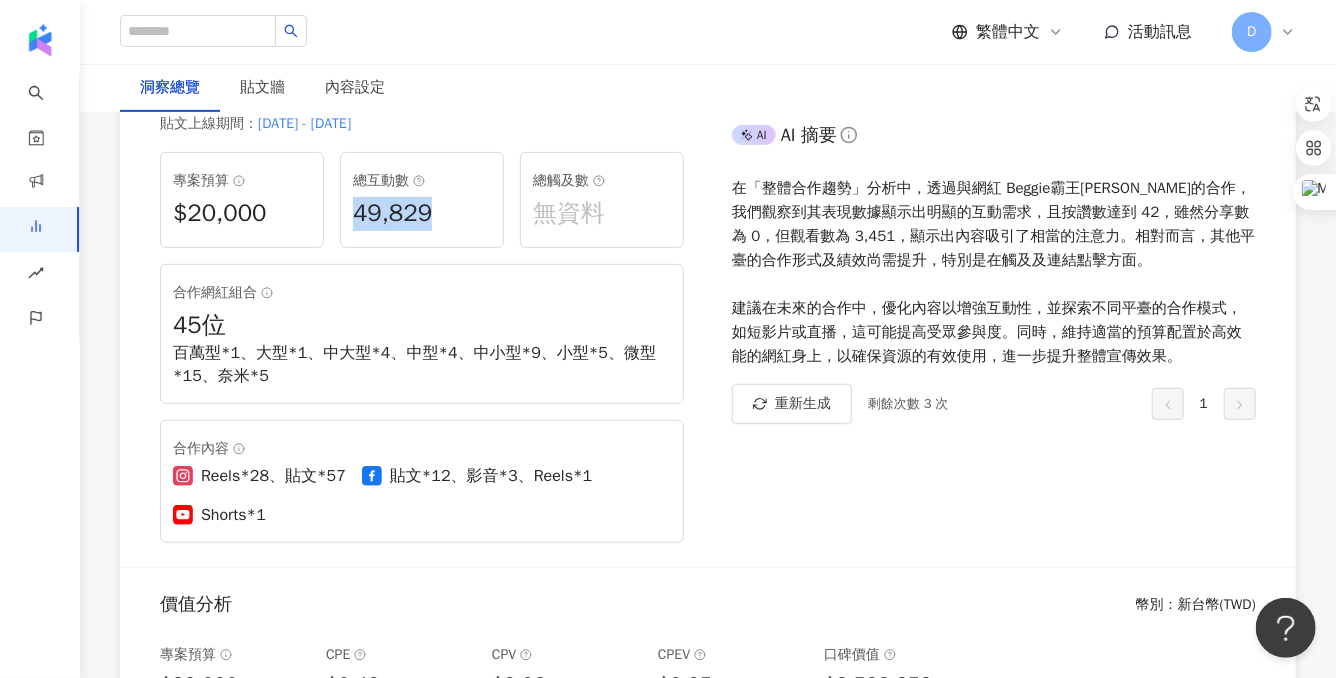 click on "總互動數 49,829" at bounding box center [422, 200] 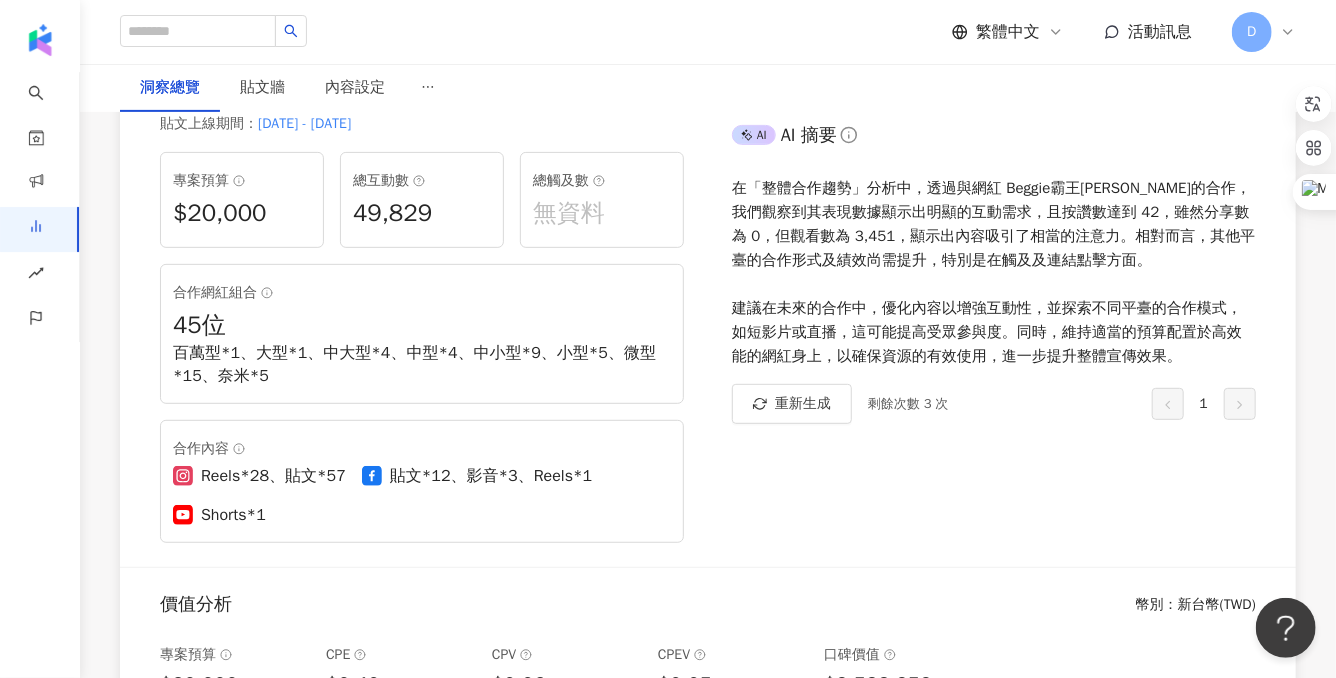 scroll, scrollTop: 347, scrollLeft: 0, axis: vertical 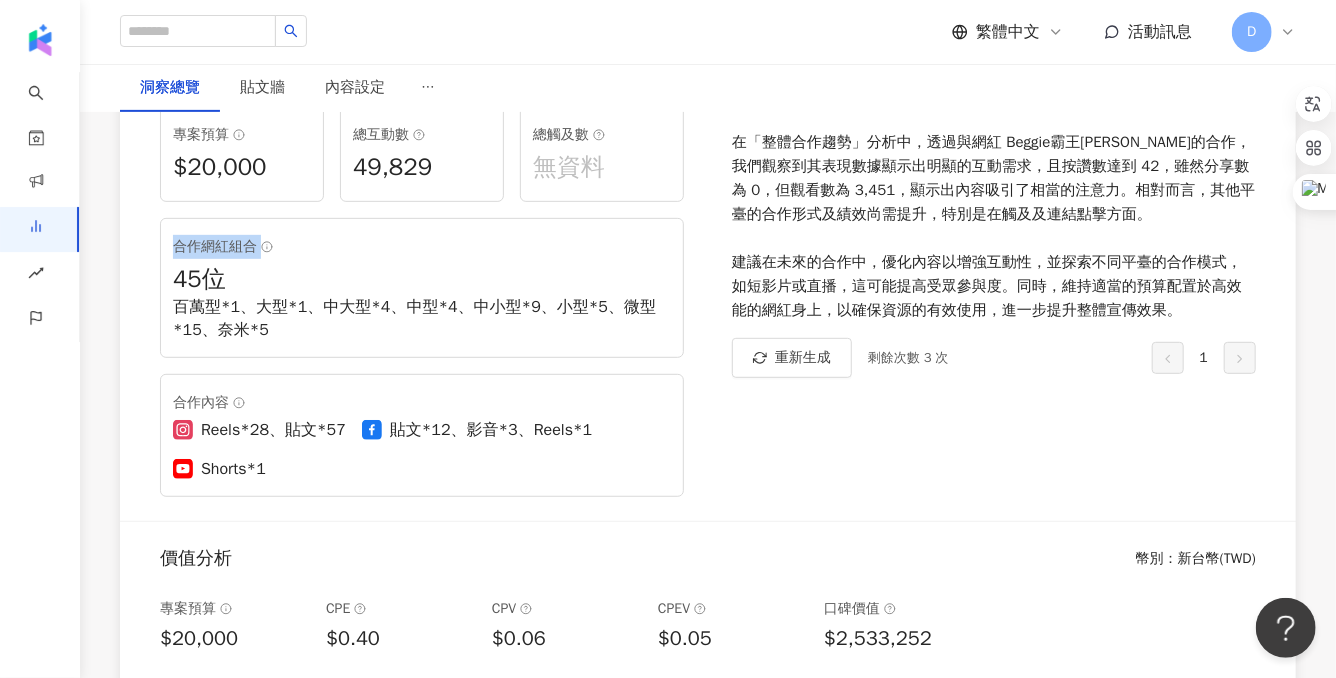 drag, startPoint x: 350, startPoint y: 258, endPoint x: 177, endPoint y: 257, distance: 173.00288 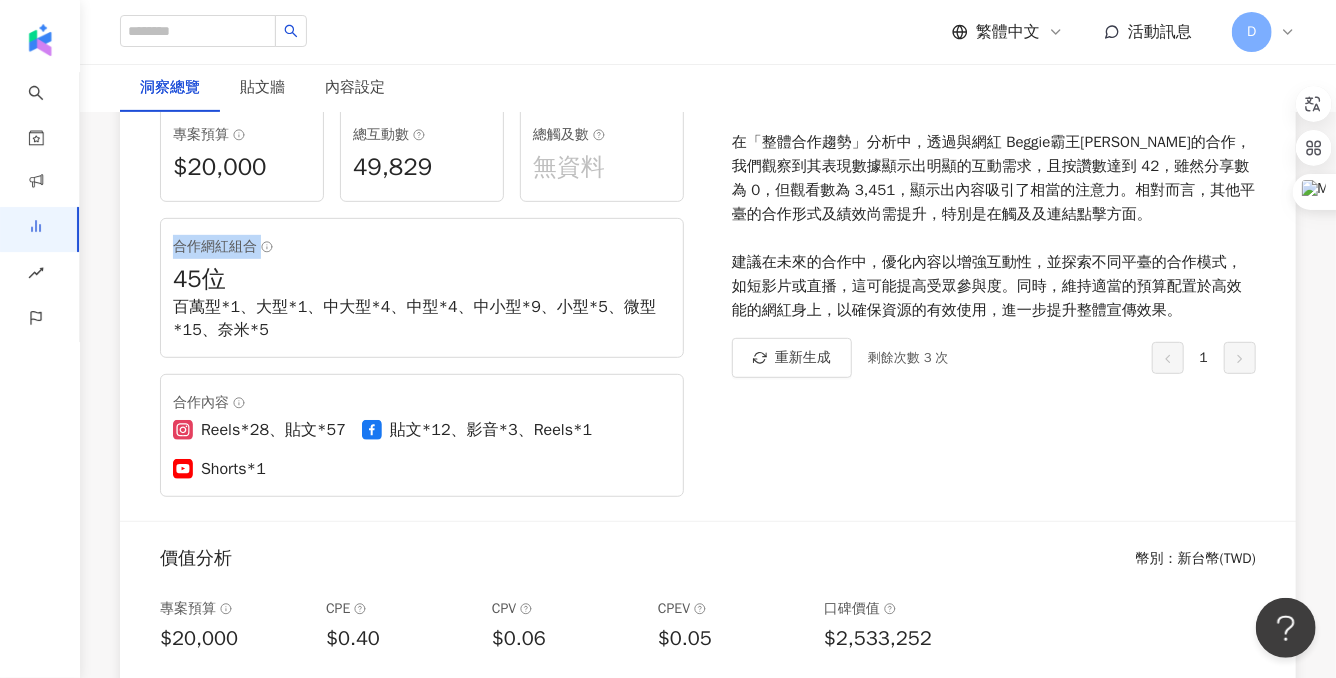 click on "合作網紅組合" at bounding box center (422, 247) 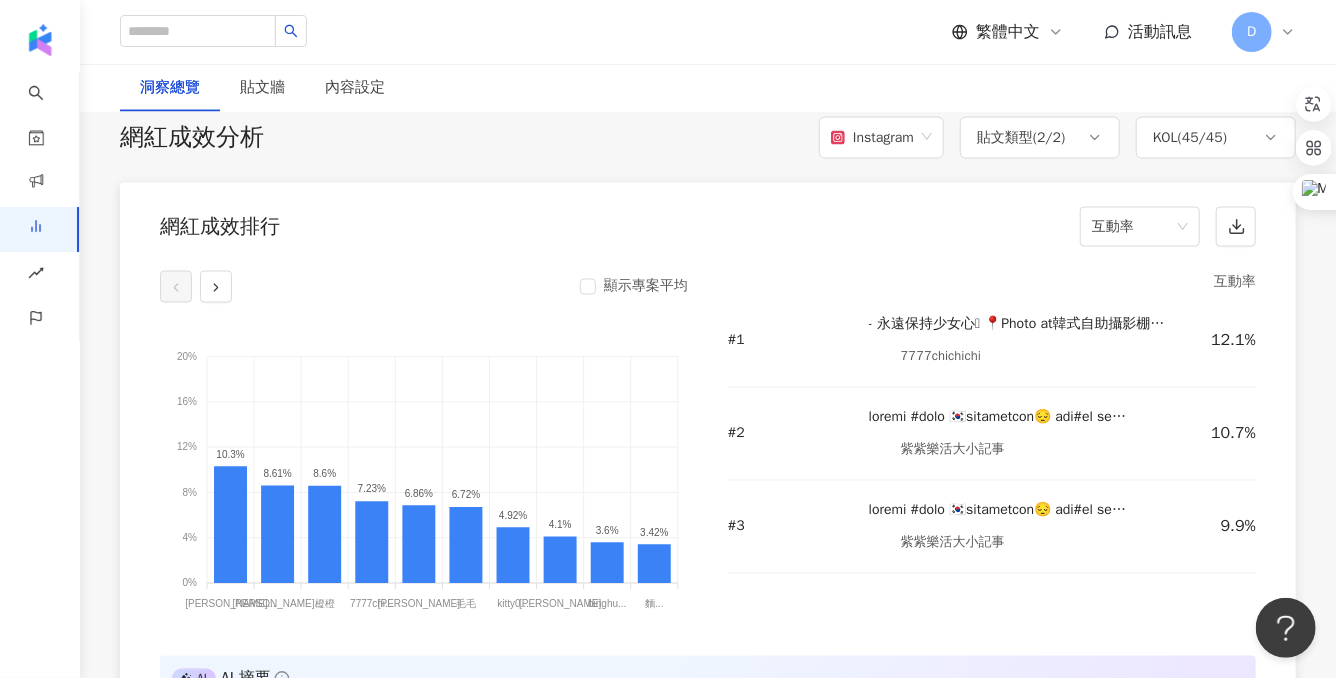 scroll, scrollTop: 1614, scrollLeft: 0, axis: vertical 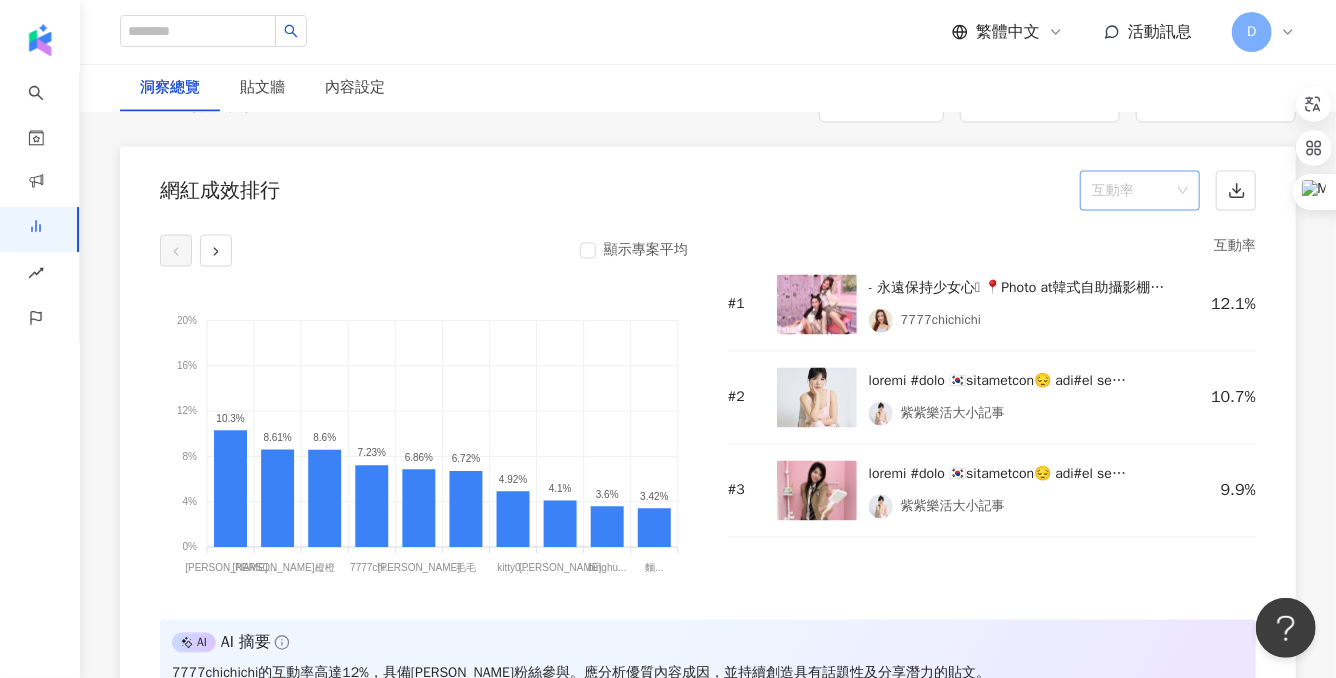 click on "互動率" at bounding box center (1140, 191) 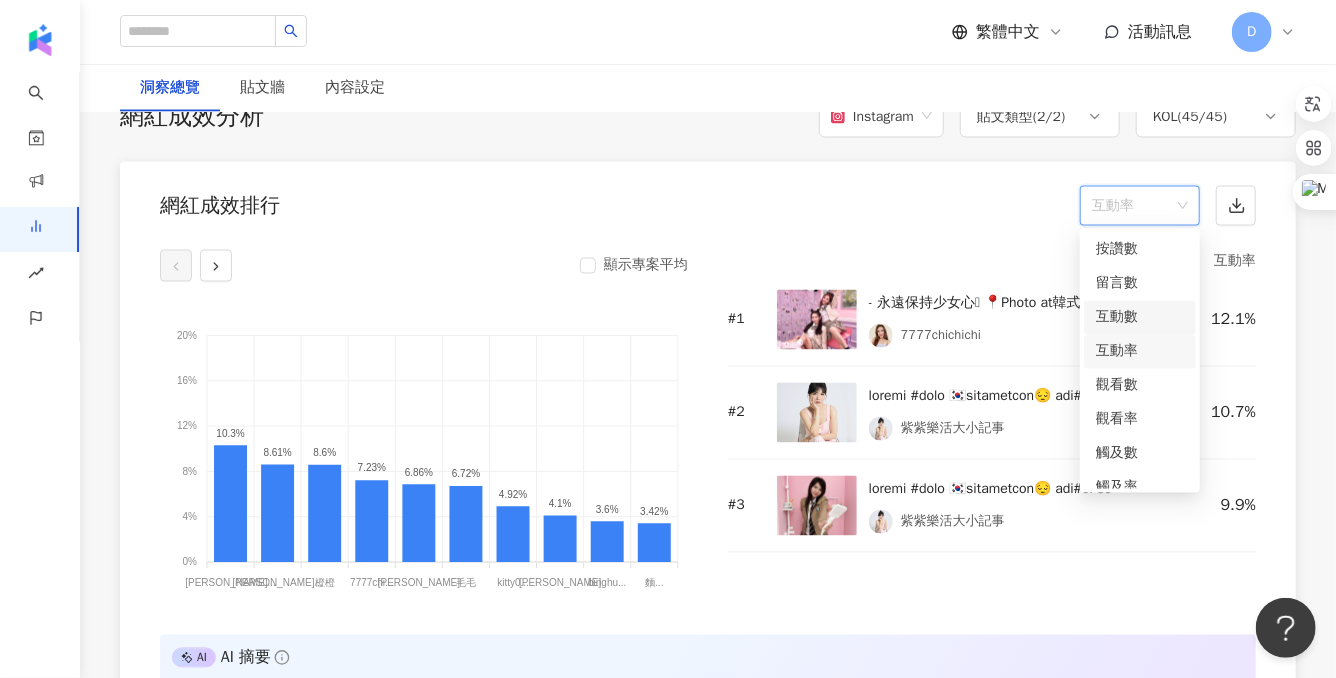 scroll, scrollTop: 1610, scrollLeft: 0, axis: vertical 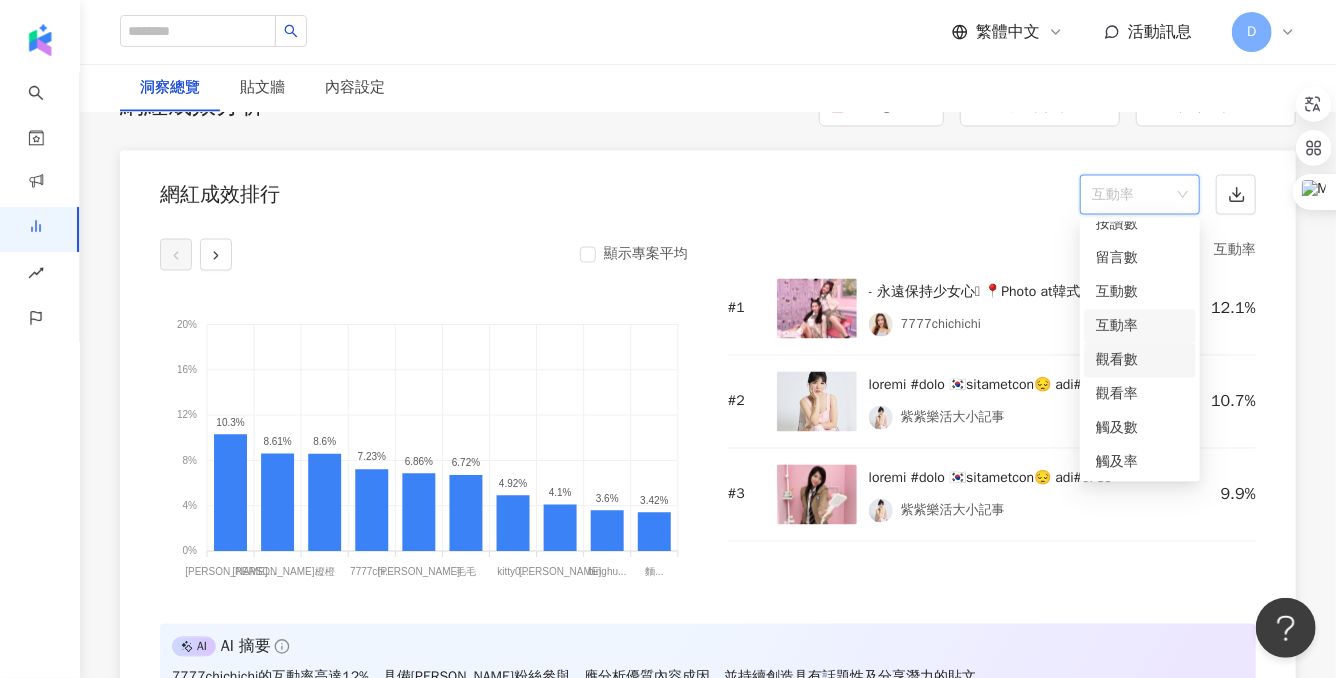 click on "觀看數" at bounding box center [1140, 361] 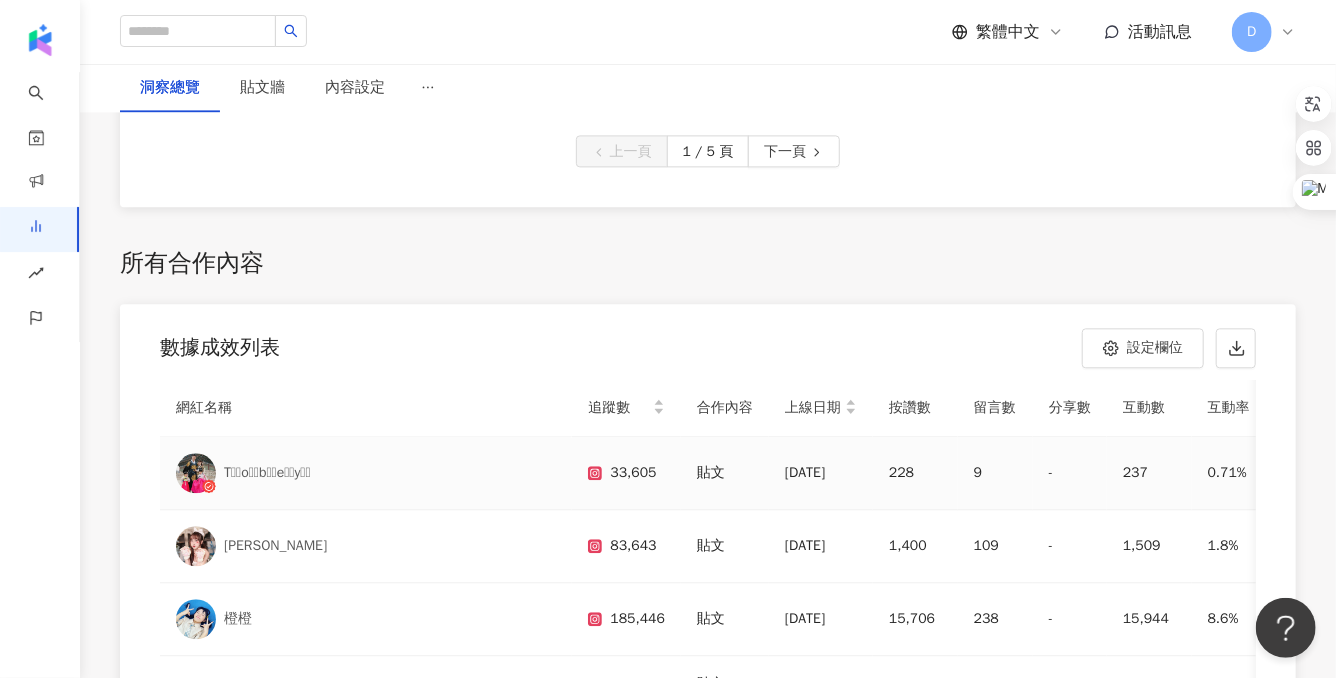 scroll, scrollTop: 5826, scrollLeft: 0, axis: vertical 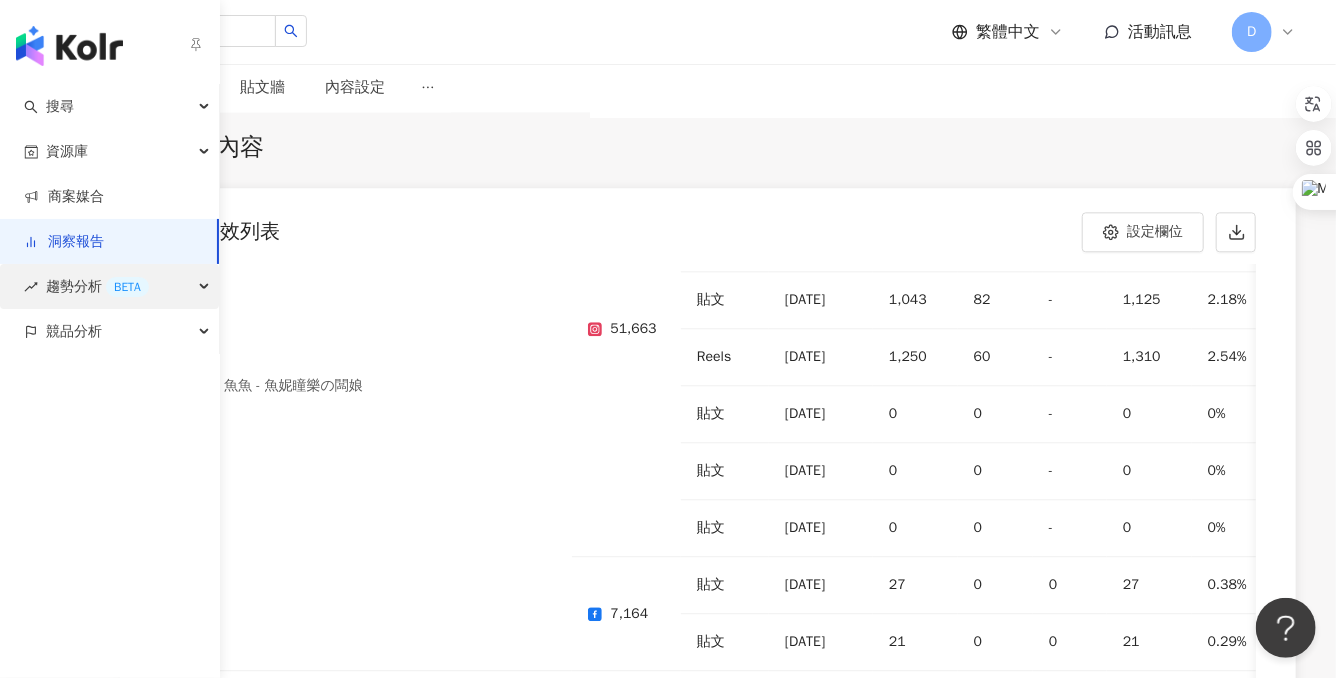 click on "趨勢分析 BETA" at bounding box center (109, 286) 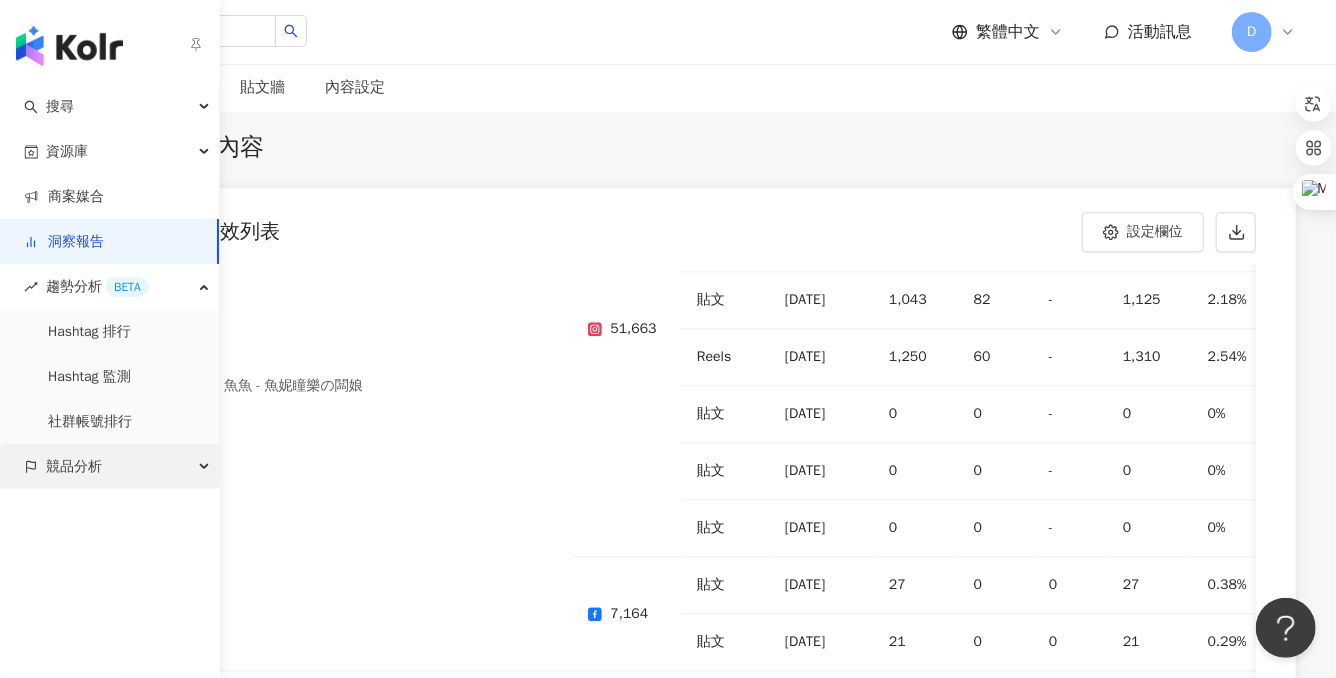 click on "競品分析" at bounding box center [74, 466] 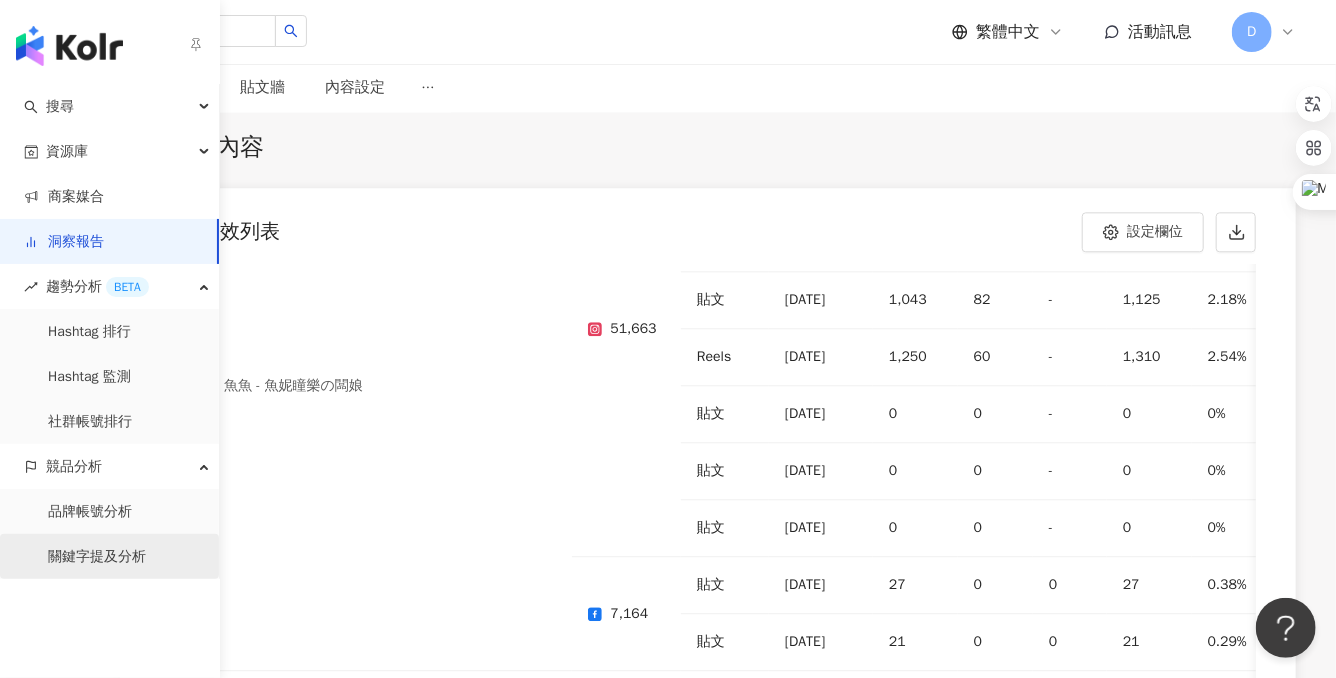 click on "關鍵字提及分析" at bounding box center [97, 557] 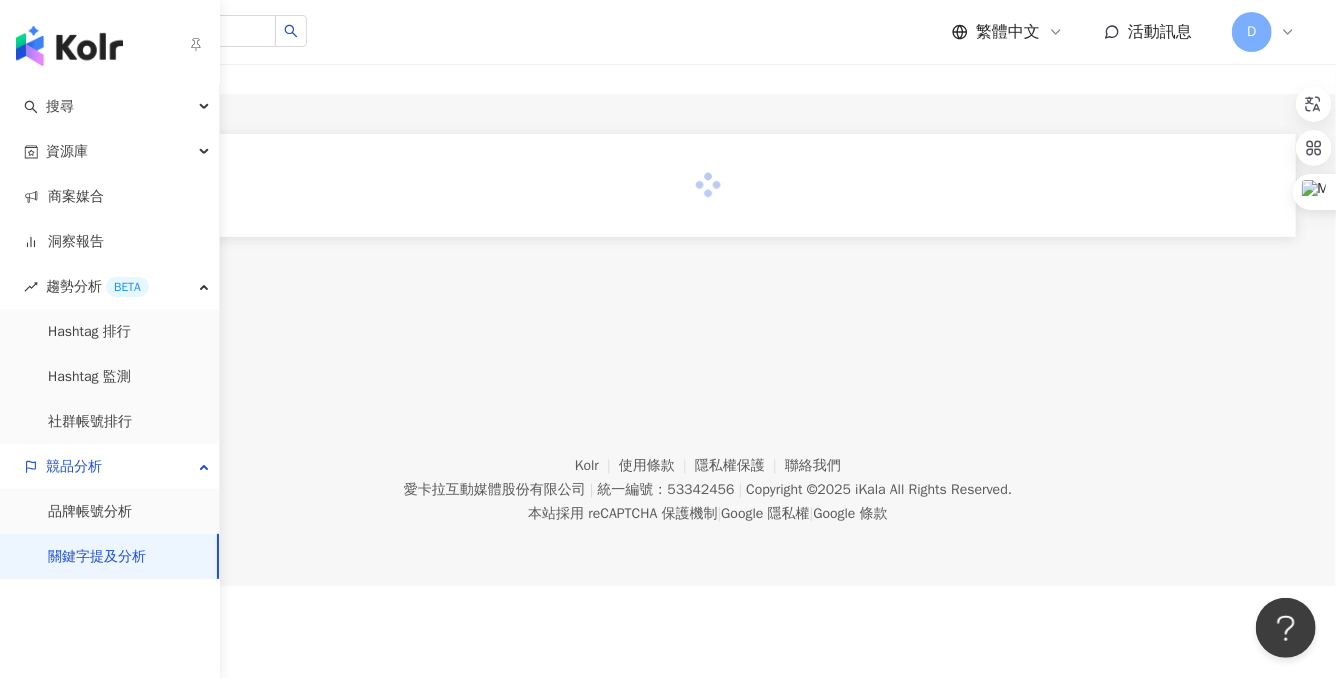 scroll, scrollTop: 0, scrollLeft: 0, axis: both 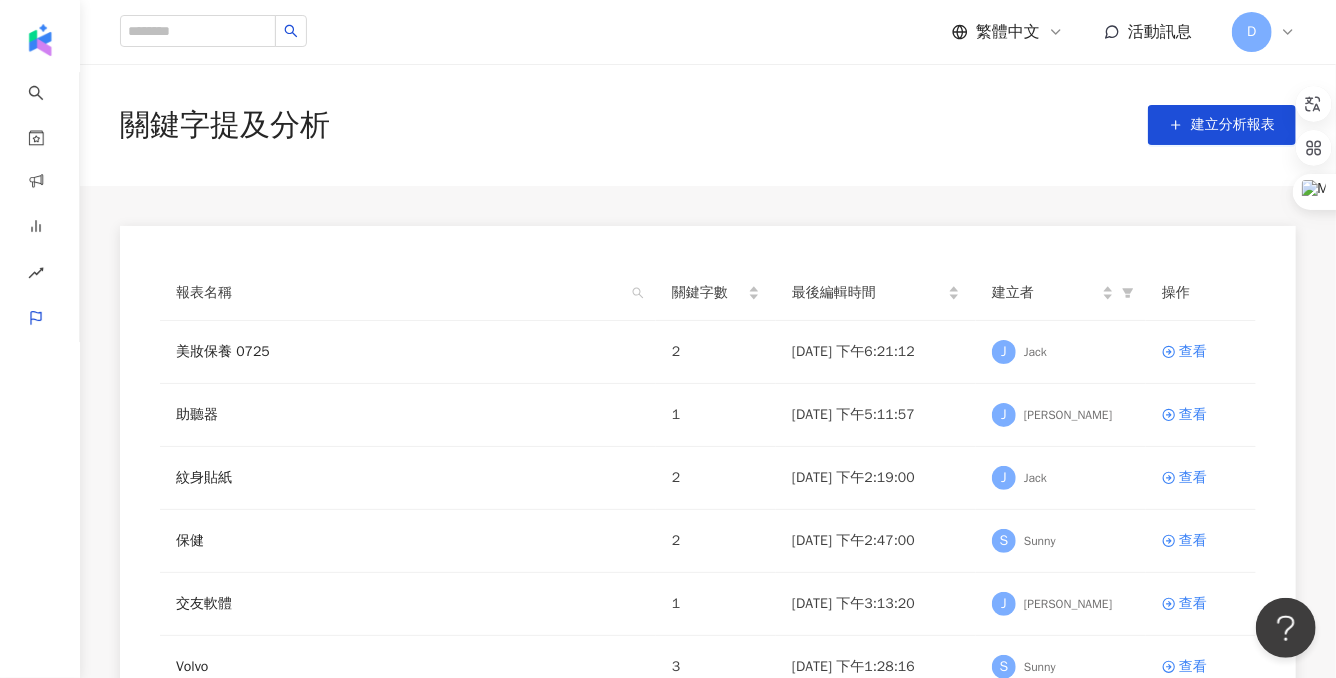 click on "D" at bounding box center (1251, 32) 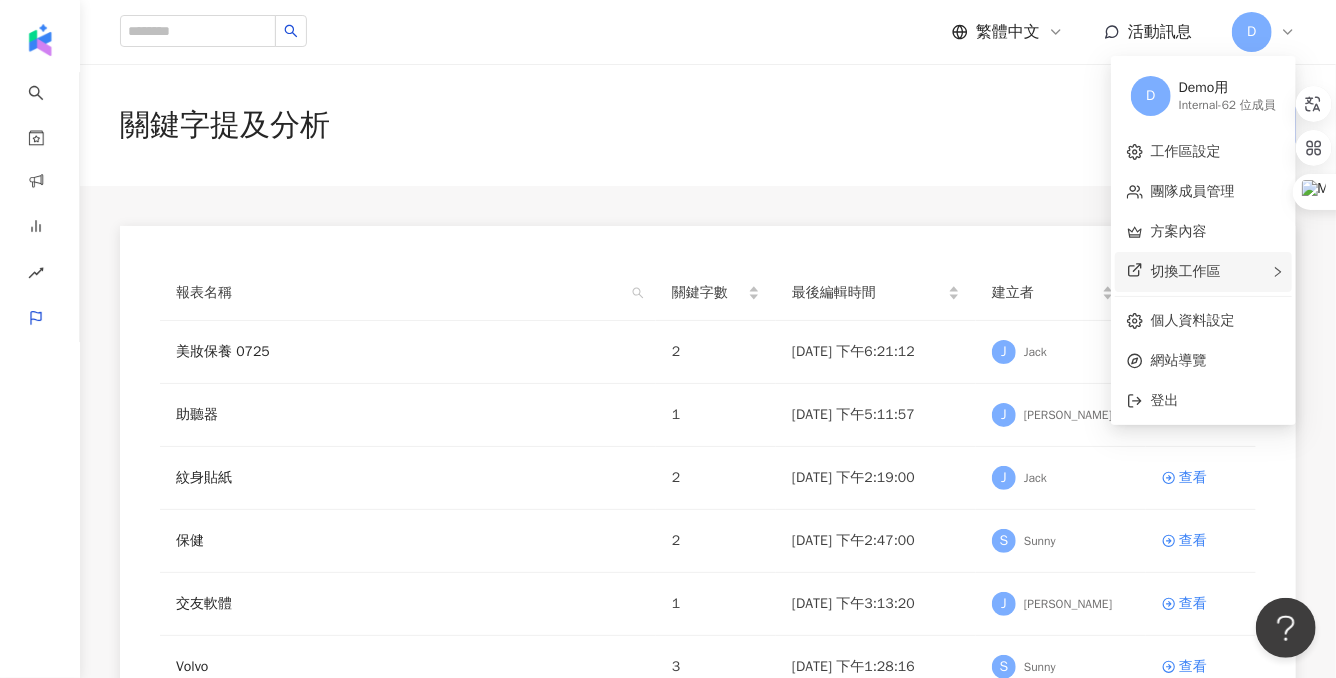 click on "切換工作區" at bounding box center [1186, 271] 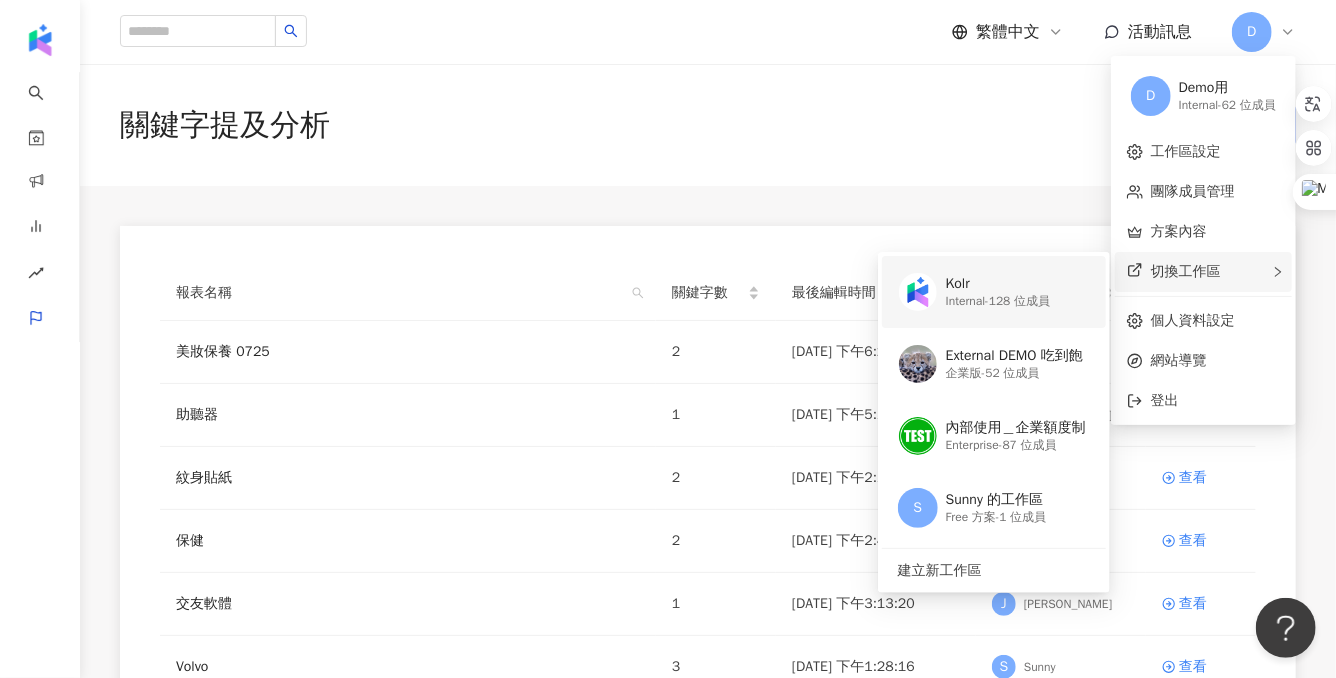 click on "Kolr   Internal  -  128 位成員" at bounding box center [998, 292] 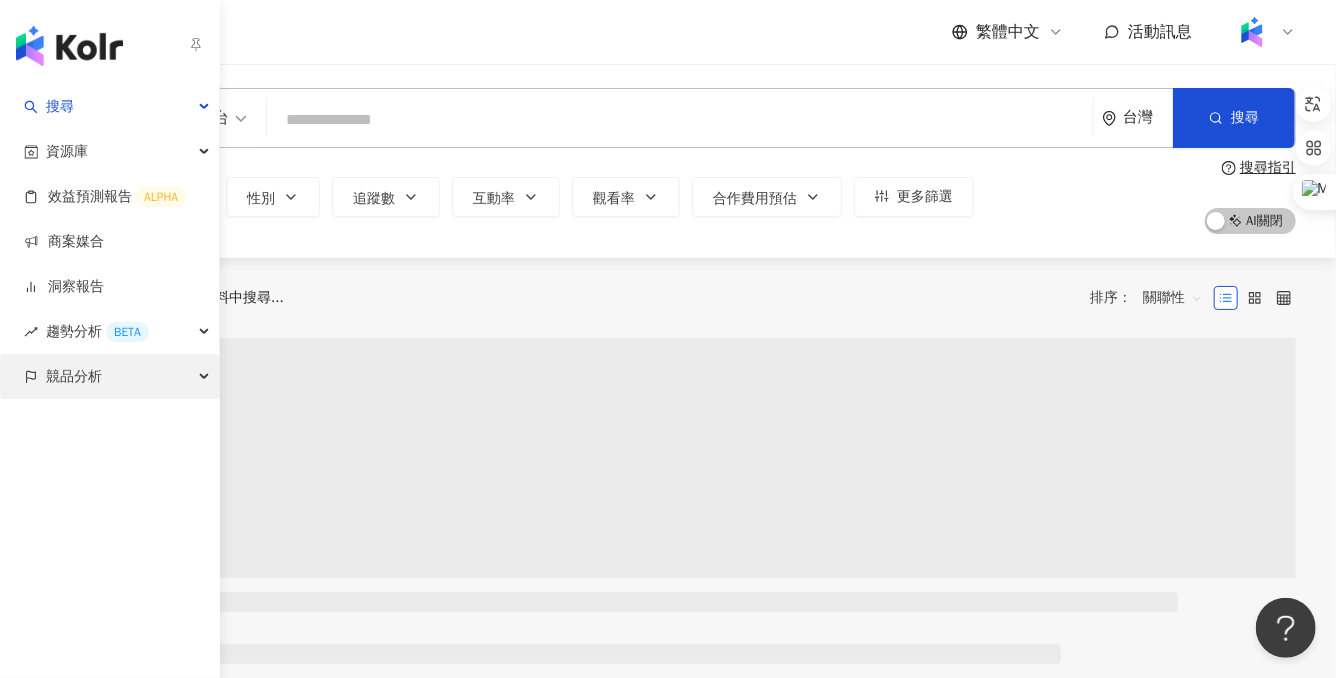 click on "競品分析" at bounding box center [109, 376] 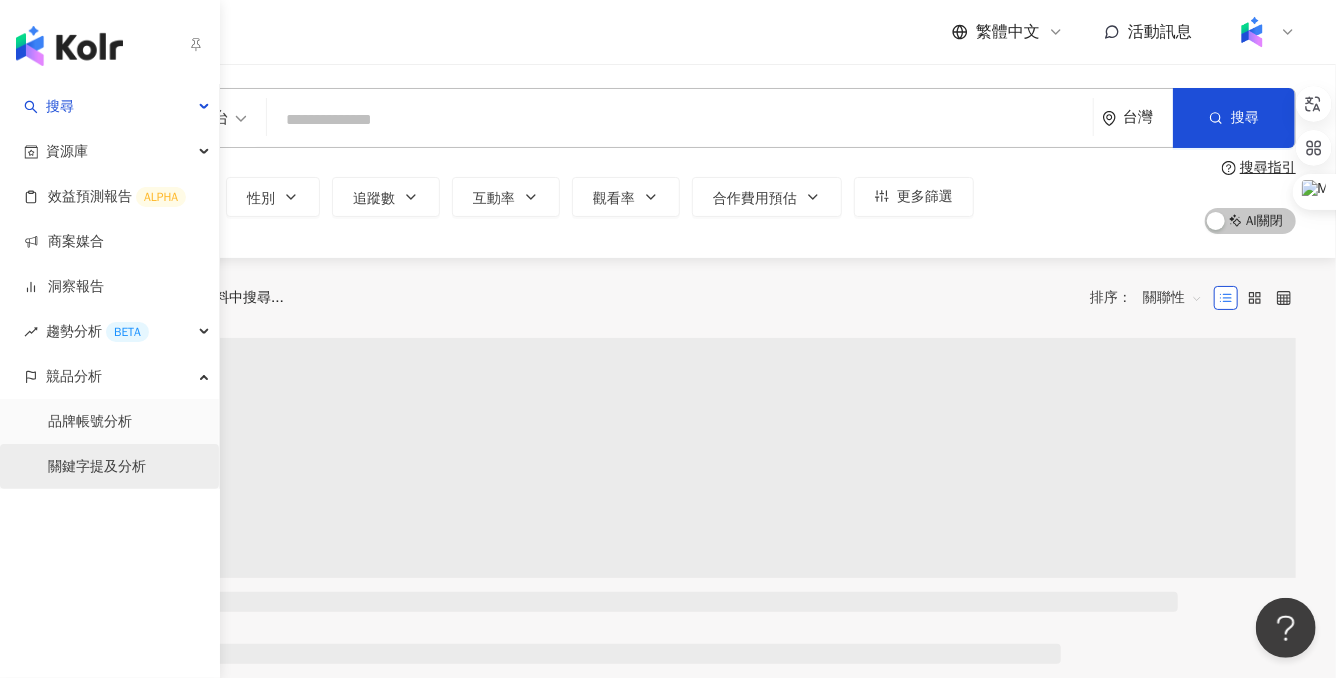 click on "關鍵字提及分析" at bounding box center (97, 467) 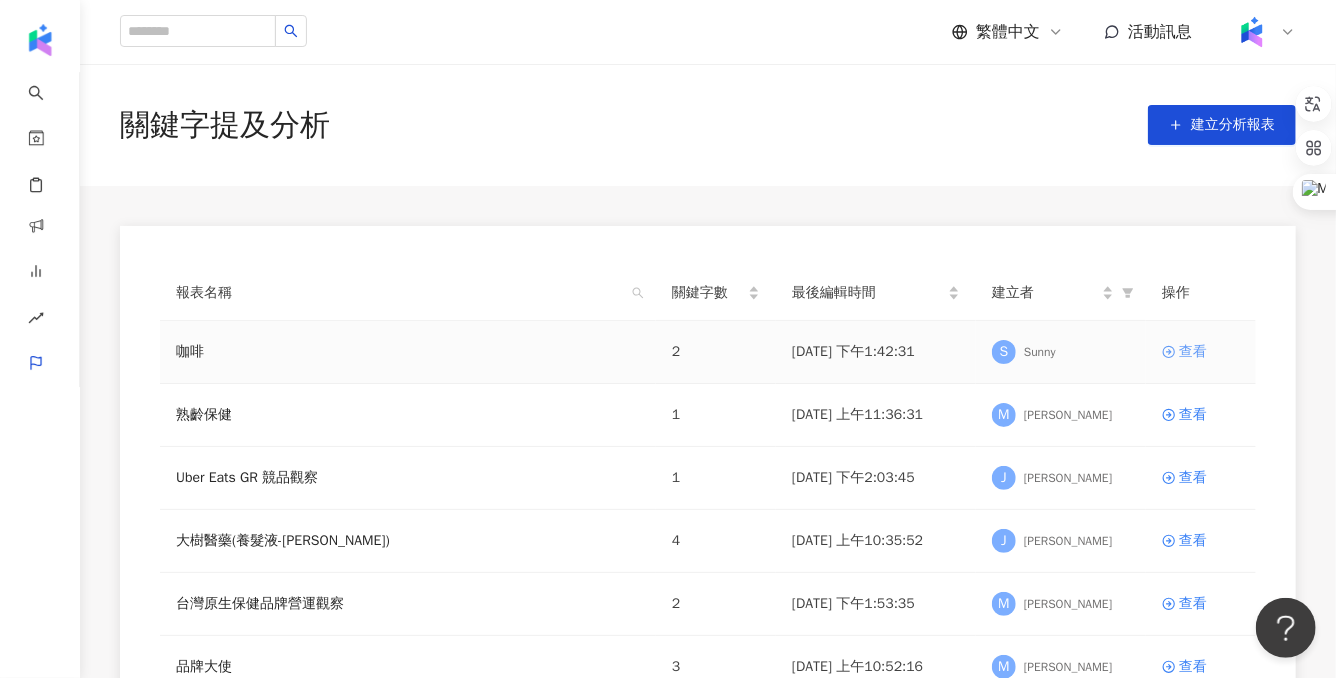 click on "查看" at bounding box center [1193, 352] 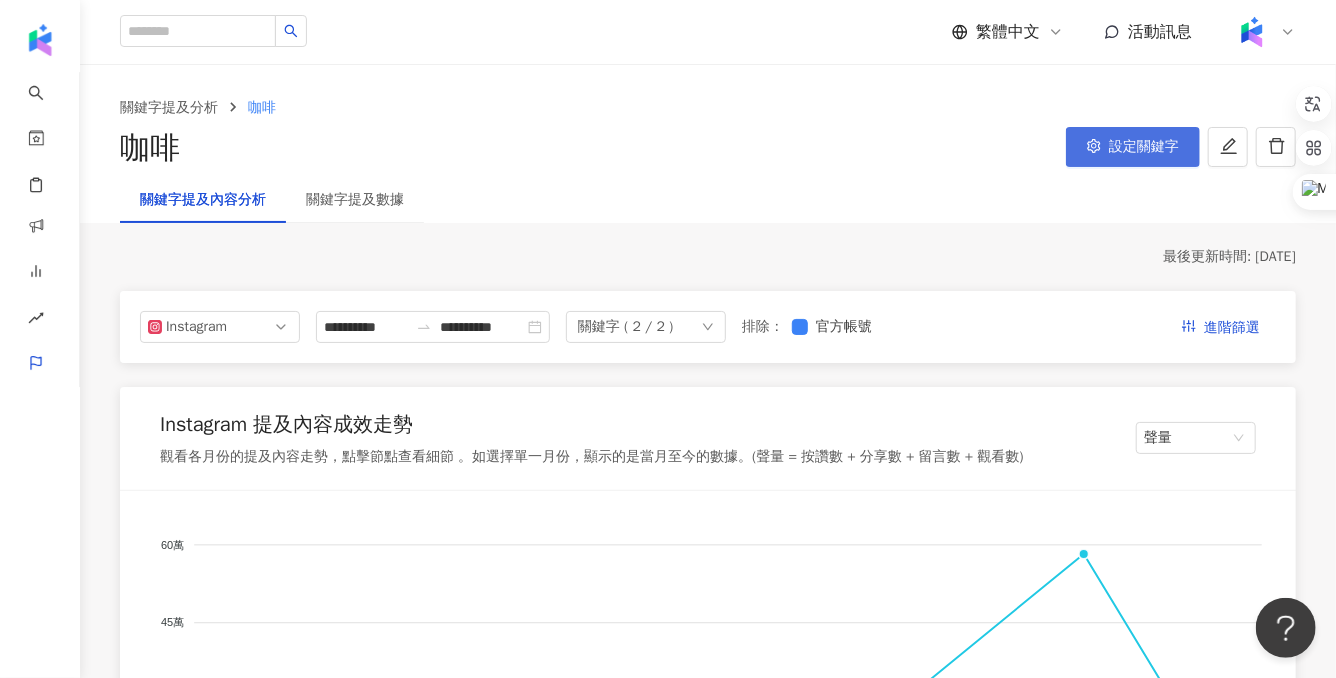 scroll, scrollTop: 33, scrollLeft: 0, axis: vertical 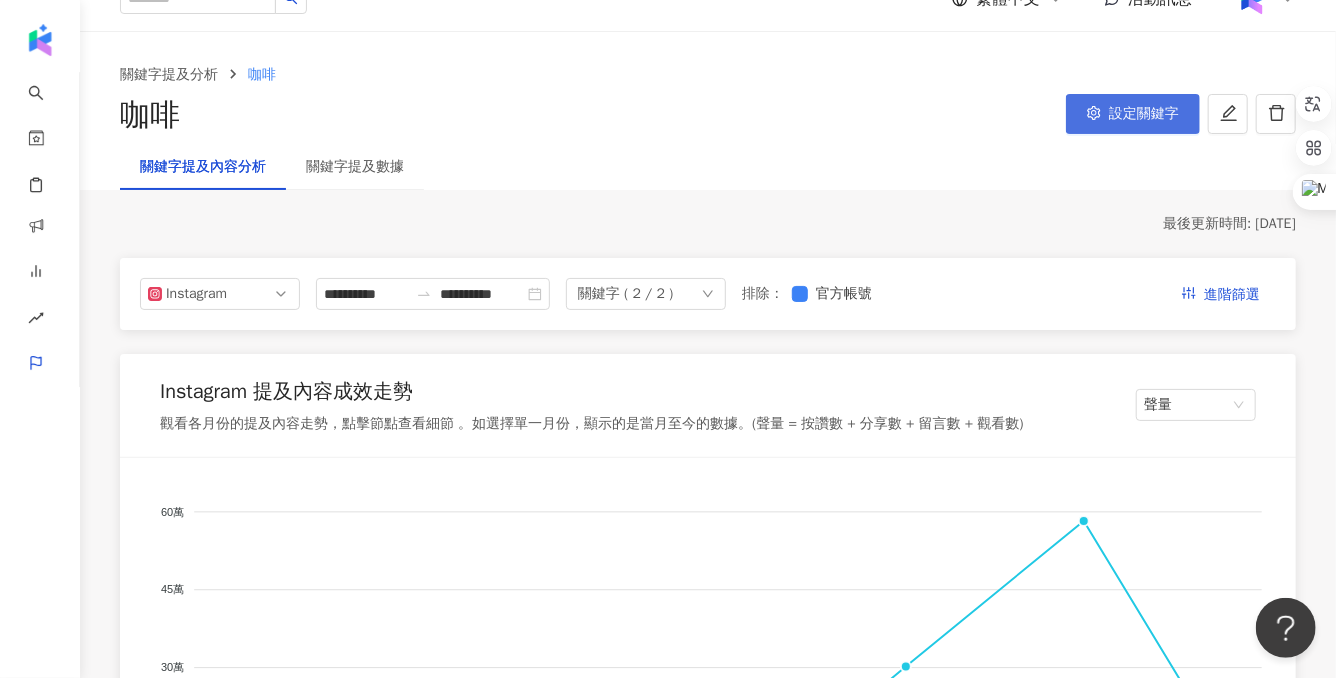 click on "設定關鍵字" at bounding box center (1133, 114) 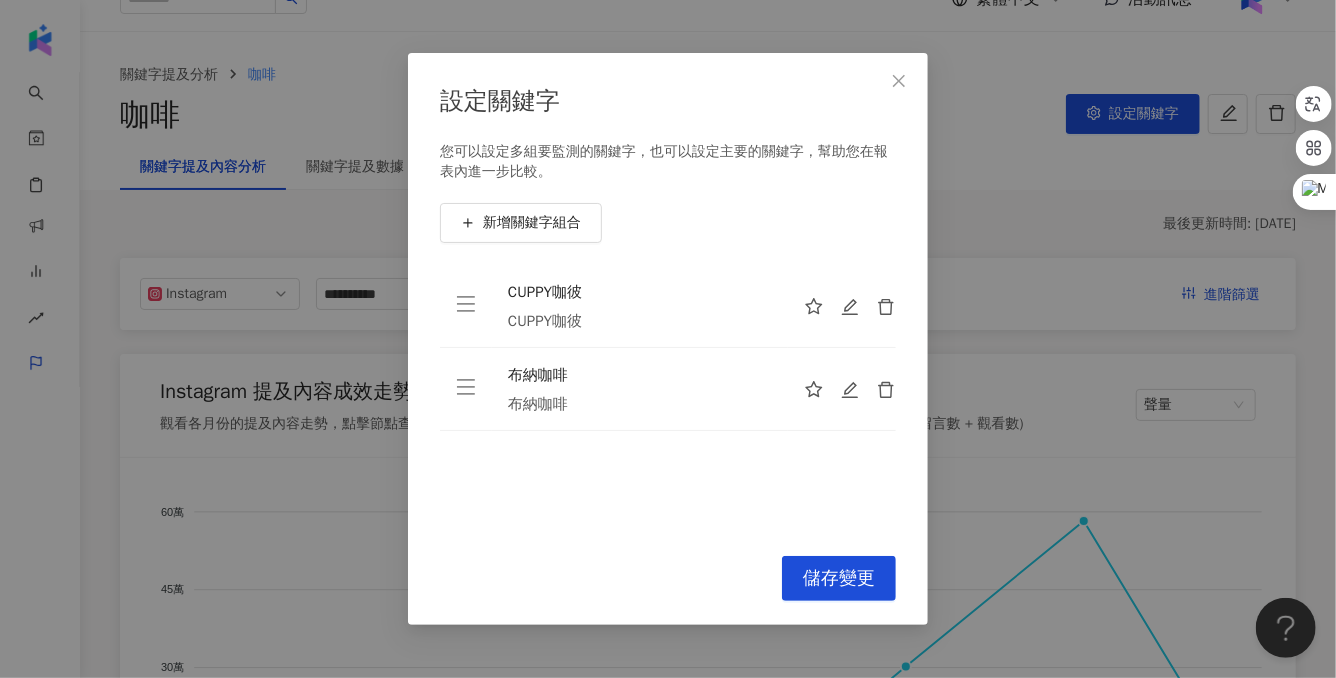 scroll, scrollTop: 48, scrollLeft: 0, axis: vertical 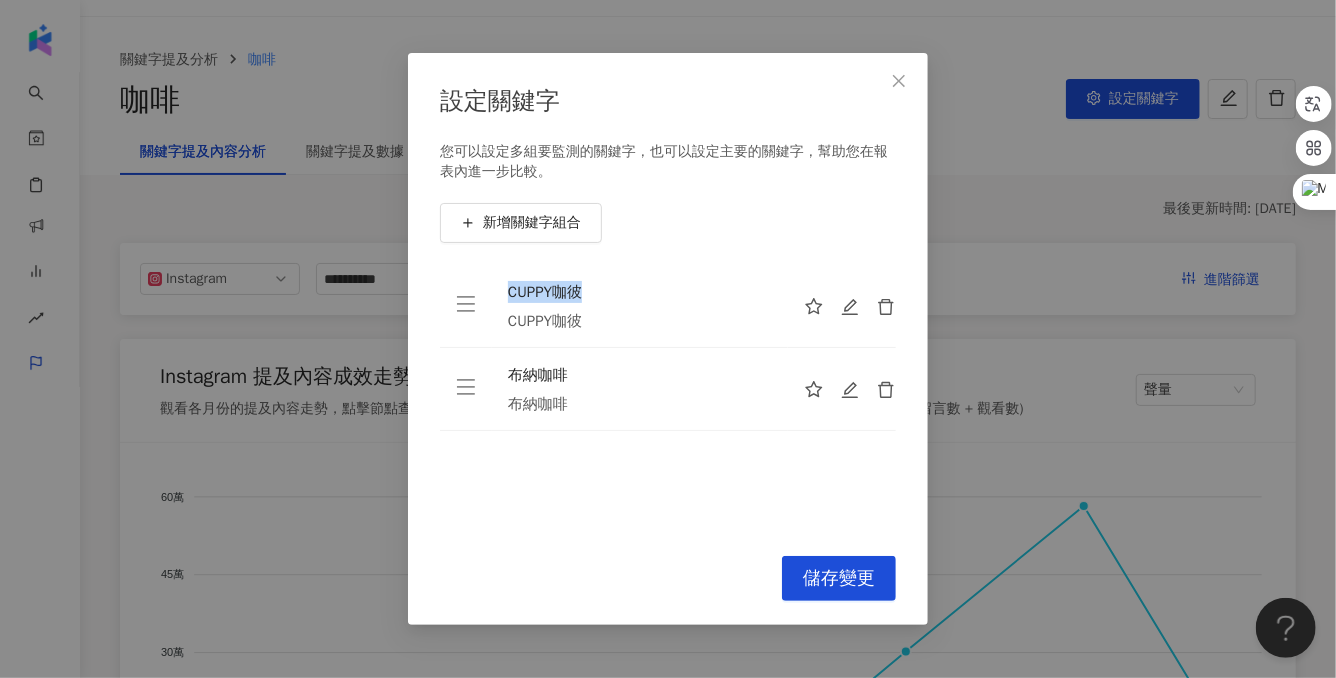 click on "CUPPY咖彼 CUPPY咖彼" at bounding box center [640, 306] 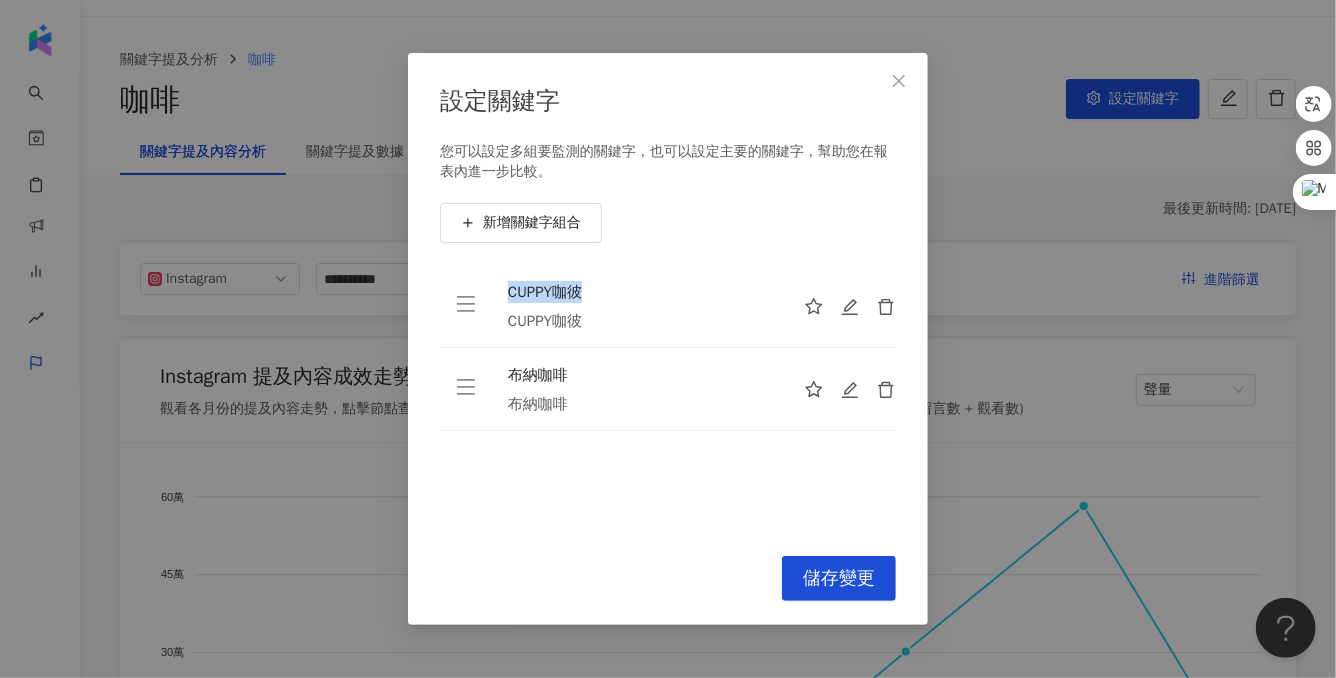 drag, startPoint x: 607, startPoint y: 296, endPoint x: 506, endPoint y: 293, distance: 101.04455 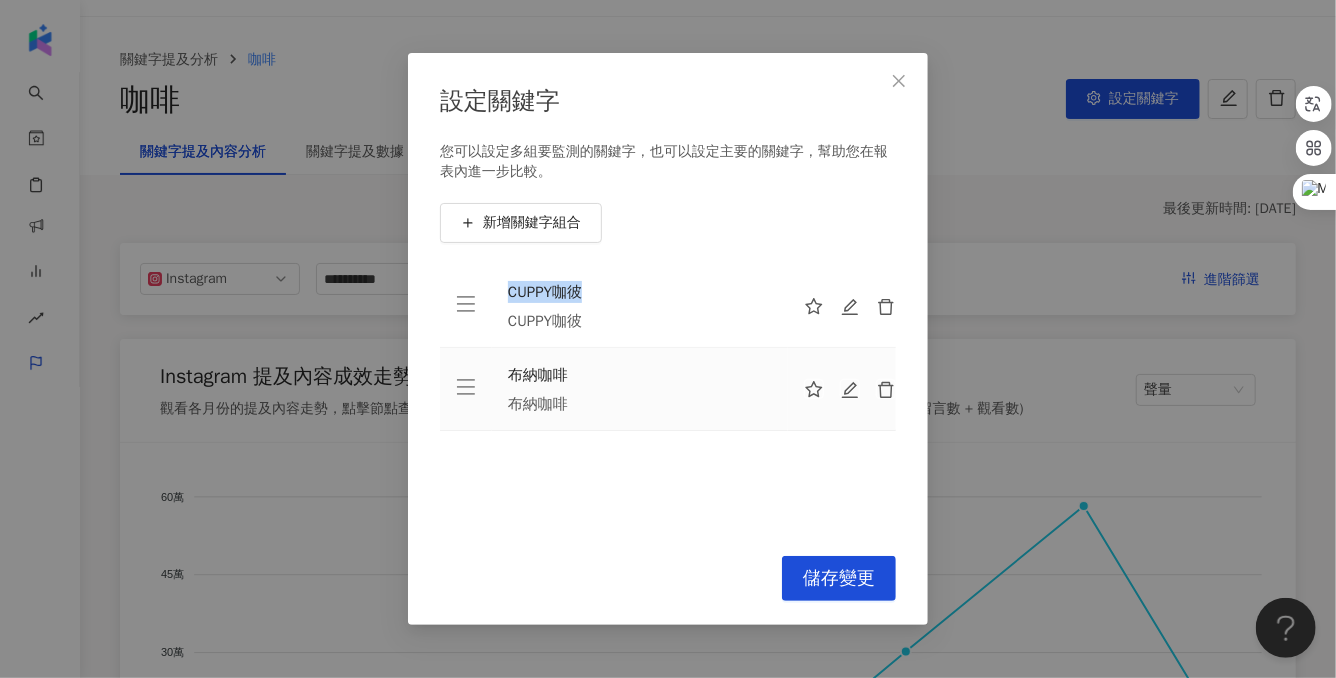 click on "CUPPY咖彼 CUPPY咖彼" at bounding box center (640, 306) 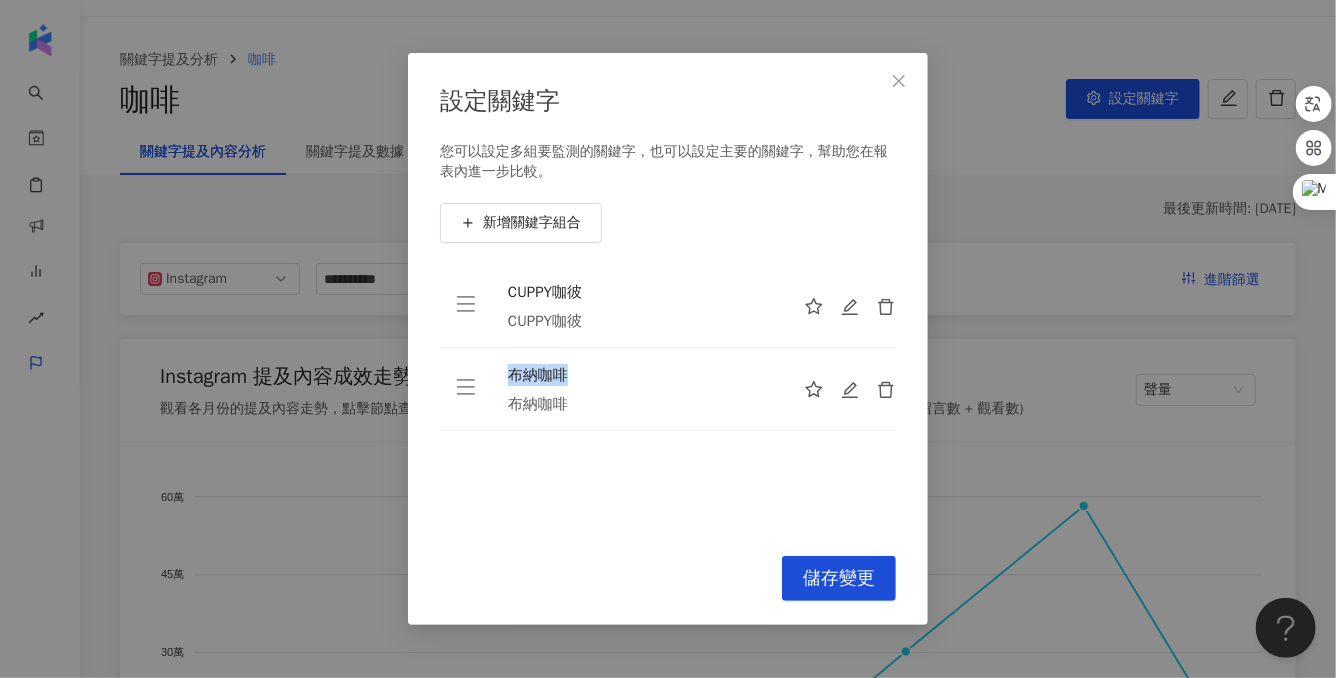 drag, startPoint x: 590, startPoint y: 384, endPoint x: 501, endPoint y: 383, distance: 89.005615 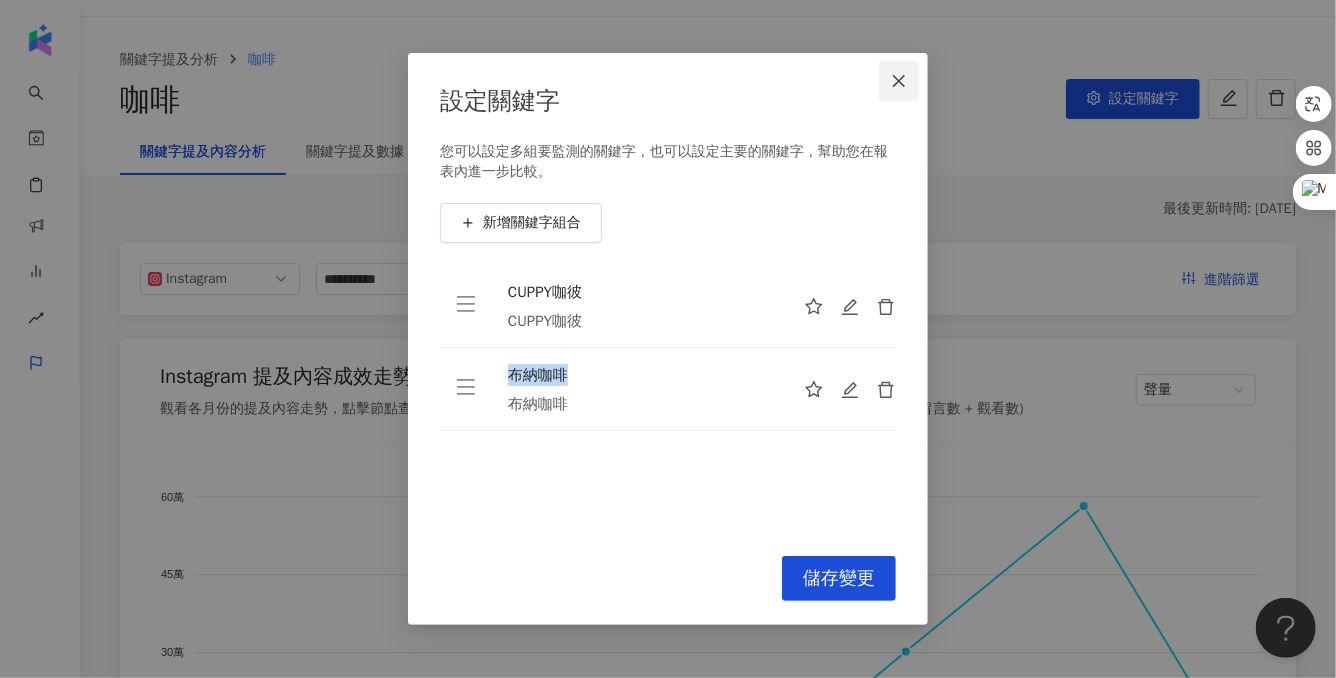 click at bounding box center [899, 81] 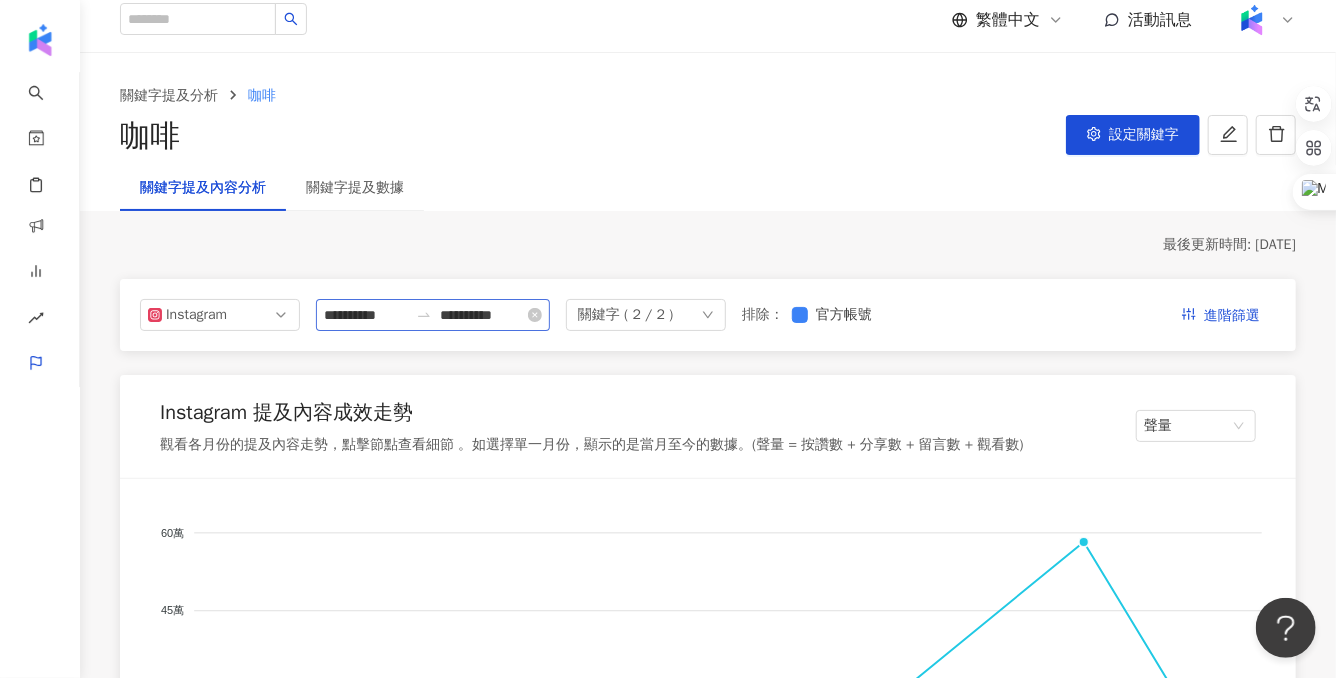 scroll, scrollTop: 11, scrollLeft: 0, axis: vertical 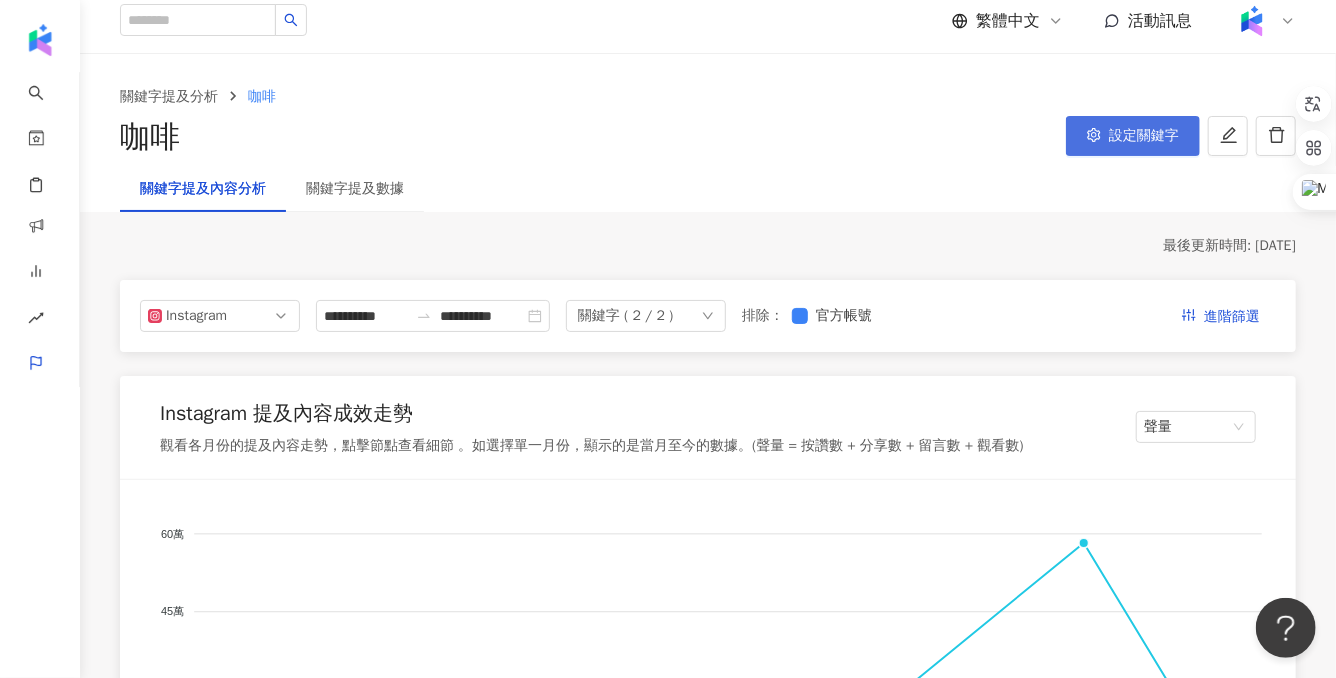 click on "設定關鍵字" at bounding box center [1133, 136] 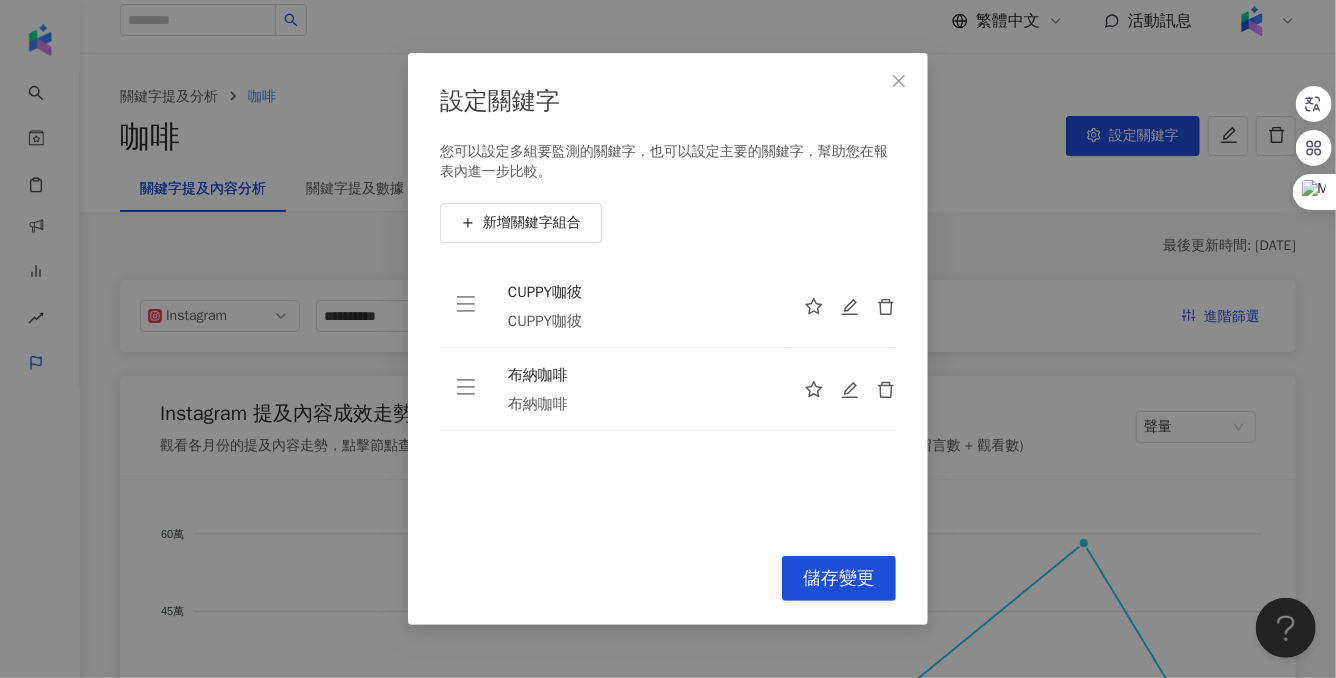 click on "CUPPY咖彼" at bounding box center (640, 292) 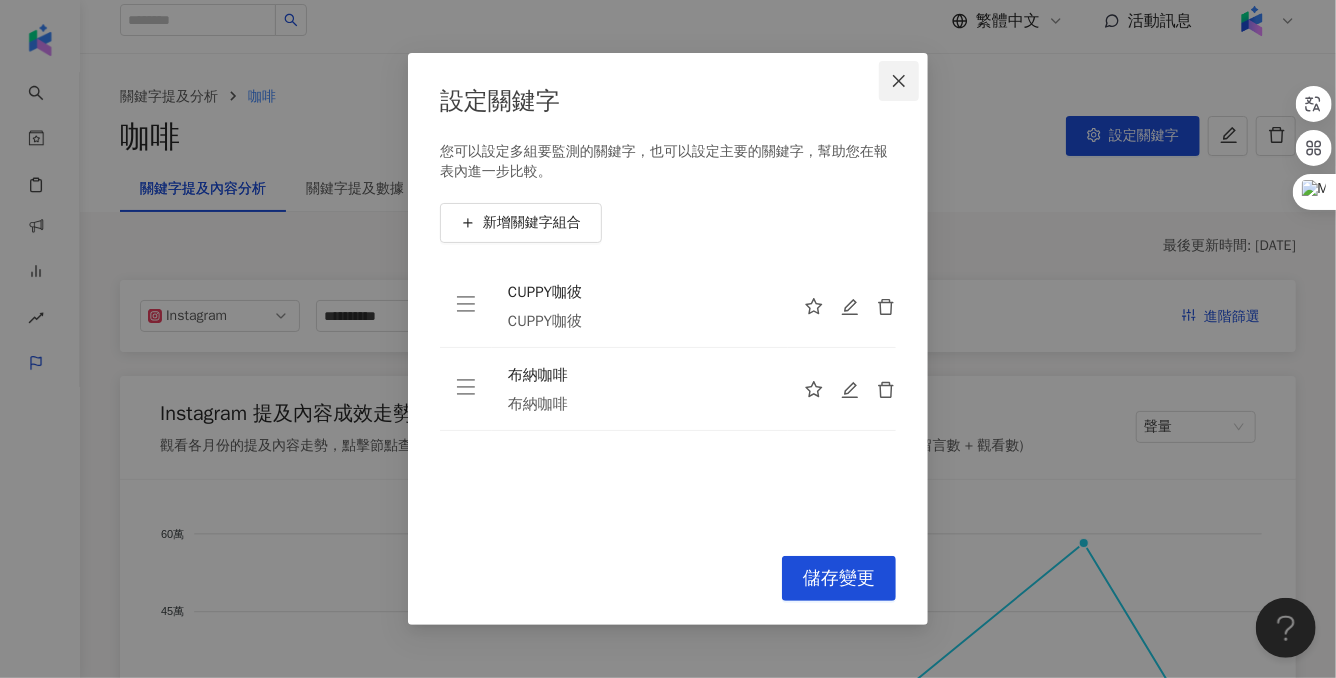 click 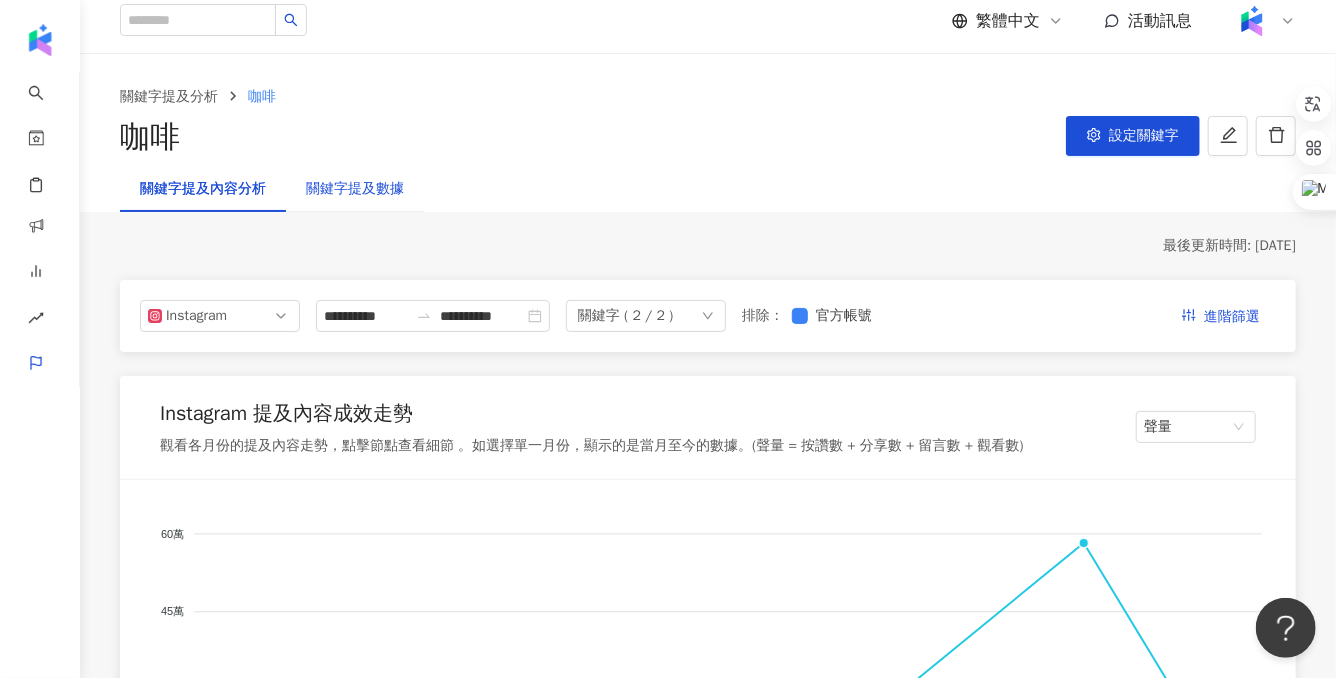click on "關鍵字提及數據" at bounding box center [355, 189] 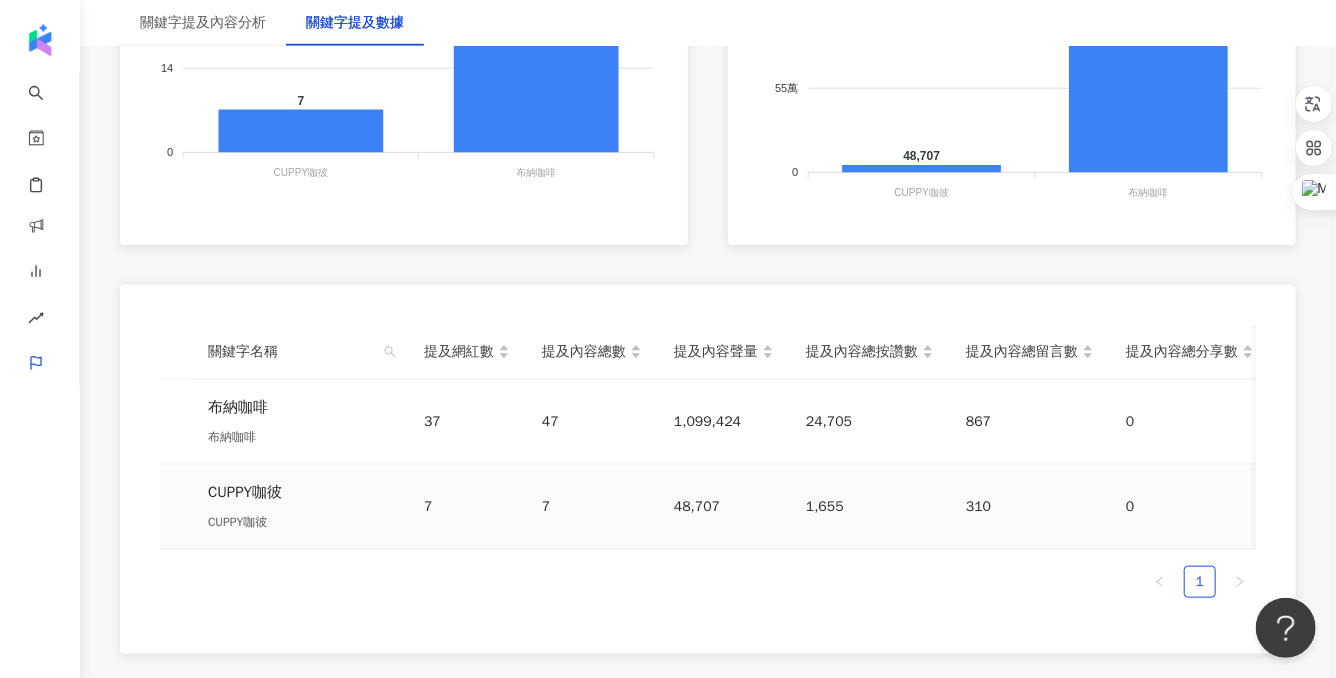 scroll, scrollTop: 760, scrollLeft: 0, axis: vertical 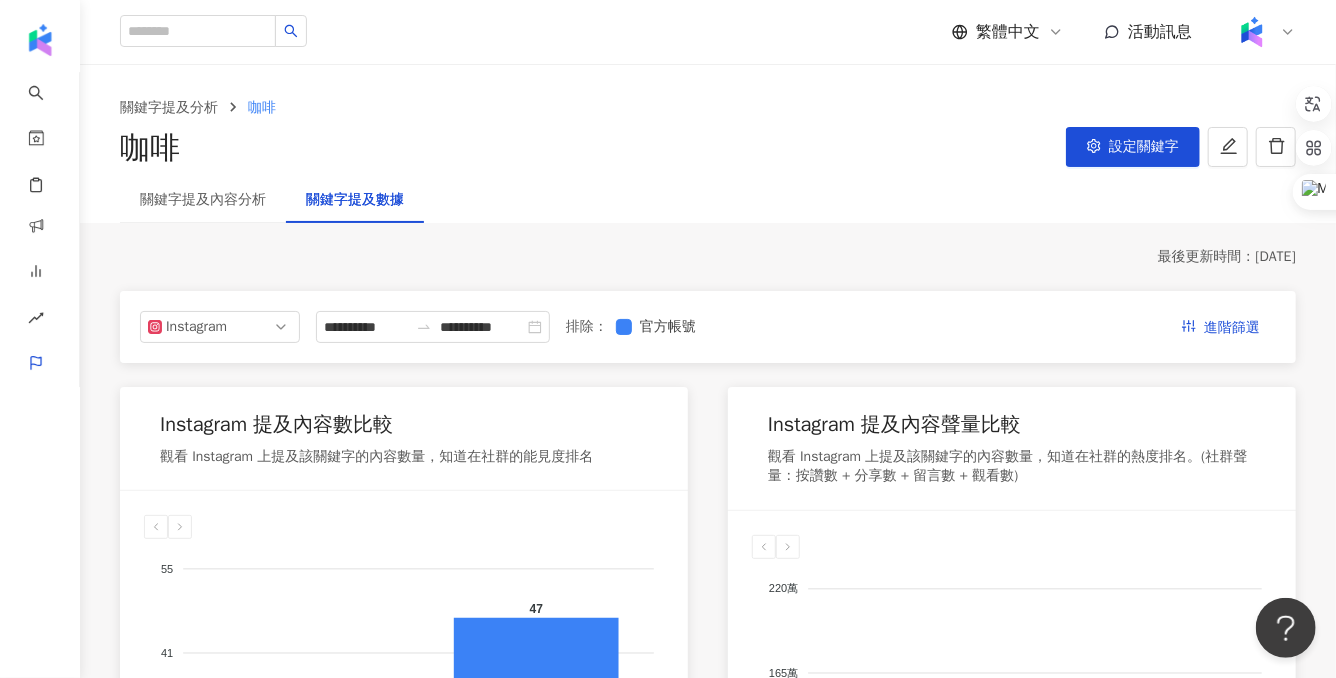 click on "關鍵字提及內容分析" at bounding box center (203, 200) 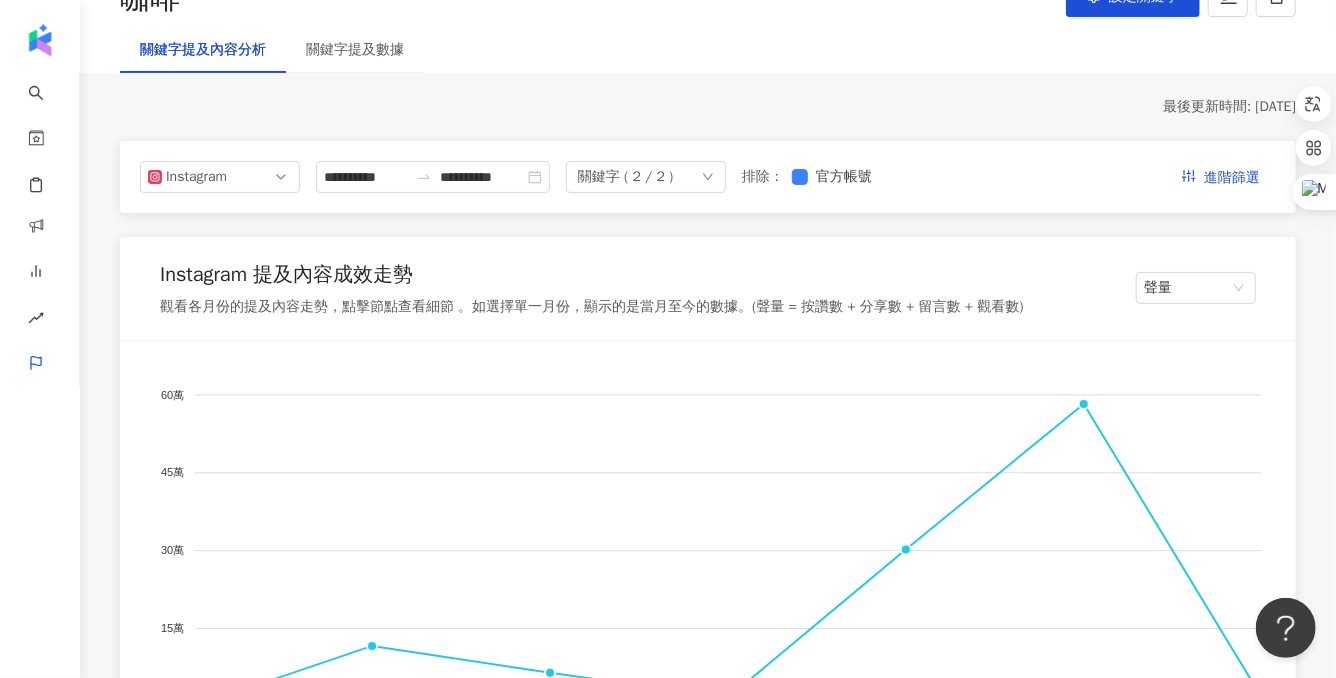 scroll, scrollTop: 150, scrollLeft: 0, axis: vertical 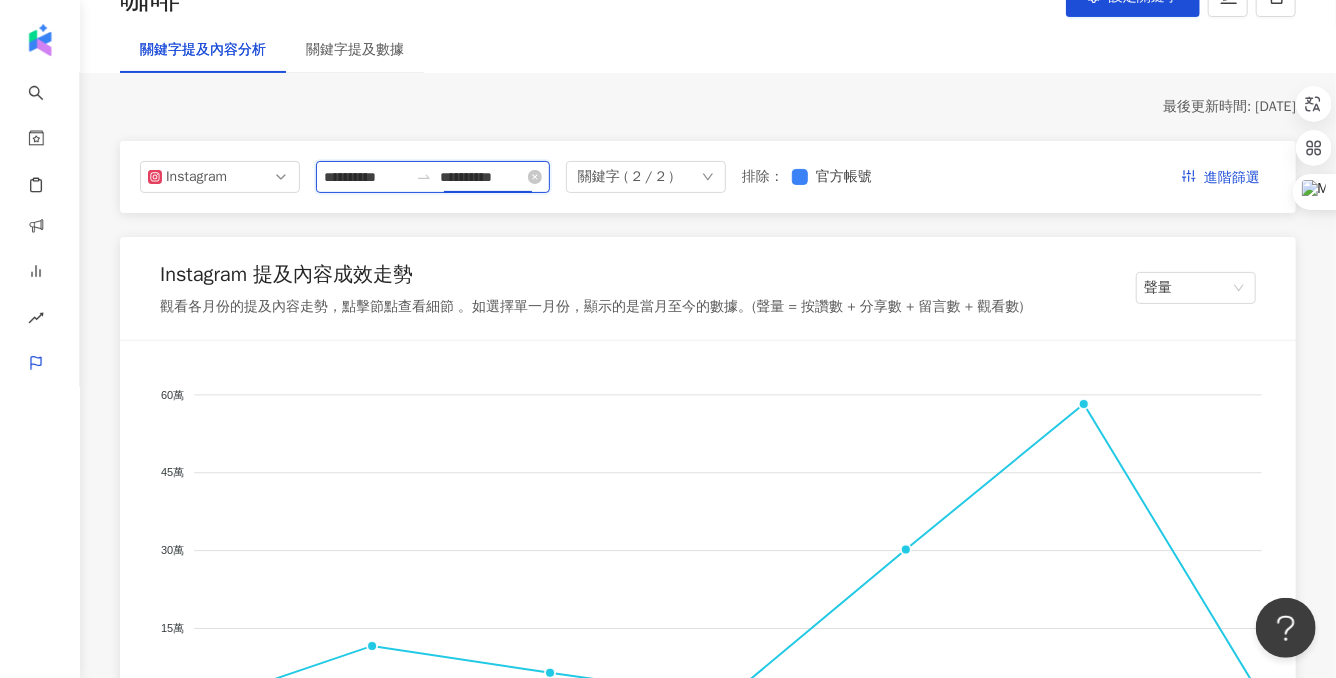 click on "**********" at bounding box center [482, 177] 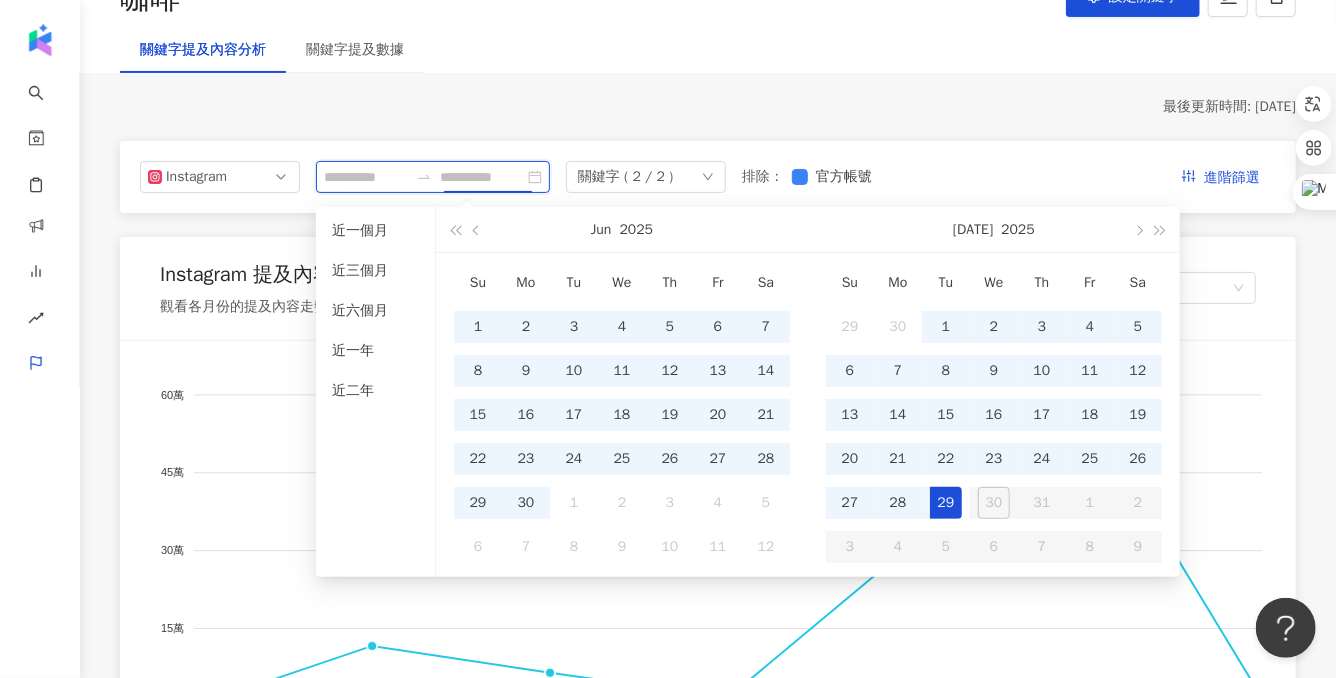 type on "**********" 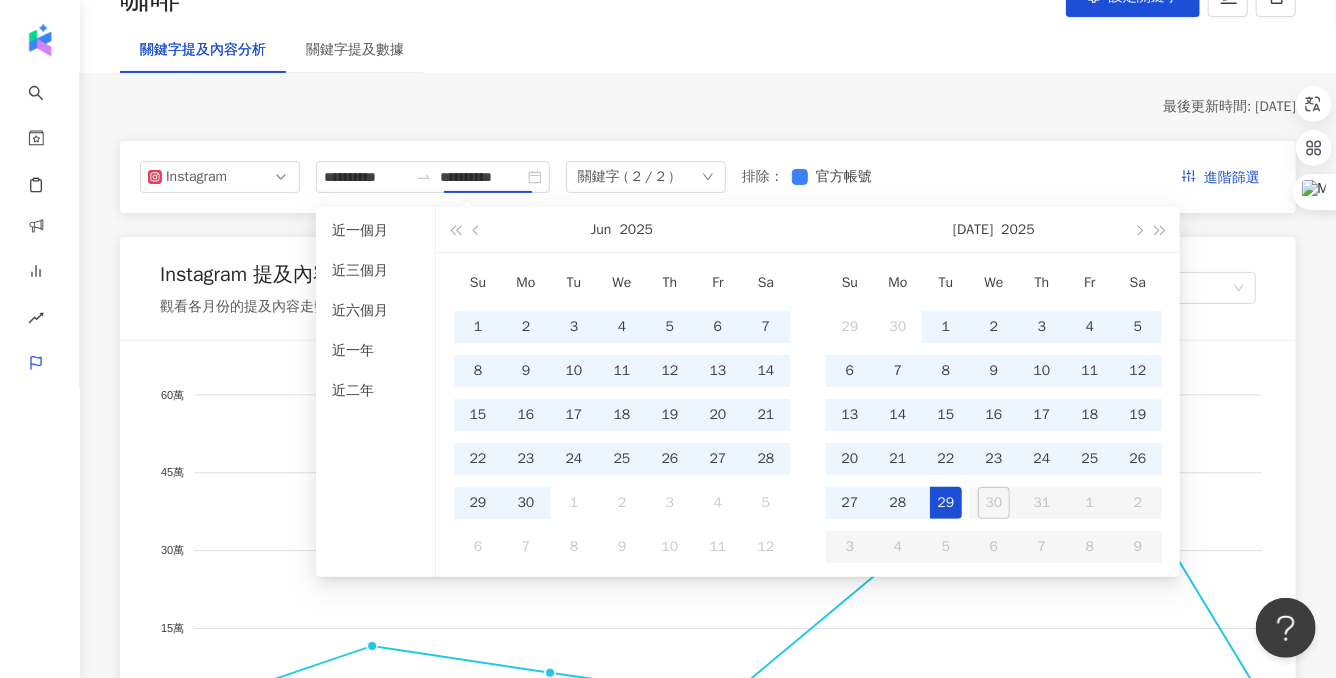 click on "**********" at bounding box center (708, 2786) 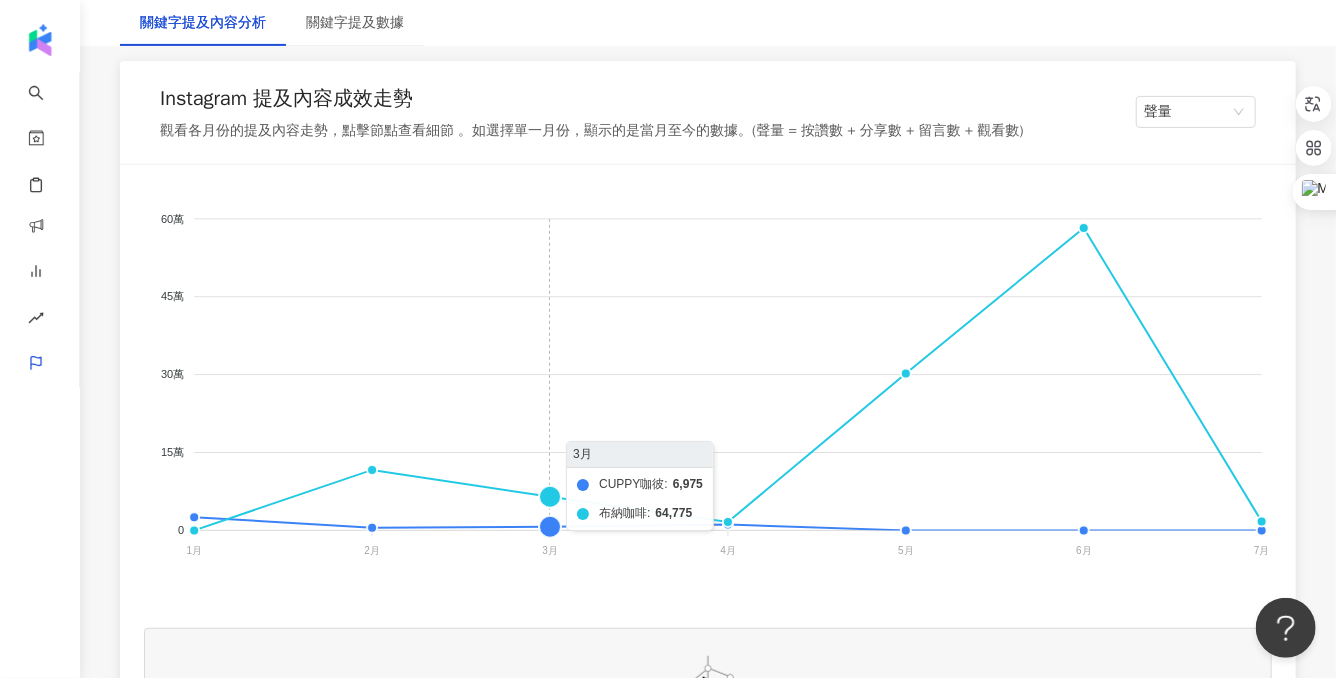 scroll, scrollTop: 368, scrollLeft: 0, axis: vertical 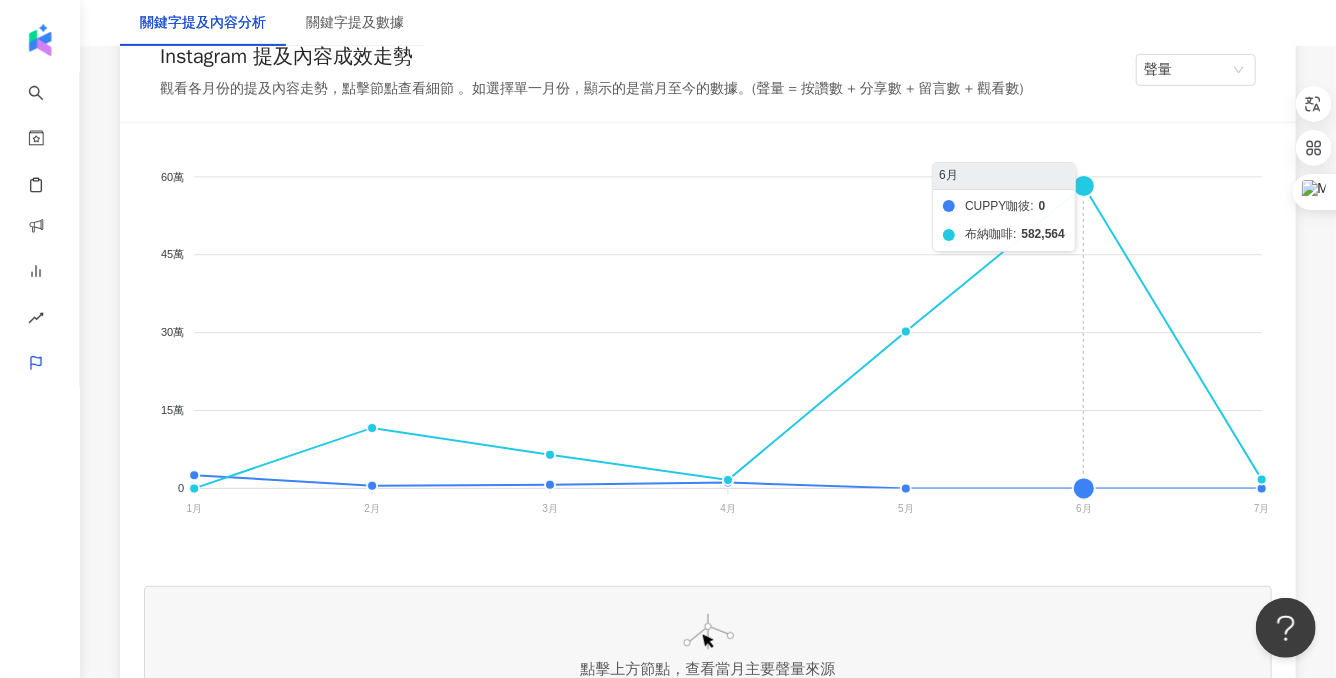 click on "CUPPY咖彼 布納咖啡" 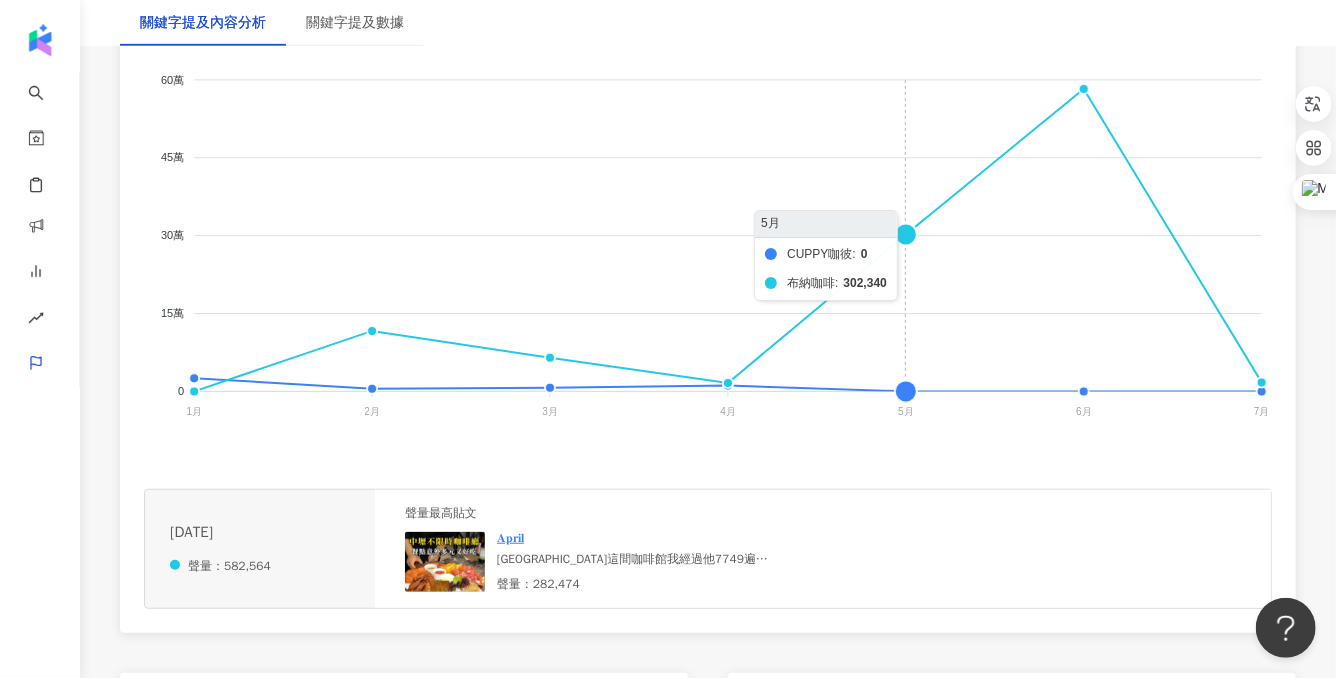 scroll, scrollTop: 474, scrollLeft: 0, axis: vertical 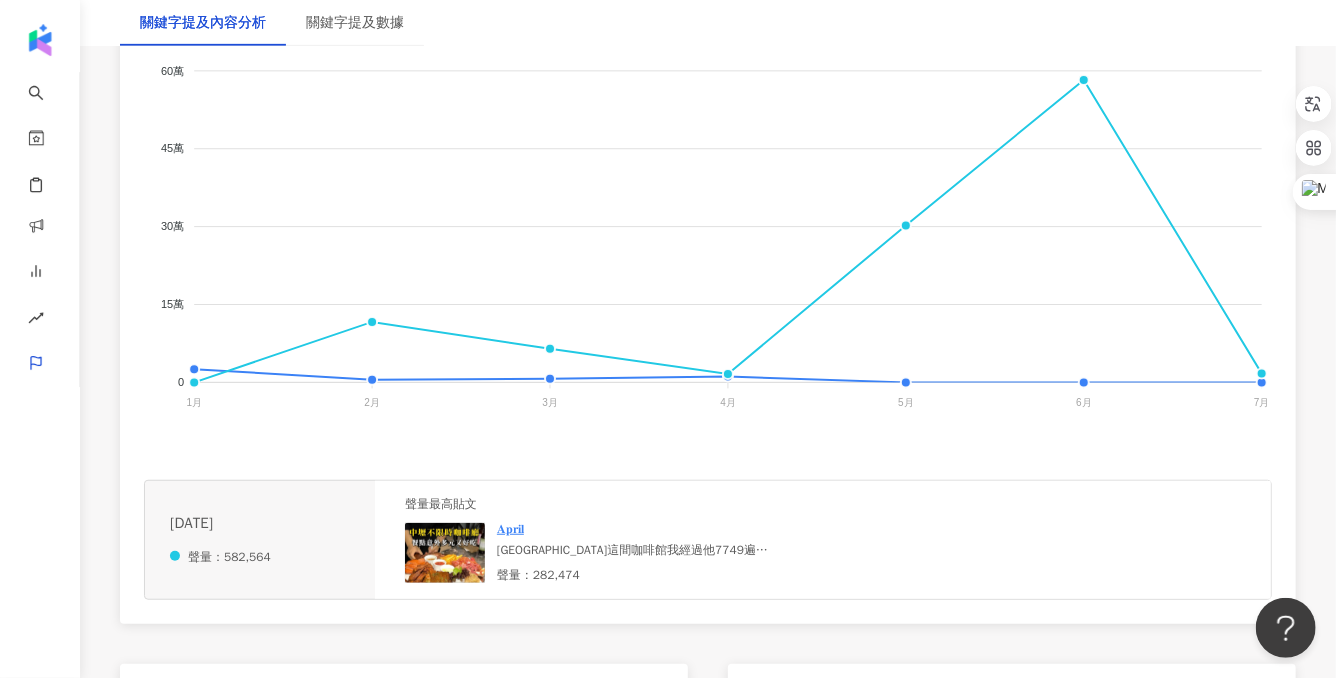 click on "中壢這間咖啡館我經過他7749遍
現在才知道他裡面竟然蠻漂亮的😂
真的有讓我錯看的感覺
而且餐點也還真不錯😋
重點非常多元！跟朋友選這裡不怕意見不合！！
點了炙燒牛小排我很喜歡🥹軟嫩帶炙燒香氣！
尤其是派對拼盤 超浮誇😂
現在點任一拼盤加購啤酒還半價喔！！！
啤酒很多特別外面看不到的！
甜點推薦繽紛莓果夏洛特！！
Haggen dazs配旁邊的脆脆超好吃😭
🔍 布納咖啡館 中壢館
📍 桃園市中壢區新生路89號
☎️ 03-4228828
⌚️ 11:00-22:00
/
#中壢 #中壢美食 #中壢餐廳 #中壢推薦 #中壢推薦 #中壢咖啡 #中壢美食推薦 #中壢人 #中壢咖啡廳 #中壢咖啡館 #中壢聚餐 #中壢聚餐推薦 #中壢聚餐餐廳 #中壢聚餐好選擇 #中壢聚餐餐廳推薦 #中壢聚餐聊天 #中壢不限時咖啡 #中壢不限時咖啡廳 #中壢不限時下午茶 #中壢不限時咖啡館" at bounding box center (647, 550) 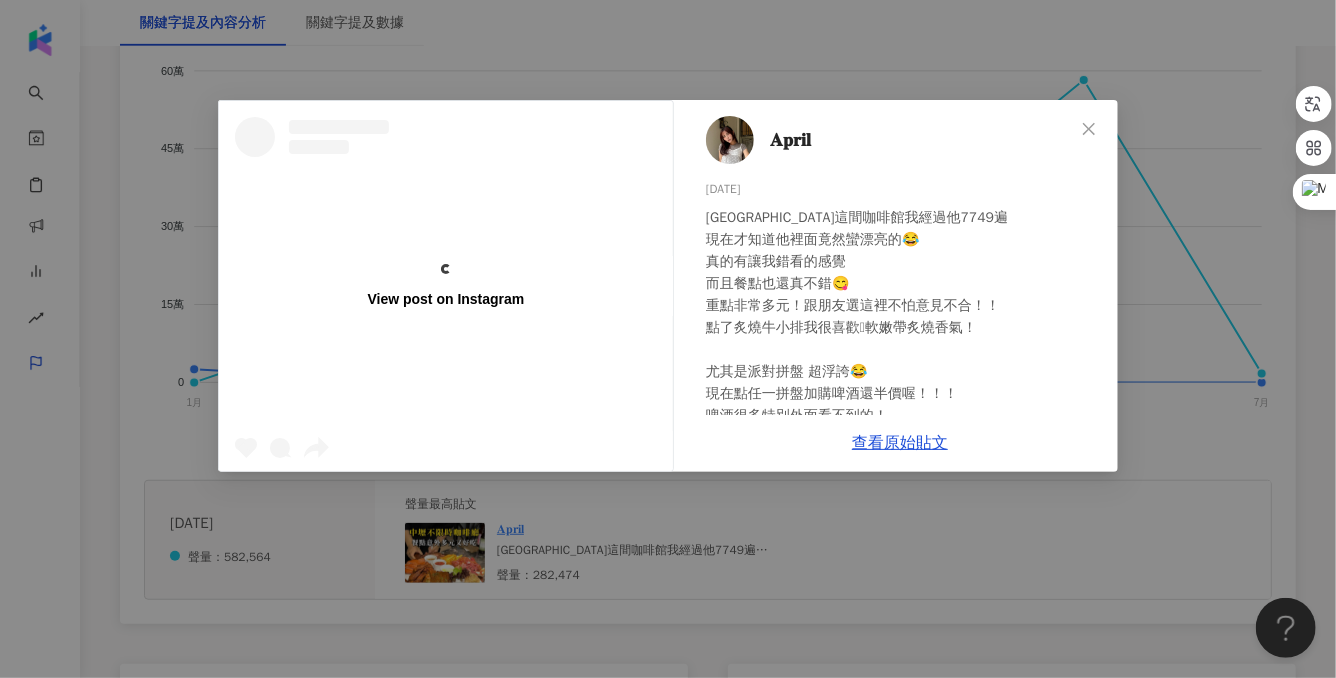 click on "𝐀𝐩𝐫𝐢𝐥 2025/6/23 中壢這間咖啡館我經過他7749遍
現在才知道他裡面竟然蠻漂亮的😂
真的有讓我錯看的感覺
而且餐點也還真不錯😋
重點非常多元！跟朋友選這裡不怕意見不合！！
點了炙燒牛小排我很喜歡🥹軟嫩帶炙燒香氣！
尤其是派對拼盤 超浮誇😂
現在點任一拼盤加購啤酒還半價喔！！！
啤酒很多特別外面看不到的！
甜點推薦繽紛莓果夏洛特！！
Haggen dazs配旁邊的脆脆超好吃😭
🔍 布納咖啡館 中壢館
📍 桃園市中壢區新生路89號
☎️ 03-4228828
⌚️ 11:00-22:00
/
#中壢 #中壢美食 #中壢餐廳 #中壢推薦 #中壢推薦 #中壢咖啡 #中壢美食推薦 #中壢人 #中壢咖啡廳 #中壢咖啡館 #中壢聚餐 #中壢聚餐推薦 #中壢聚餐餐廳 #中壢聚餐好選擇 #中壢聚餐餐廳推薦 #中壢聚餐聊天 #中壢不限時咖啡 #中壢不限時咖啡廳 #中壢不限時下午茶 #中壢不限時咖啡館 5,493 52 27.7萬" at bounding box center [900, 257] 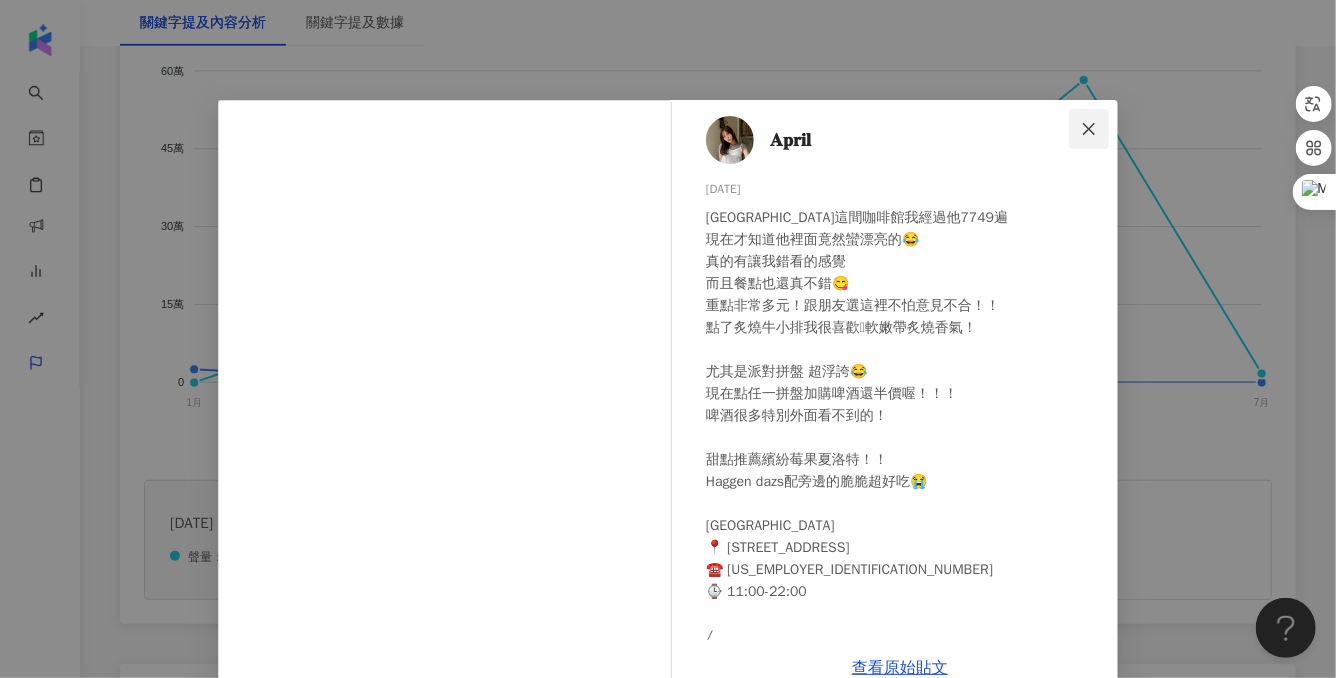 click 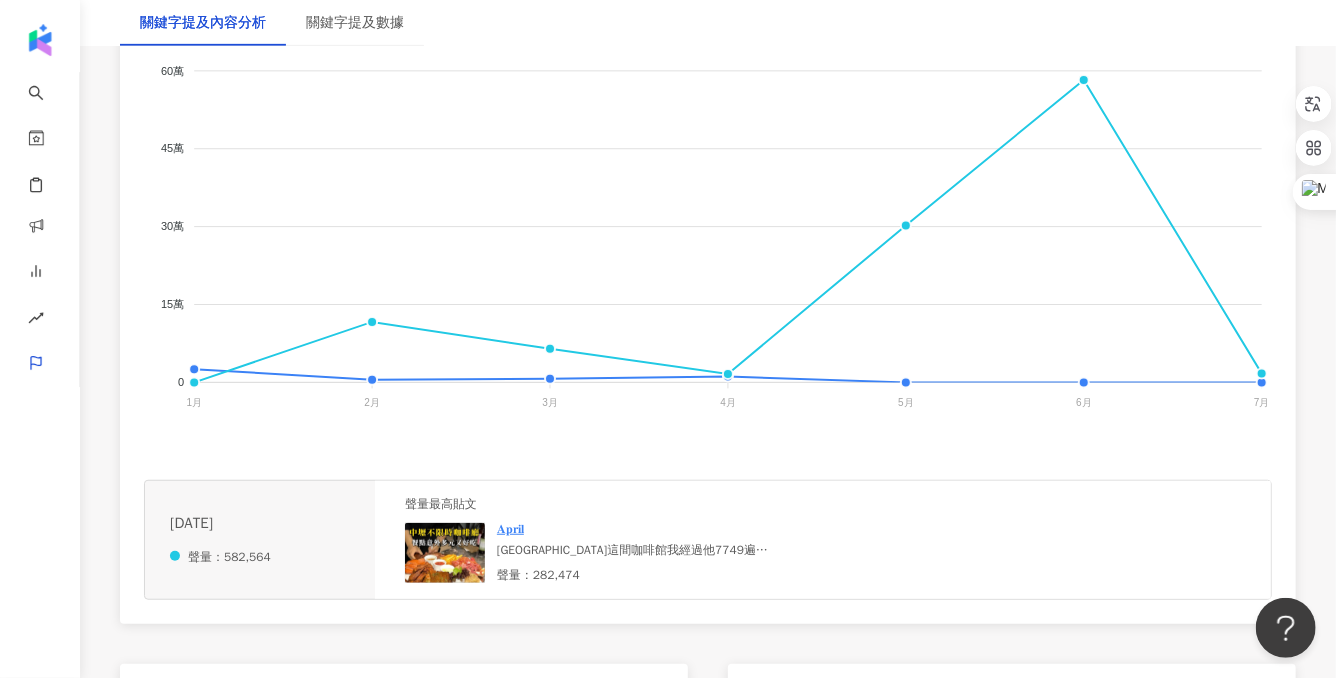 click on "中壢這間咖啡館我經過他7749遍
現在才知道他裡面竟然蠻漂亮的😂
真的有讓我錯看的感覺
而且餐點也還真不錯😋
重點非常多元！跟朋友選這裡不怕意見不合！！
點了炙燒牛小排我很喜歡🥹軟嫩帶炙燒香氣！
尤其是派對拼盤 超浮誇😂
現在點任一拼盤加購啤酒還半價喔！！！
啤酒很多特別外面看不到的！
甜點推薦繽紛莓果夏洛特！！
Haggen dazs配旁邊的脆脆超好吃😭
🔍 布納咖啡館 中壢館
📍 桃園市中壢區新生路89號
☎️ 03-4228828
⌚️ 11:00-22:00
/
#中壢 #中壢美食 #中壢餐廳 #中壢推薦 #中壢推薦 #中壢咖啡 #中壢美食推薦 #中壢人 #中壢咖啡廳 #中壢咖啡館 #中壢聚餐 #中壢聚餐推薦 #中壢聚餐餐廳 #中壢聚餐好選擇 #中壢聚餐餐廳推薦 #中壢聚餐聊天 #中壢不限時咖啡 #中壢不限時咖啡廳 #中壢不限時下午茶 #中壢不限時咖啡館" at bounding box center [647, 550] 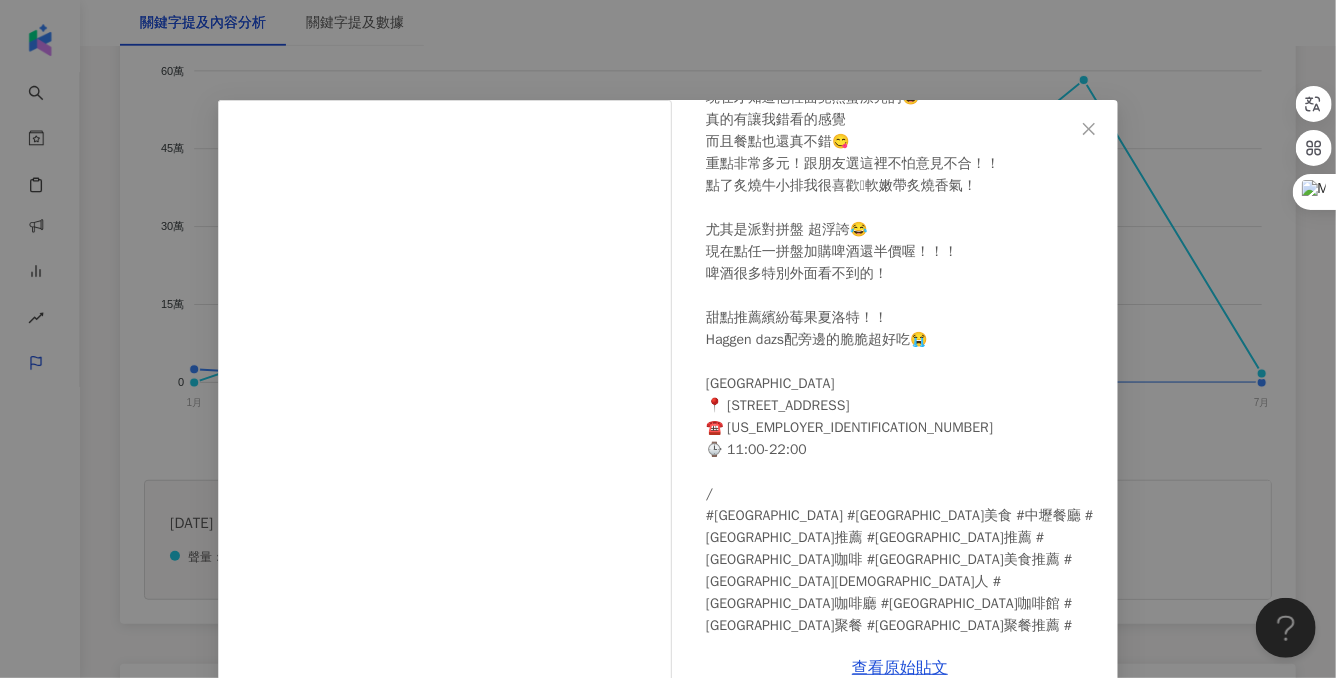 scroll, scrollTop: 146, scrollLeft: 0, axis: vertical 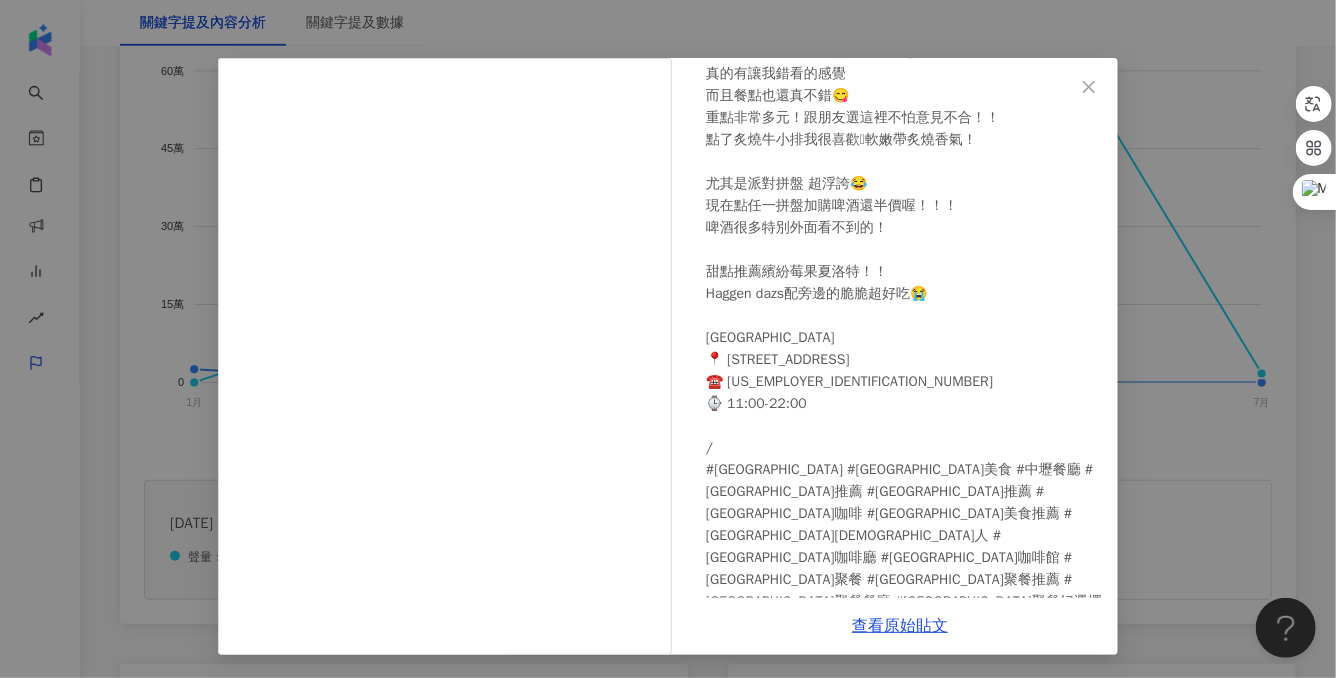 drag, startPoint x: 877, startPoint y: 593, endPoint x: 714, endPoint y: 580, distance: 163.51758 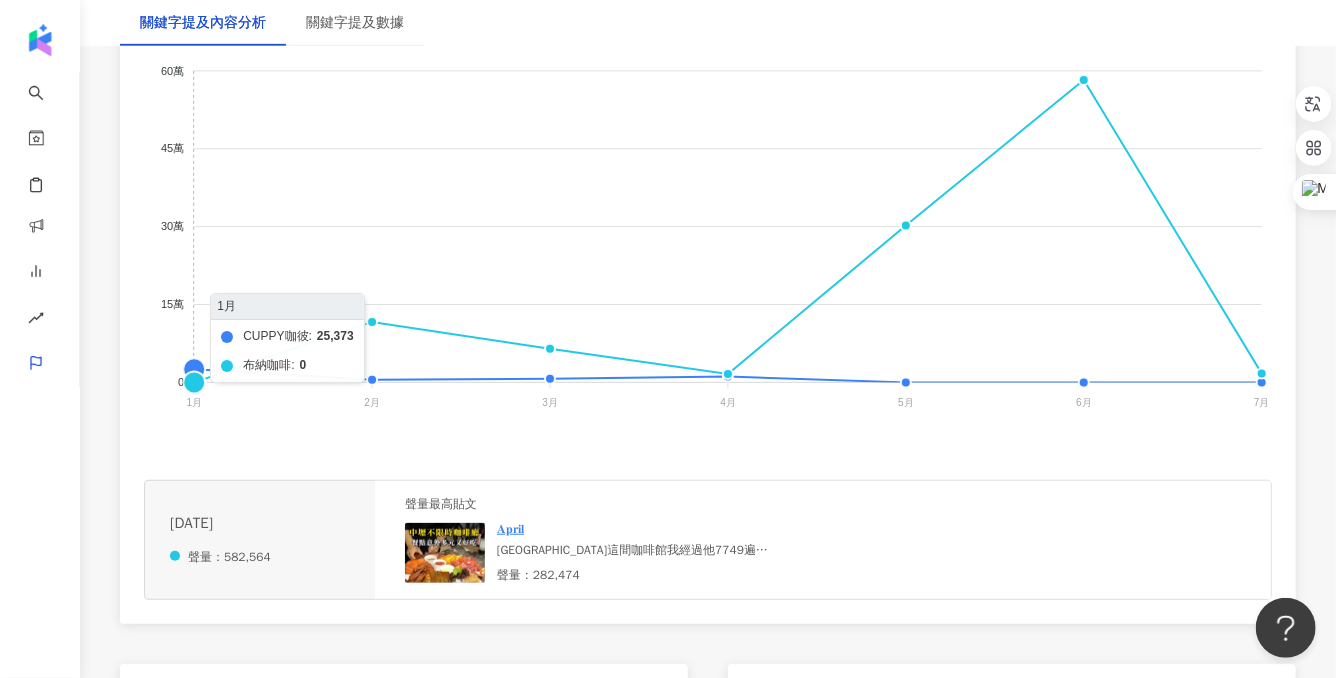 click on "CUPPY咖彼 布納咖啡" 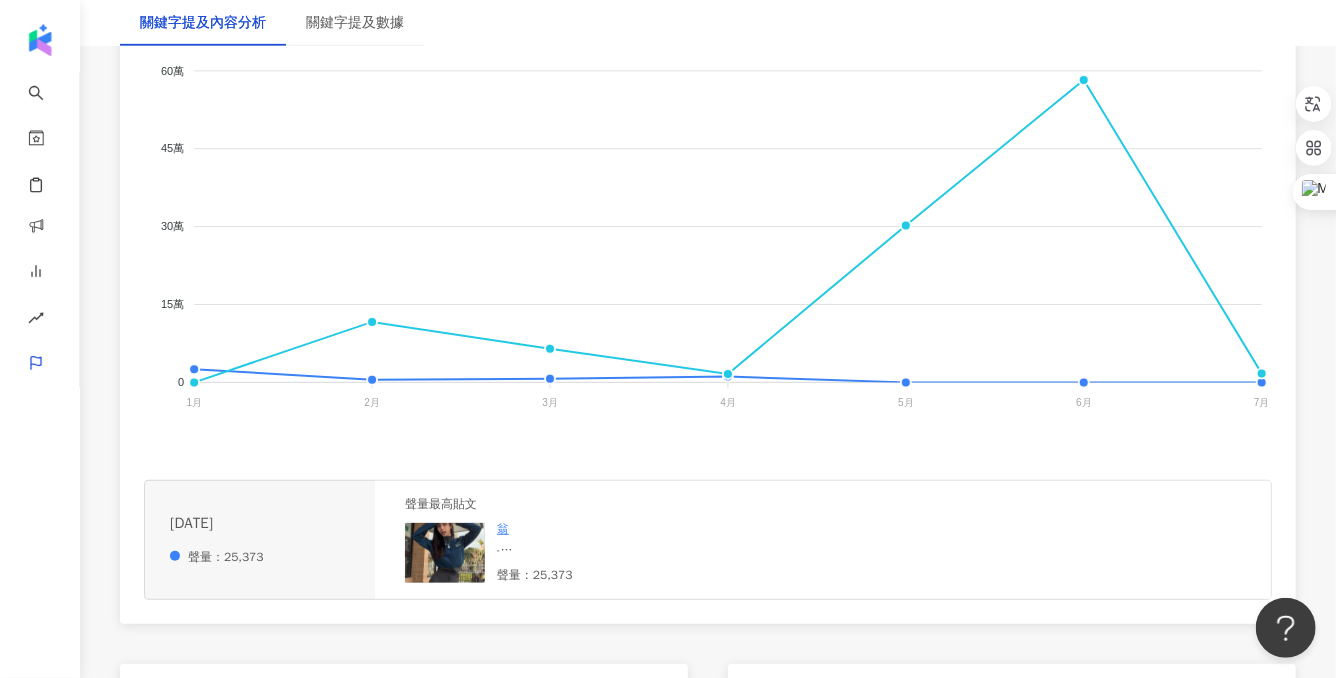 click on "-
超～～～～～～～～
可愛的迷你版咖啡杯 ><
𥚃面是冷熱水還有牛奶都可以直接沖泡的咖啡粉 !
多巴胺的配色真的好療癒💖
-
@cuppy_tw
☕️冰水、熱水、牛奶都可以快速溶解☕️
咖彼經典組：
1.  Ecuador厄瓜多（黃）
柔和果酸、淡酒香氣、甜蜜果香
2.  Ethiopia衣索比亞（橘紅）
榛果可可、焦糖柑橘、豐富香氣
3.  Colombian哥倫比亞（藍）
醇厚煙燻、焦糖可可、果酸回甘
咖彼嚴選組：
1.  Geisha藝伎（黑）
熱帶水果、莓果酸甜、紅茶回甘
2.  Yirgacheffe 耶加雪菲（卡其）
白色花香、柑橘果酸、蜂蜜香茶
#CUPPY  #冷萃凍乾咖啡  #CUPPY咖彼" at bounding box center [623, 550] 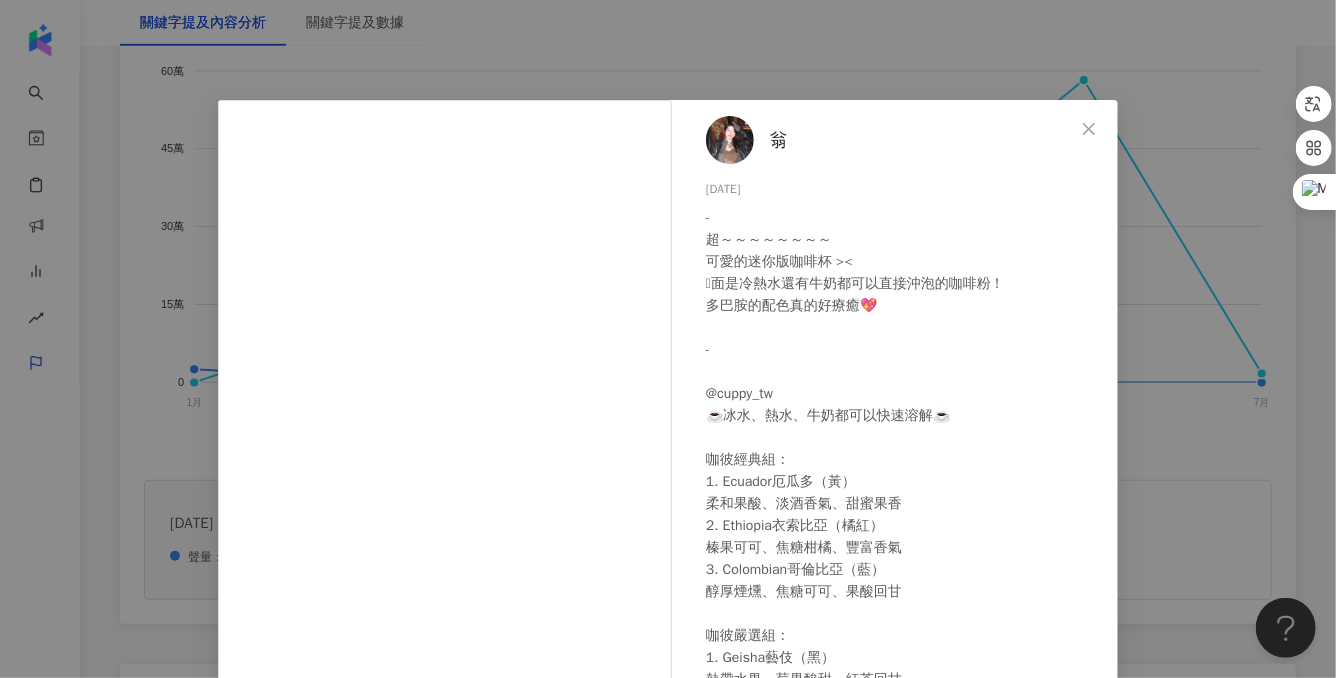 scroll, scrollTop: 220, scrollLeft: 0, axis: vertical 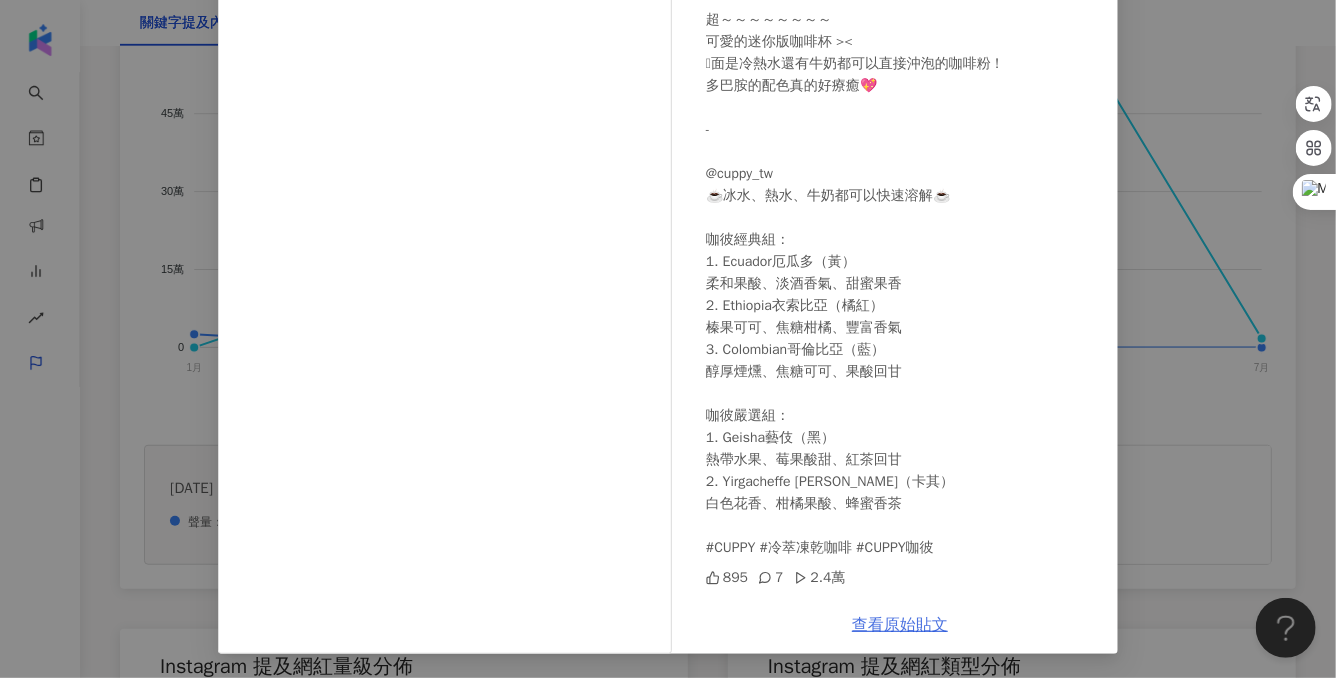 click on "查看原始貼文" at bounding box center (900, 625) 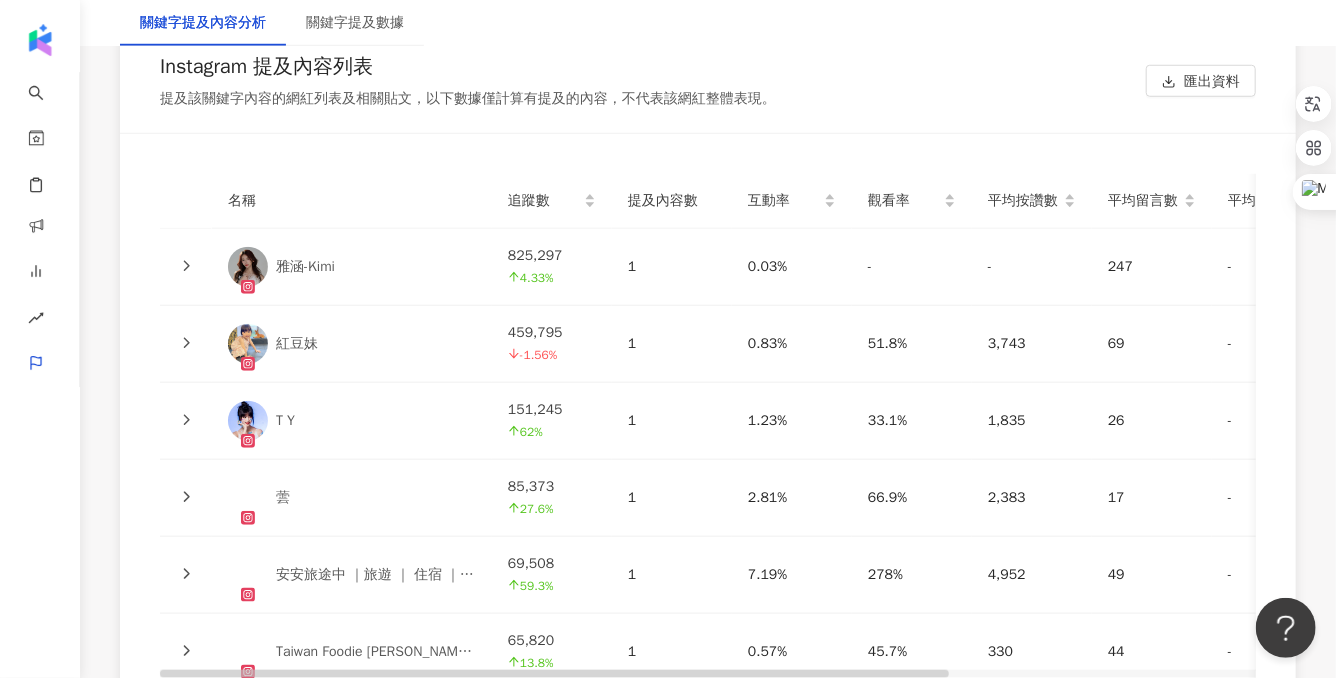 scroll, scrollTop: 4531, scrollLeft: 0, axis: vertical 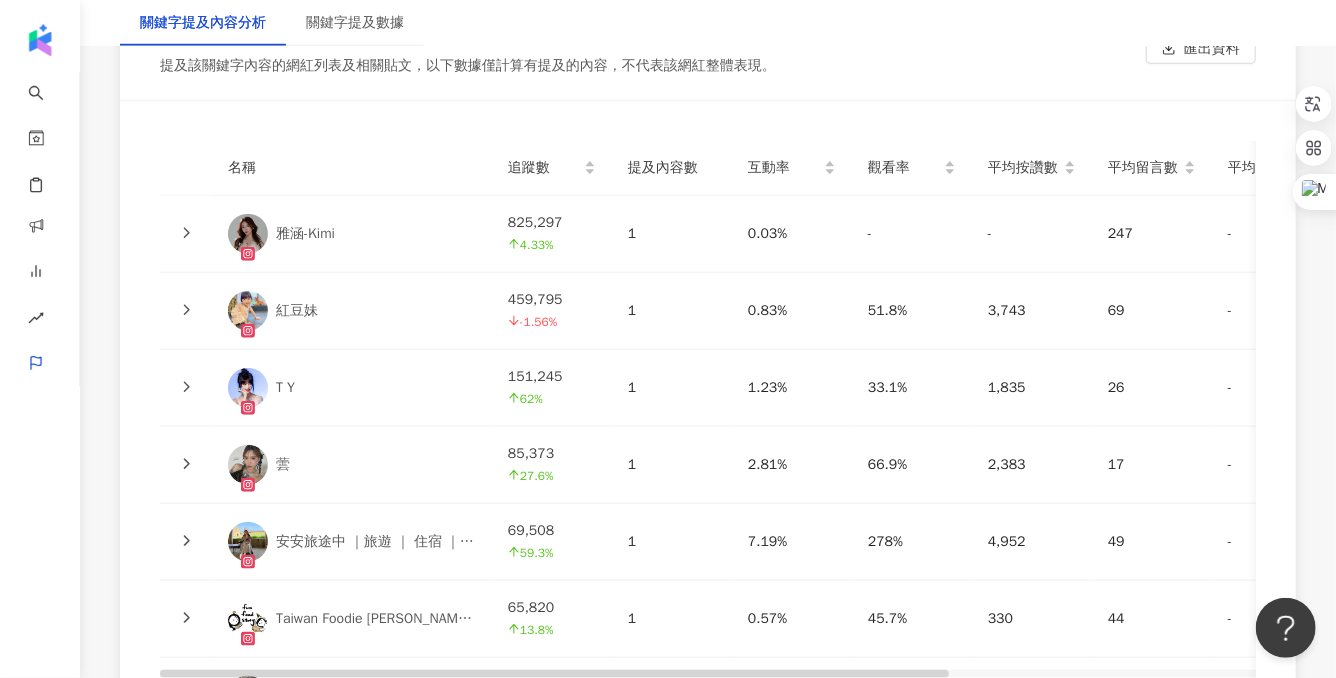 click 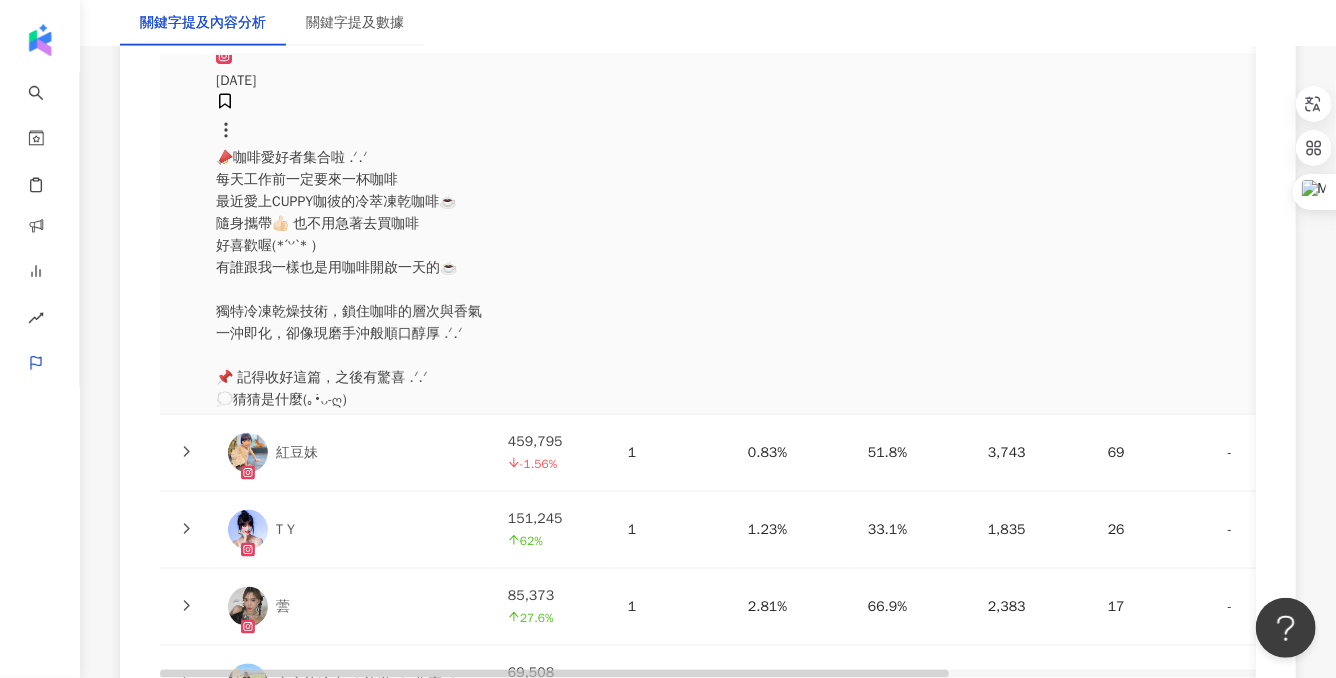 scroll, scrollTop: 4804, scrollLeft: 0, axis: vertical 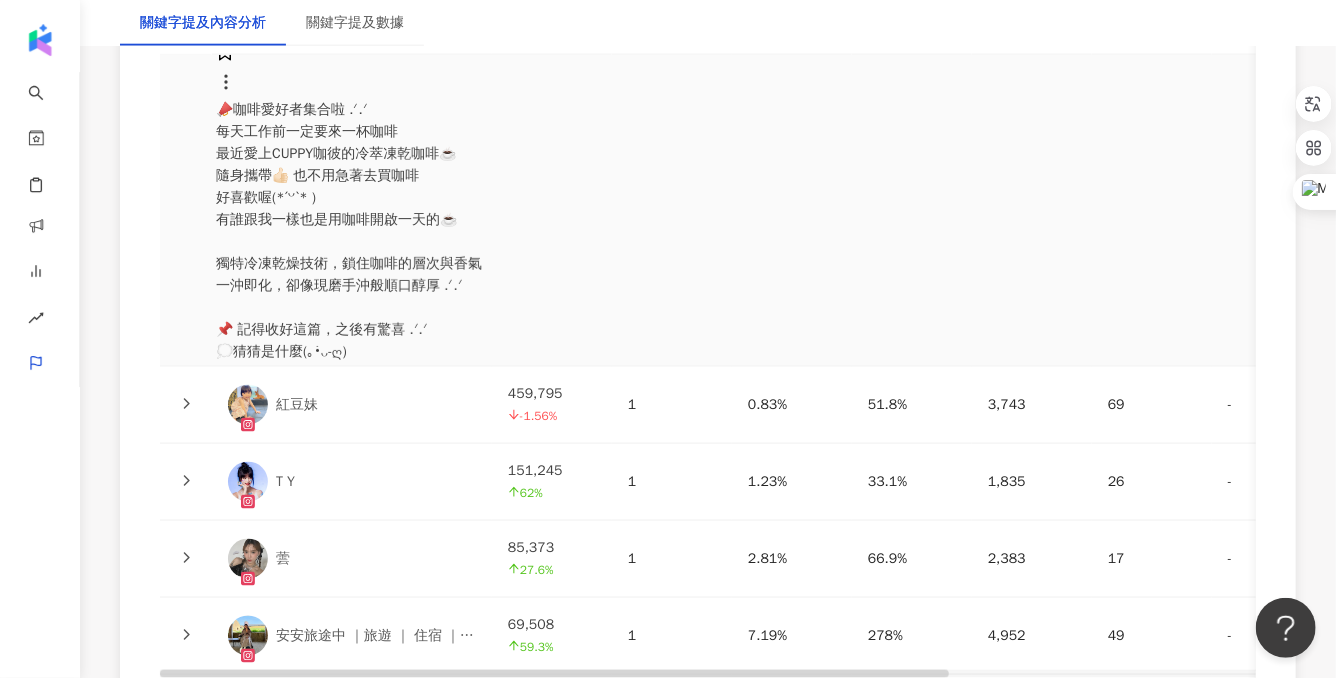 click 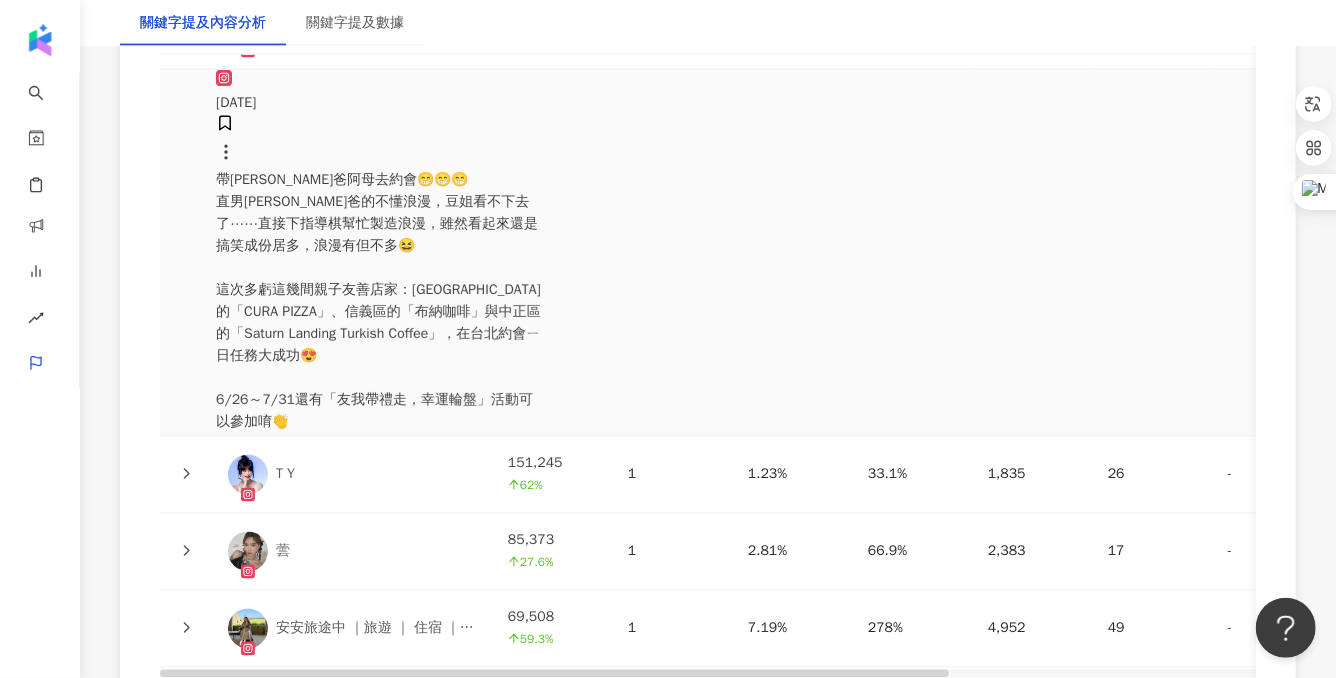 scroll, scrollTop: 5202, scrollLeft: 0, axis: vertical 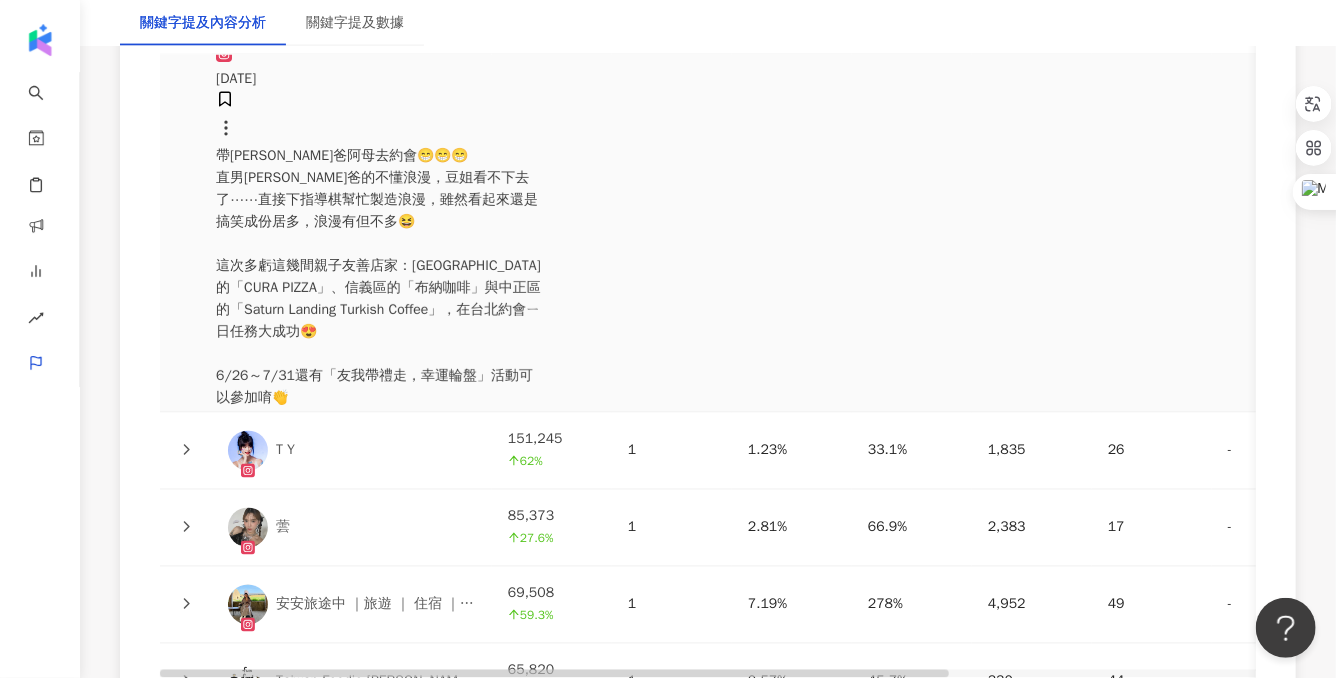 click at bounding box center [186, 451] 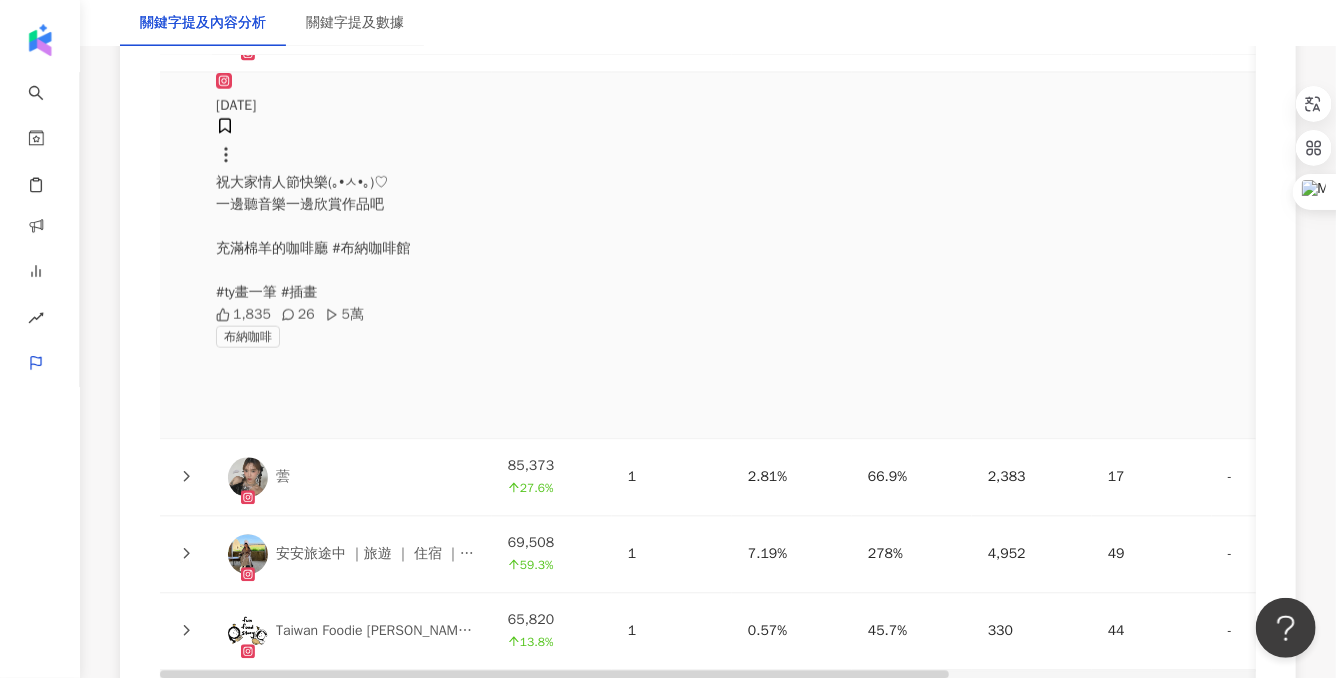click 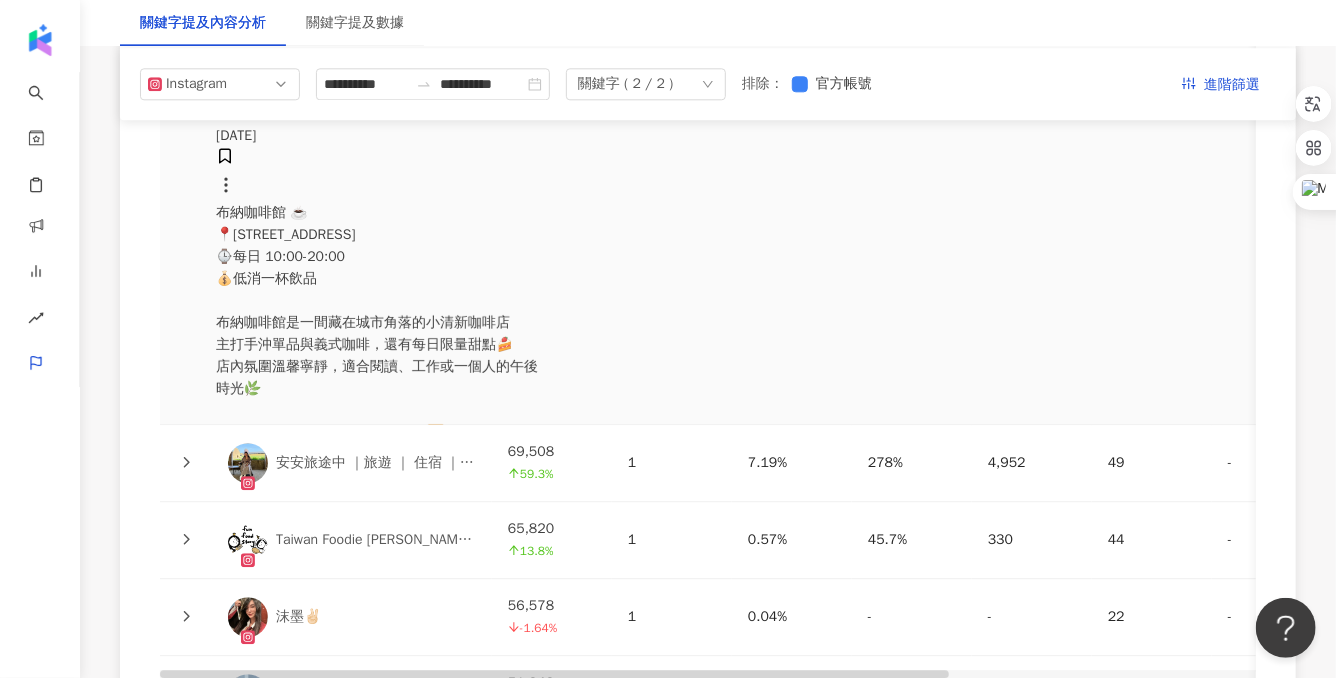 click 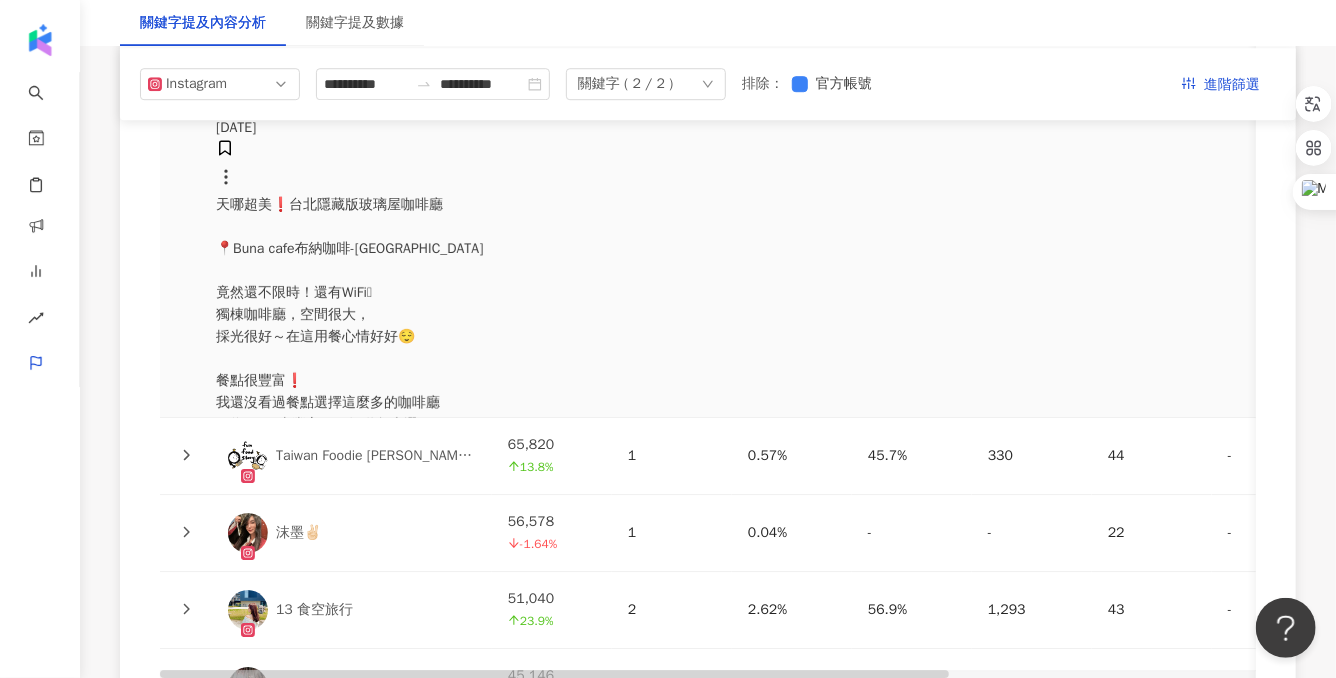 click 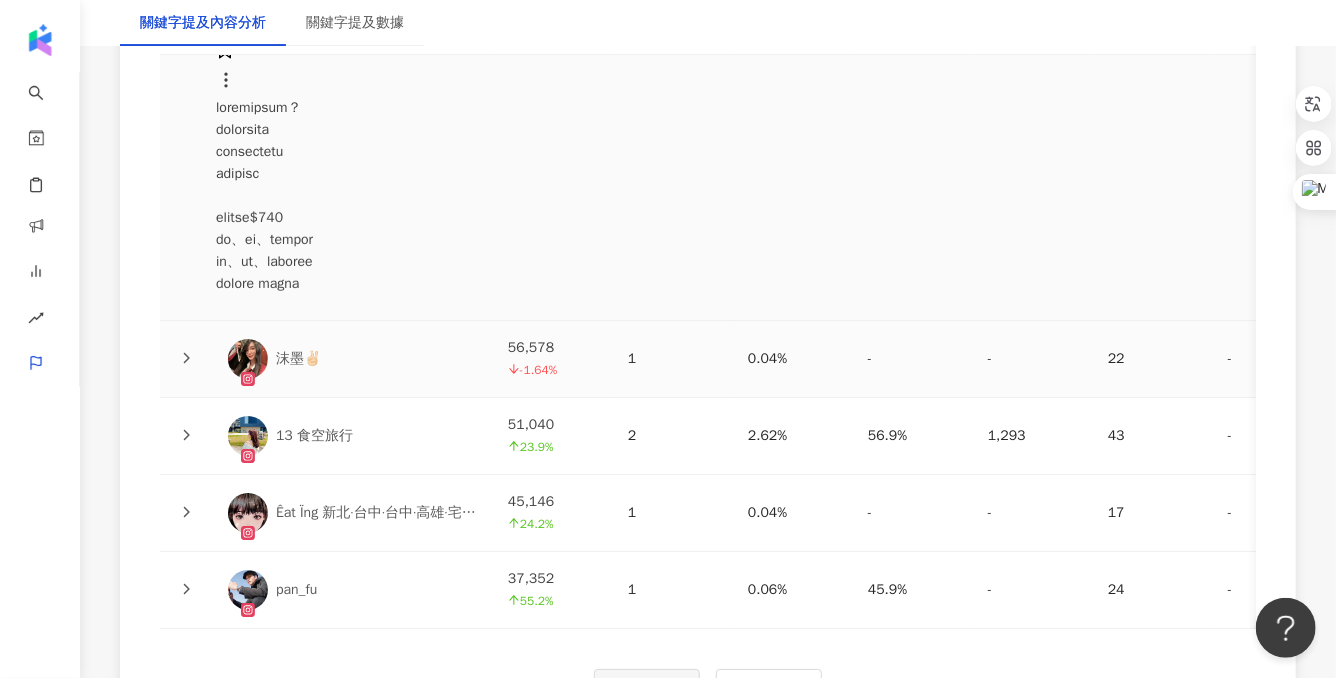 scroll, scrollTop: 7089, scrollLeft: 0, axis: vertical 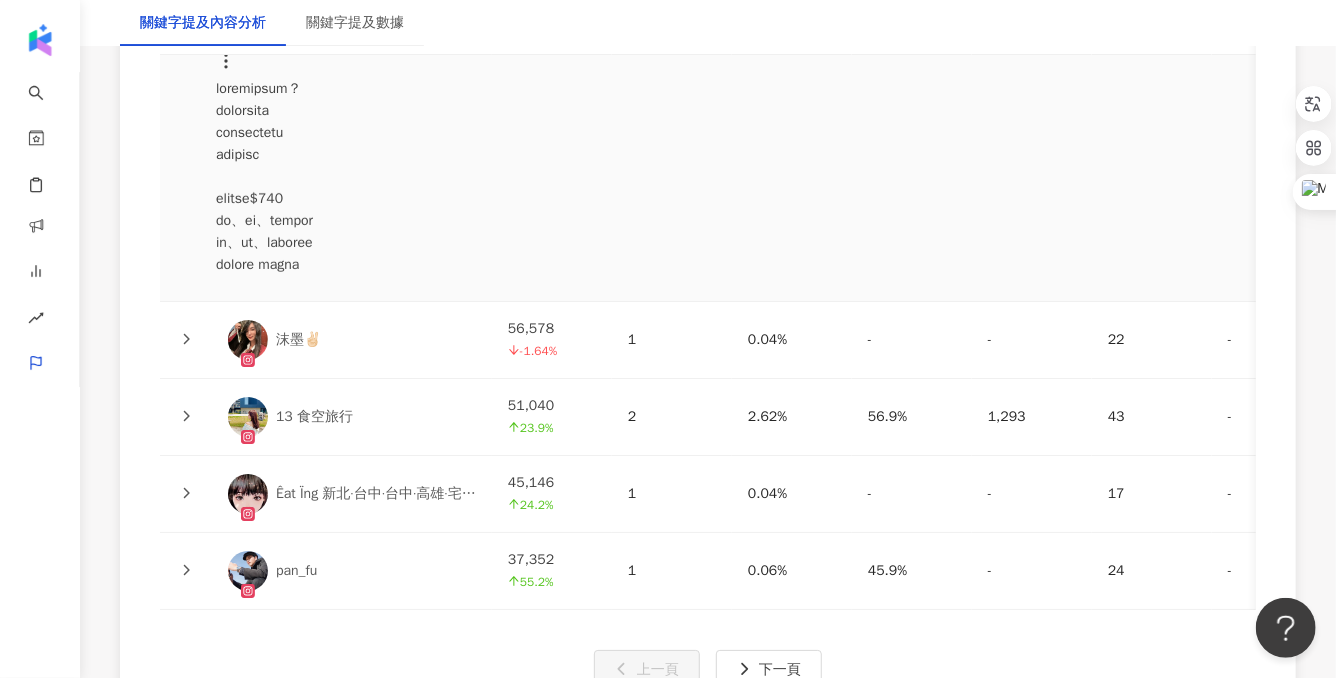click 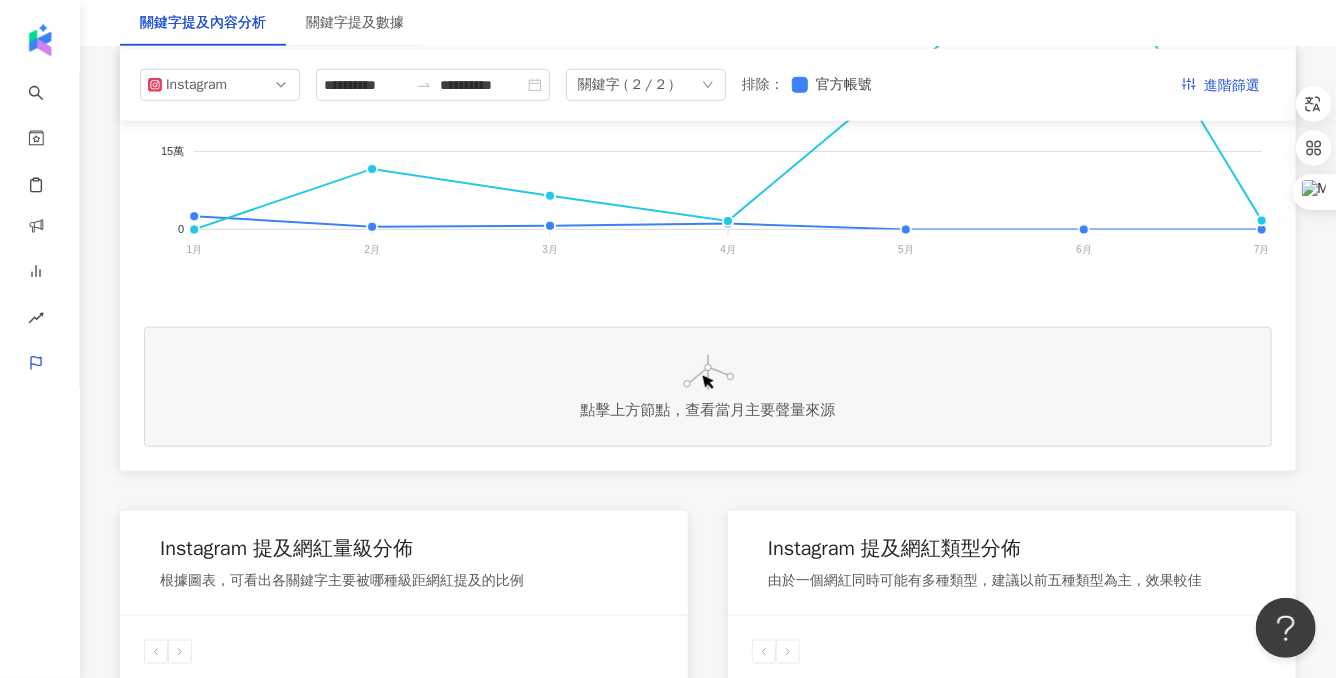 scroll, scrollTop: 0, scrollLeft: 0, axis: both 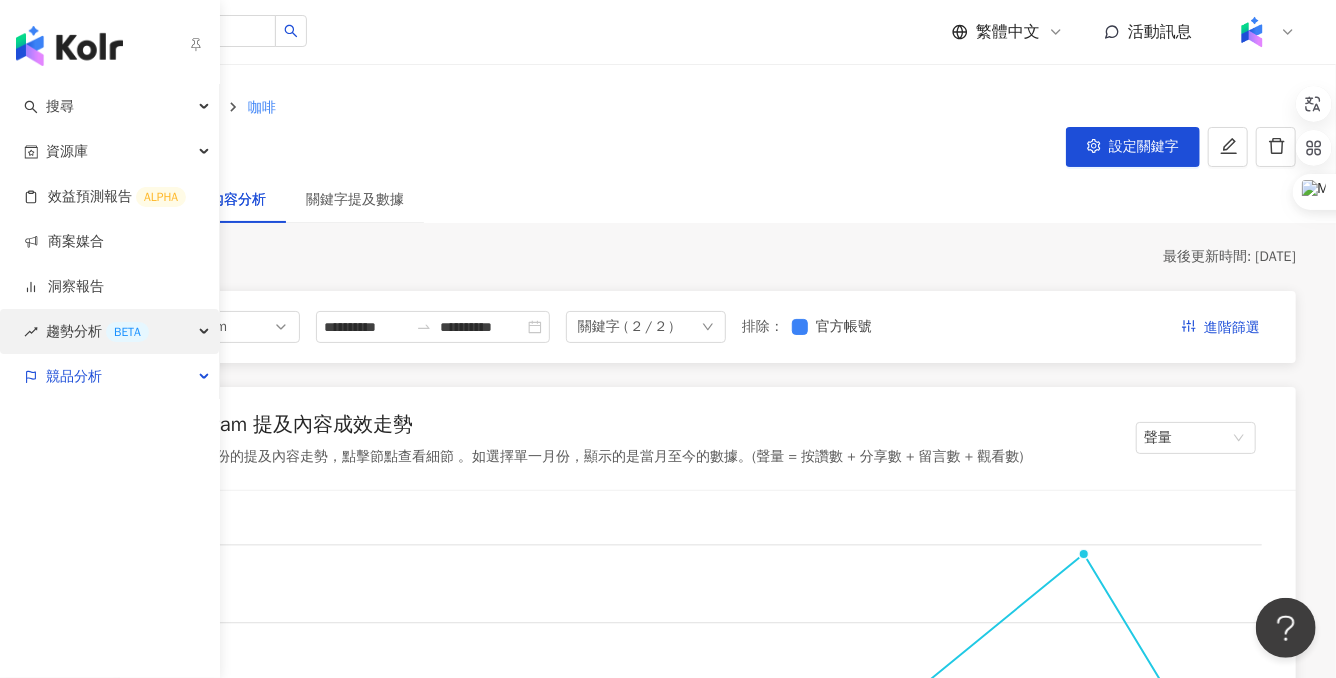 click on "趨勢分析 BETA" at bounding box center [97, 331] 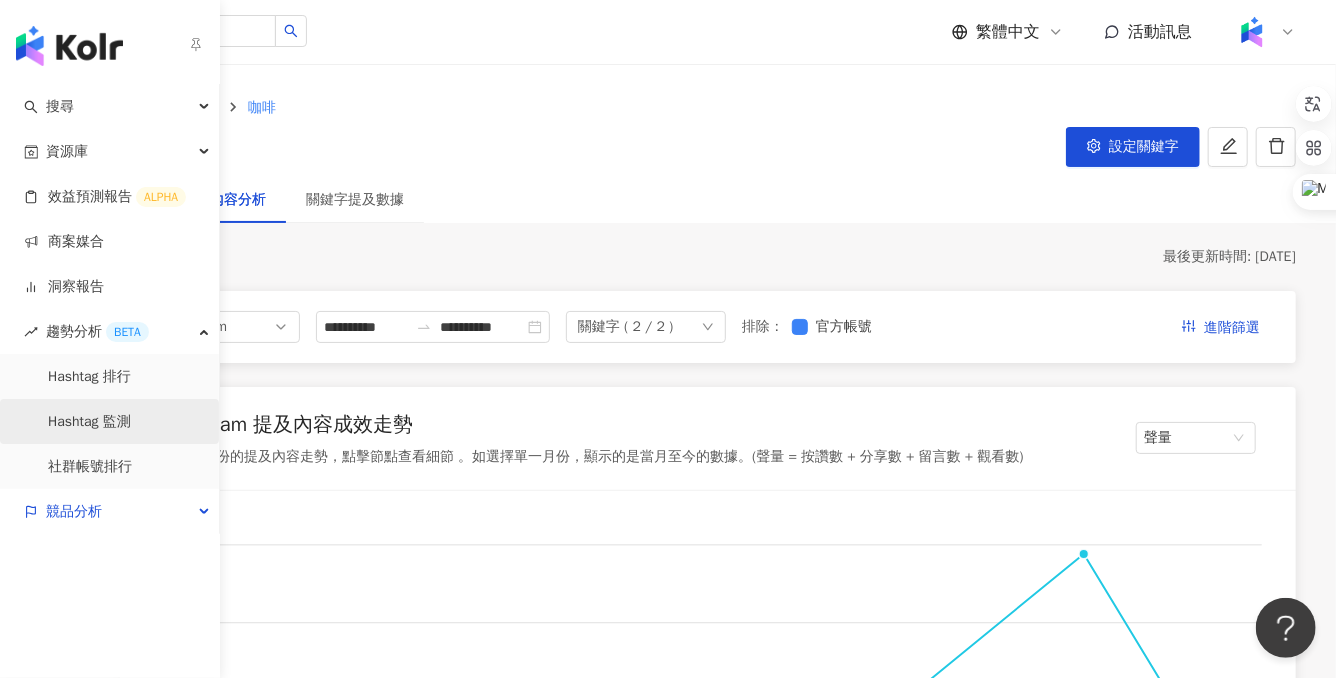 click on "Hashtag 監測" at bounding box center [89, 422] 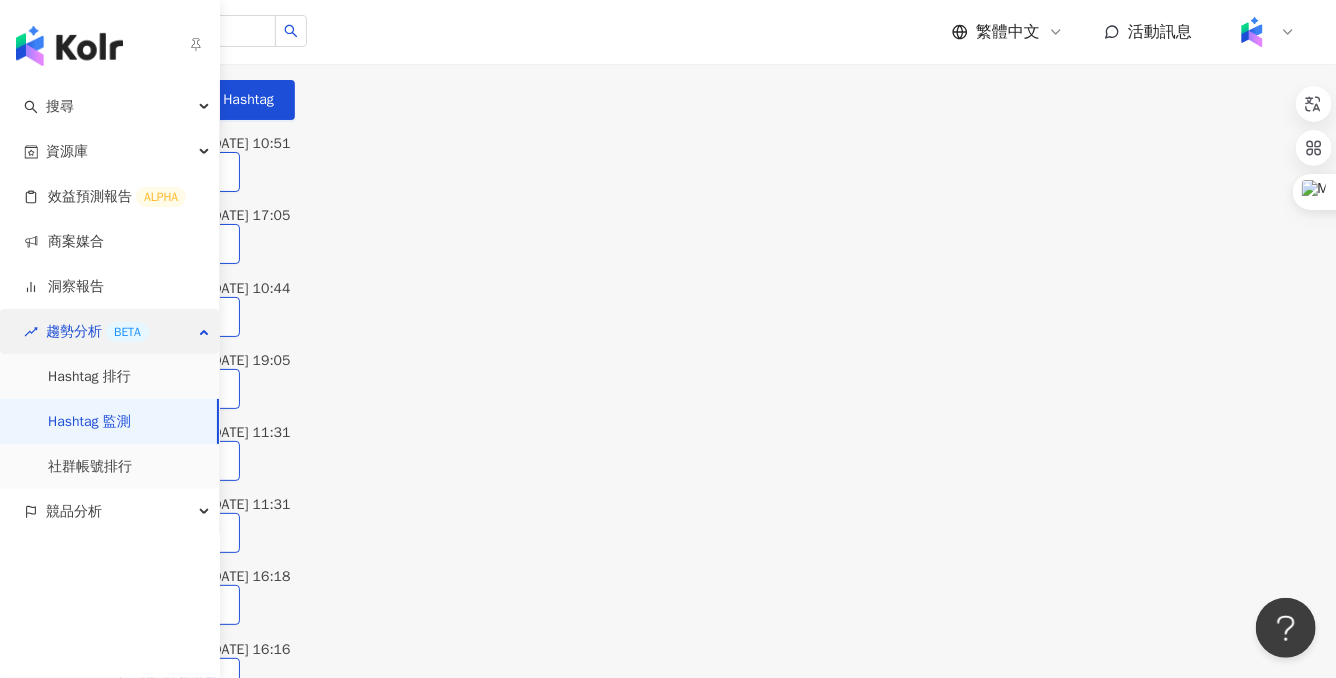 click on "趨勢分析 BETA" at bounding box center [97, 331] 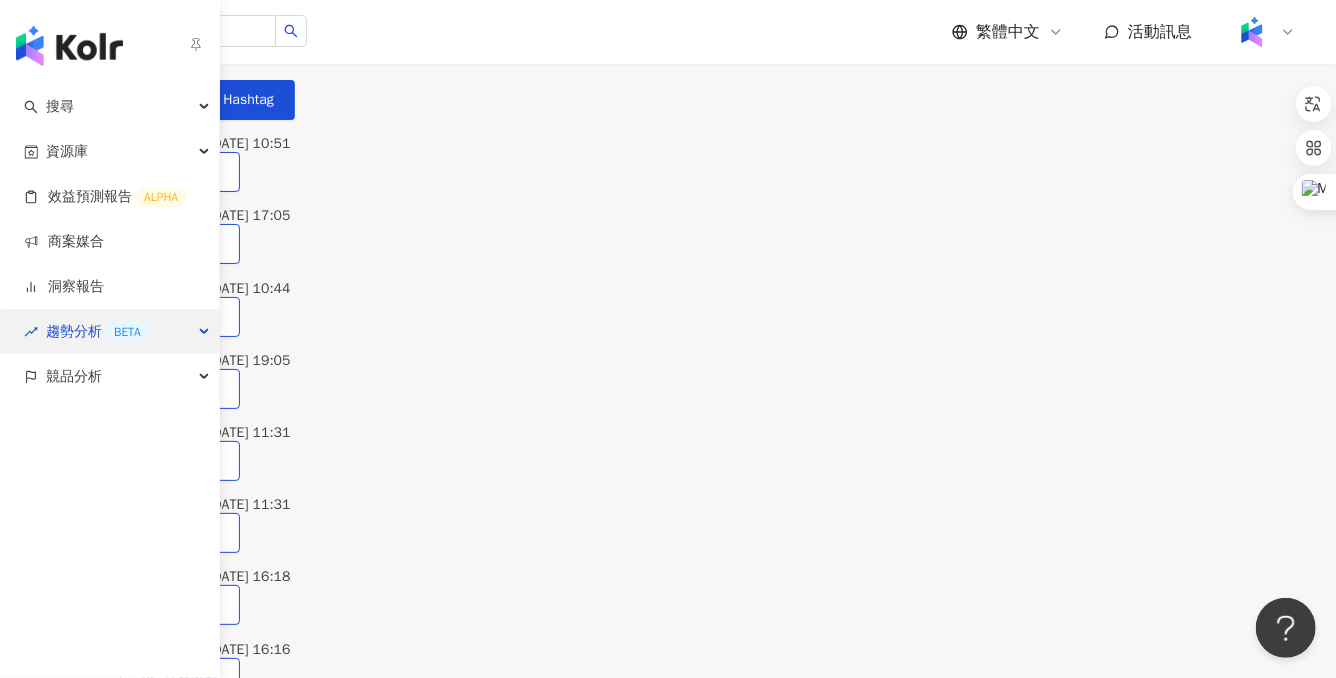 click on "趨勢分析 BETA" at bounding box center [97, 331] 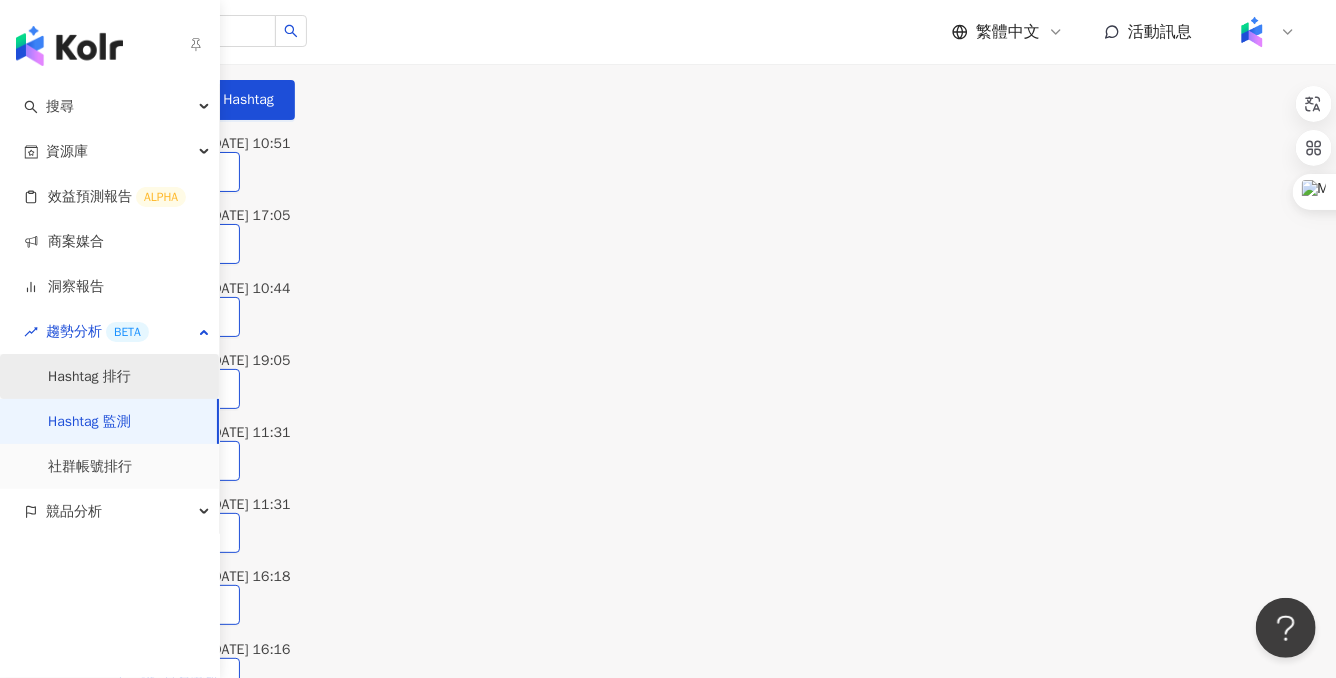 click on "Hashtag 排行" at bounding box center (89, 377) 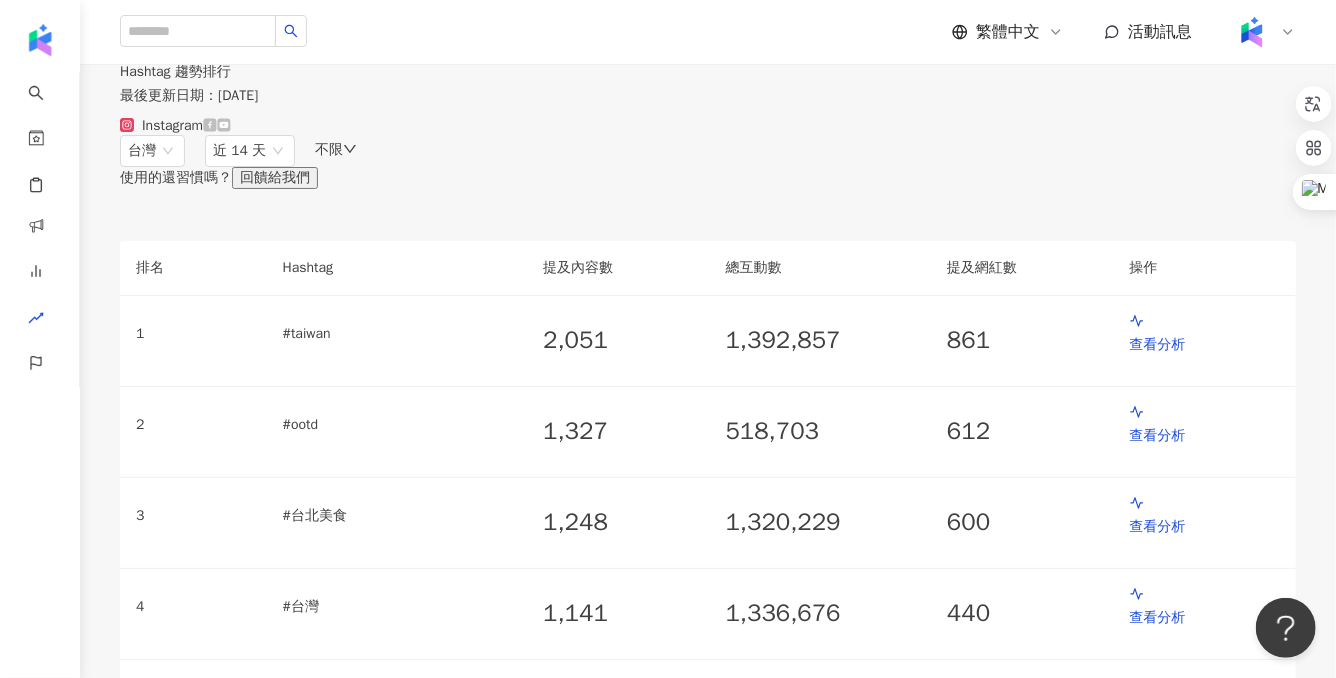 click on "不限" at bounding box center [336, 150] 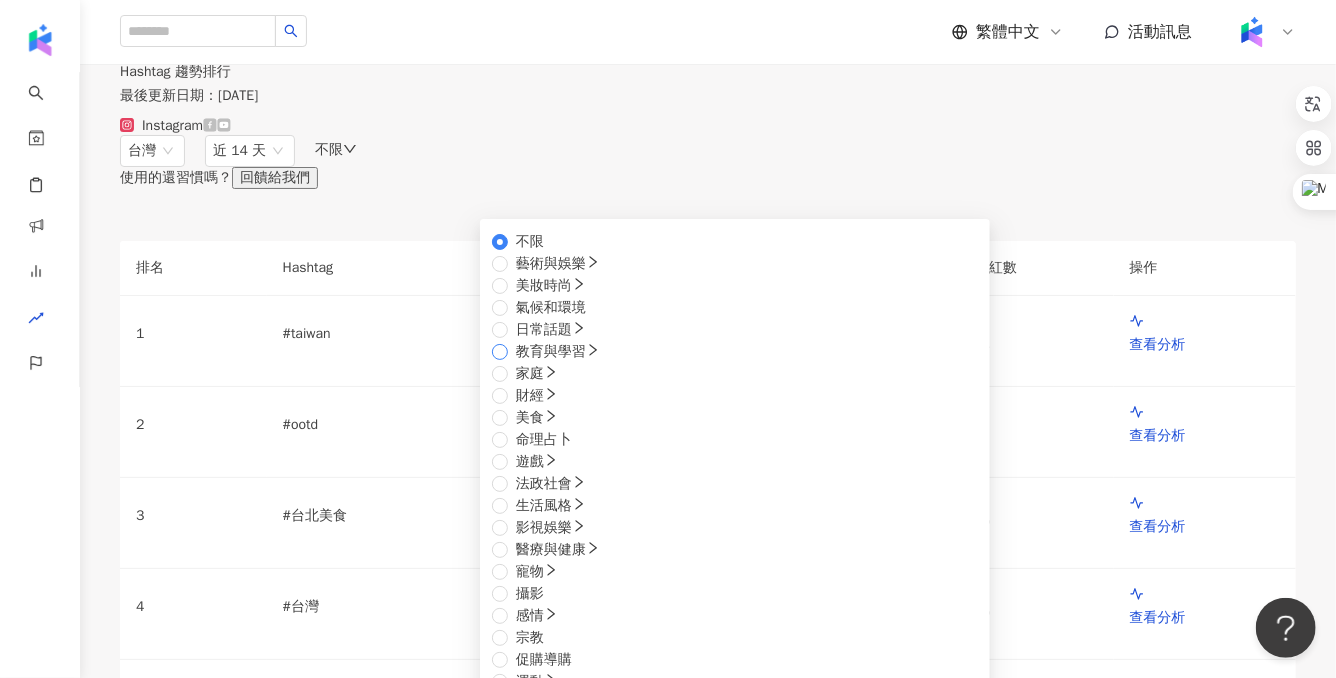 scroll, scrollTop: 162, scrollLeft: 0, axis: vertical 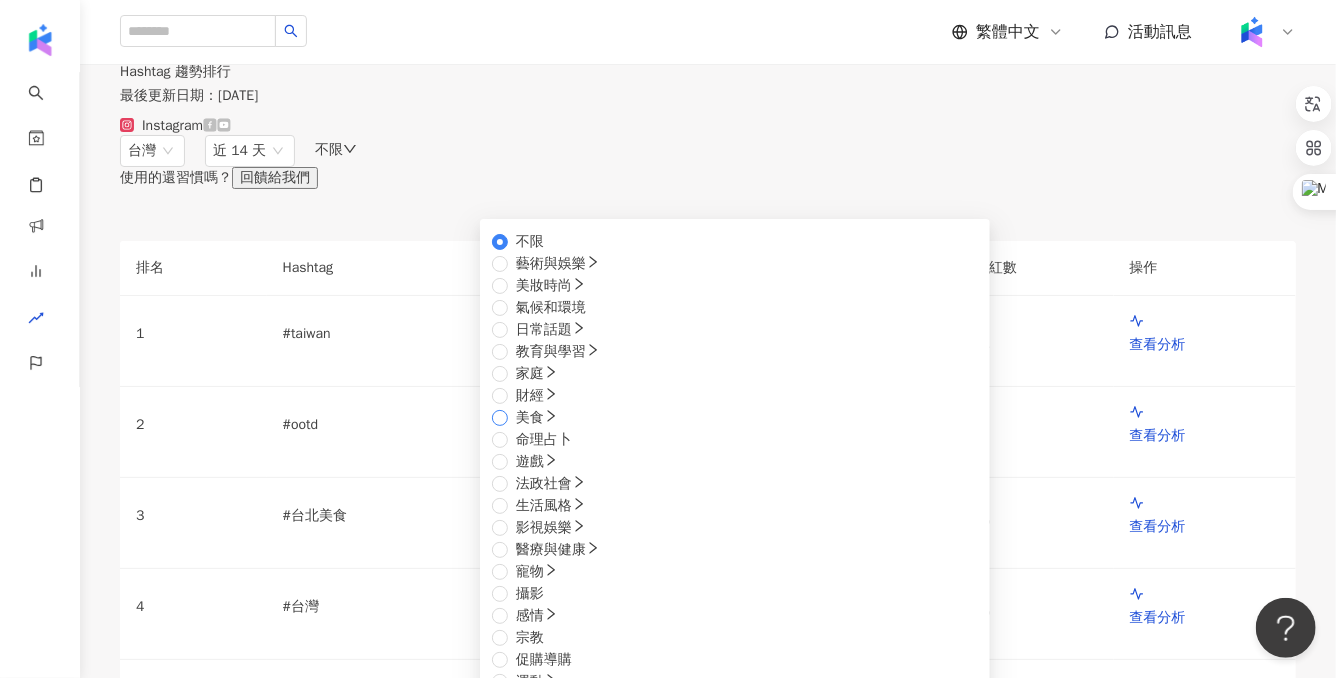 click on "美食" at bounding box center [530, 417] 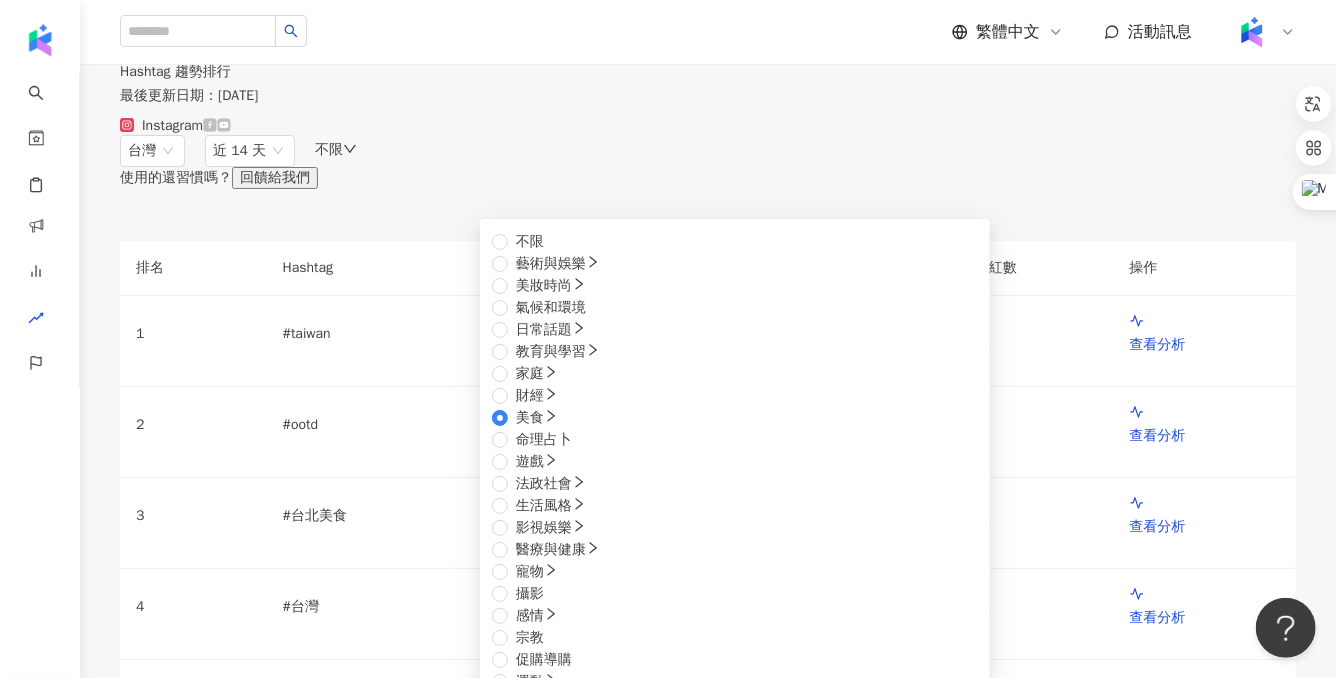 click on "飲料" at bounding box center (522, 792) 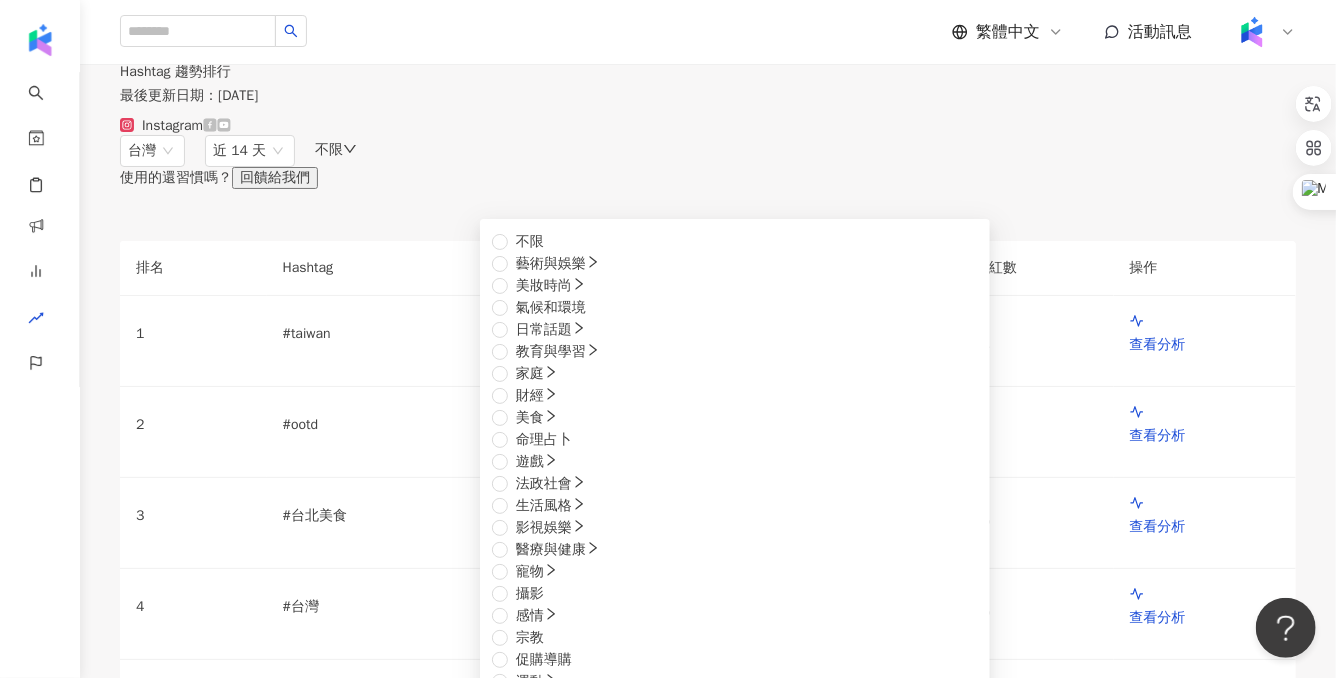 click on "台灣 近 14 天 不限 不限 藝術與娛樂 美妝時尚 氣候和環境 日常話題 教育與學習 家庭 財經 美食 命理占卜 遊戲 法政社會 生活風格 影視娛樂 醫療與健康 寵物 攝影 感情 宗教 促購導購 運動 科技 交通工具 旅遊 成人 飲料 大胃王 甜點 麵類 食譜 使用的還習慣嗎？ 回饋給我們 排名 Hashtag 提及內容數 總互動數 提及網紅數 操作             1 # taiwan 2,051 1,392,857 861 查看分析 2 # ootd 1,327 518,703 612 查看分析 3 # 台北美食 1,248 1,320,229 600 查看分析 4 # 台灣 1,141 1,336,676 440 查看分析 5 # 台中 1,051 704,544 540 查看分析 6 # 台北 1,042 1,058,733 532 查看分析 7 # 台中美食 996 1,070,234 450 查看分析 8 # taipei 992 794,543 475 查看分析 9 # 搞笑 901 3,416,133 375 查看分析 10 # 星座 859 3,783,462 81 查看分析 11 # 高雄美食 791 928,009 323 查看分析 12 # 十二星座 782 3,539,814 43 查看分析 13 # 台南 776 679,492 342 查看分析 14 #" at bounding box center [708, 4765] 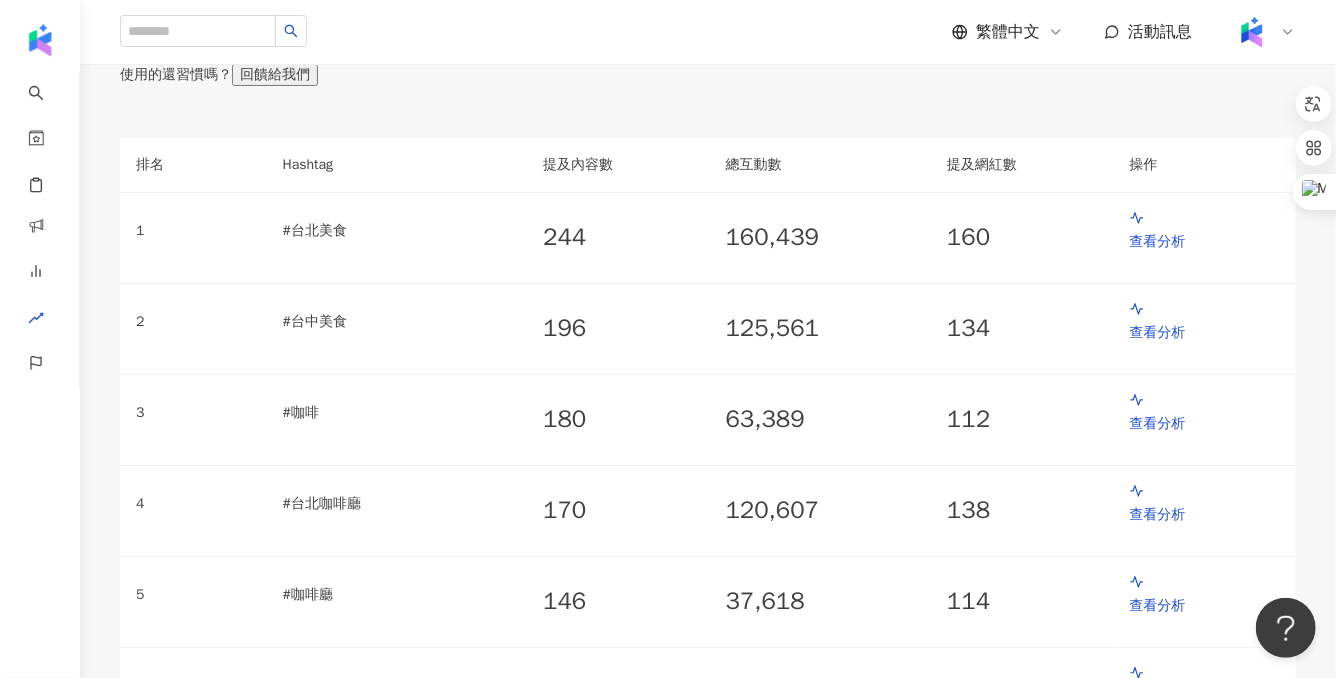 scroll, scrollTop: 139, scrollLeft: 0, axis: vertical 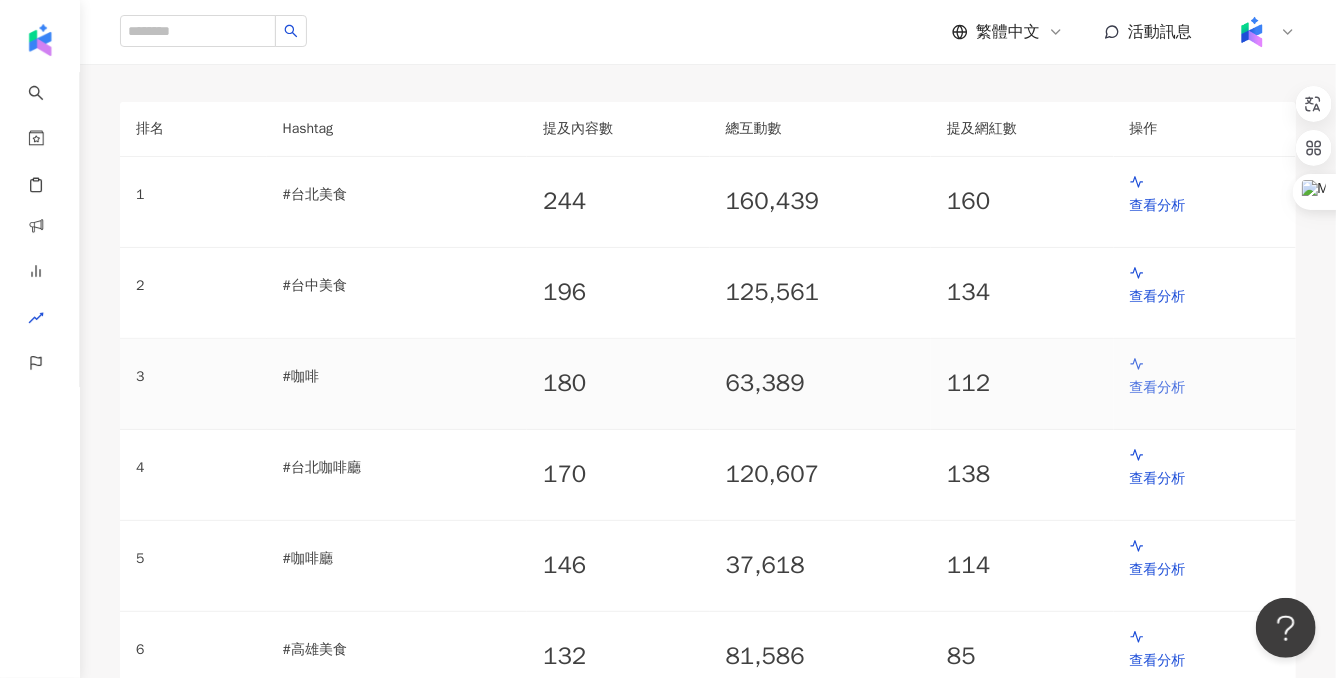 click on "查看分析" at bounding box center (1205, 388) 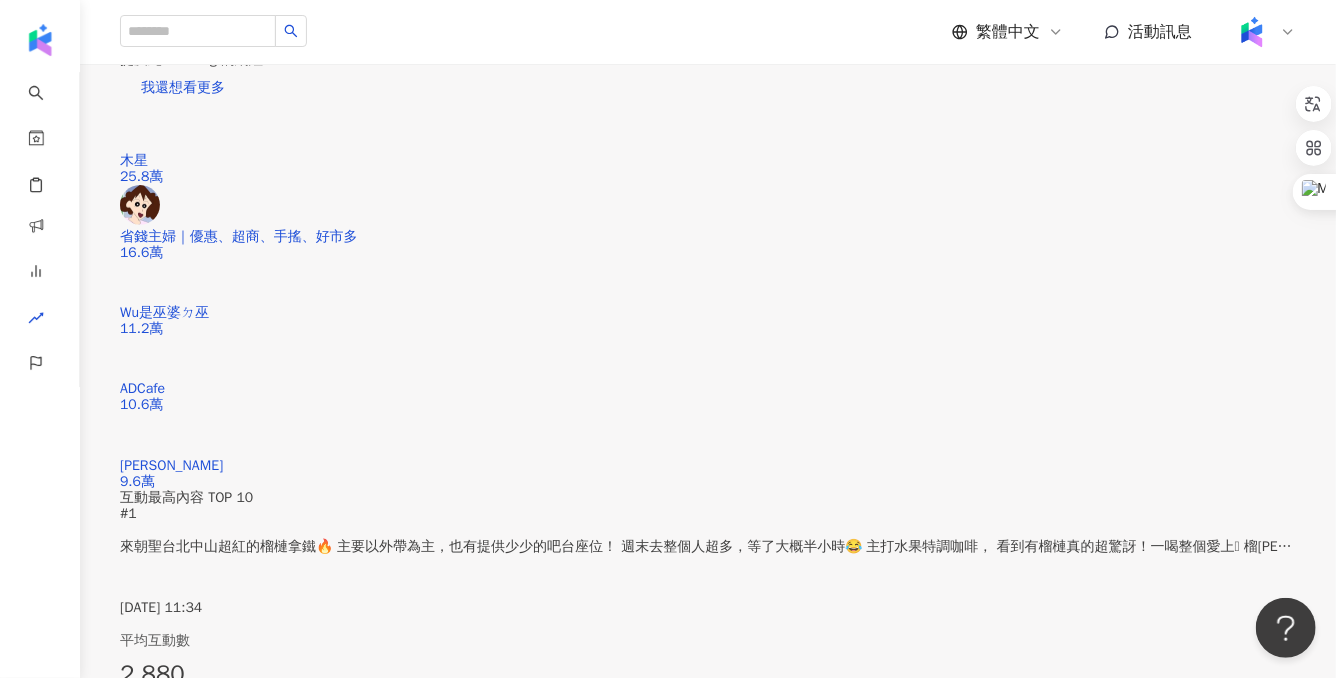 scroll, scrollTop: 0, scrollLeft: 0, axis: both 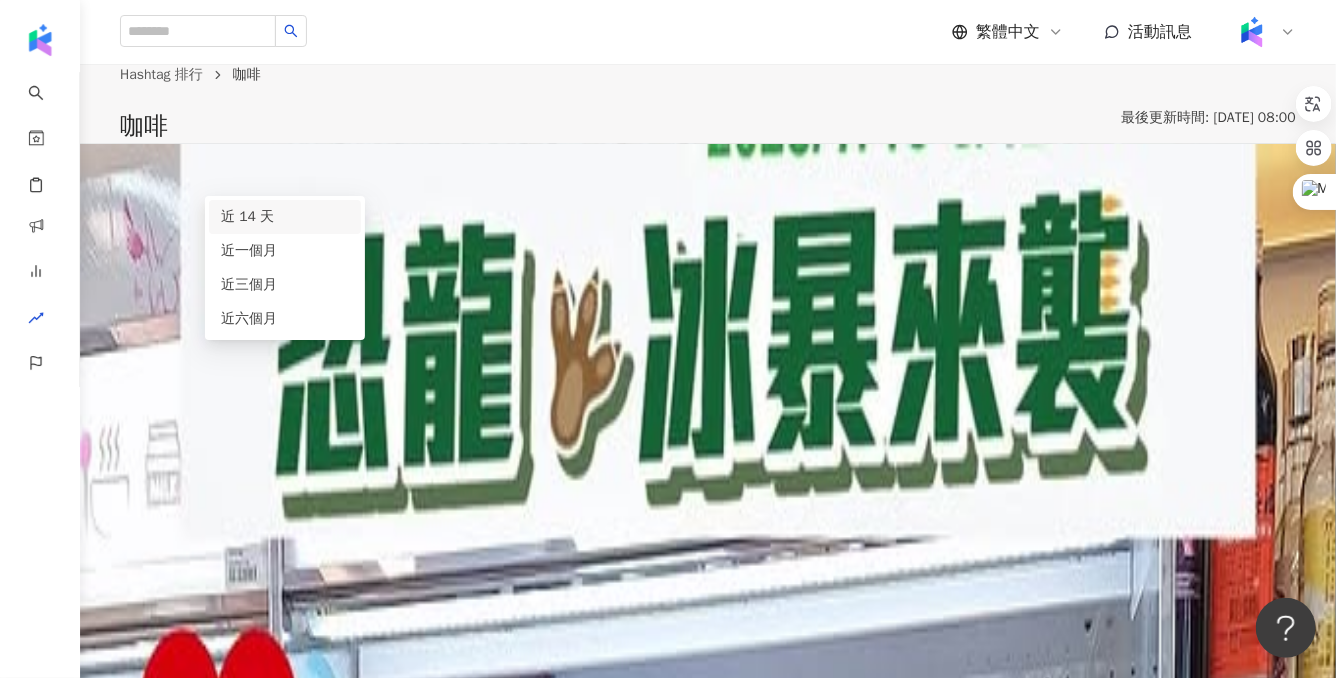click on "近 14 天" at bounding box center [250, 176] 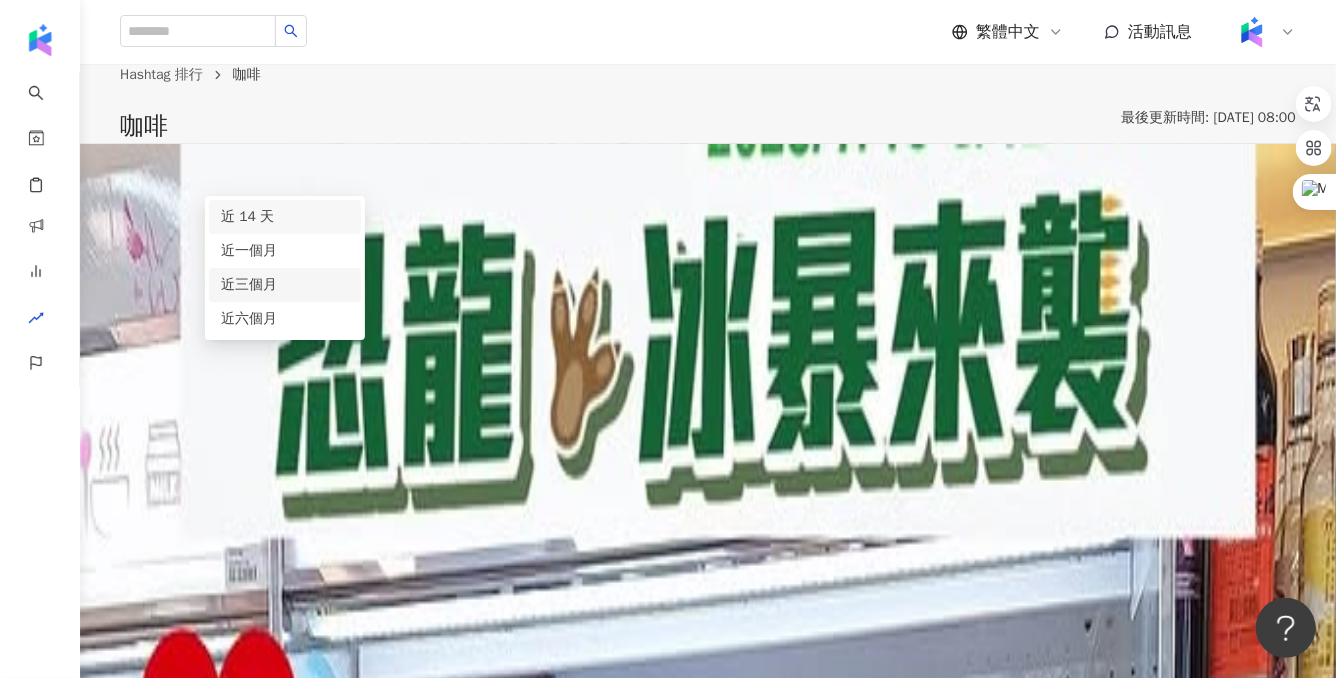 click on "近三個月" at bounding box center [249, 284] 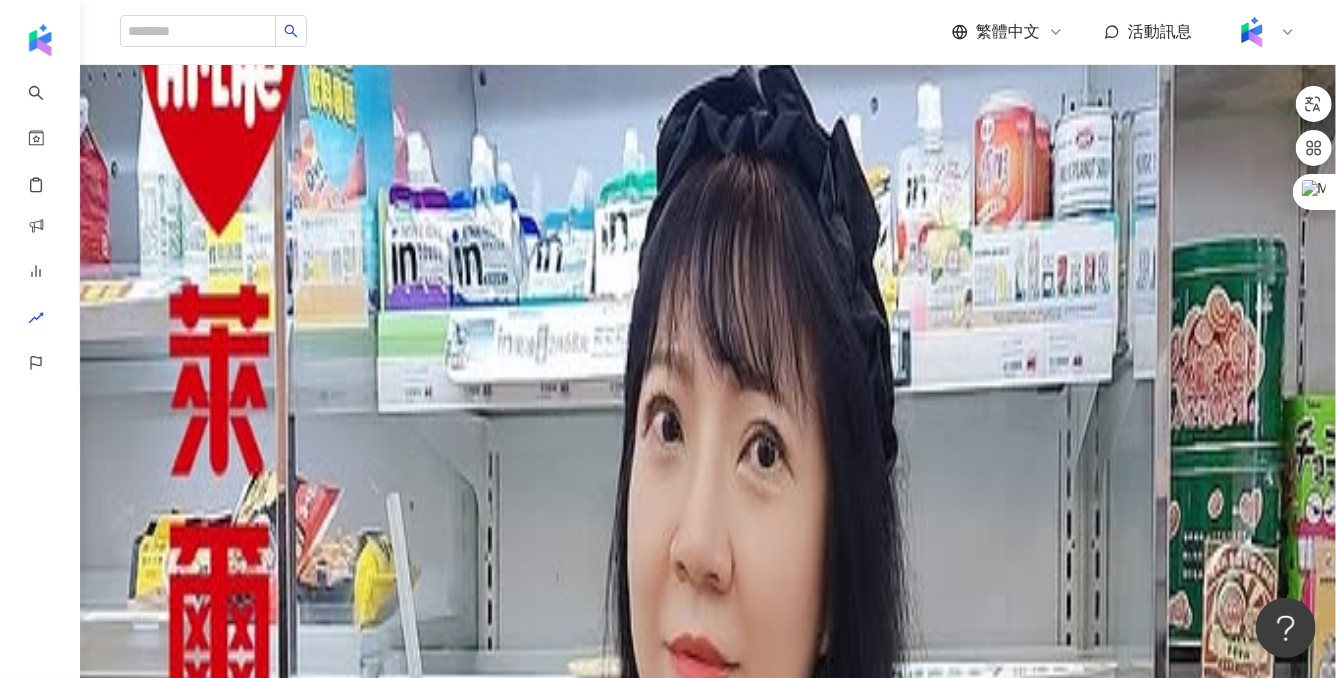 scroll, scrollTop: 848, scrollLeft: 0, axis: vertical 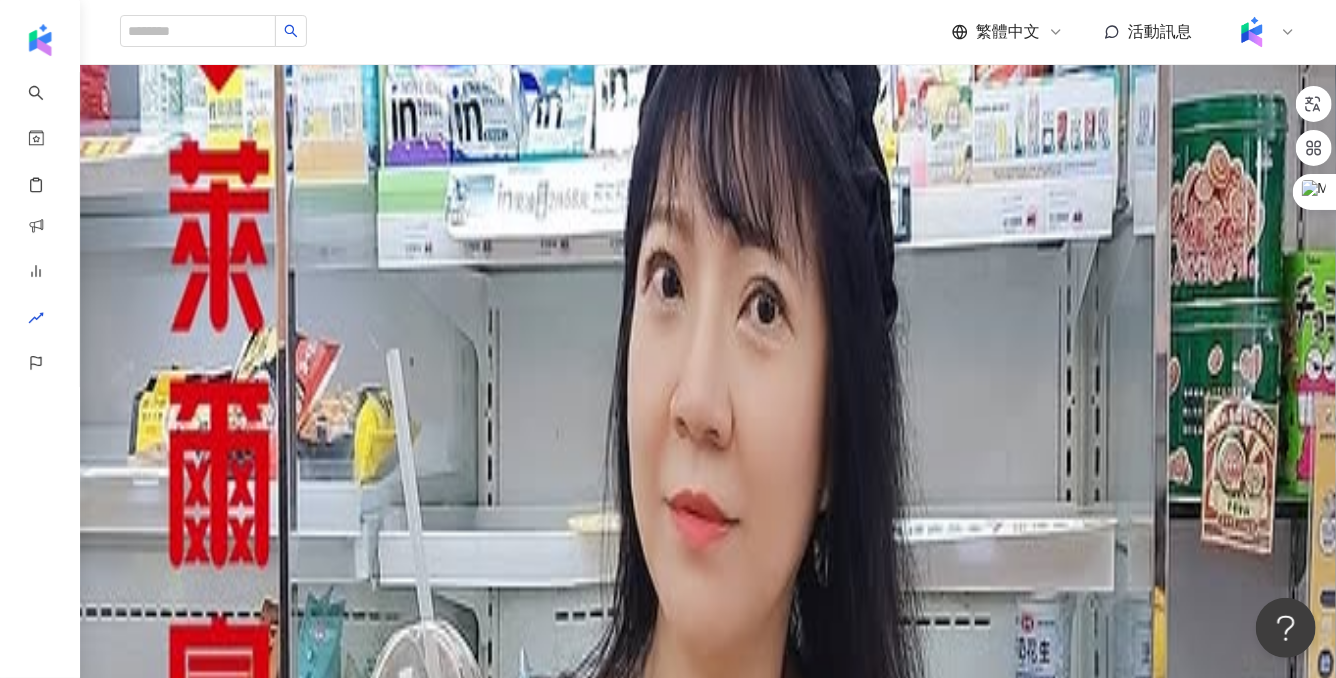 click on "查看更多" at bounding box center [169, 709] 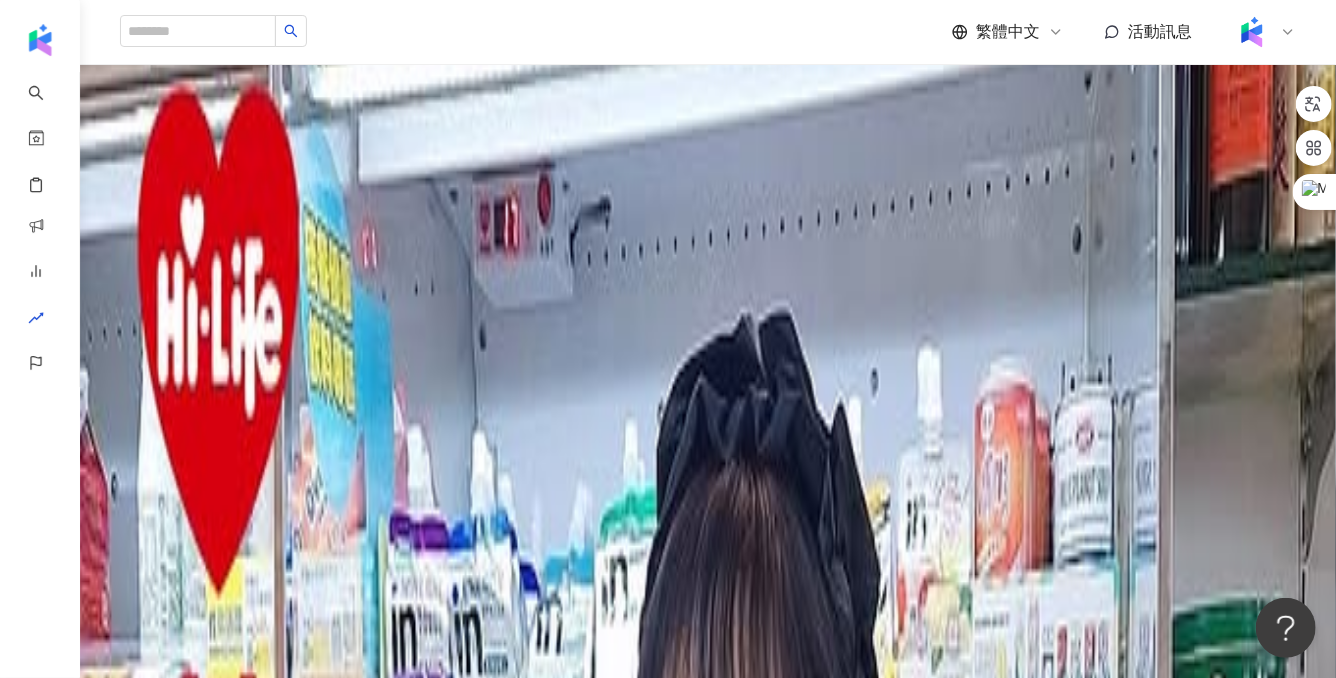 click on "查看更多" at bounding box center [169, 3242] 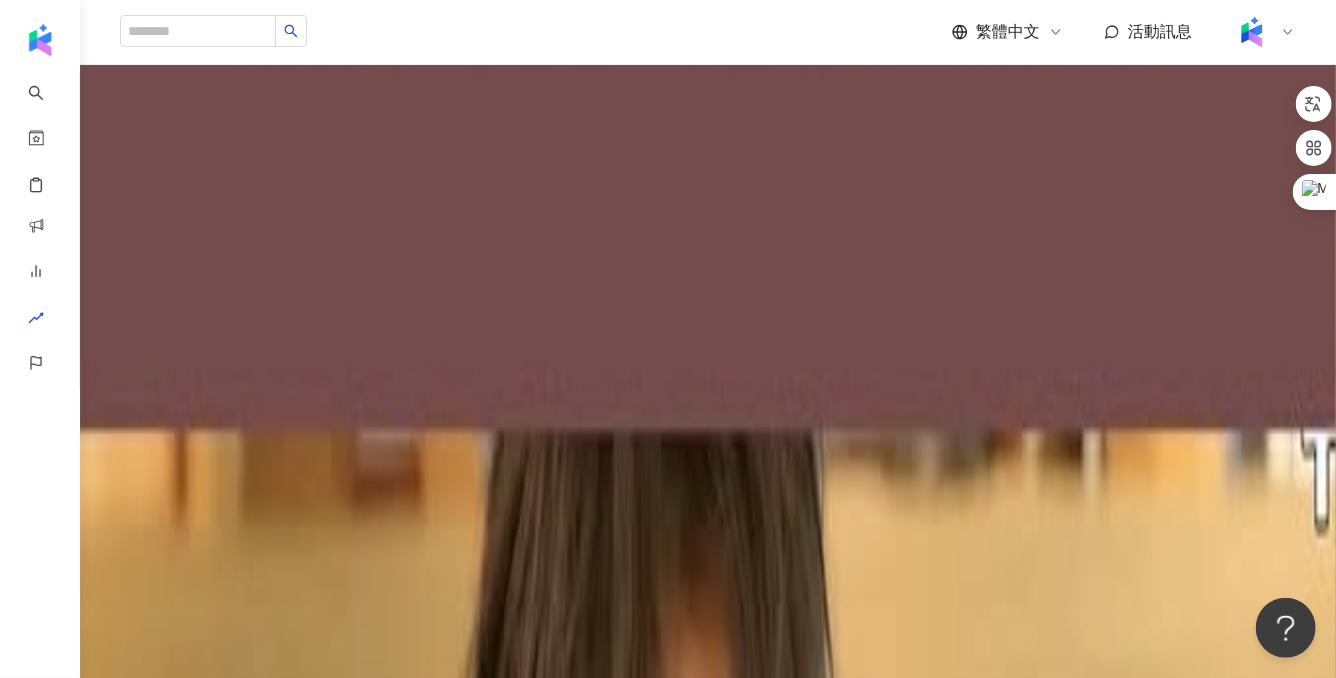 click on "台北信義33F景觀咖啡 俯瞰全台最貴豪宅
低消一杯飲品 （最便宜美式咖啡$86元）
公共空間&共享空間不限時 CP值好高啊
KA SKY COFFEE
📍台北市信義區松高路77號33樓
訂位區限時115分鐘
#台北#101#咖啡#信義區 #taipei #台北探店#景觀咖啡#kacoffee #kaskycoffee#高空美景" at bounding box center [708, 211] 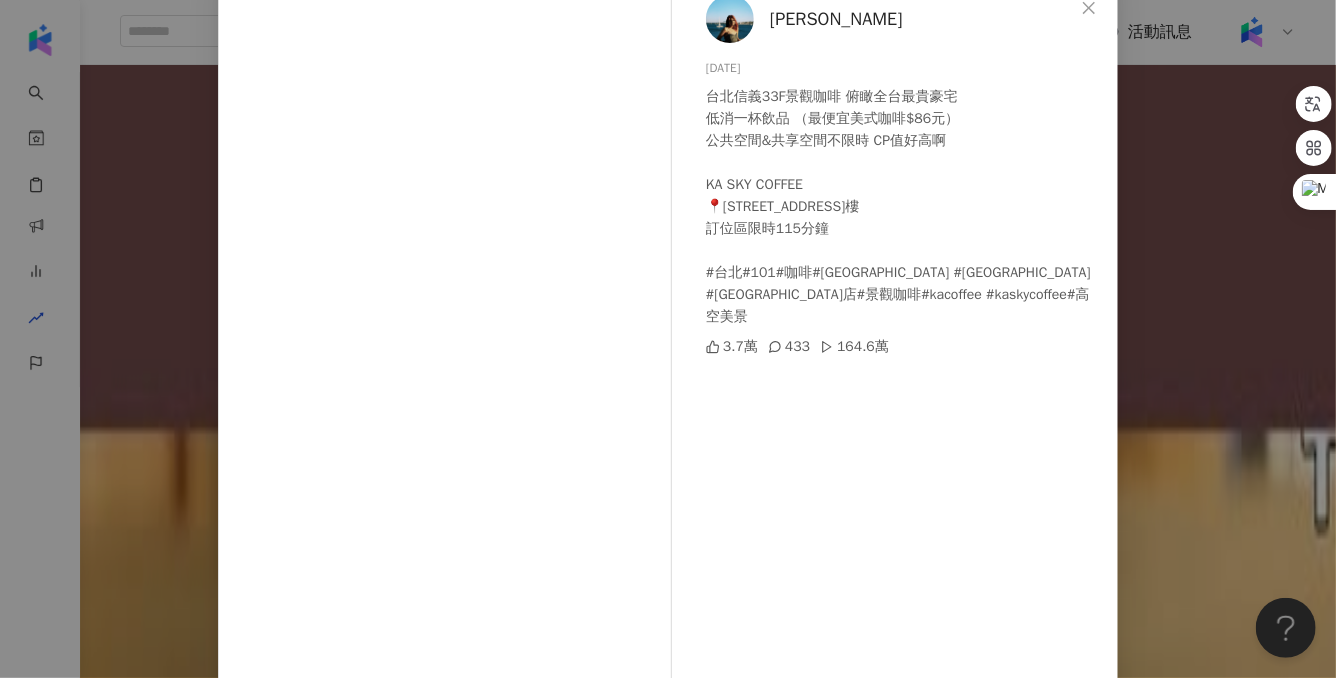 scroll, scrollTop: 127, scrollLeft: 0, axis: vertical 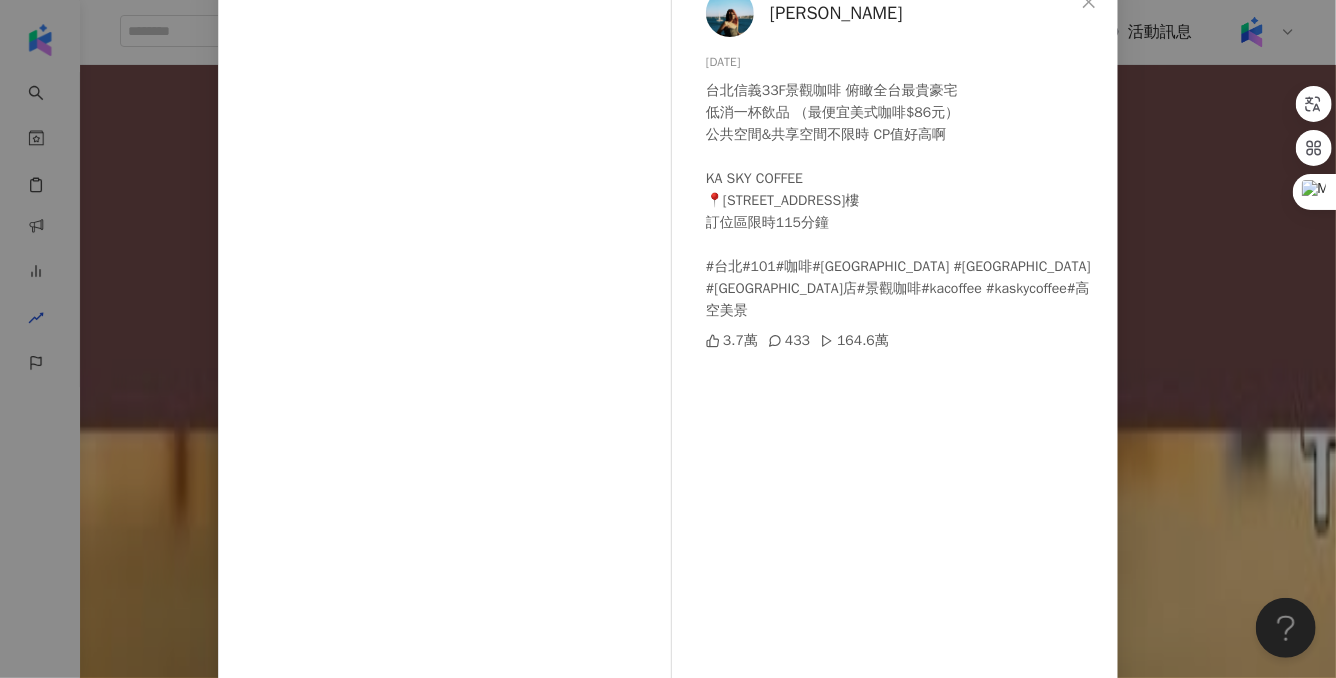 click on "赫拉 Hera 2025/6/3 台北信義33F景觀咖啡 俯瞰全台最貴豪宅
低消一杯飲品 （最便宜美式咖啡$86元）
公共空間&共享空間不限時 CP值好高啊
KA SKY COFFEE
📍台北市信義區松高路77號33樓
訂位區限時115分鐘
#台北#101#咖啡#信義區 #taipei #台北探店#景觀咖啡#kacoffee #kaskycoffee#高空美景 3.7萬 433 164.6萬 查看原始貼文" at bounding box center (668, 339) 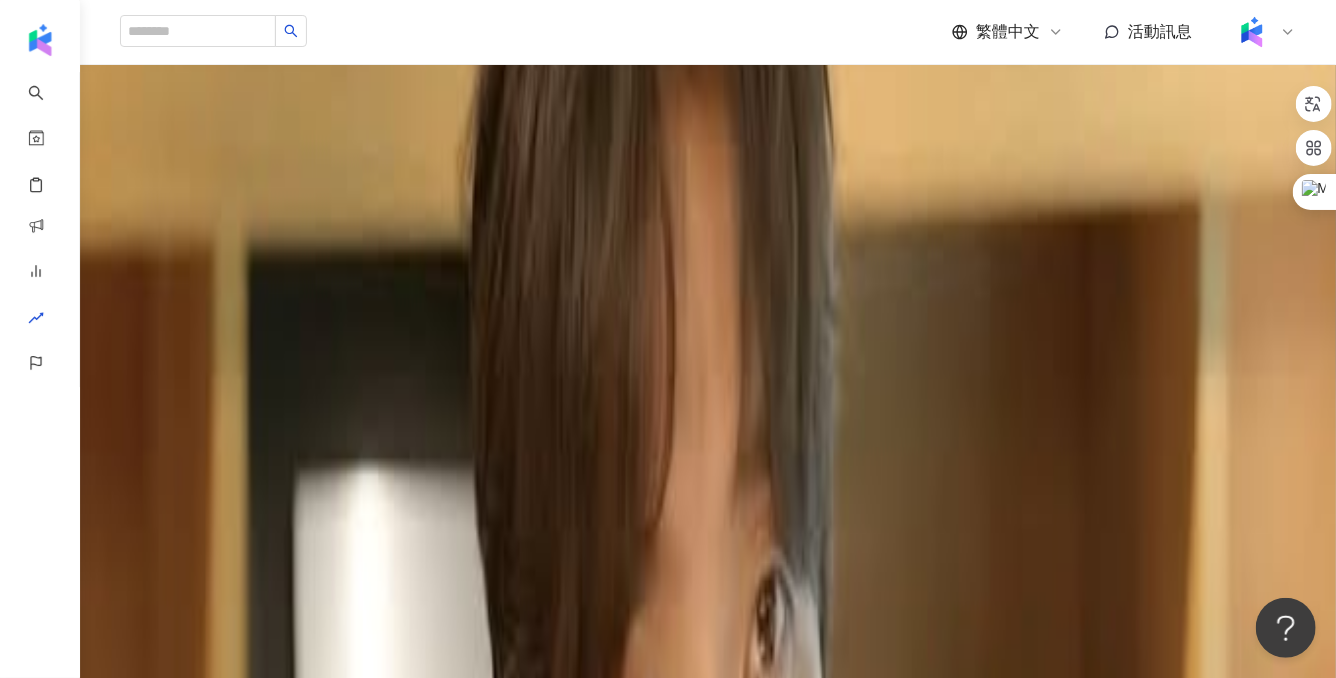 scroll, scrollTop: 1399, scrollLeft: 0, axis: vertical 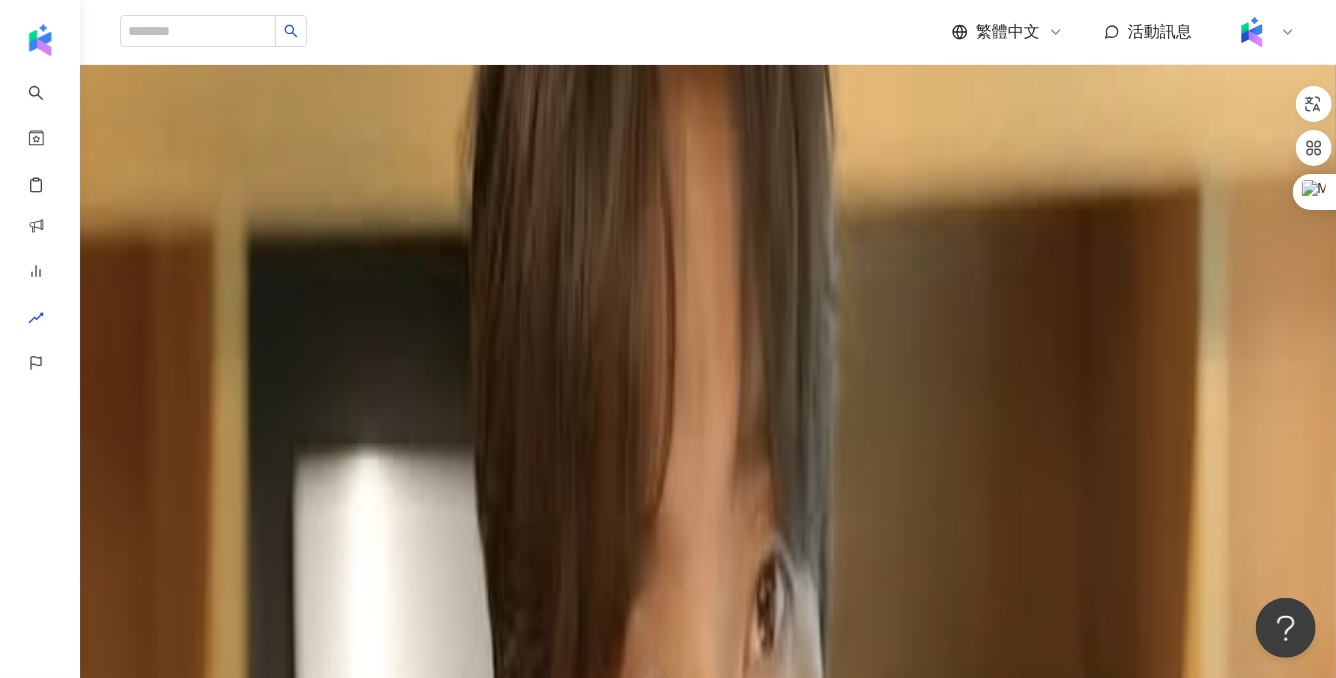 click on "涼麵搭配腿庫的行天宮涼麵名店
大欣欣超愛
今天還喝到很猛的咖啡🍊
如果有跟到直播的算賺到
#涼麵#豬腳#咖啡#行天宮#小吃" at bounding box center (708, 1170) 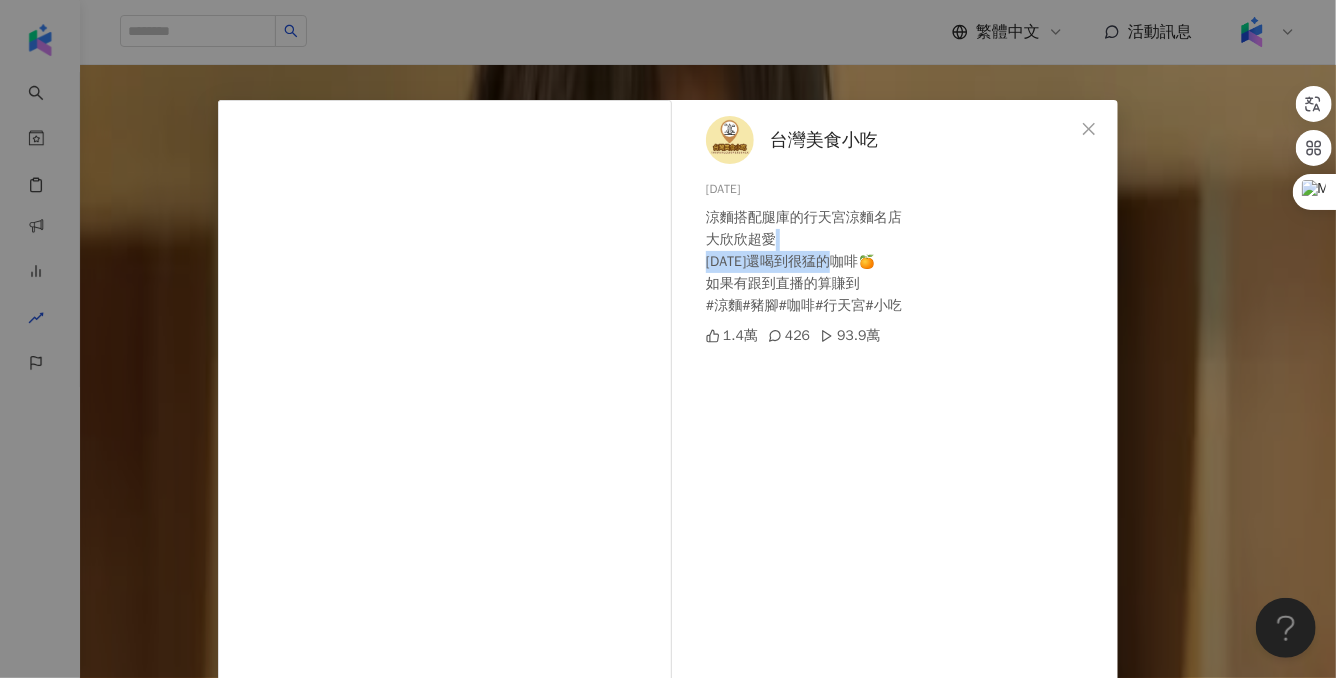 click on "台灣美食小吃 2025/5/9 涼麵搭配腿庫的行天宮涼麵名店
大欣欣超愛
今天還喝到很猛的咖啡🍊
如果有跟到直播的算賺到
#涼麵#豬腳#咖啡#行天宮#小吃 1.4萬 426 93.9萬 查看原始貼文" at bounding box center (668, 339) 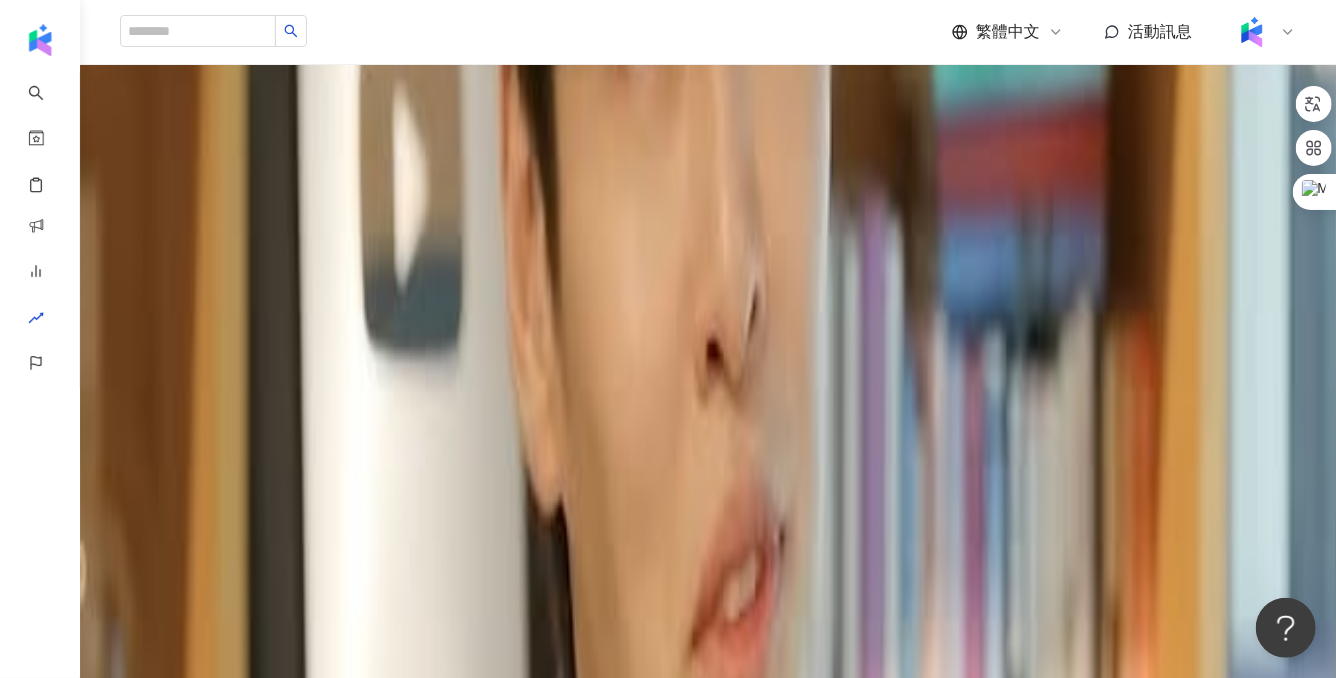 scroll, scrollTop: 2236, scrollLeft: 0, axis: vertical 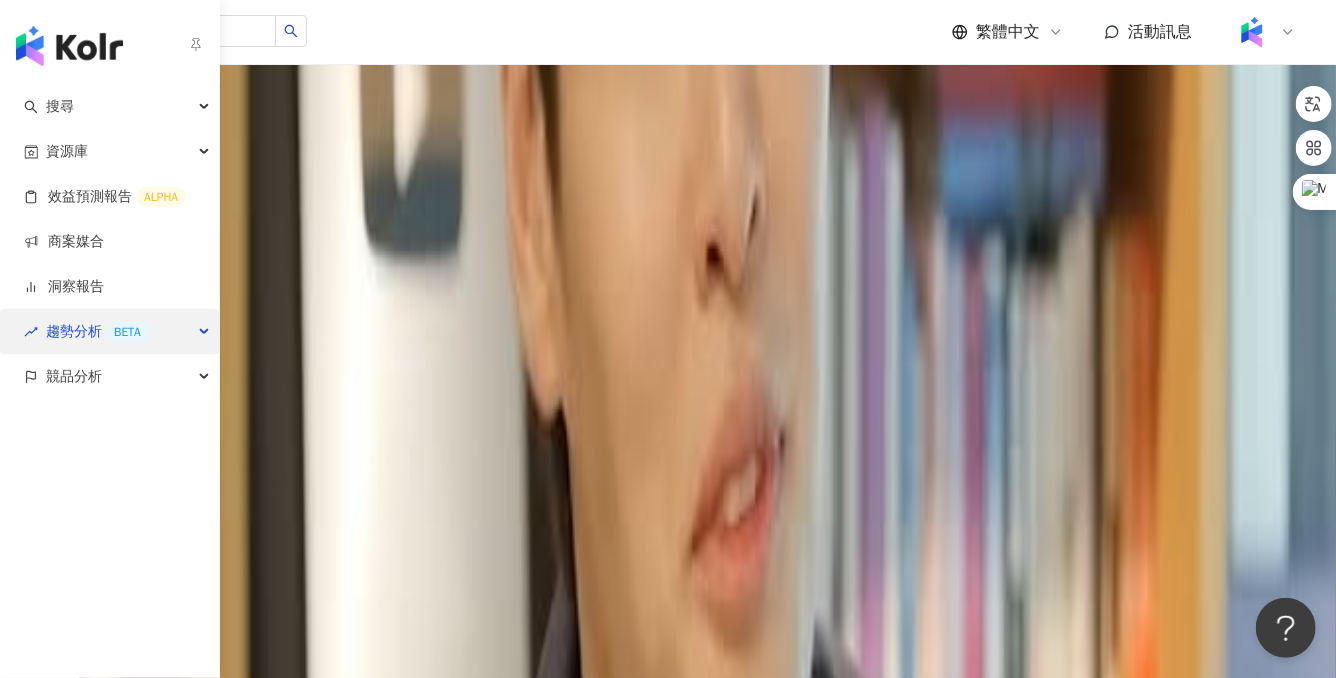 click on "趨勢分析 BETA" at bounding box center [109, 331] 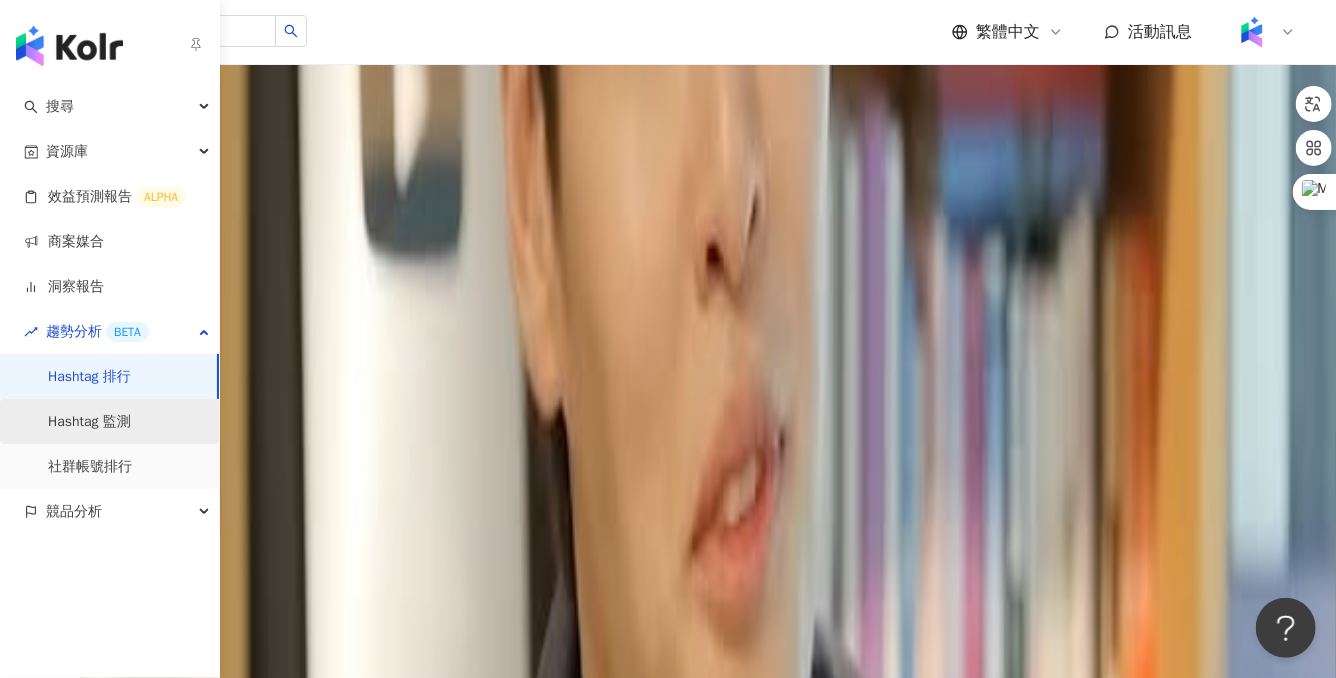 click on "Hashtag 監測" at bounding box center (89, 422) 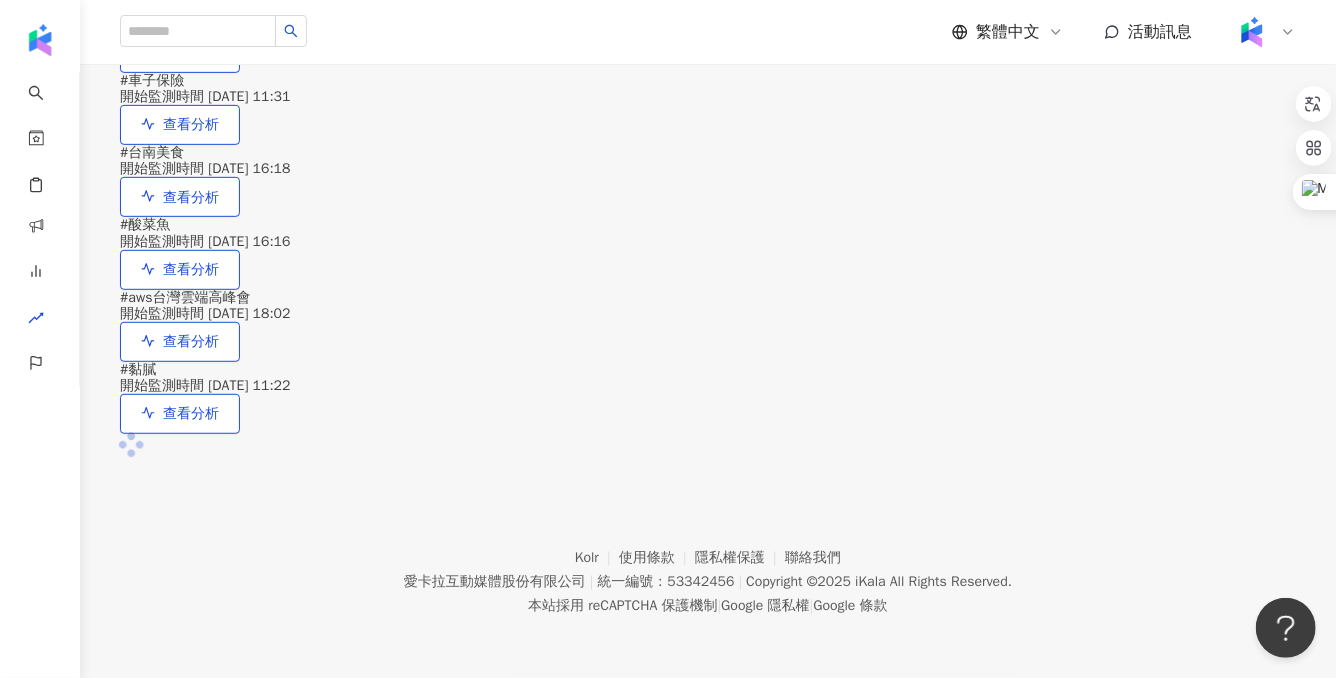 scroll, scrollTop: 0, scrollLeft: 0, axis: both 